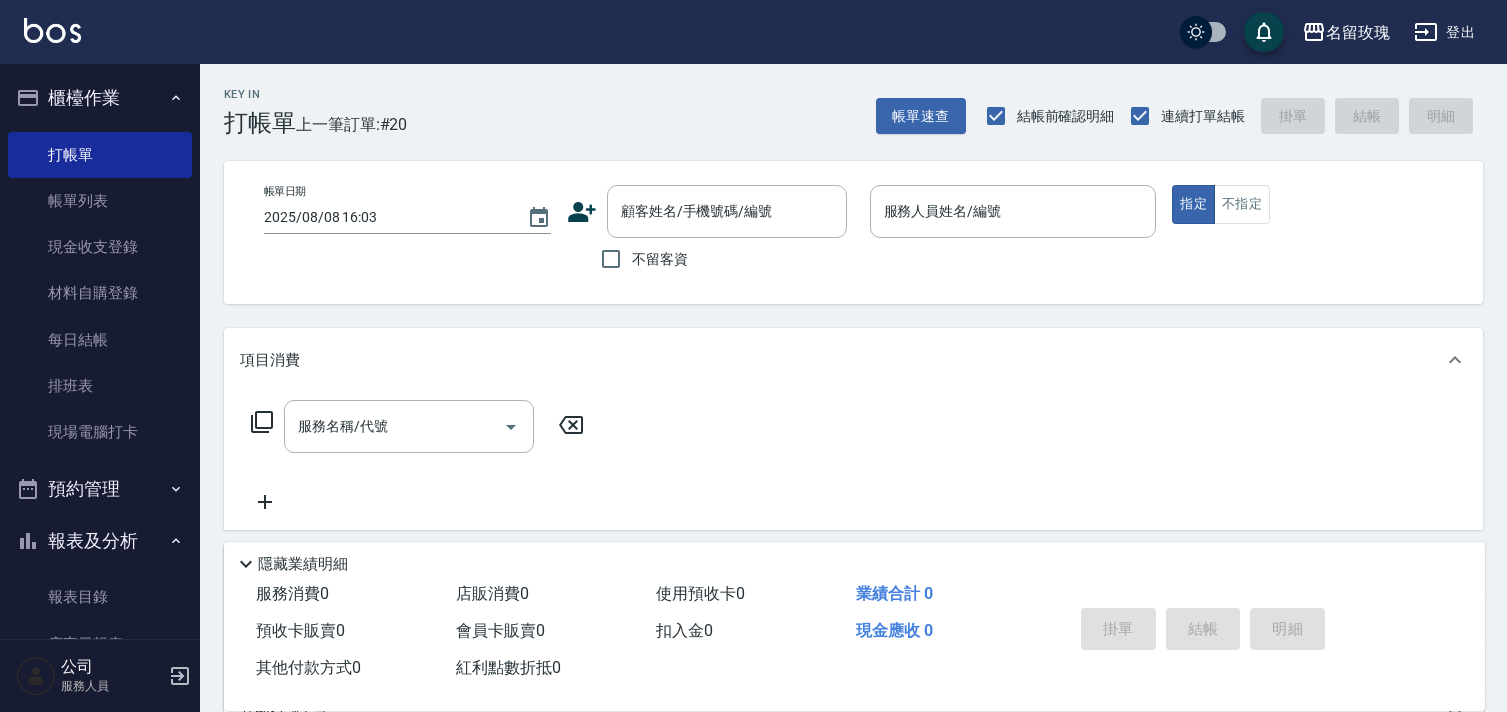 scroll, scrollTop: 0, scrollLeft: 0, axis: both 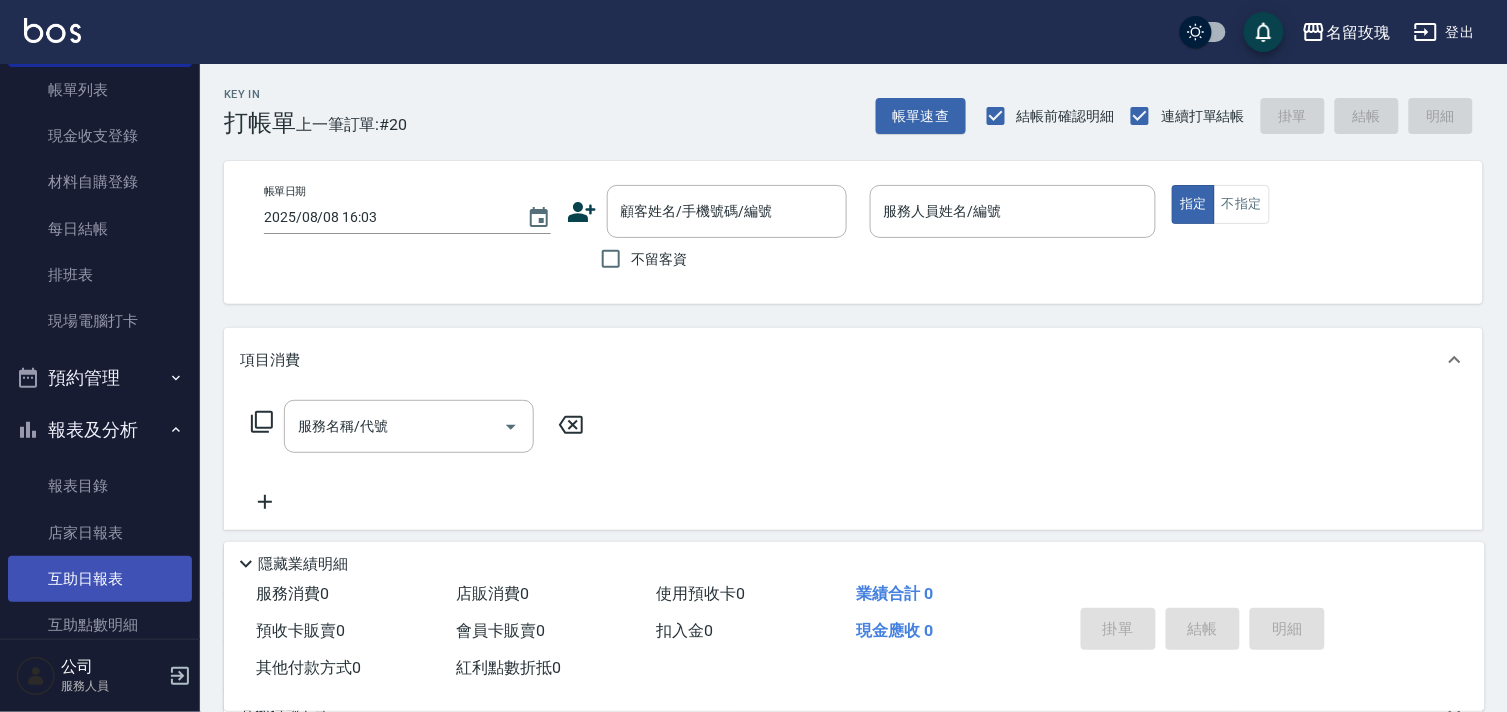 click on "互助日報表" at bounding box center [100, 579] 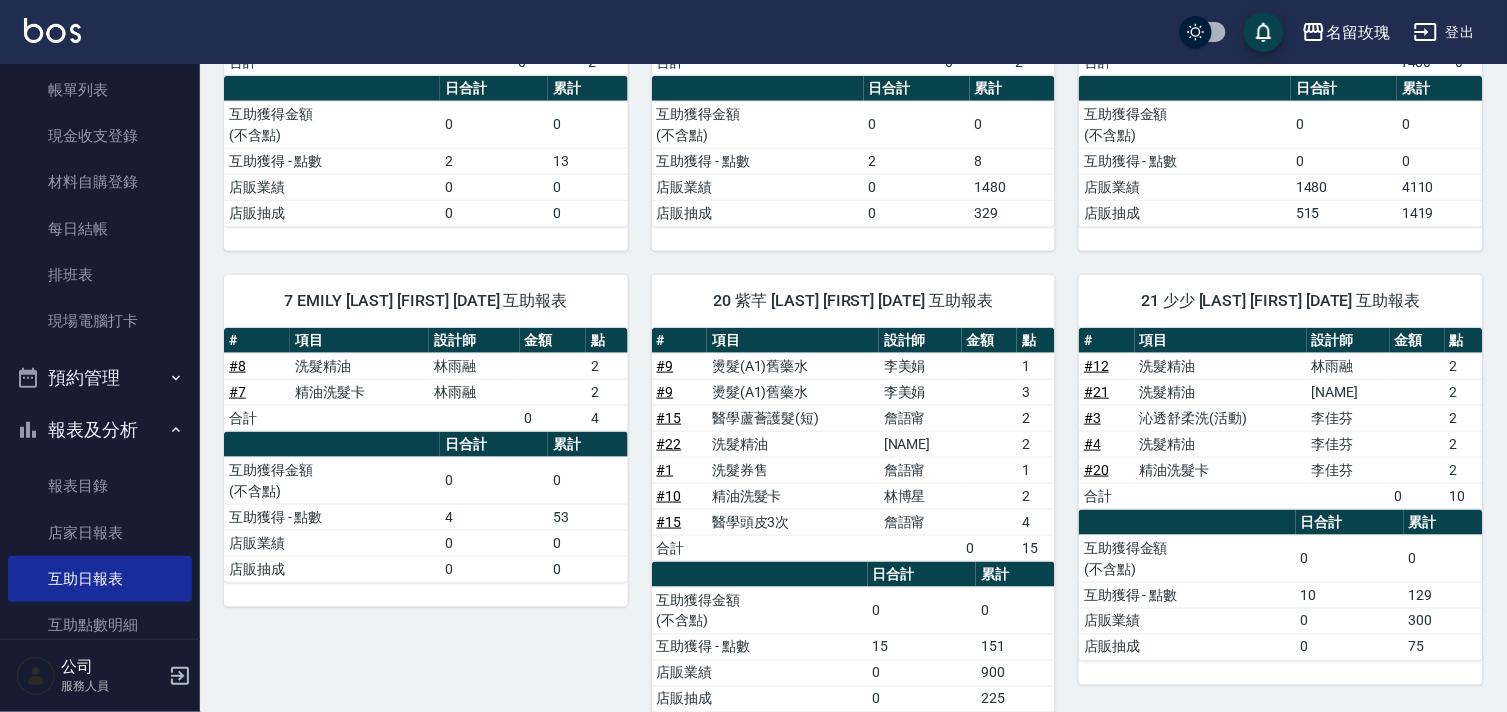 scroll, scrollTop: 444, scrollLeft: 0, axis: vertical 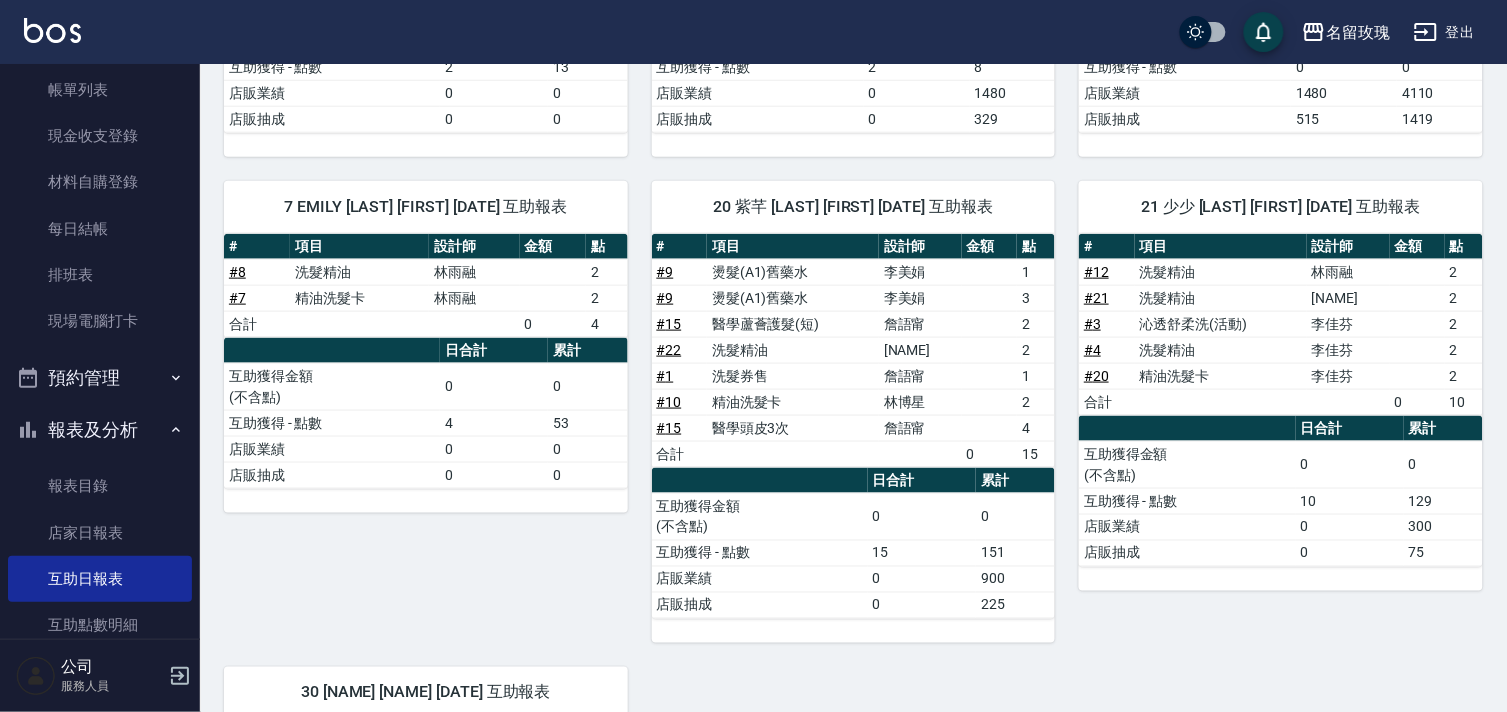 drag, startPoint x: 582, startPoint y: 511, endPoint x: 723, endPoint y: 634, distance: 187.10959 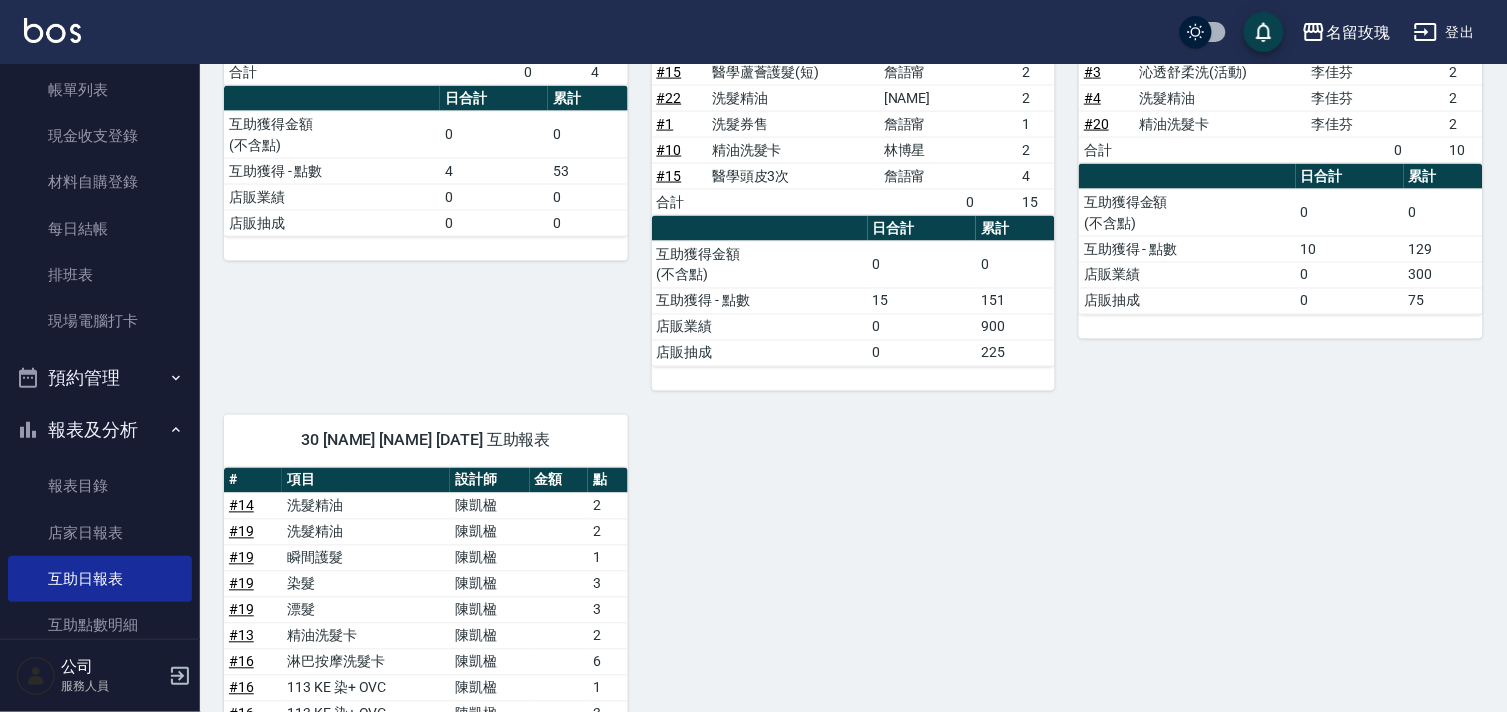 scroll, scrollTop: 966, scrollLeft: 0, axis: vertical 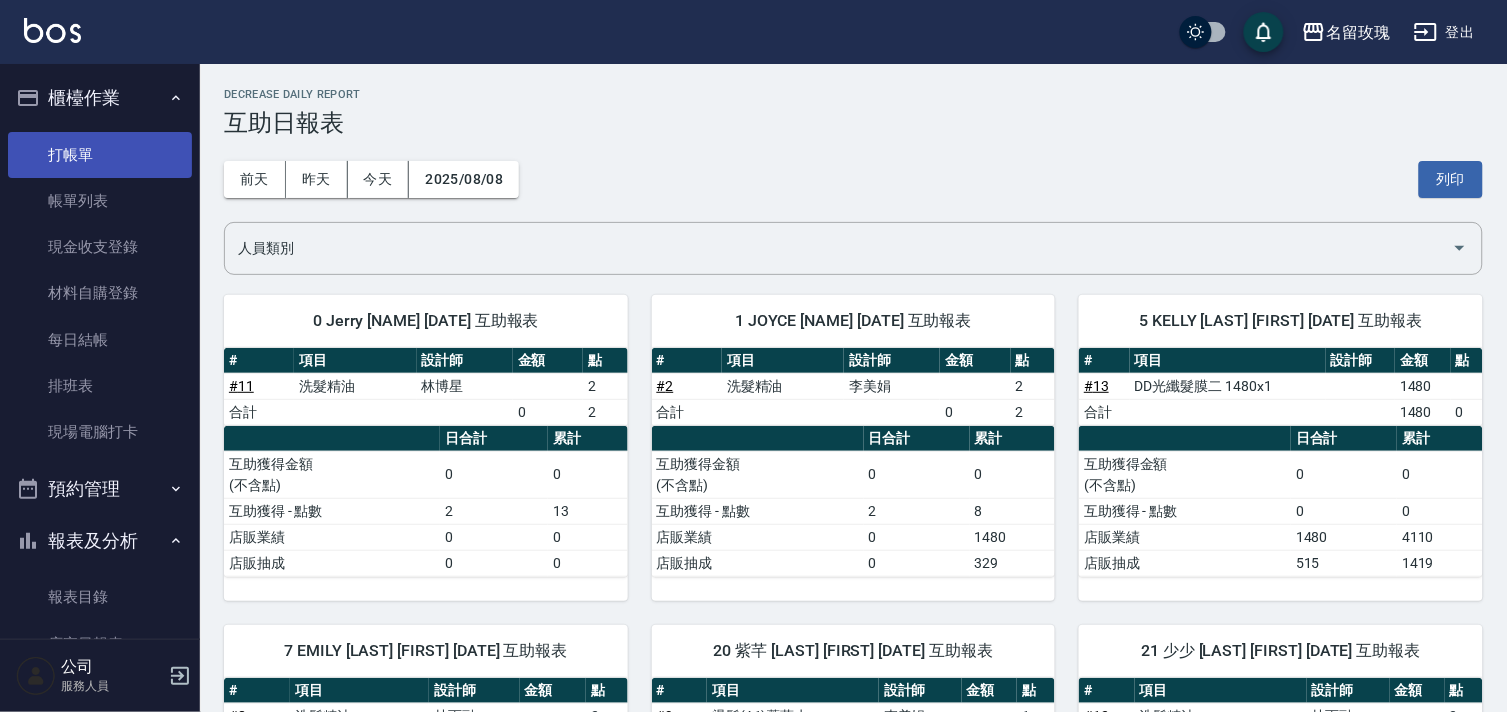 click on "打帳單" at bounding box center [100, 155] 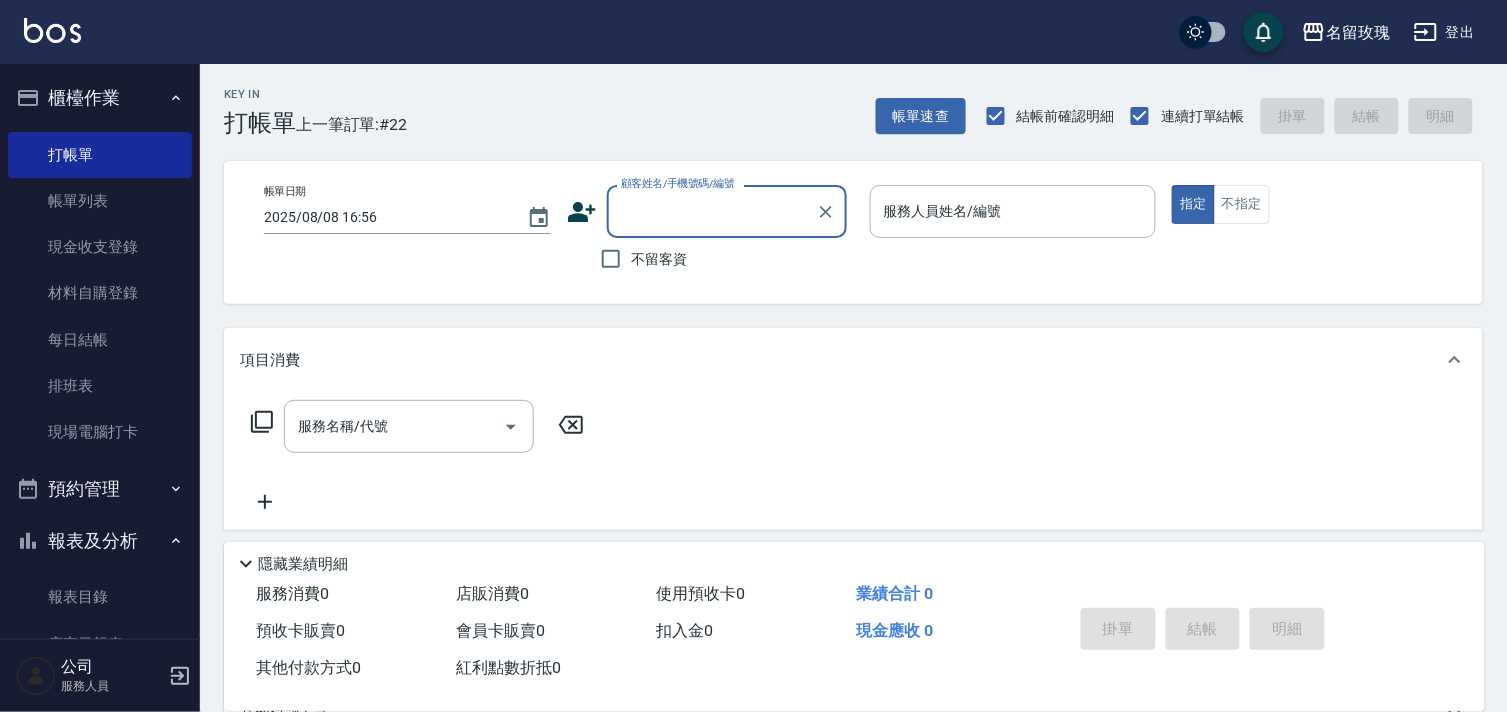 click on "不留客資" at bounding box center [639, 259] 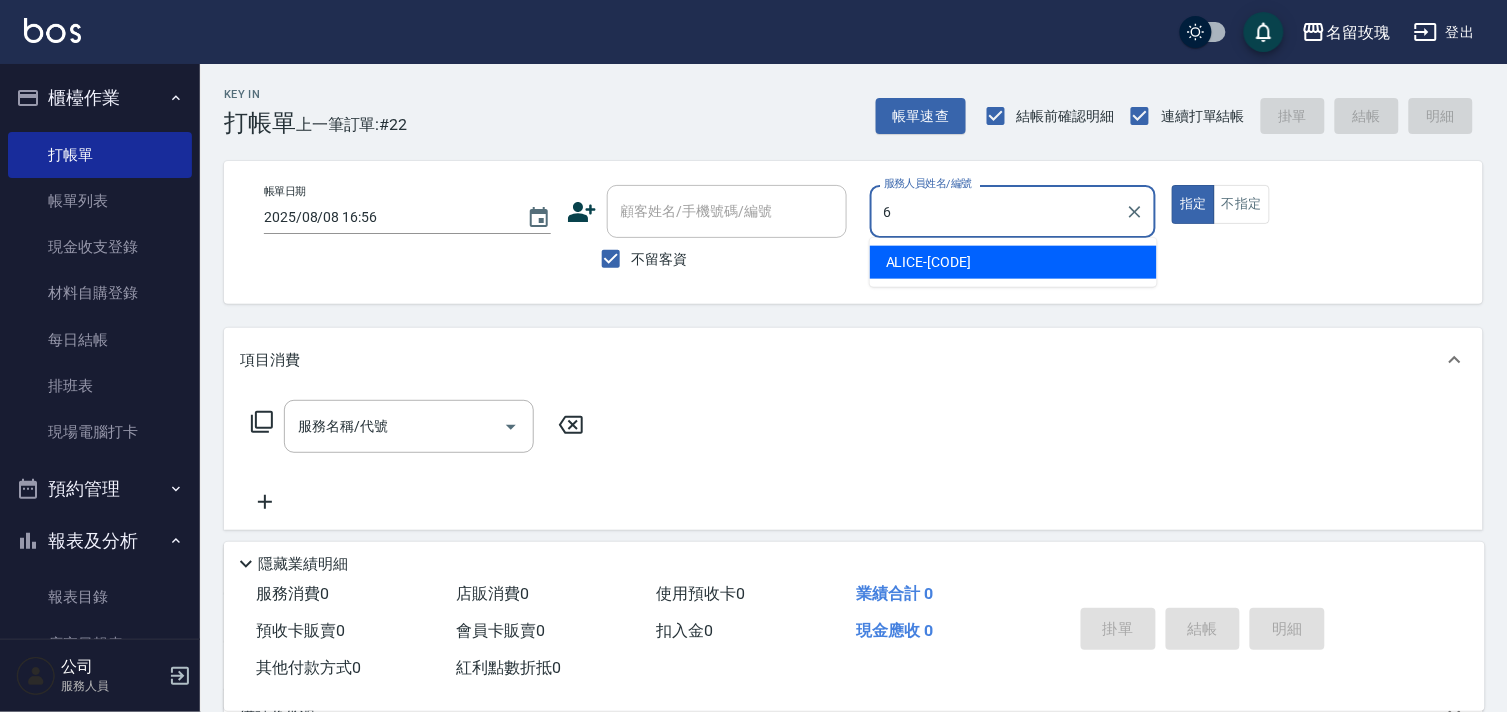 type on "ALICE-6" 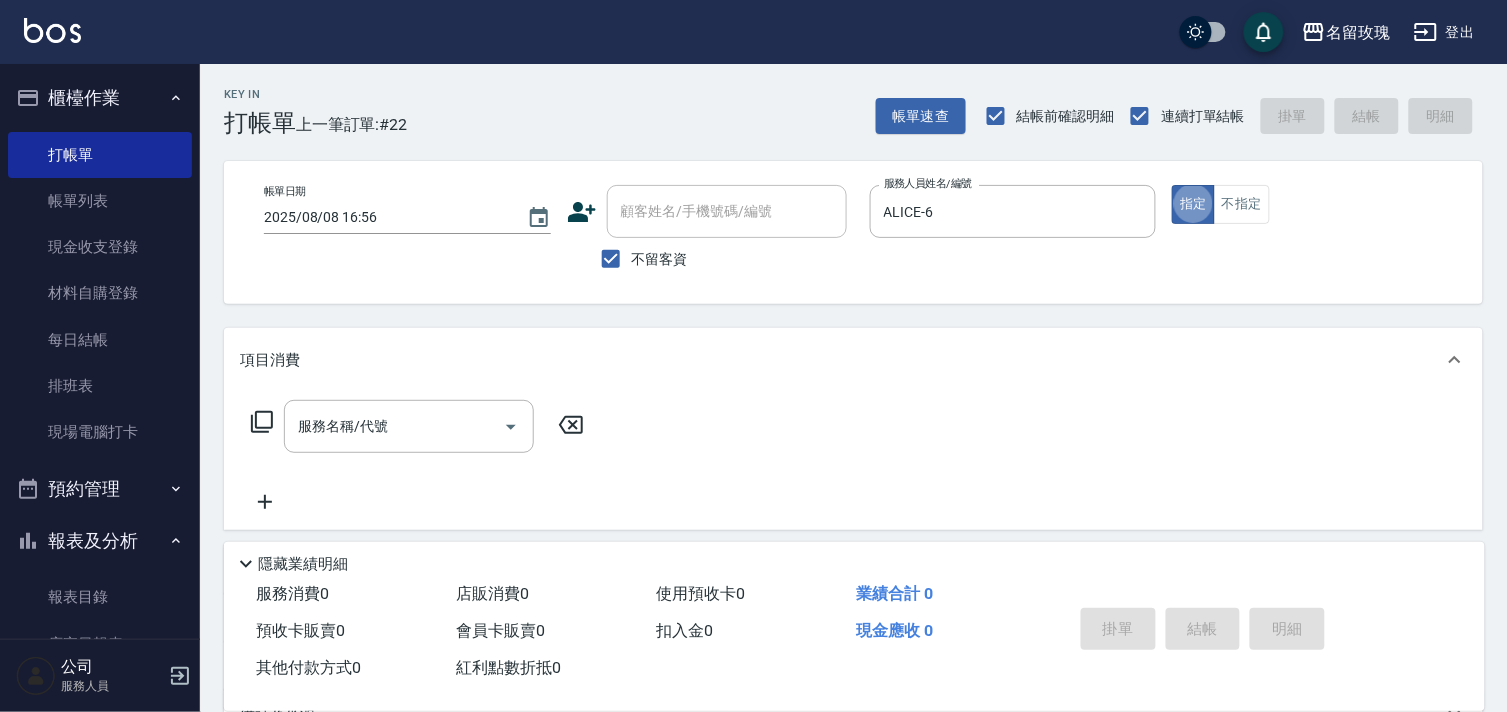 type on "true" 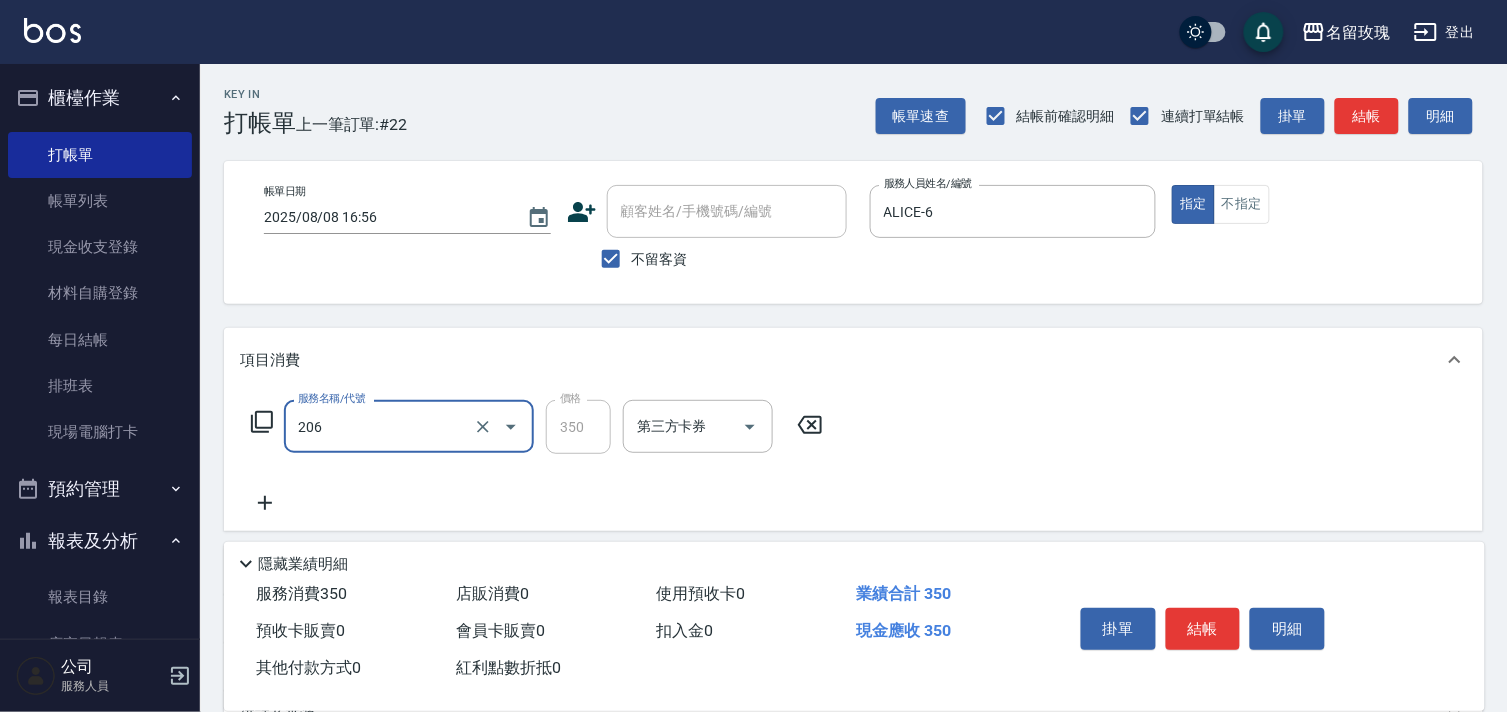 type on "洗髮精油(206)" 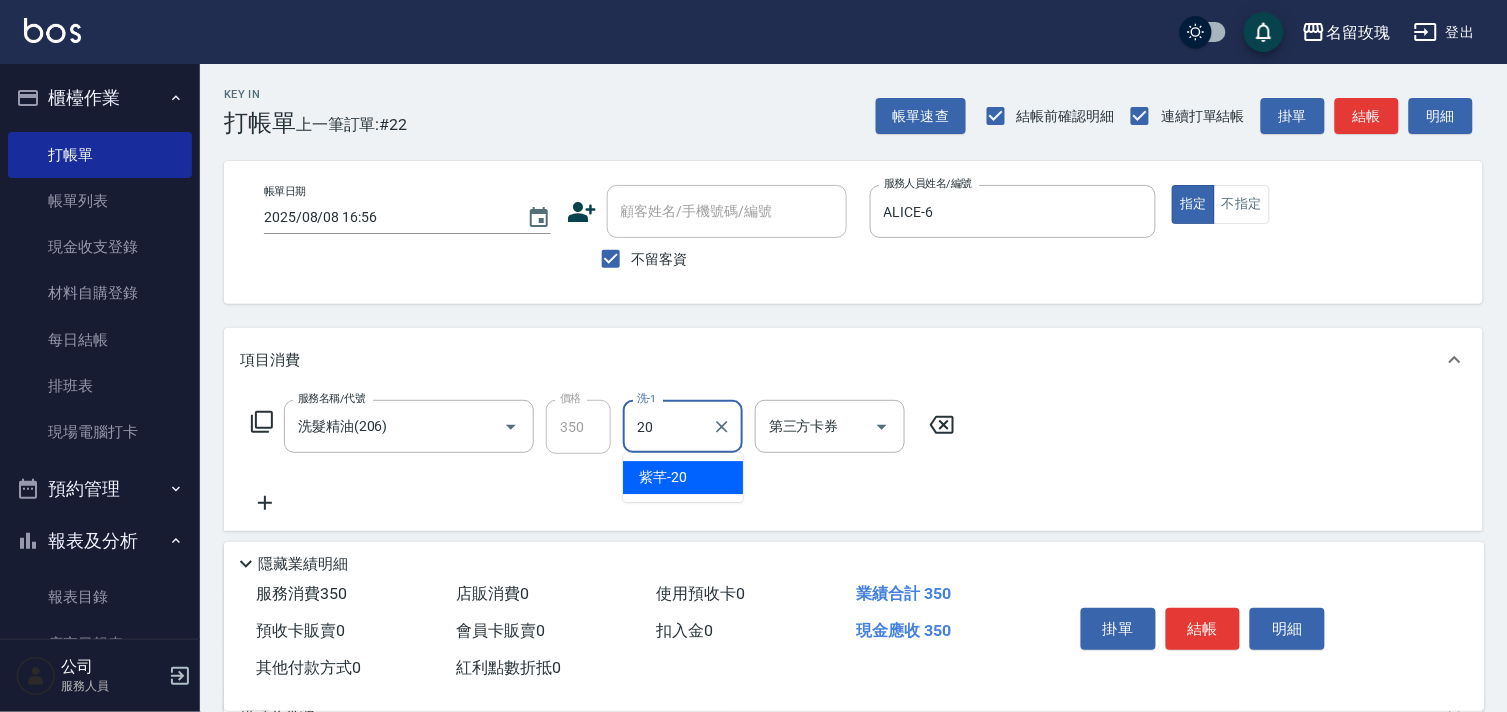 type on "紫芊-20" 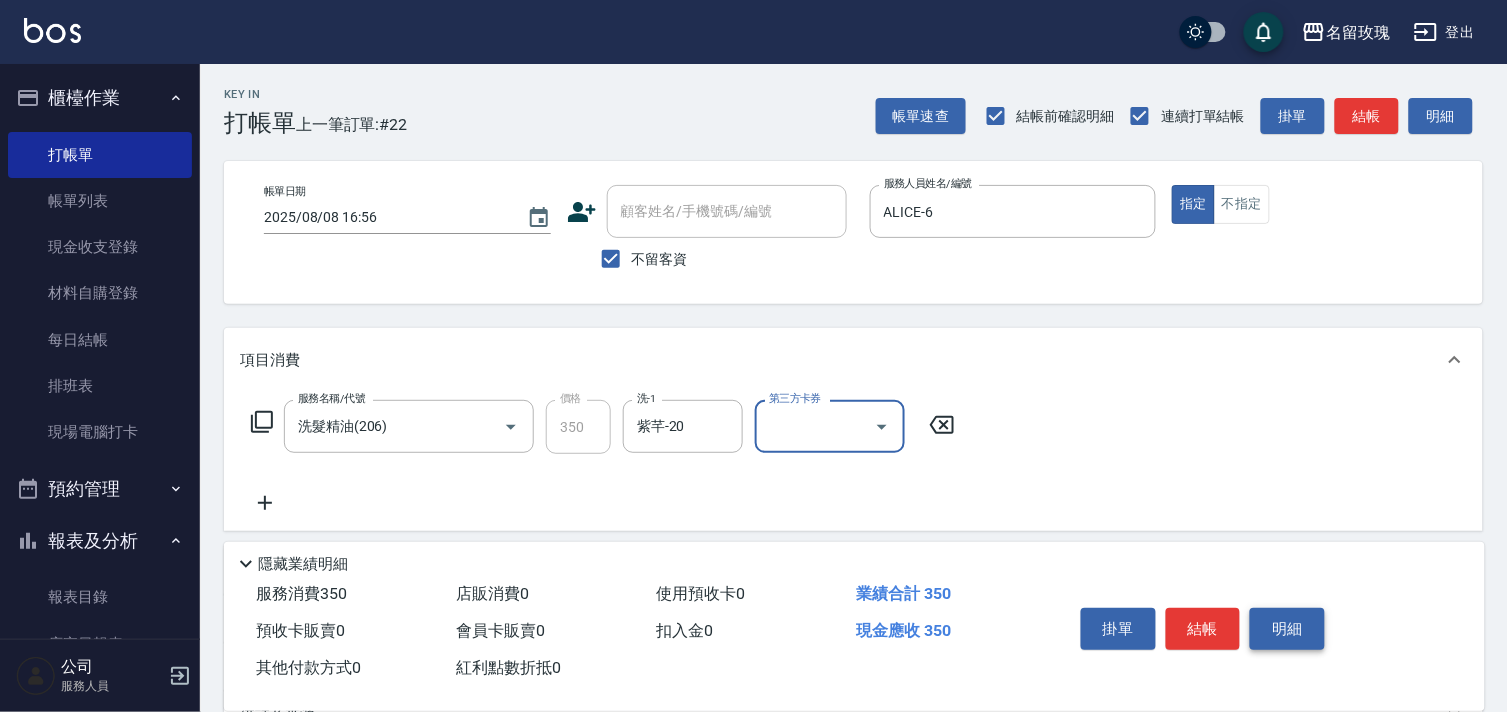 click on "明細" at bounding box center (1287, 629) 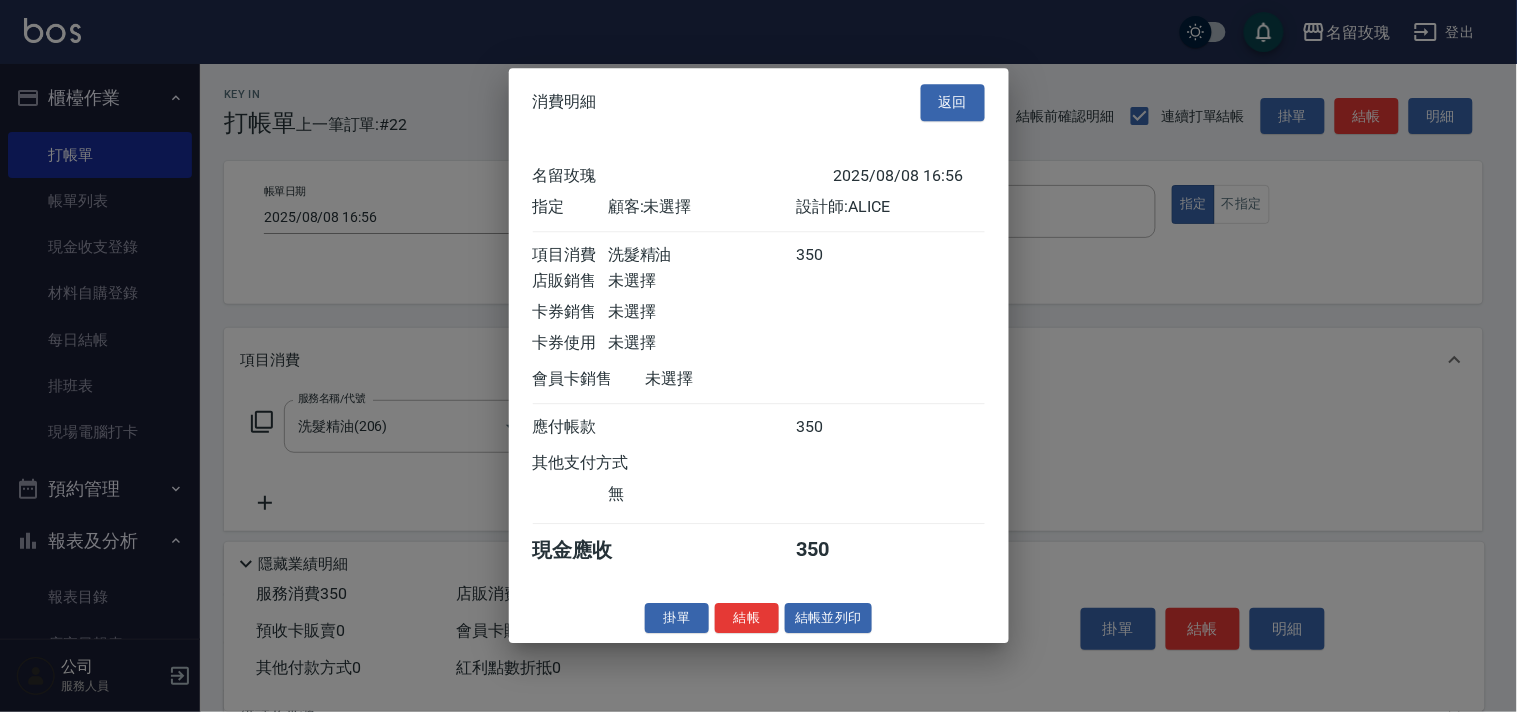 click on "結帳並列印" at bounding box center [828, 618] 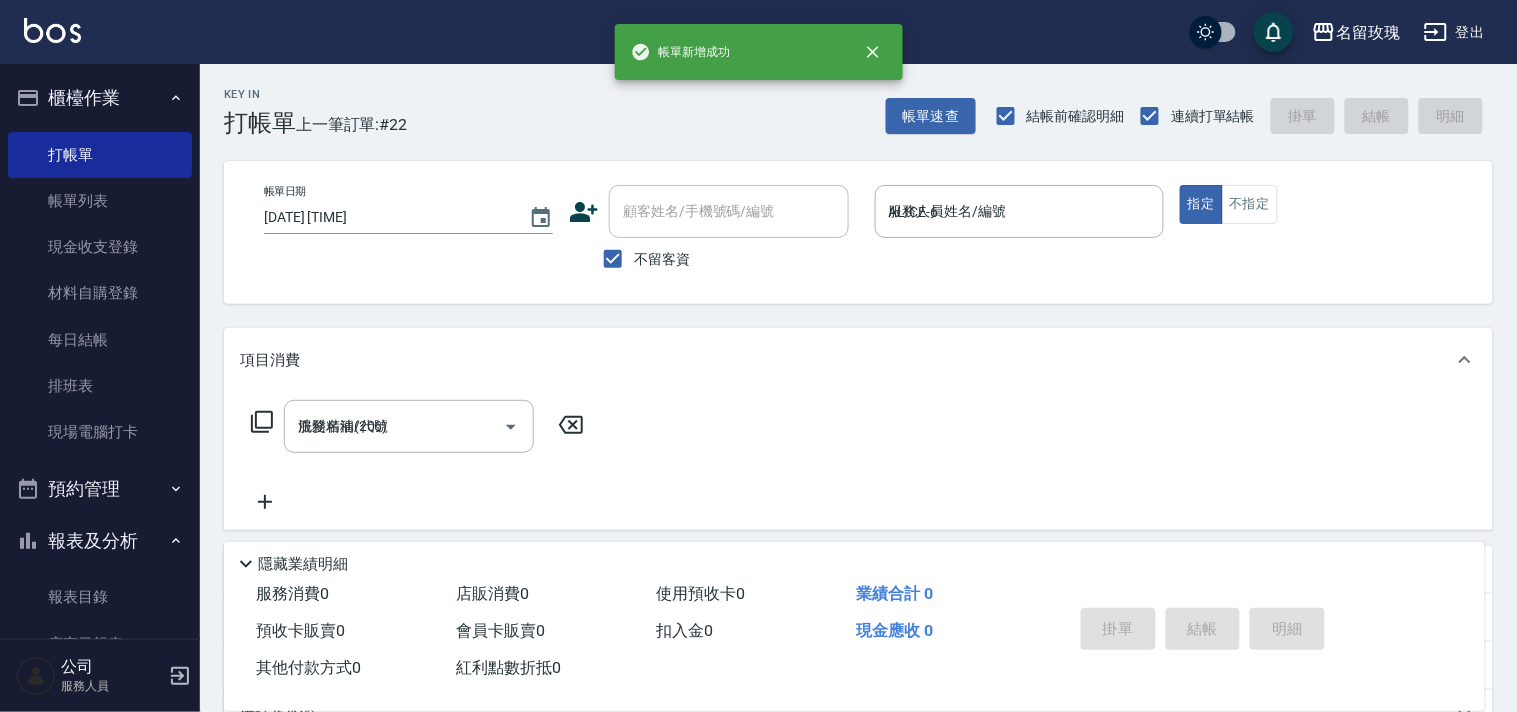 type on "[DATE] [TIME]" 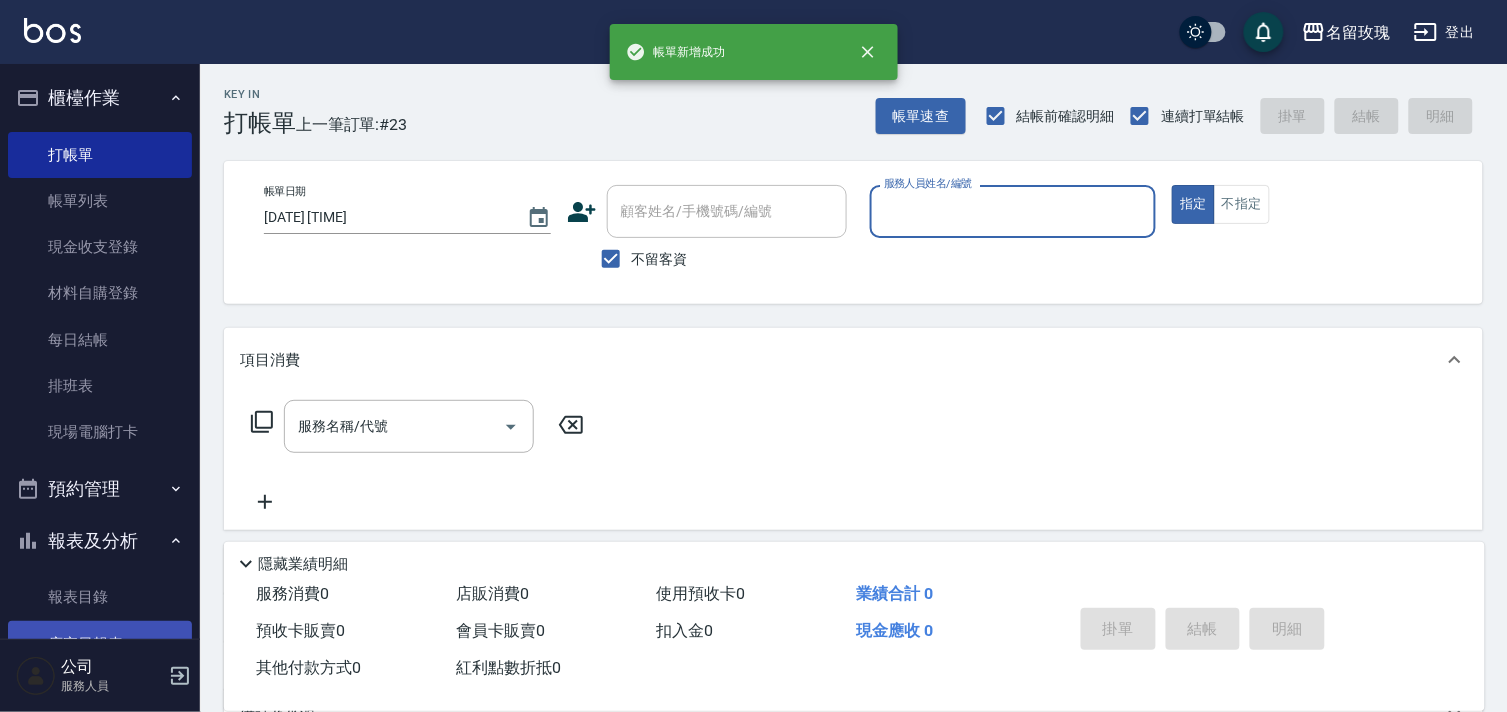 scroll, scrollTop: 111, scrollLeft: 0, axis: vertical 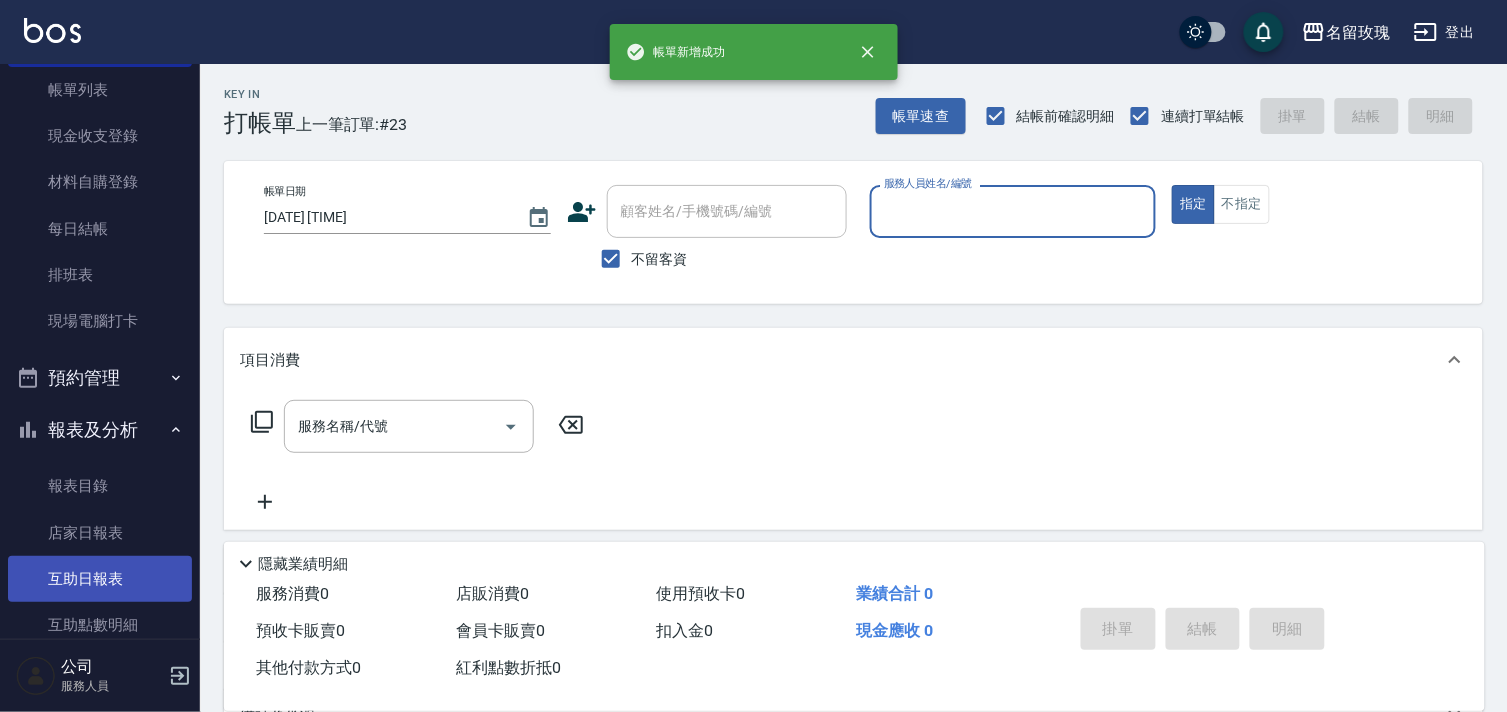 click on "互助日報表" at bounding box center [100, 579] 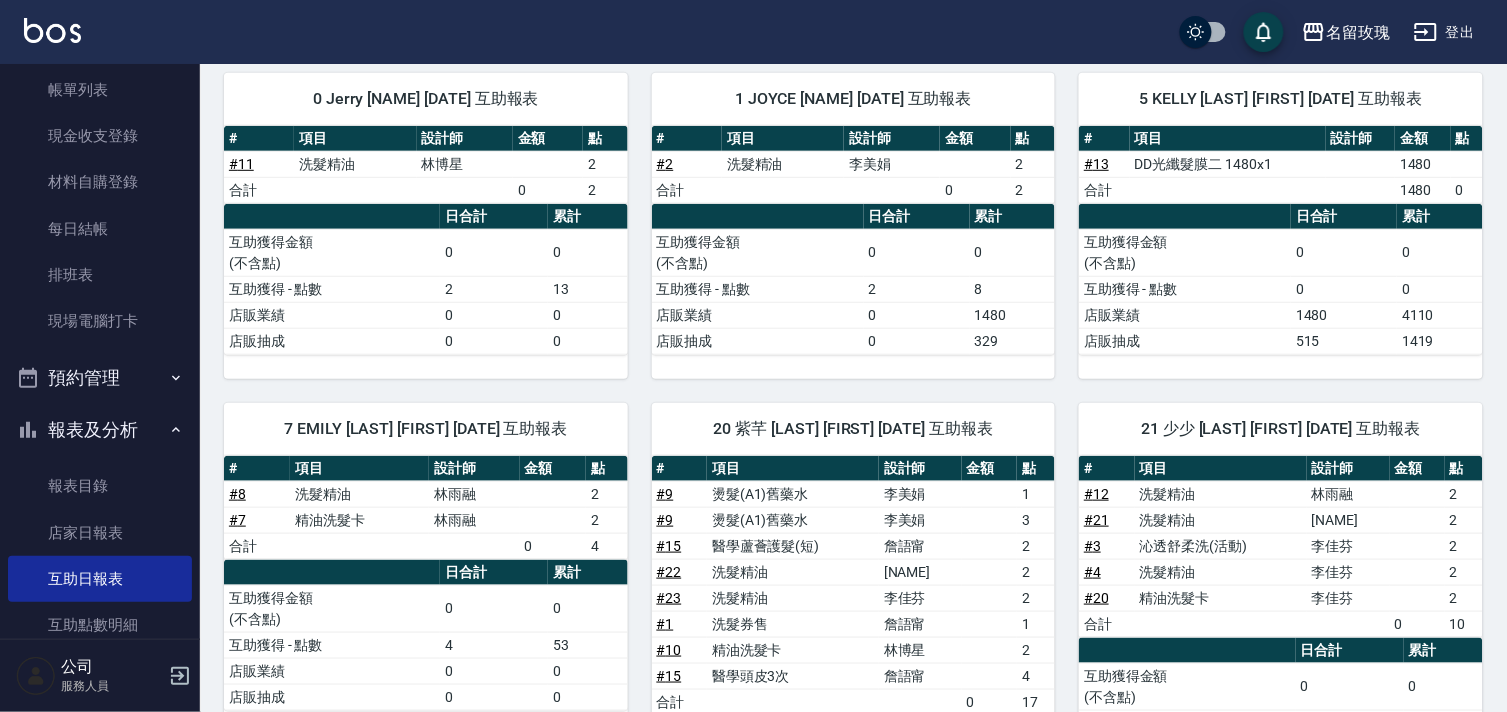 scroll, scrollTop: 444, scrollLeft: 0, axis: vertical 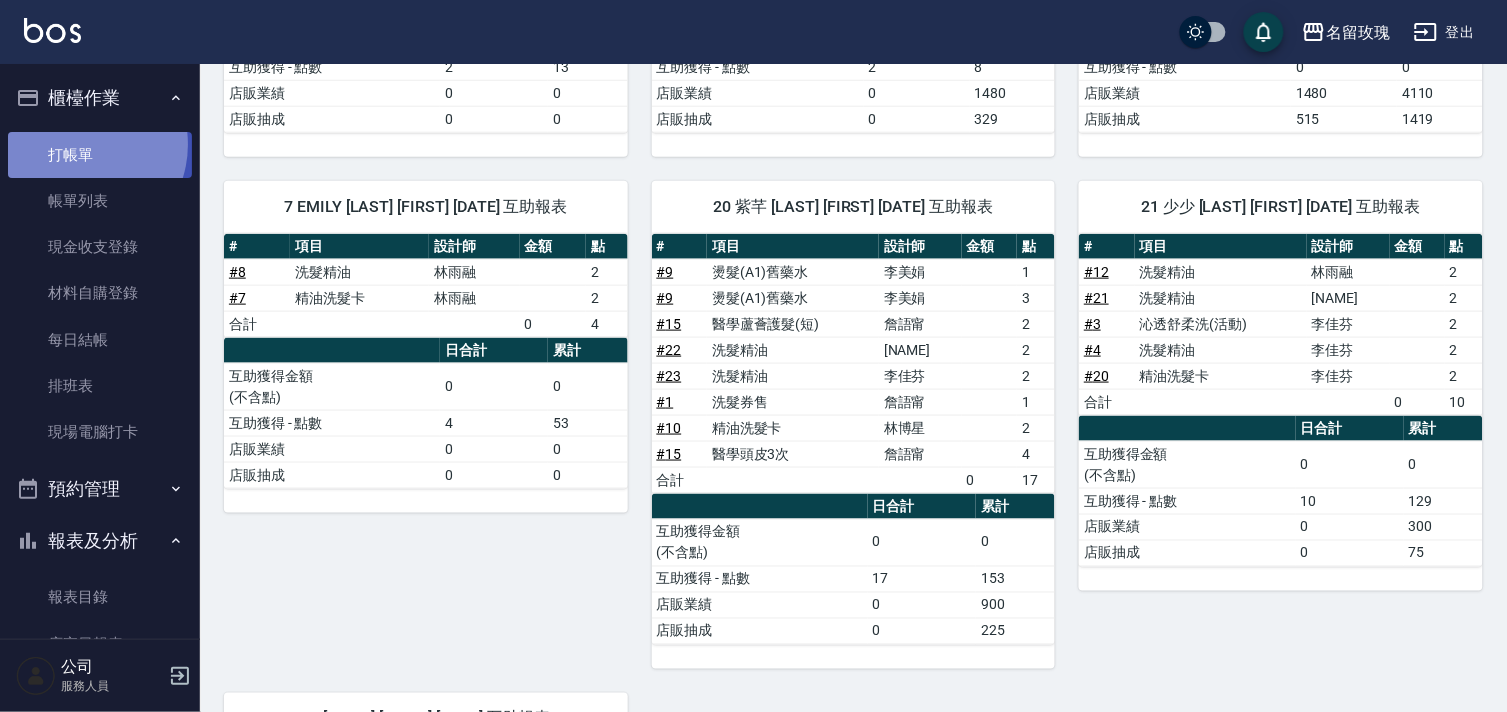 click on "打帳單" at bounding box center [100, 155] 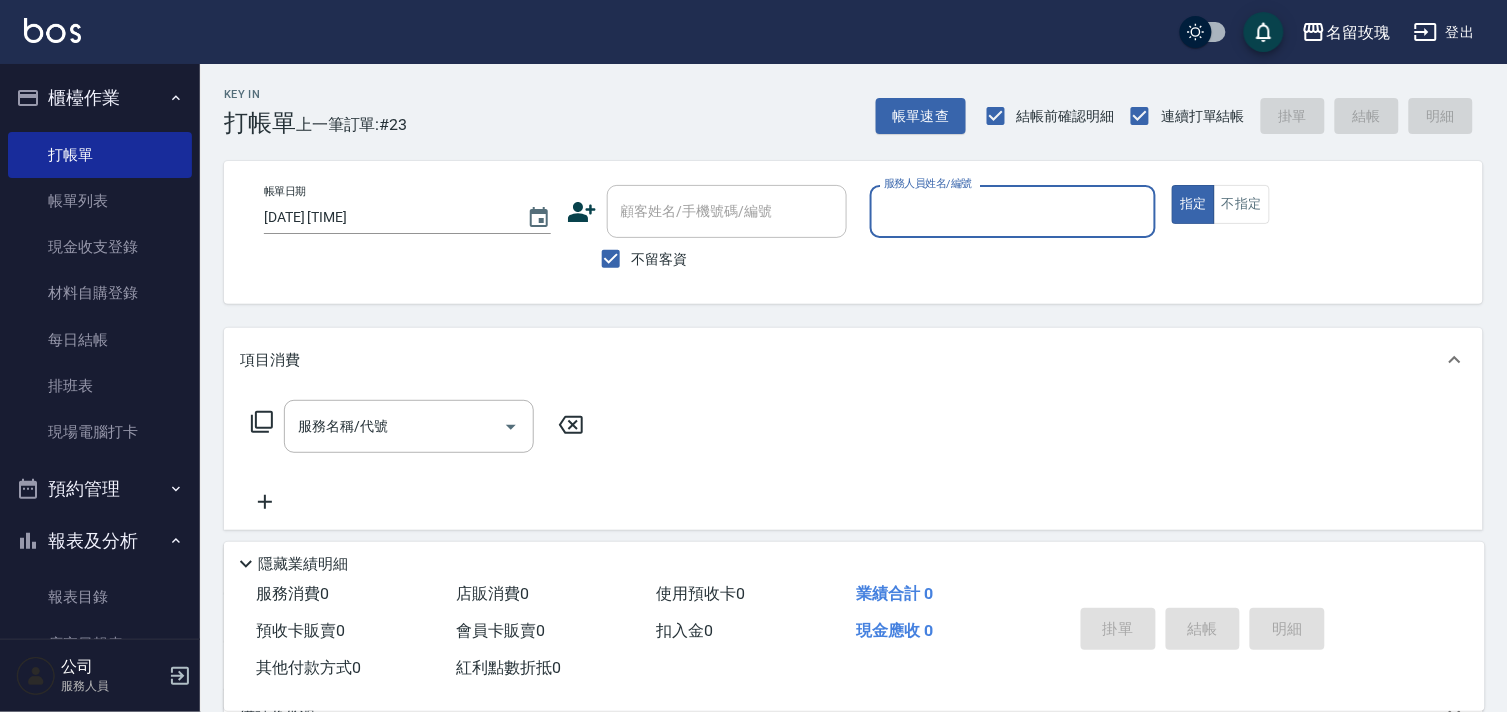 click on "服務人員姓名/編號" at bounding box center [1013, 211] 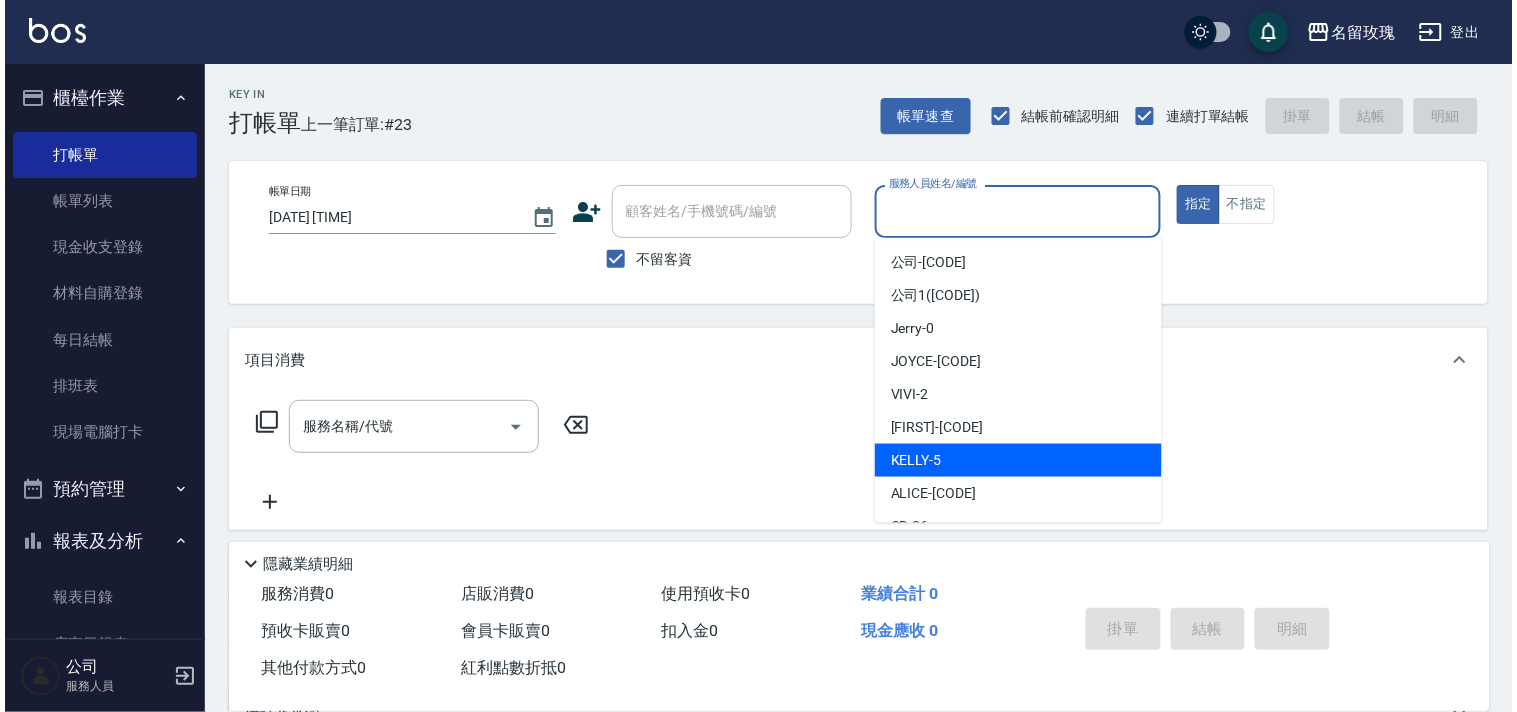scroll, scrollTop: 111, scrollLeft: 0, axis: vertical 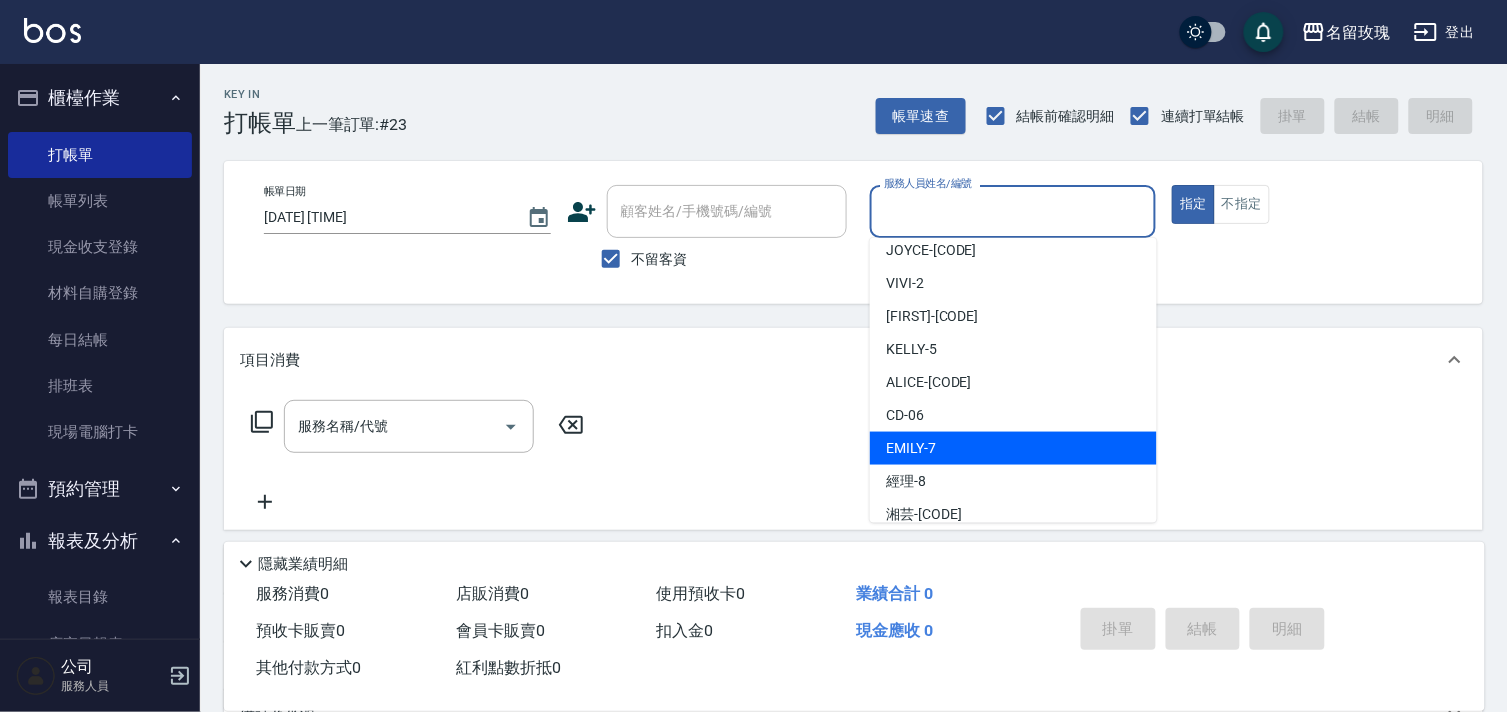 click on "EMILY -7" at bounding box center [1013, 448] 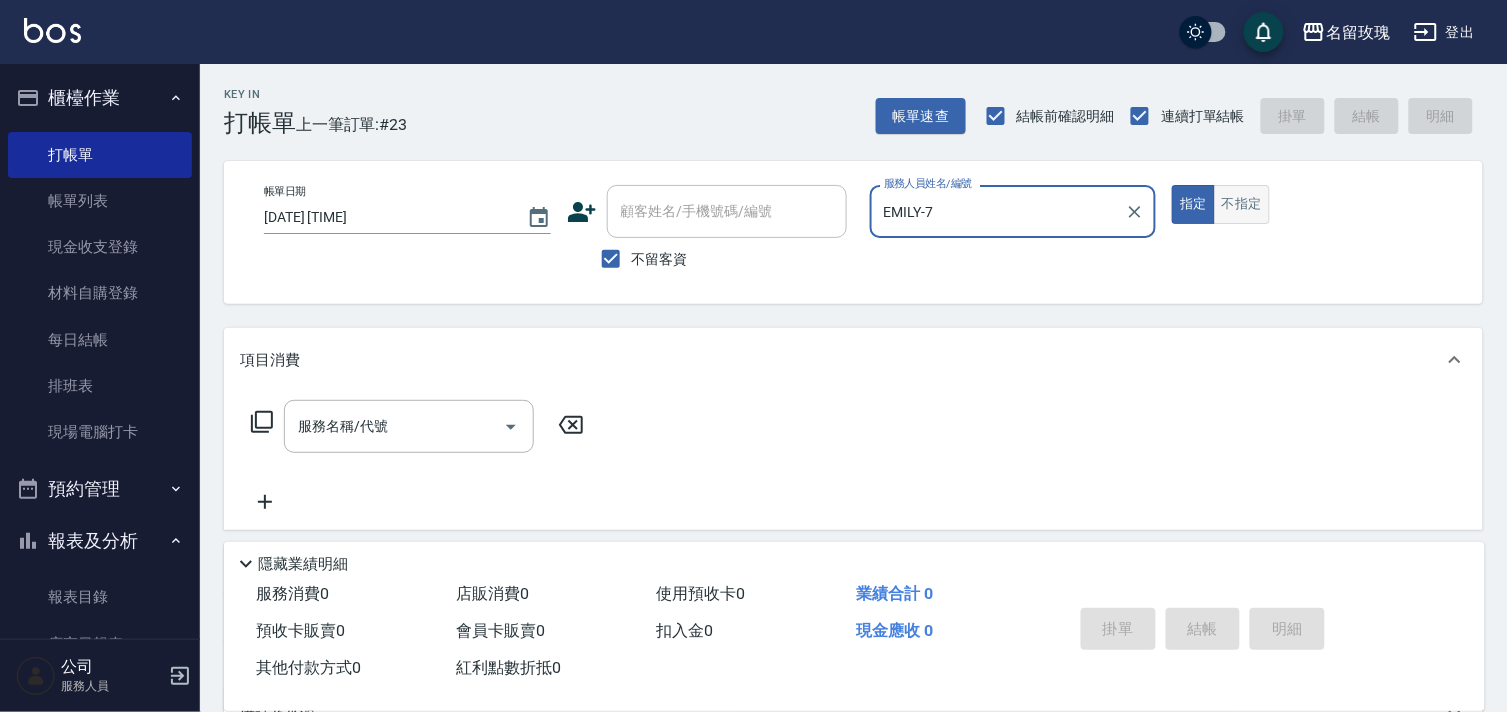 click on "不指定" at bounding box center (1242, 204) 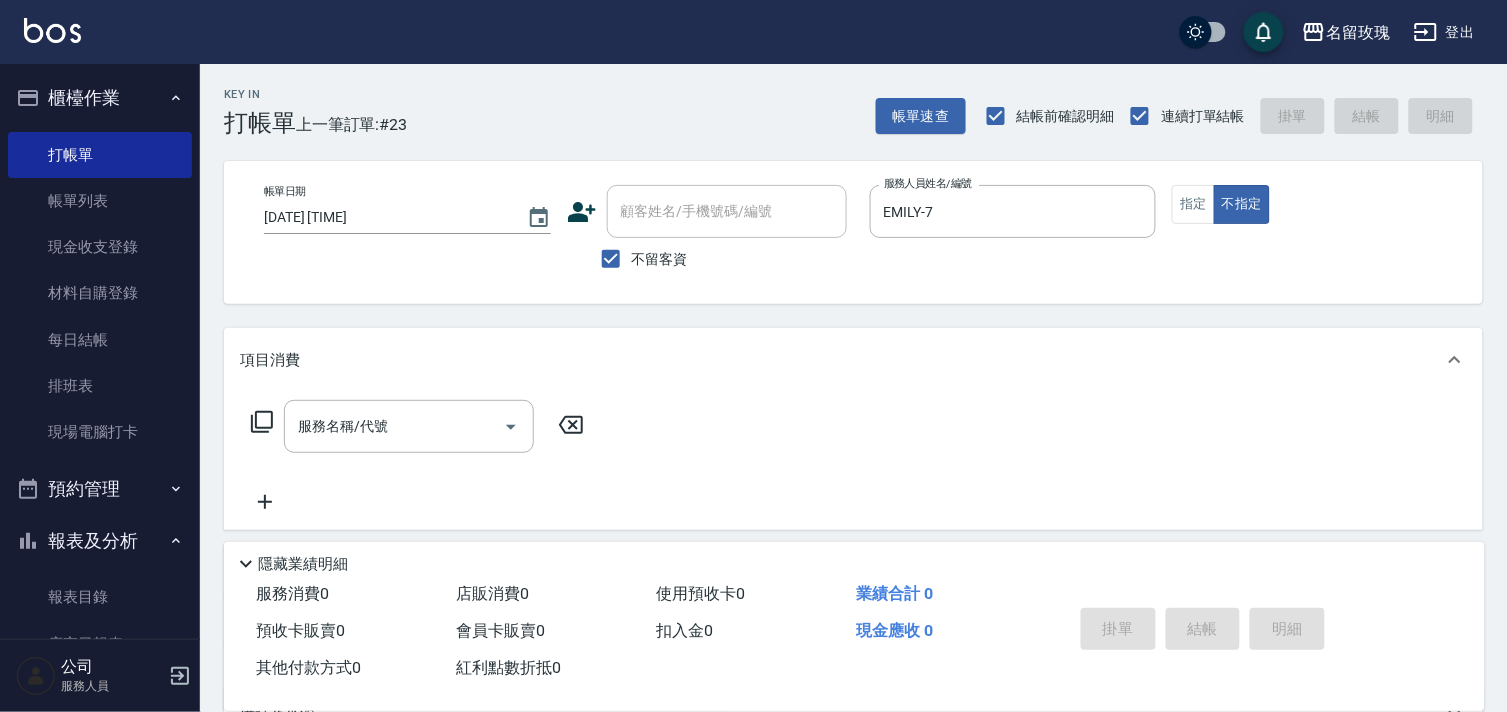 click 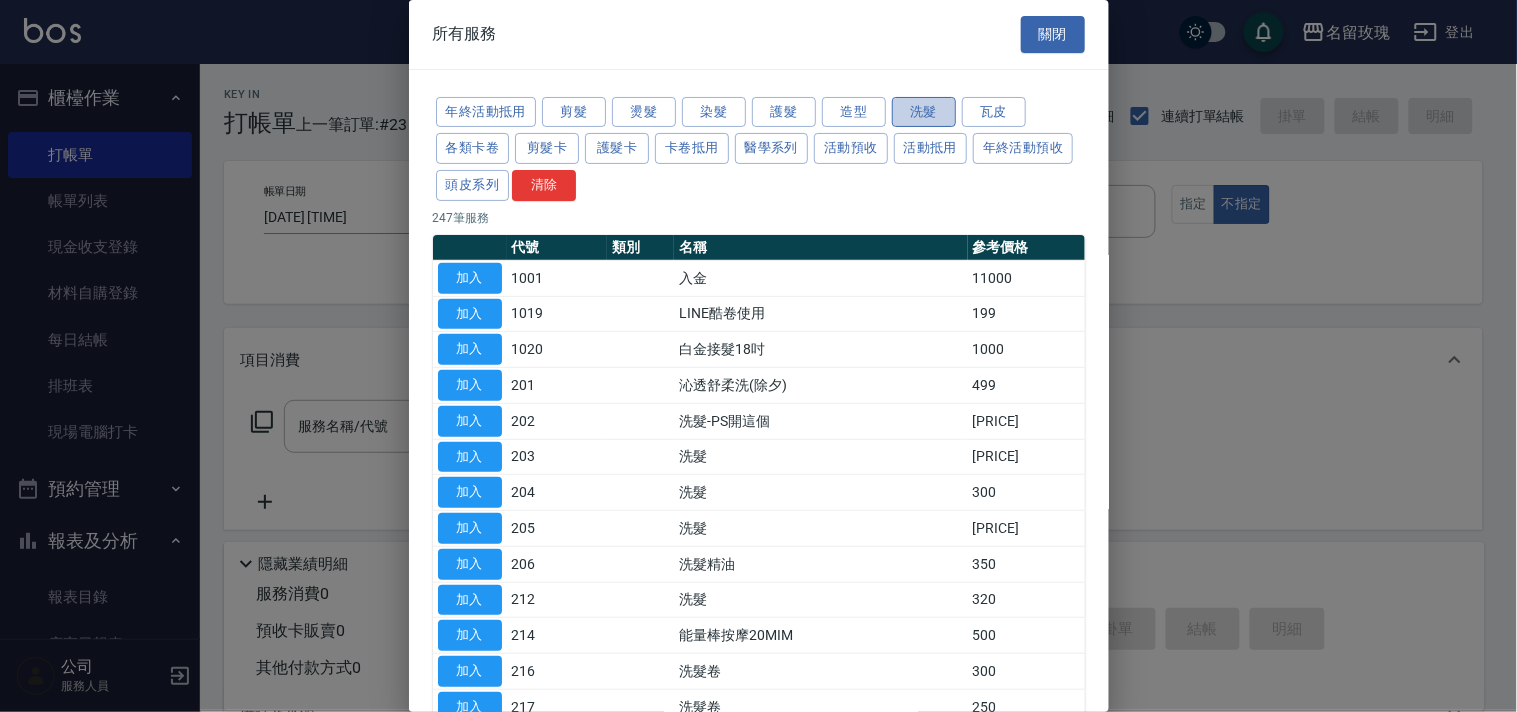 click on "洗髮" at bounding box center [924, 112] 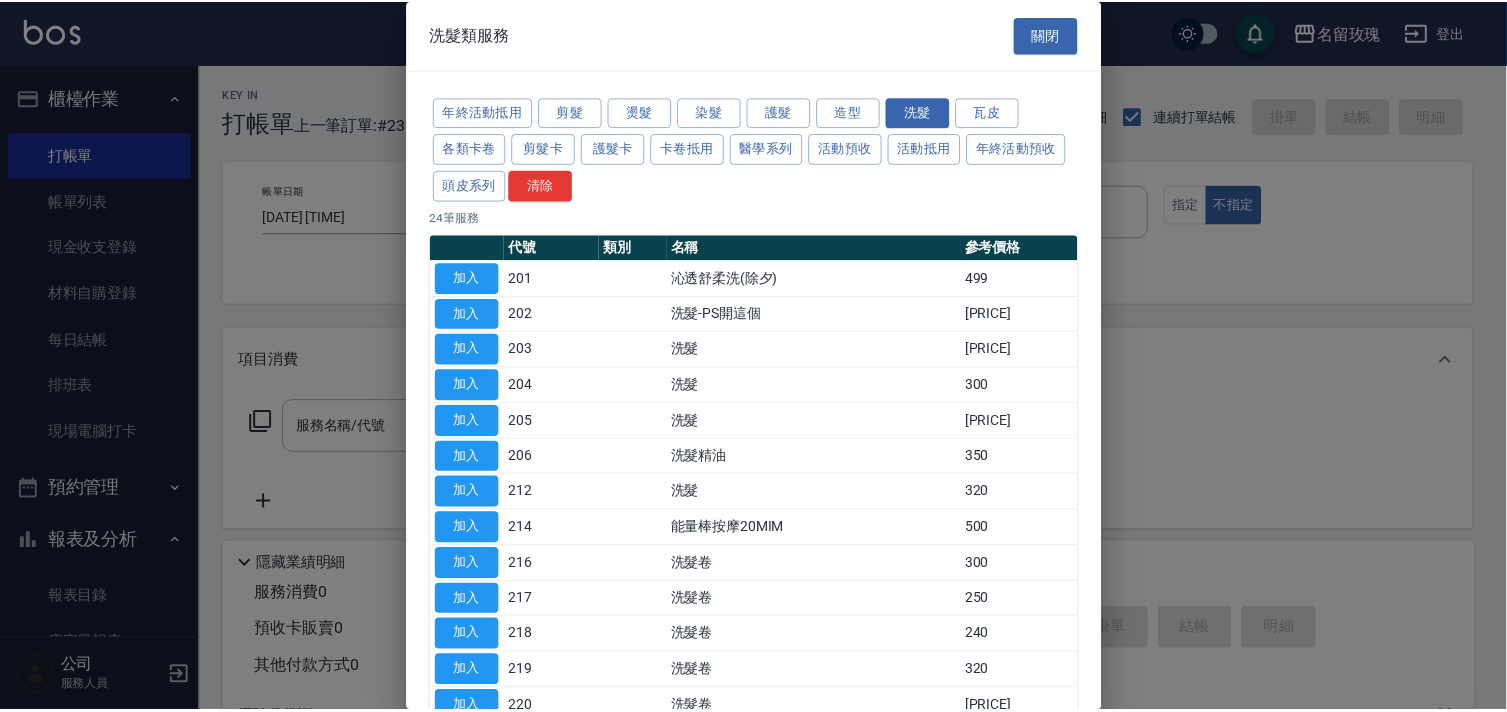 scroll, scrollTop: 444, scrollLeft: 0, axis: vertical 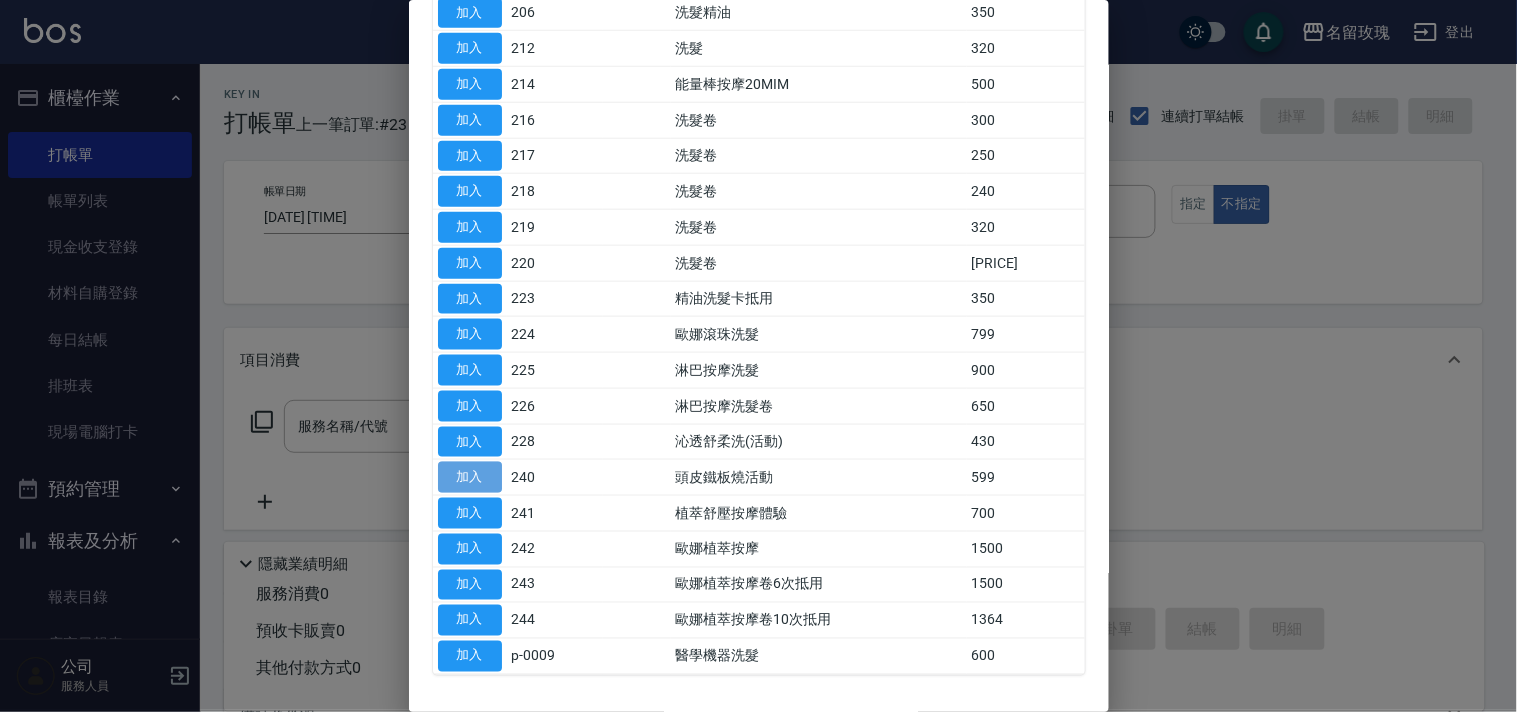 click on "加入" at bounding box center [470, 477] 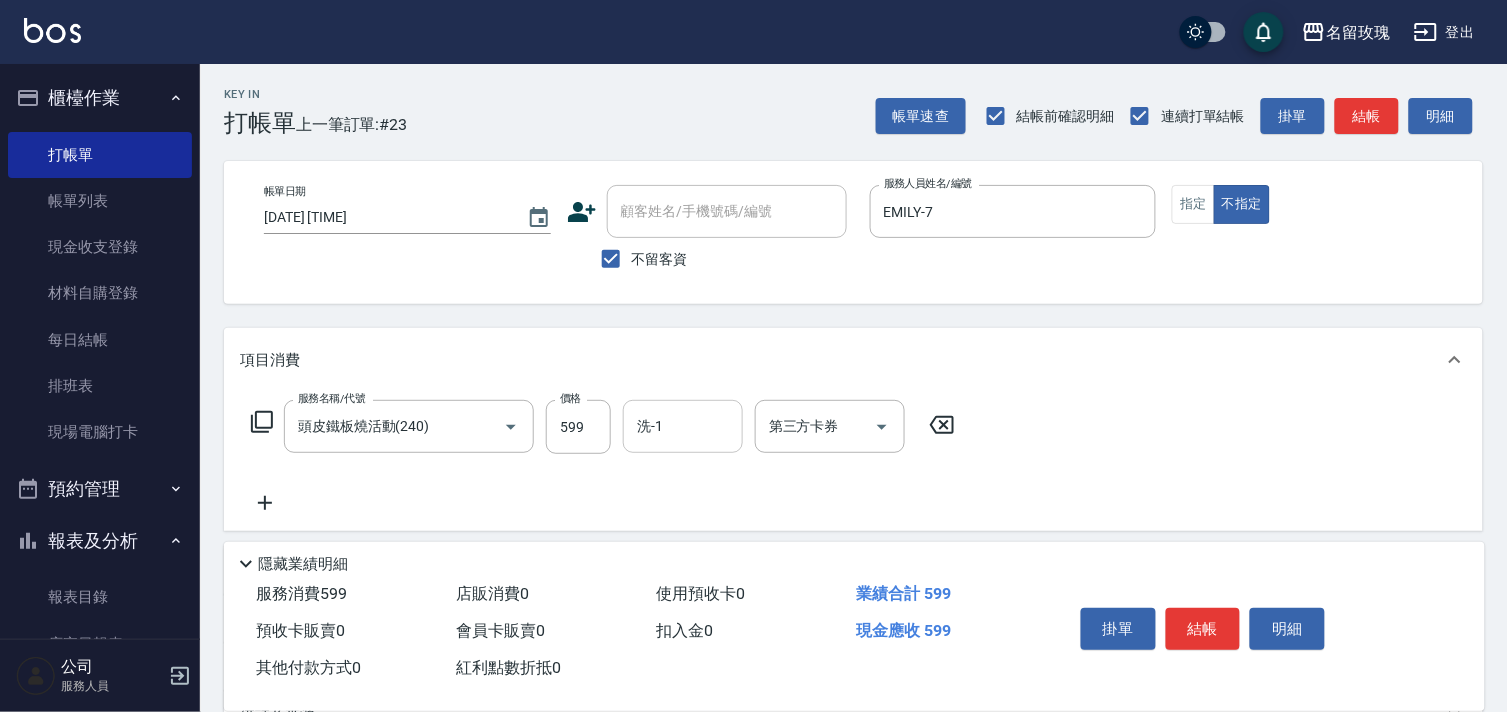 click on "洗-1" at bounding box center [683, 426] 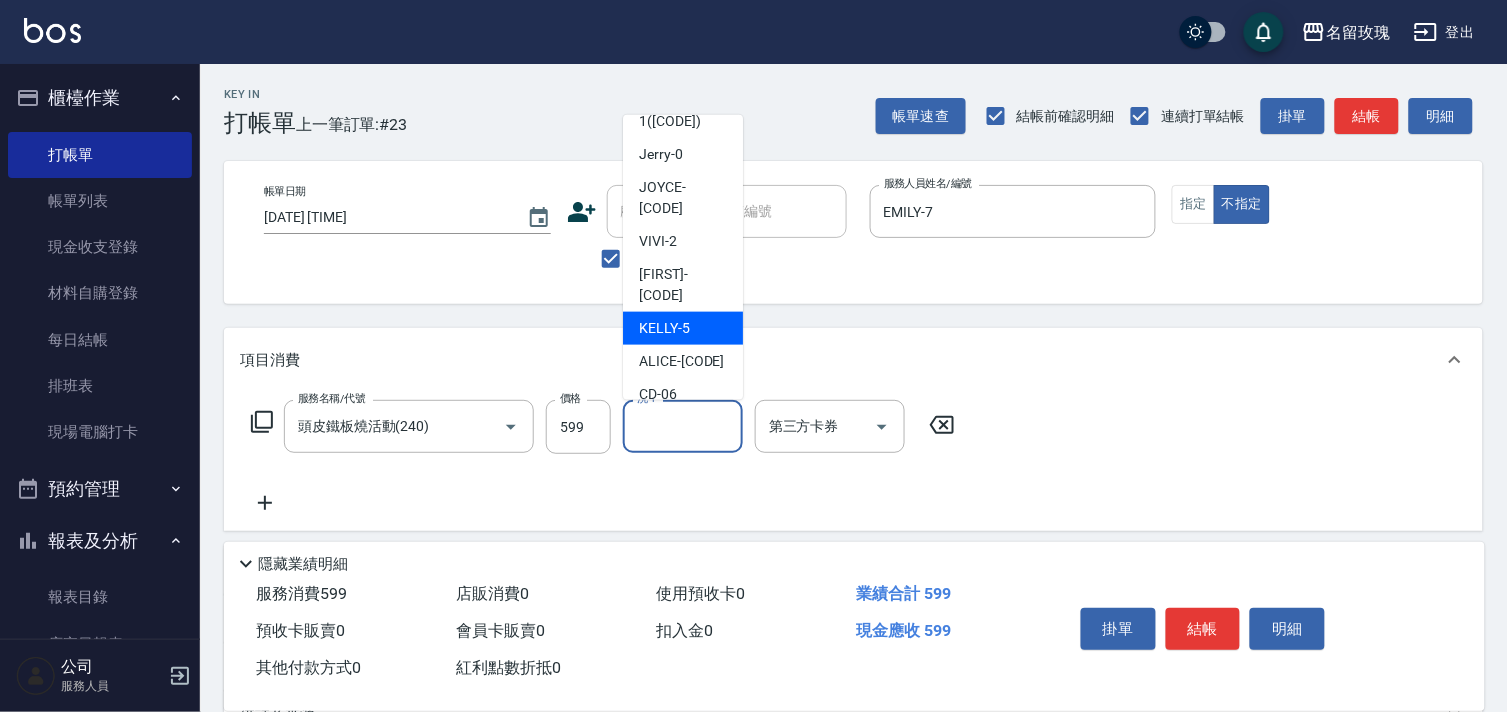 scroll, scrollTop: 111, scrollLeft: 0, axis: vertical 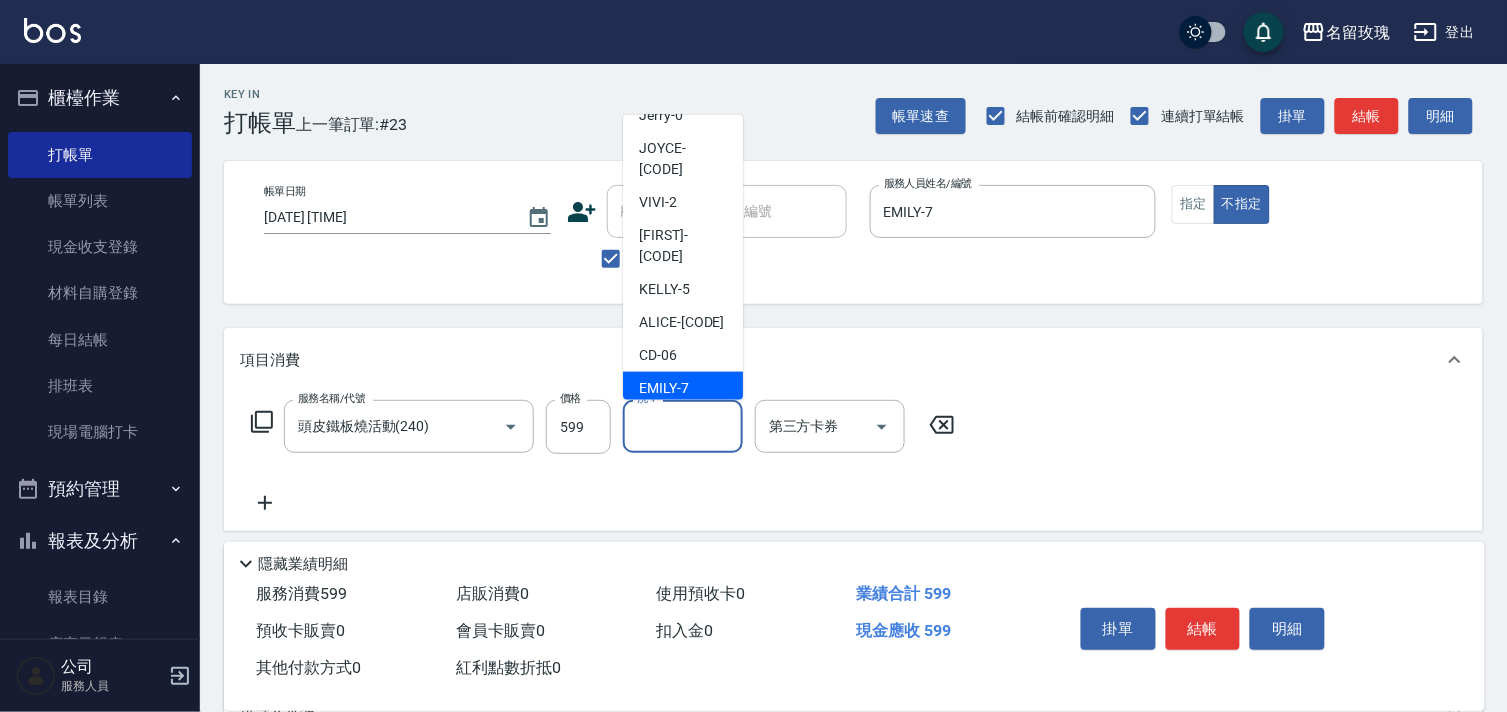 drag, startPoint x: 664, startPoint y: 347, endPoint x: 550, endPoint y: 363, distance: 115.11733 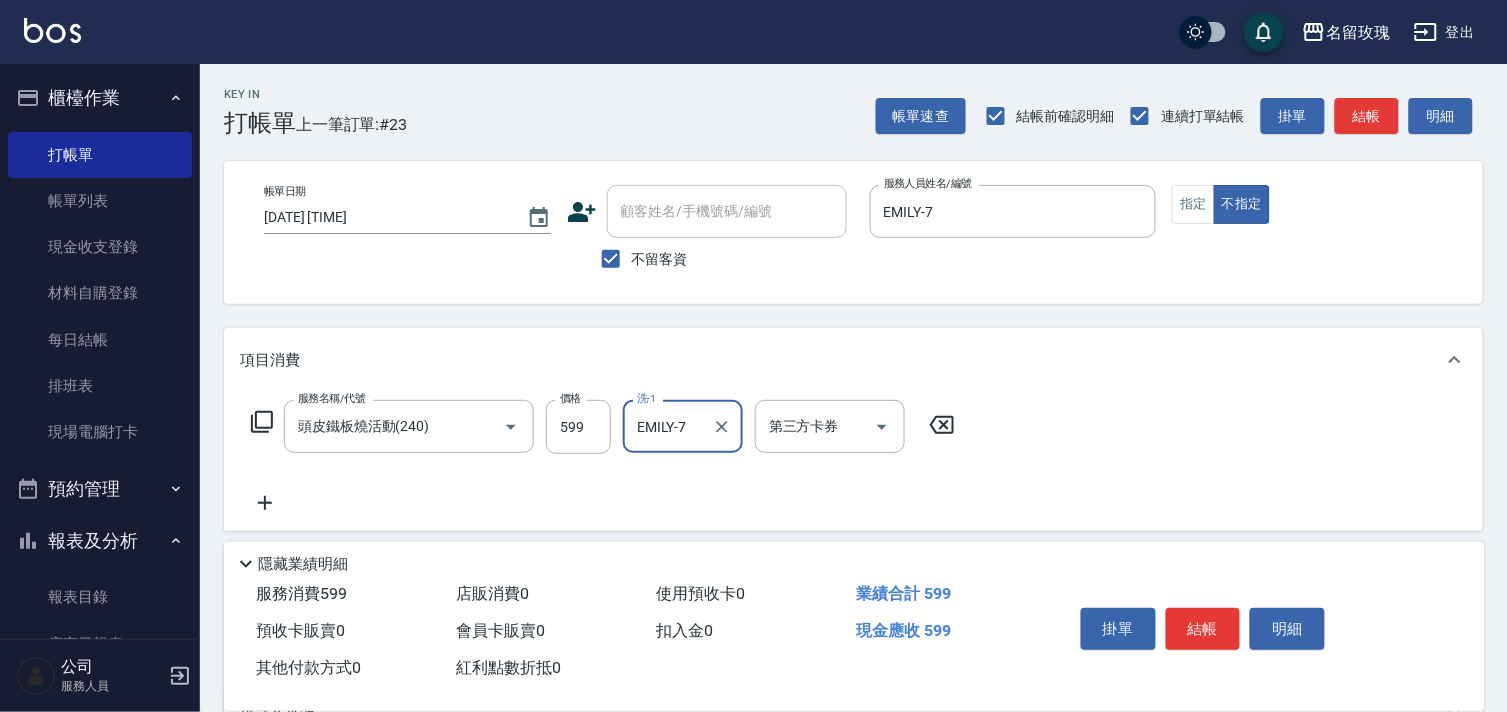 click 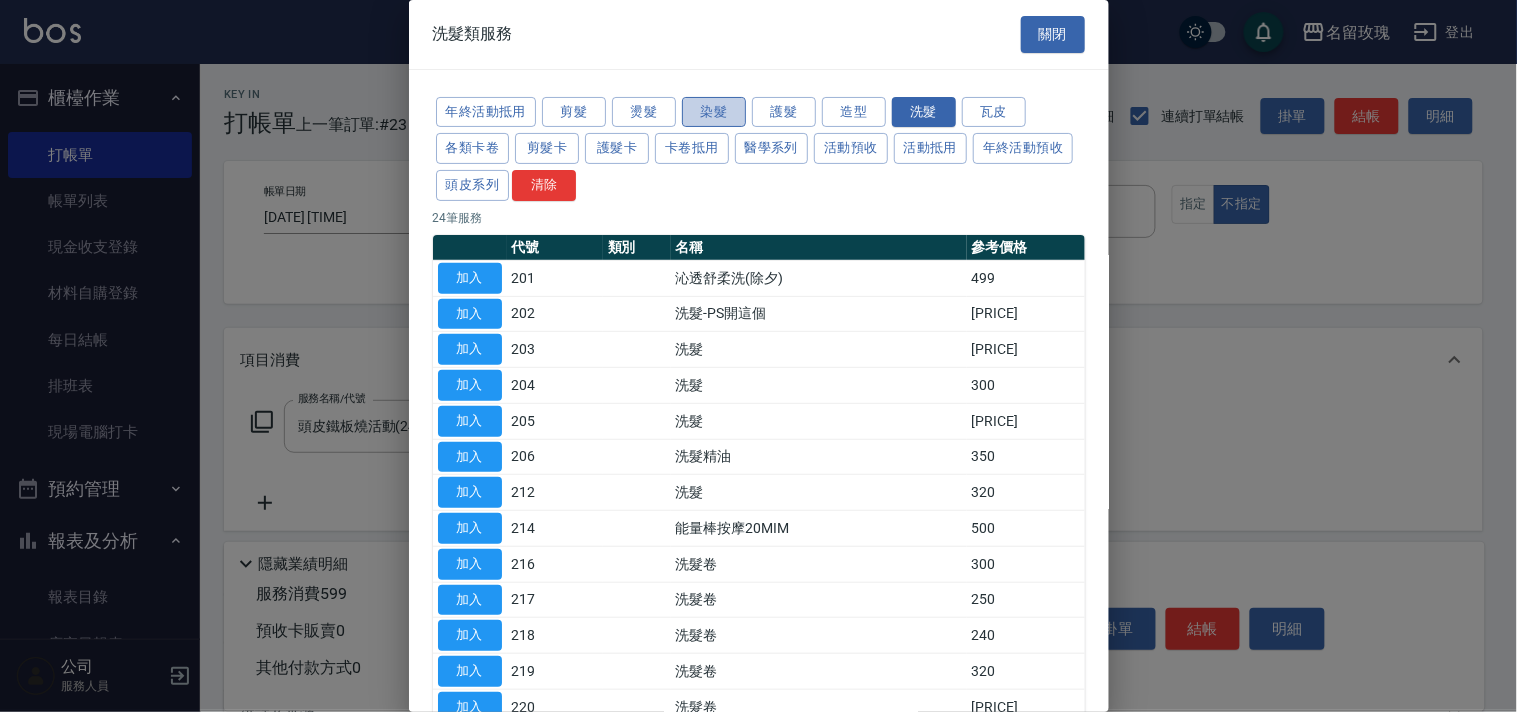 click on "染髮" at bounding box center [714, 112] 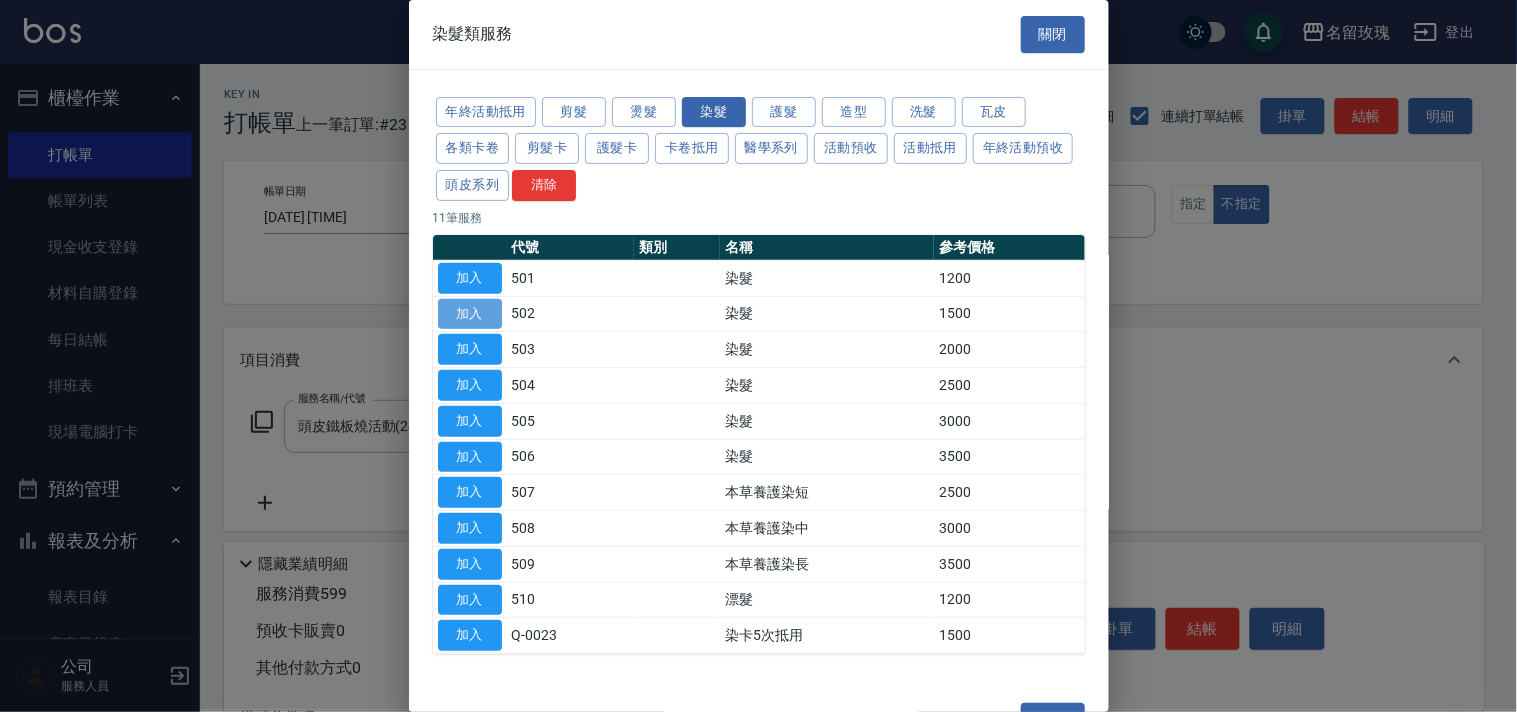 click on "加入" at bounding box center [470, 314] 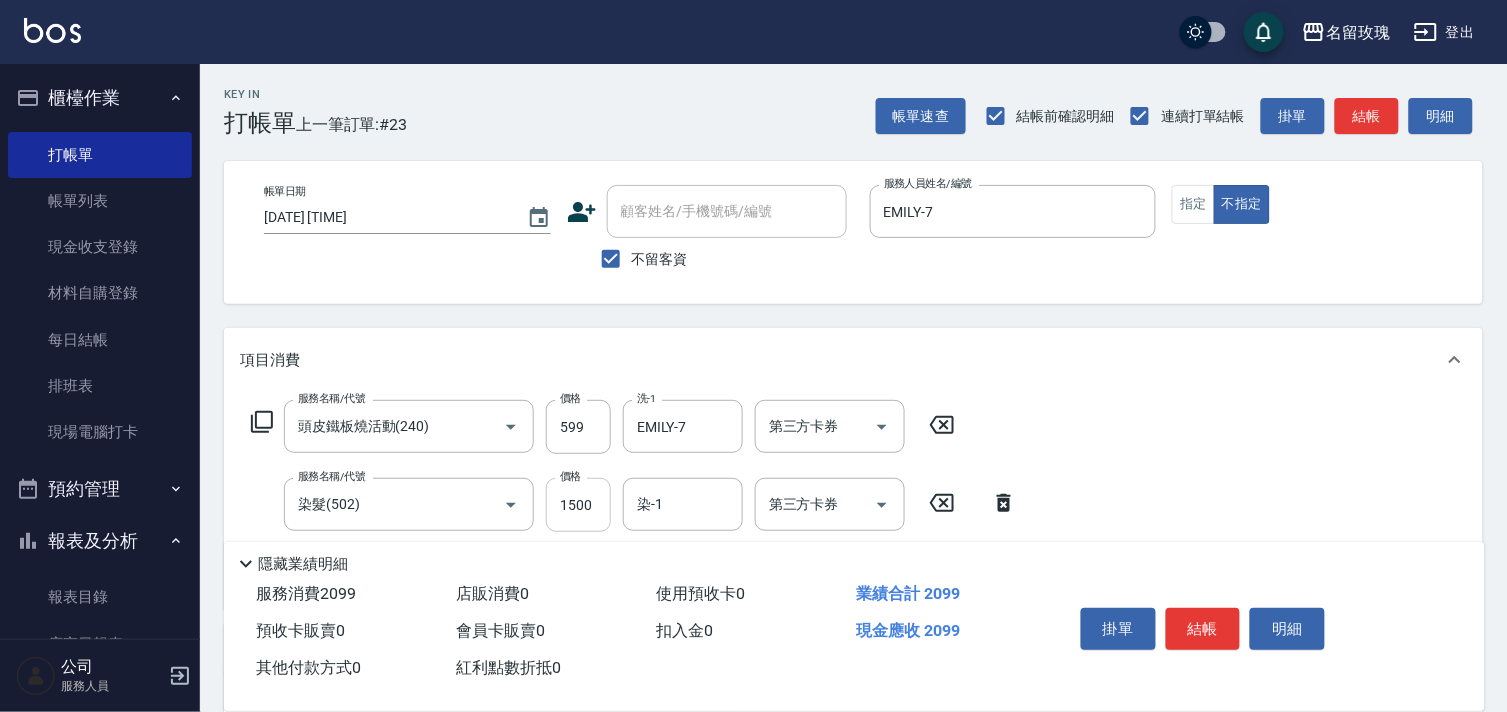 click on "1500" at bounding box center [578, 505] 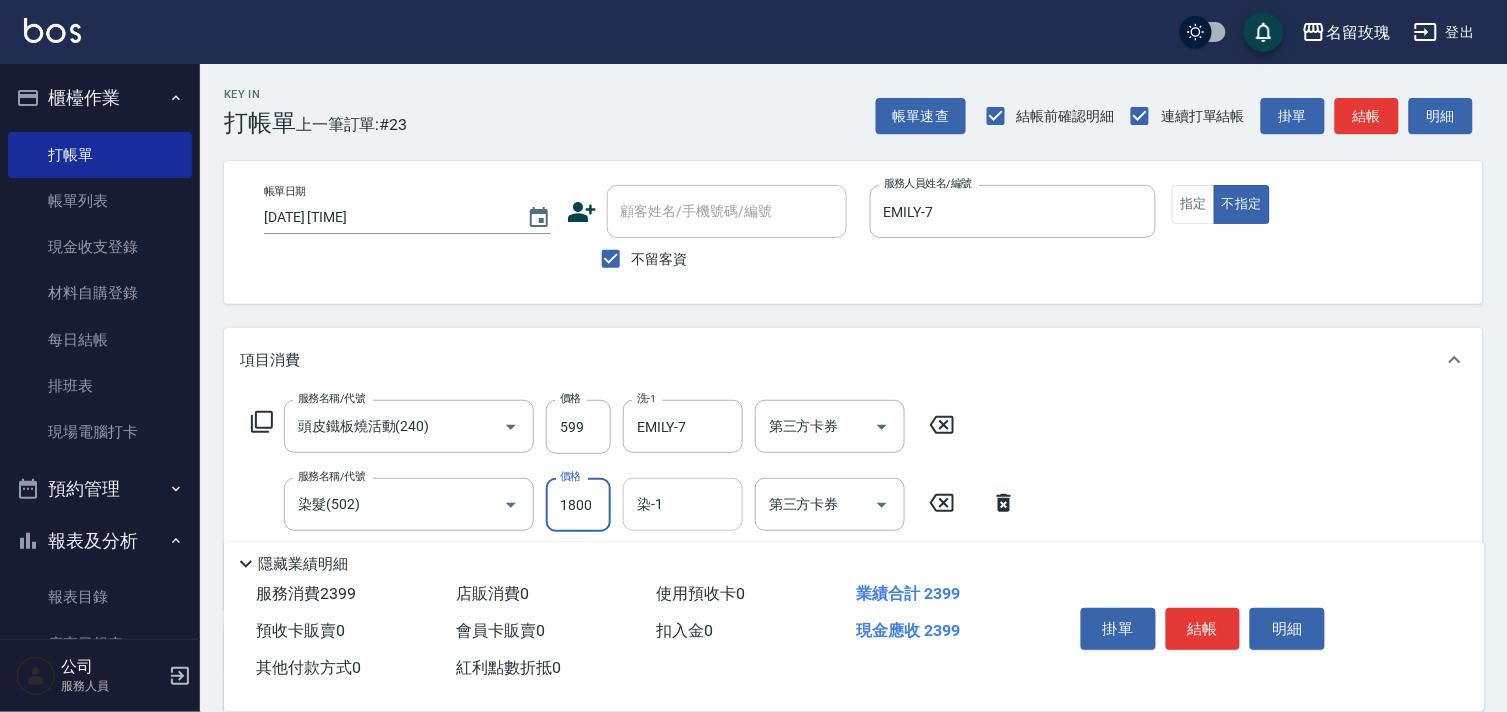 type on "1800" 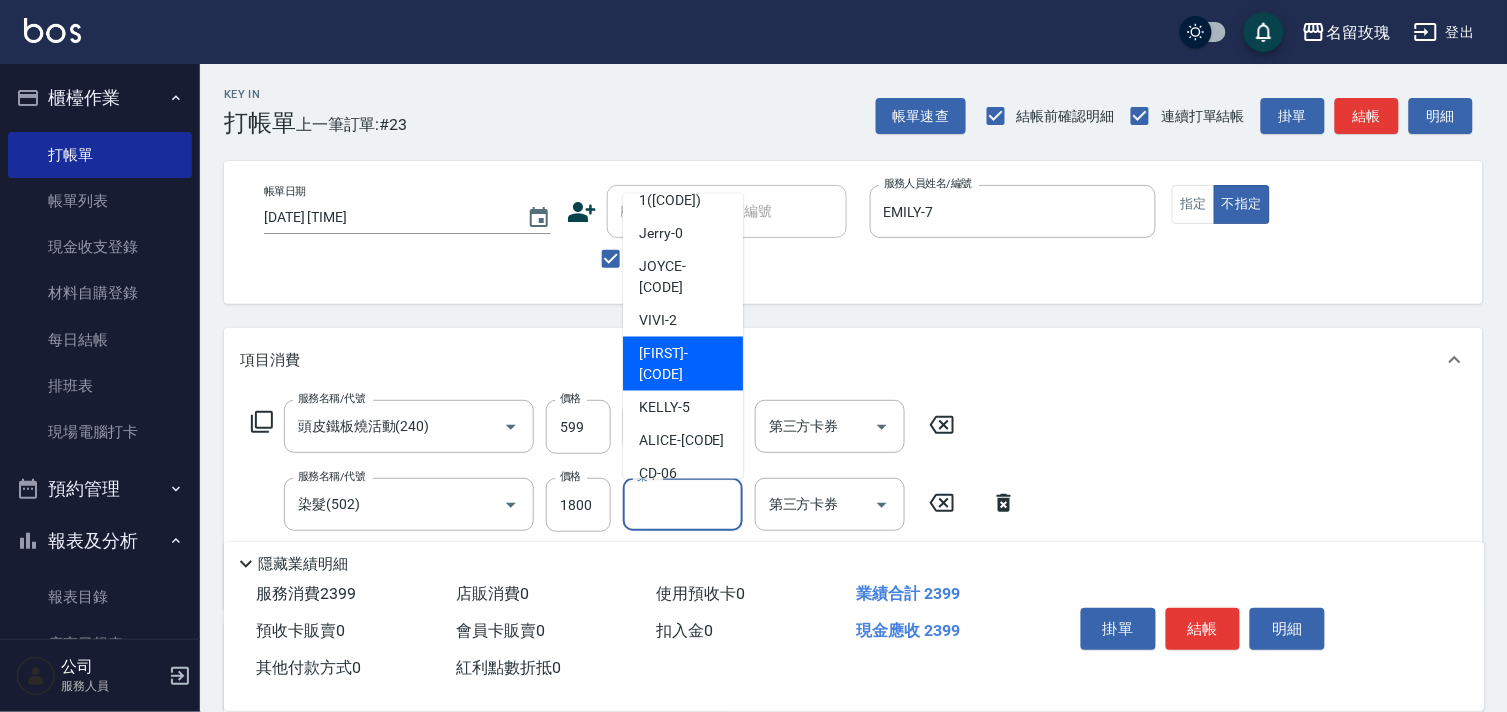 scroll, scrollTop: 111, scrollLeft: 0, axis: vertical 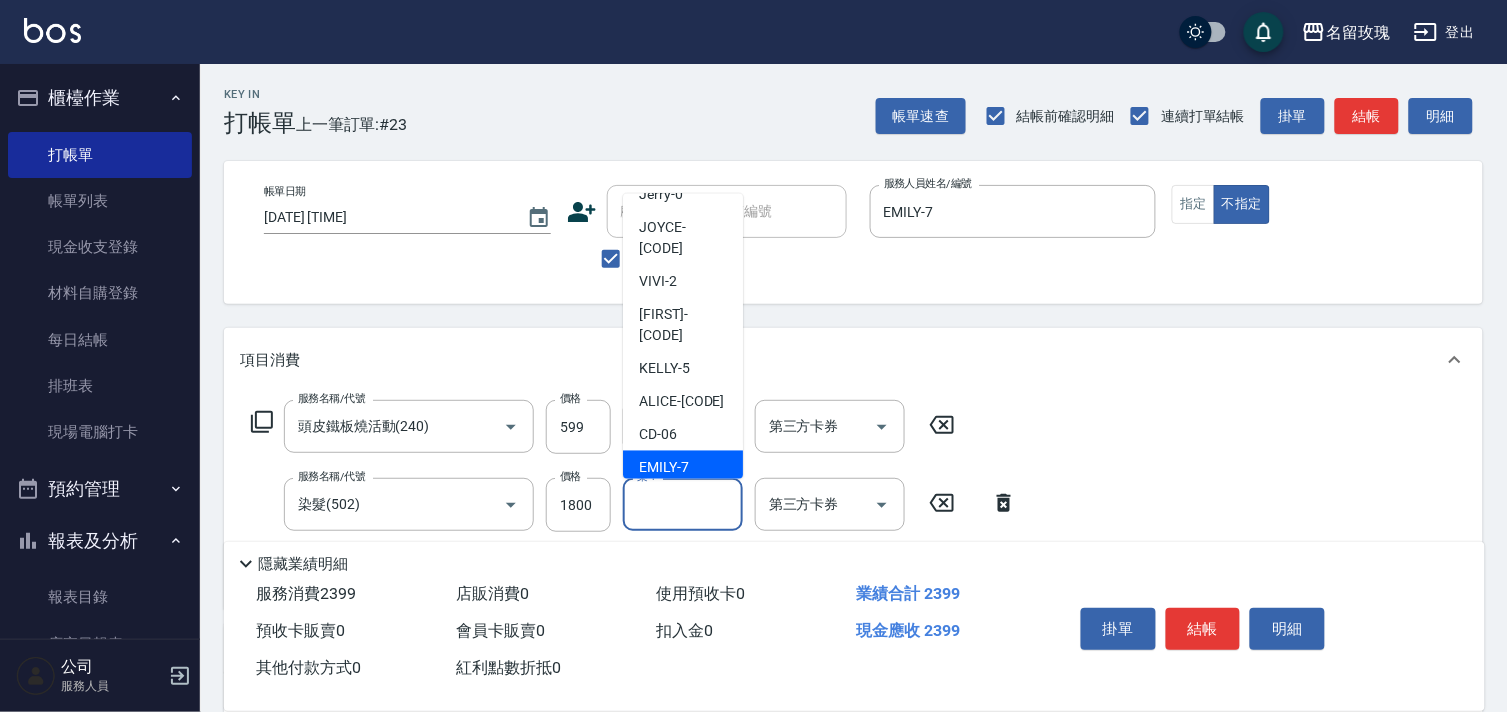 click on "EMILY -7" at bounding box center (683, 467) 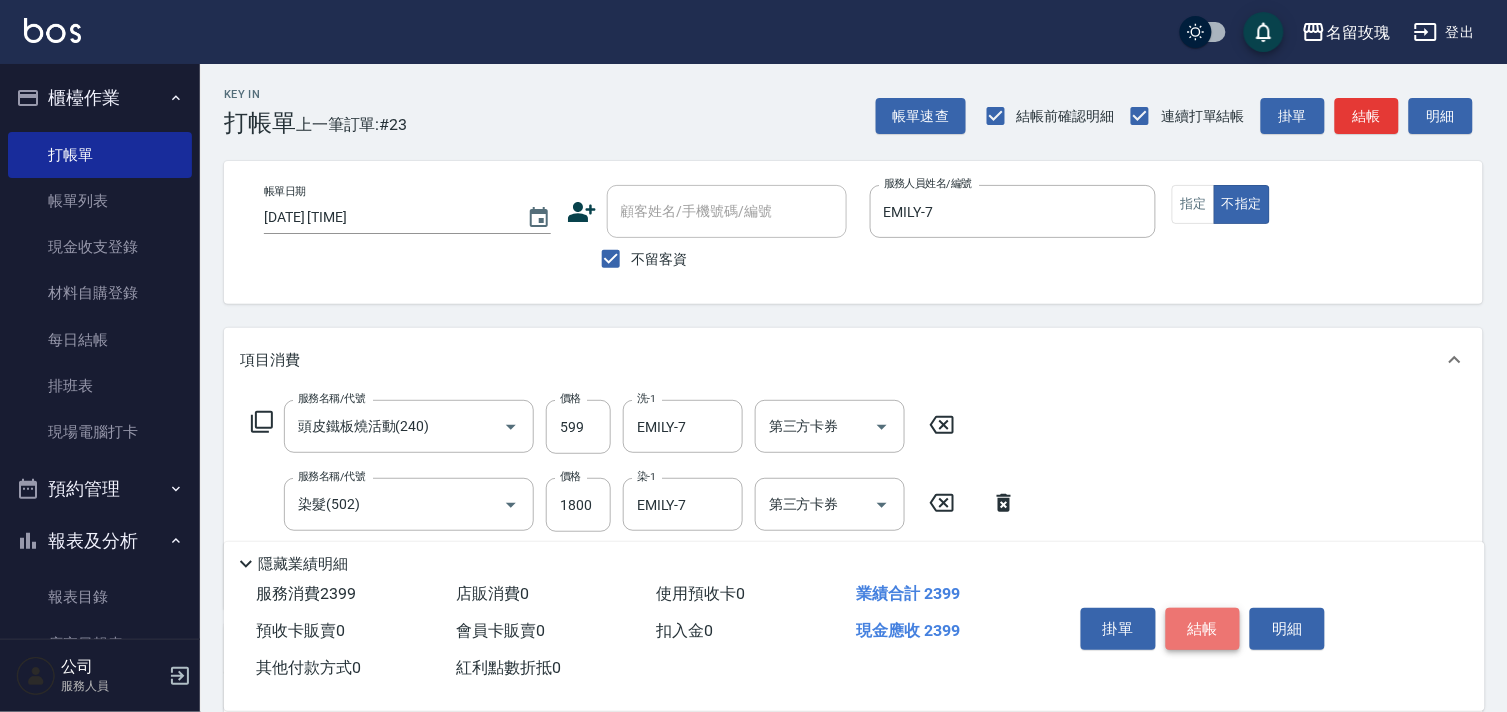 click on "結帳" at bounding box center (1203, 629) 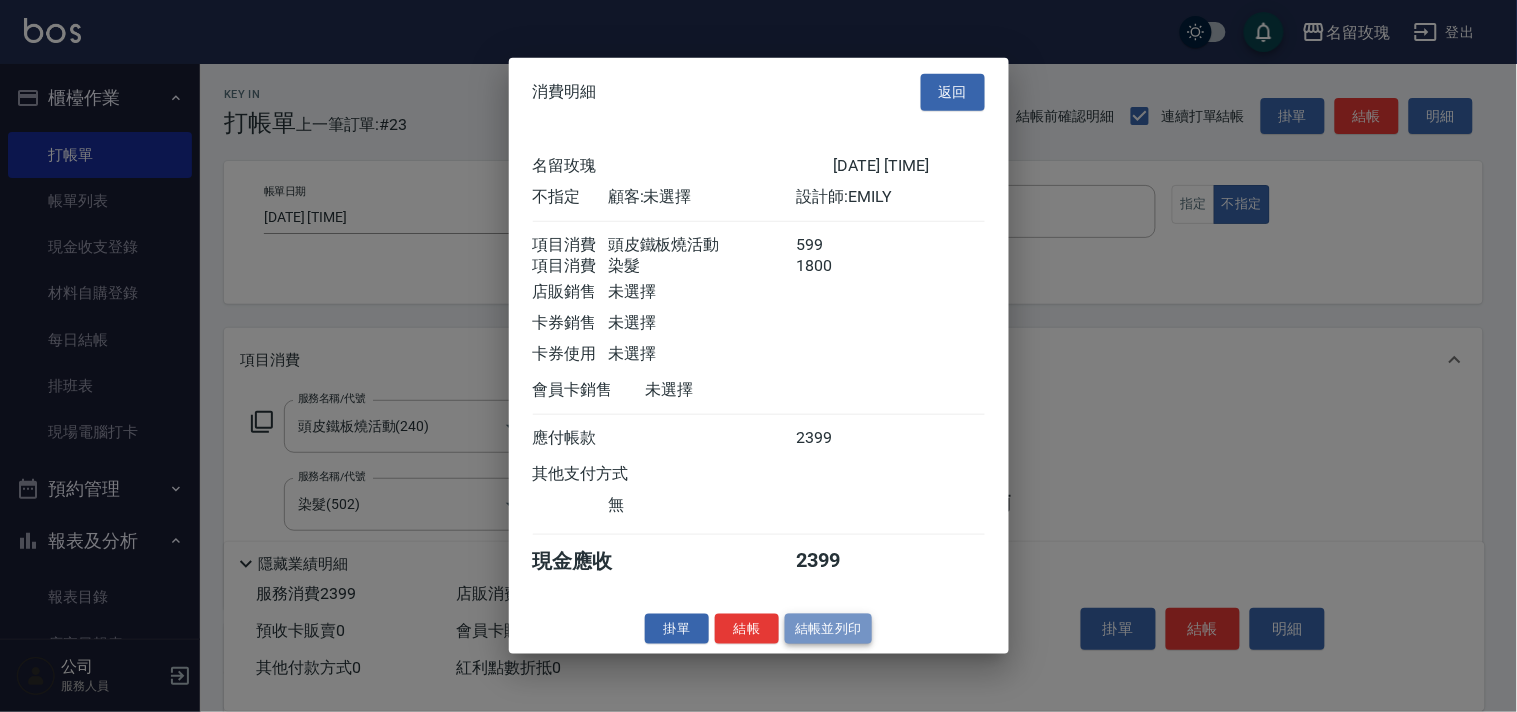 click on "結帳並列印" at bounding box center (828, 628) 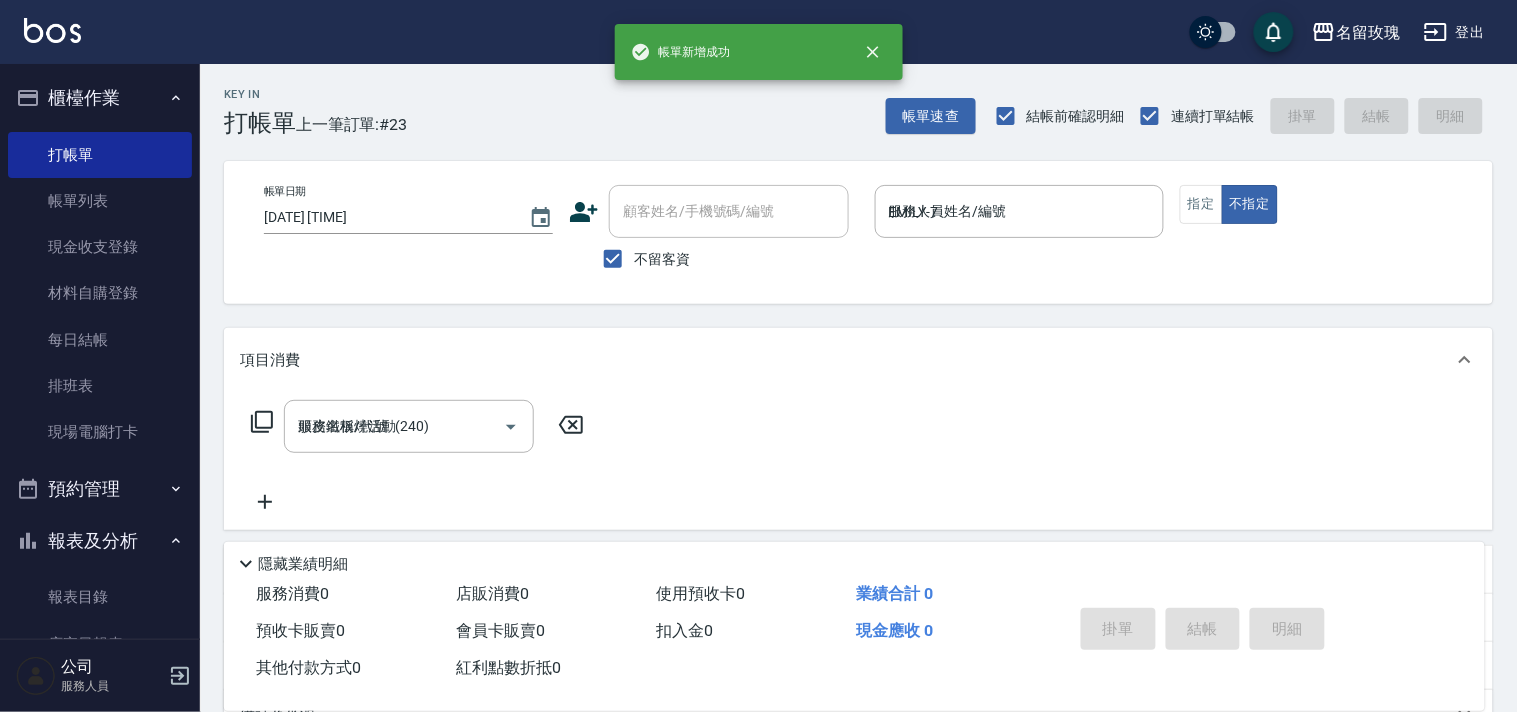 type on "[DATE] [TIME]" 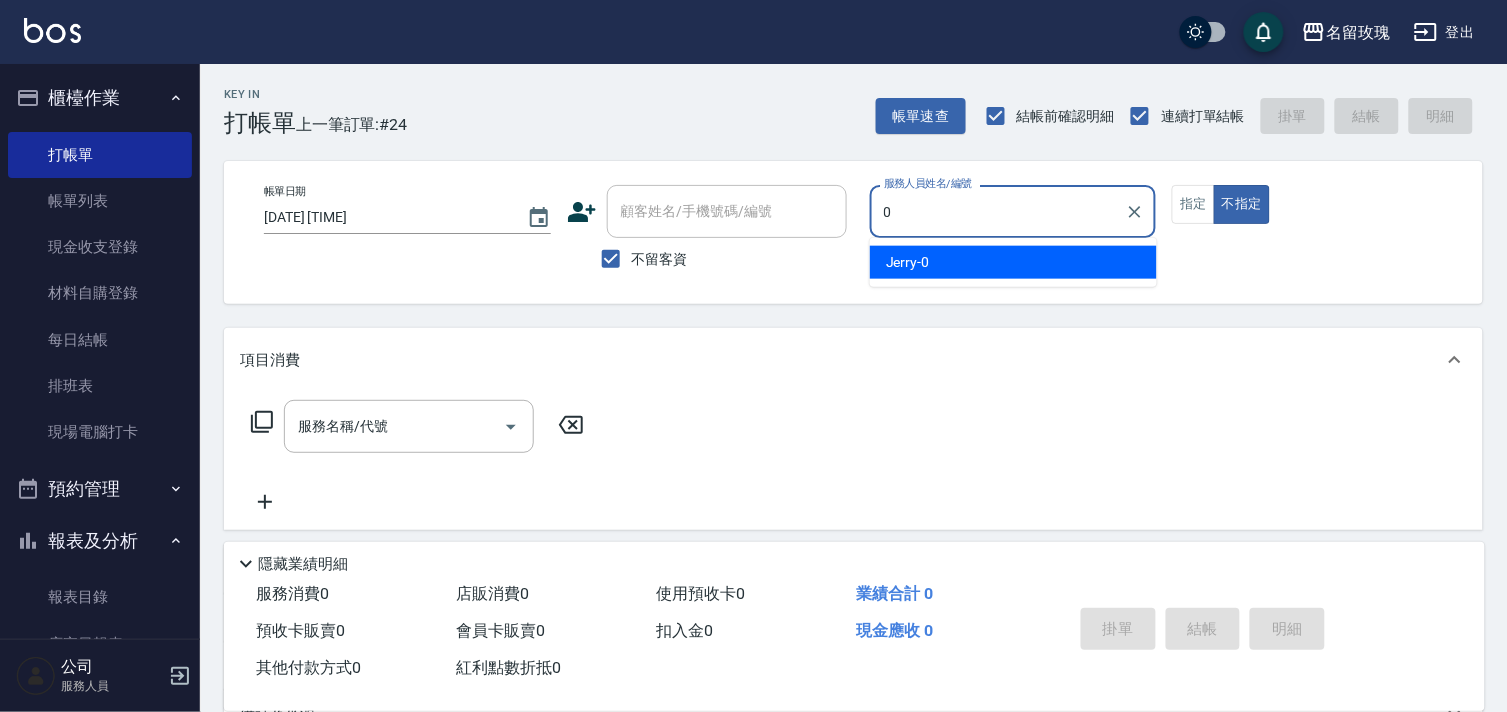 click on "Jerry -0" at bounding box center [1013, 262] 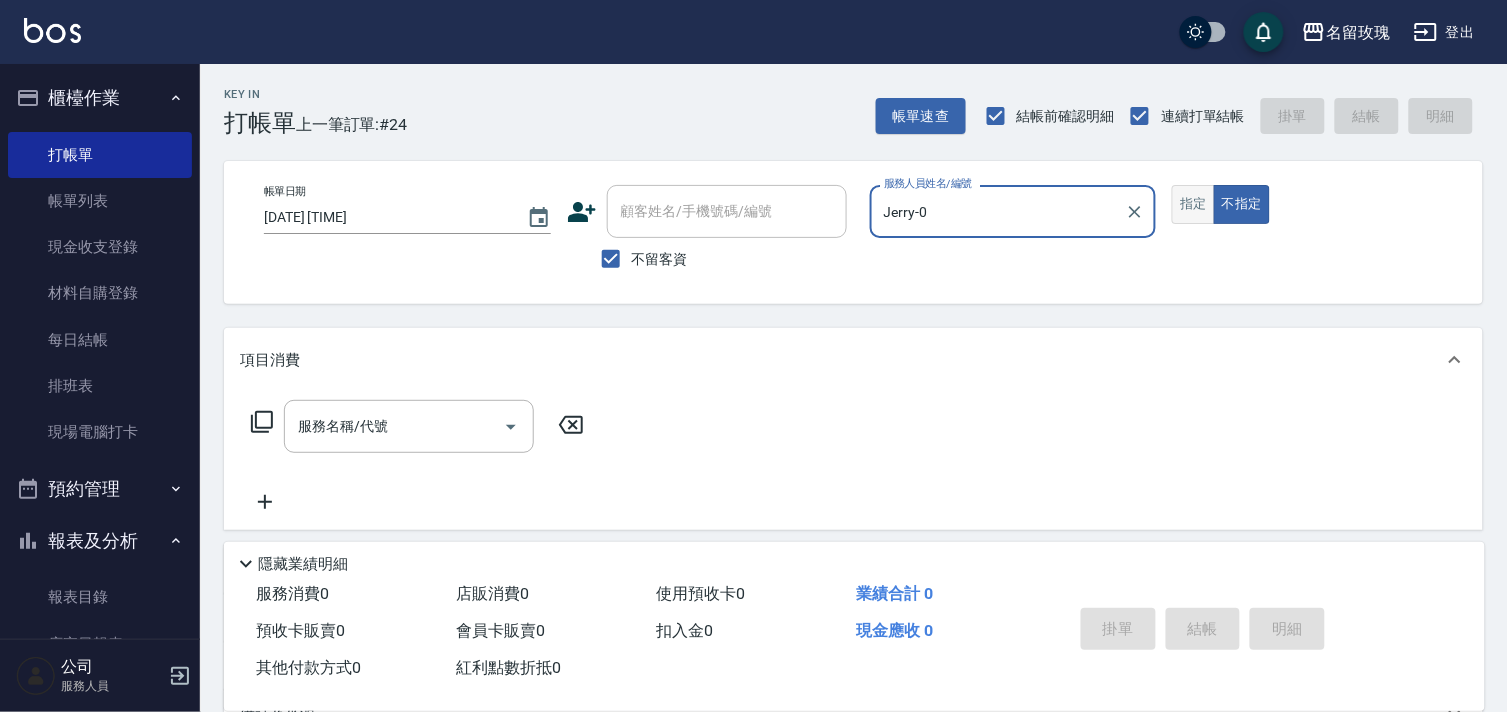 type on "Jerry-0" 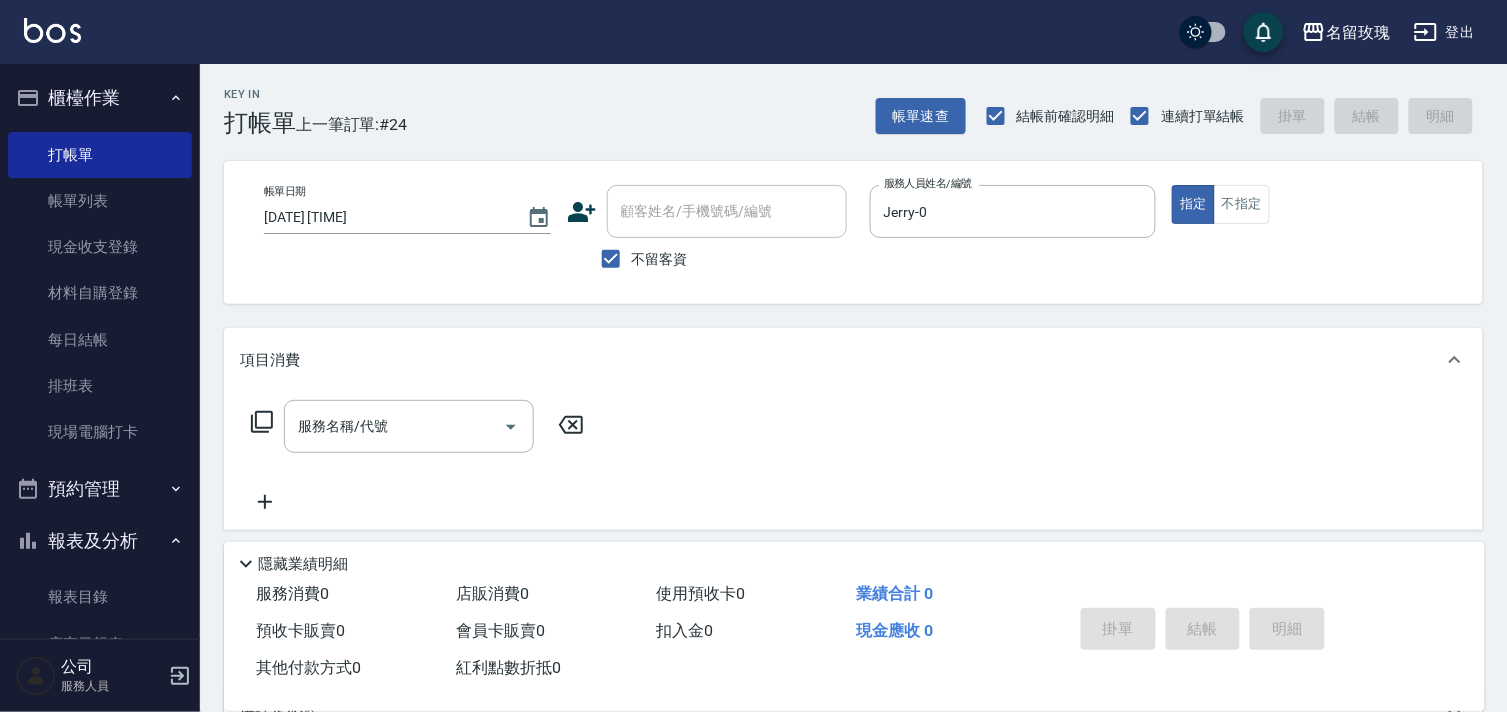 click 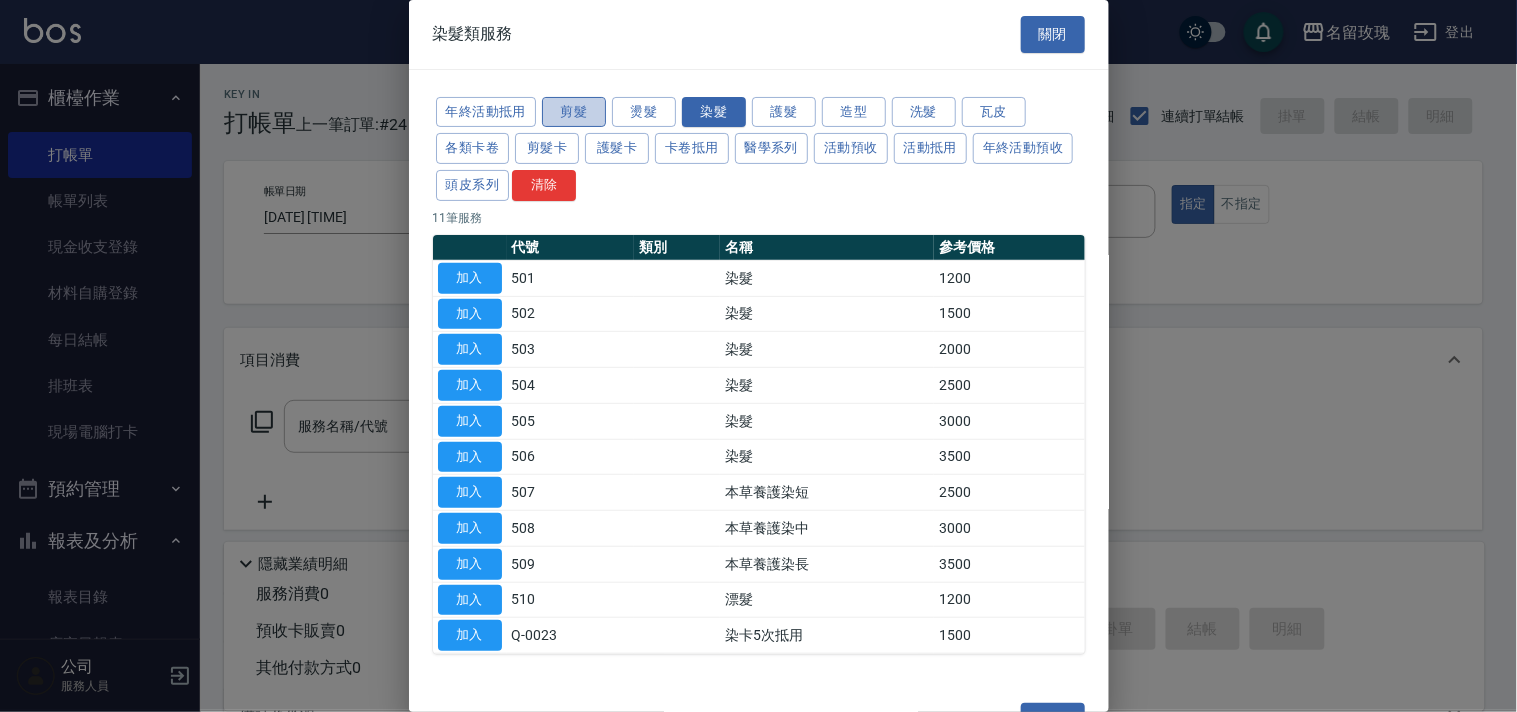 click on "剪髮" at bounding box center (574, 112) 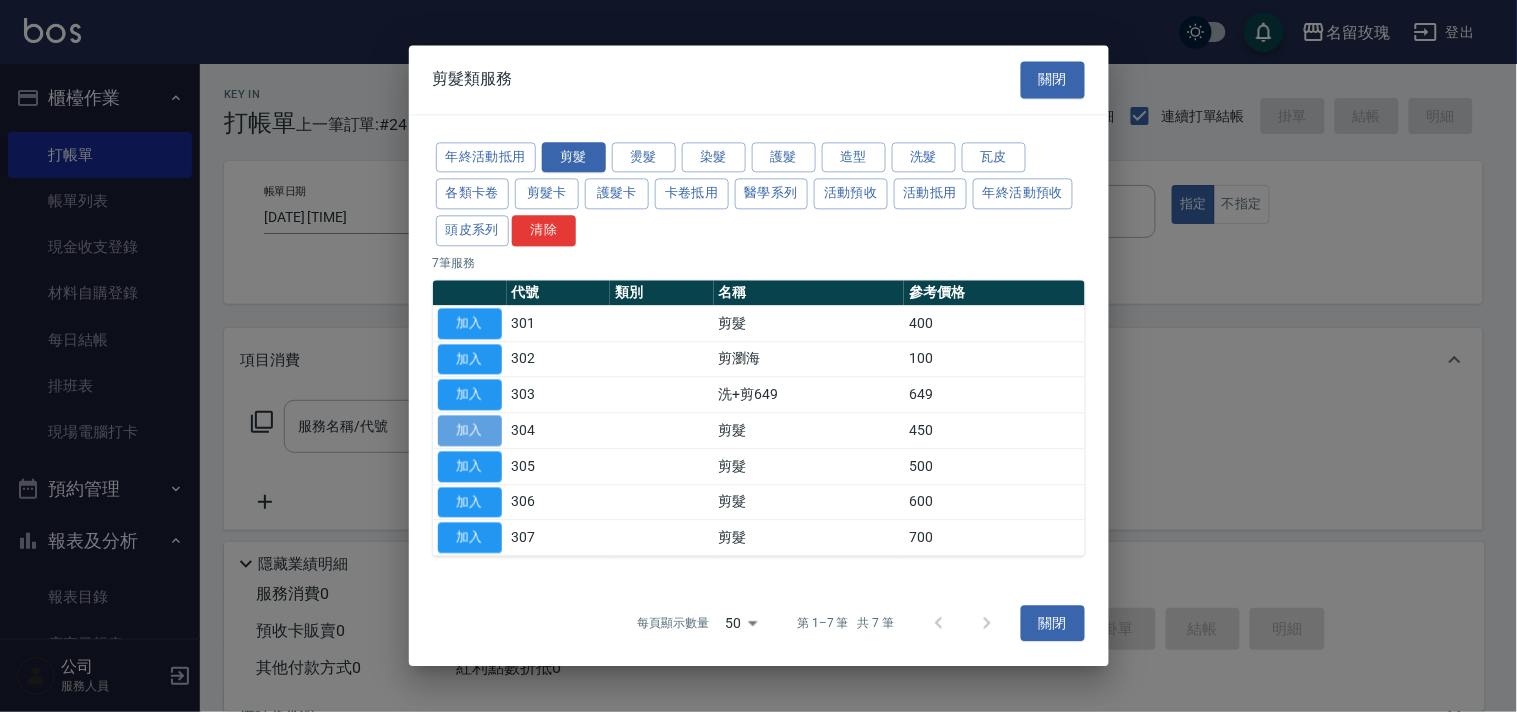 click on "加入" at bounding box center (470, 430) 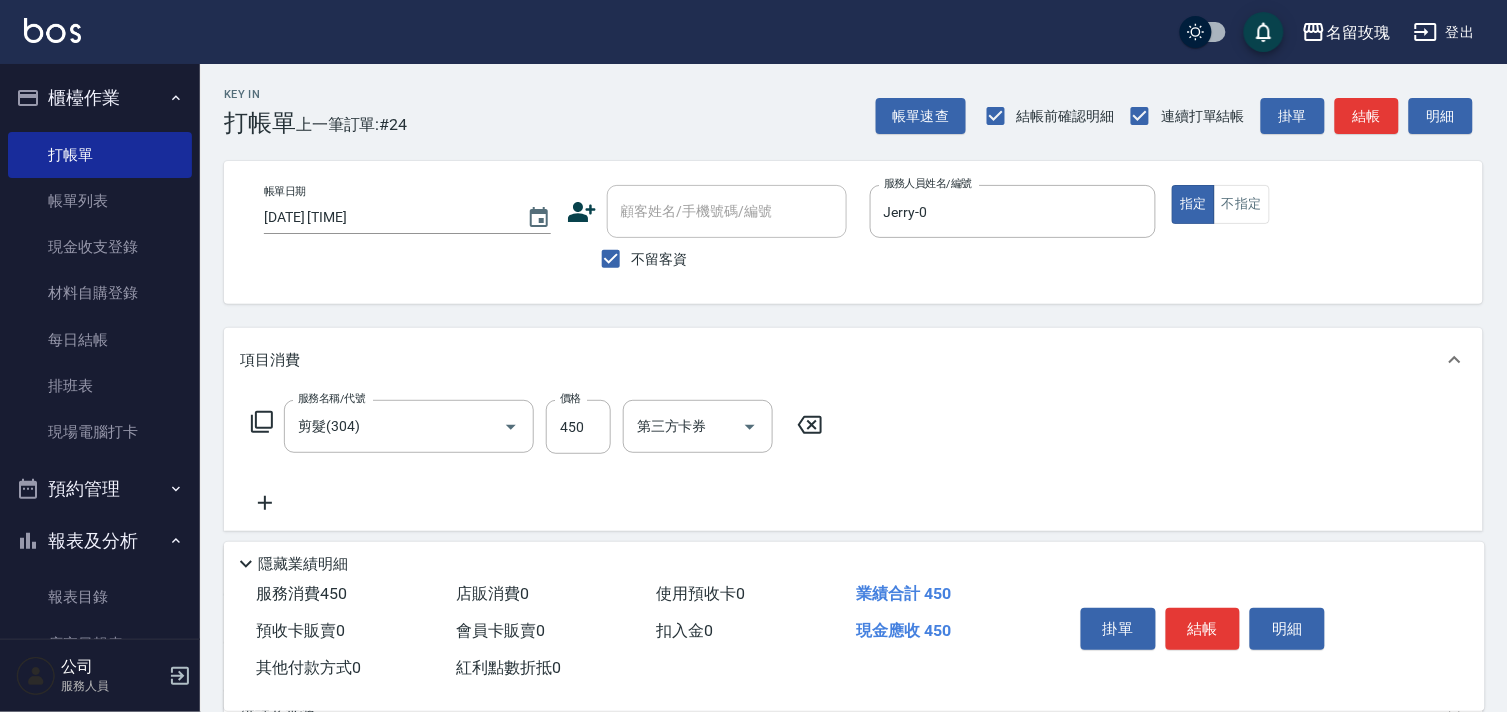 click 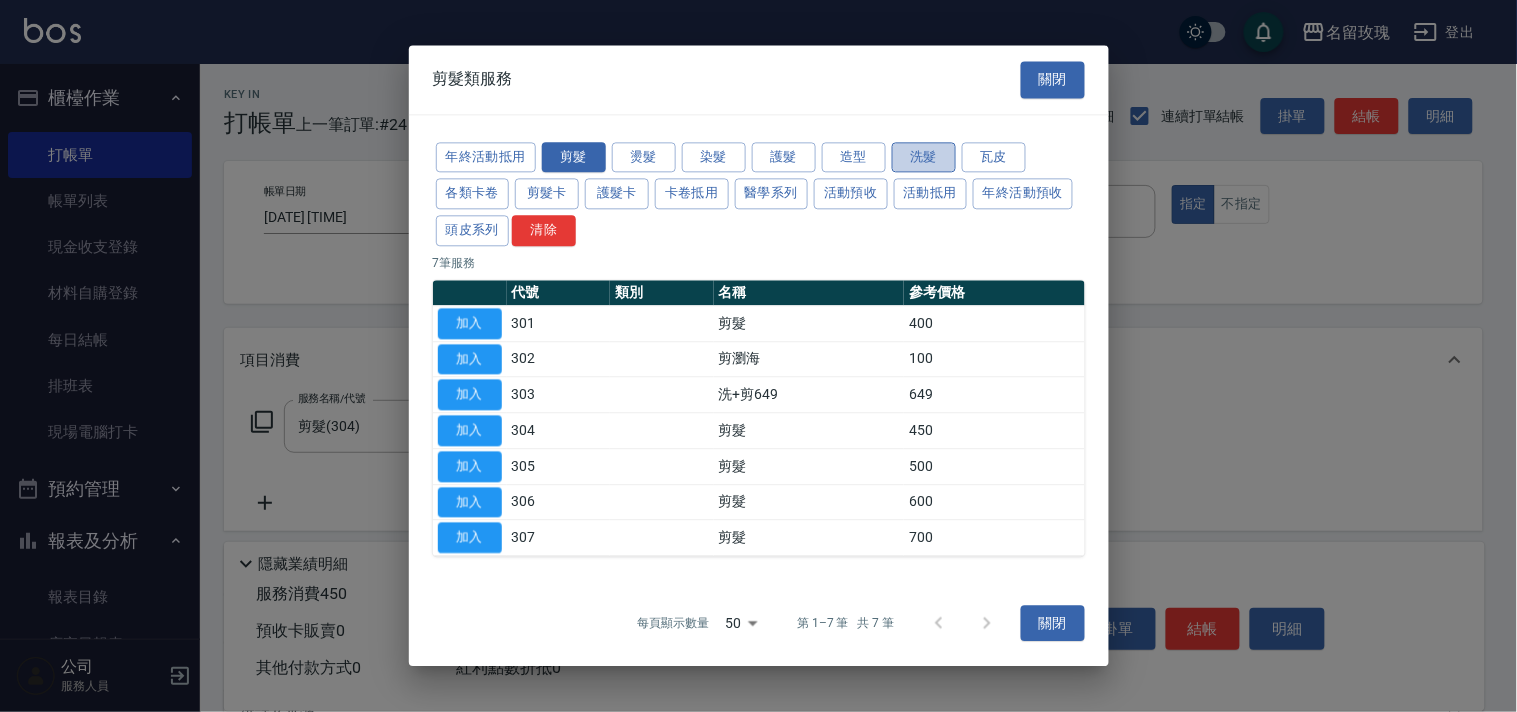 click on "洗髮" at bounding box center [924, 157] 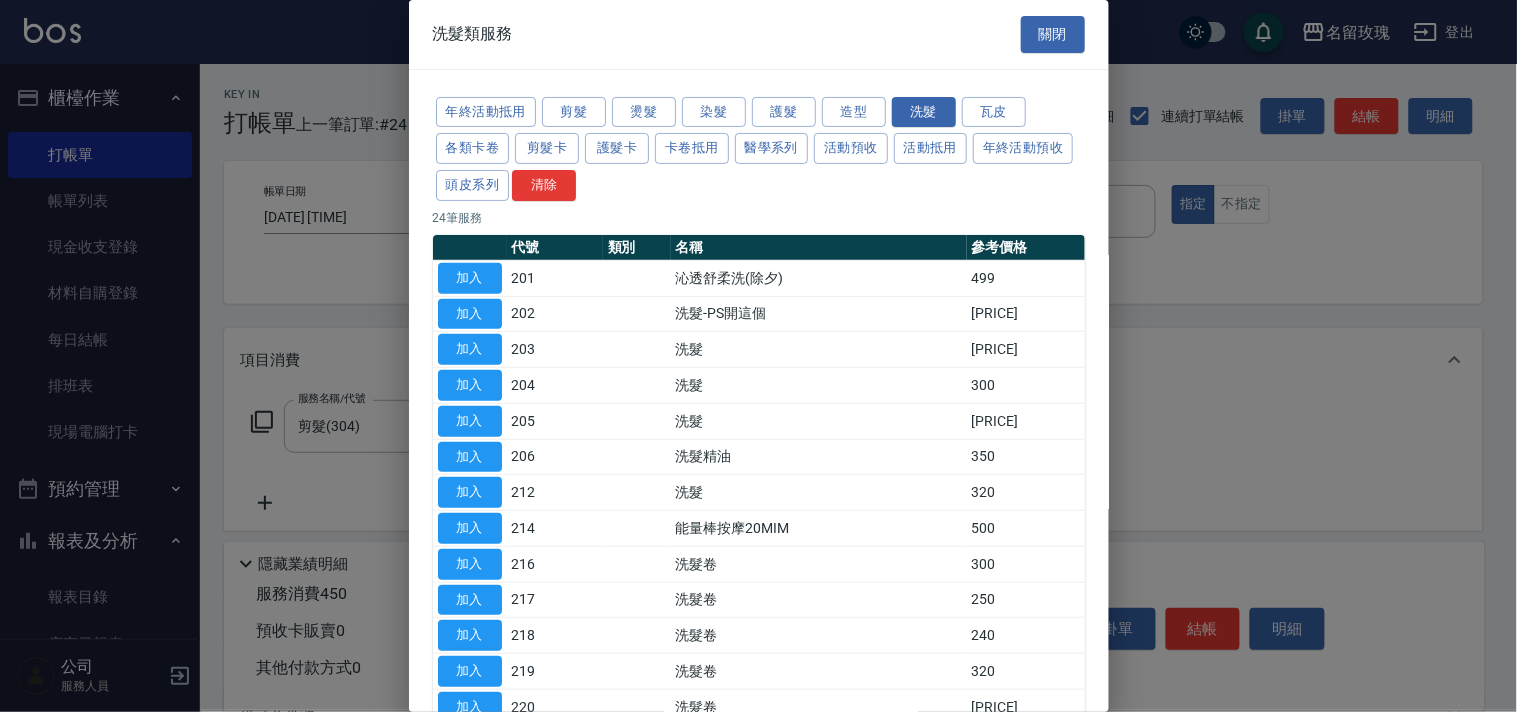 click on "加入" at bounding box center (470, 457) 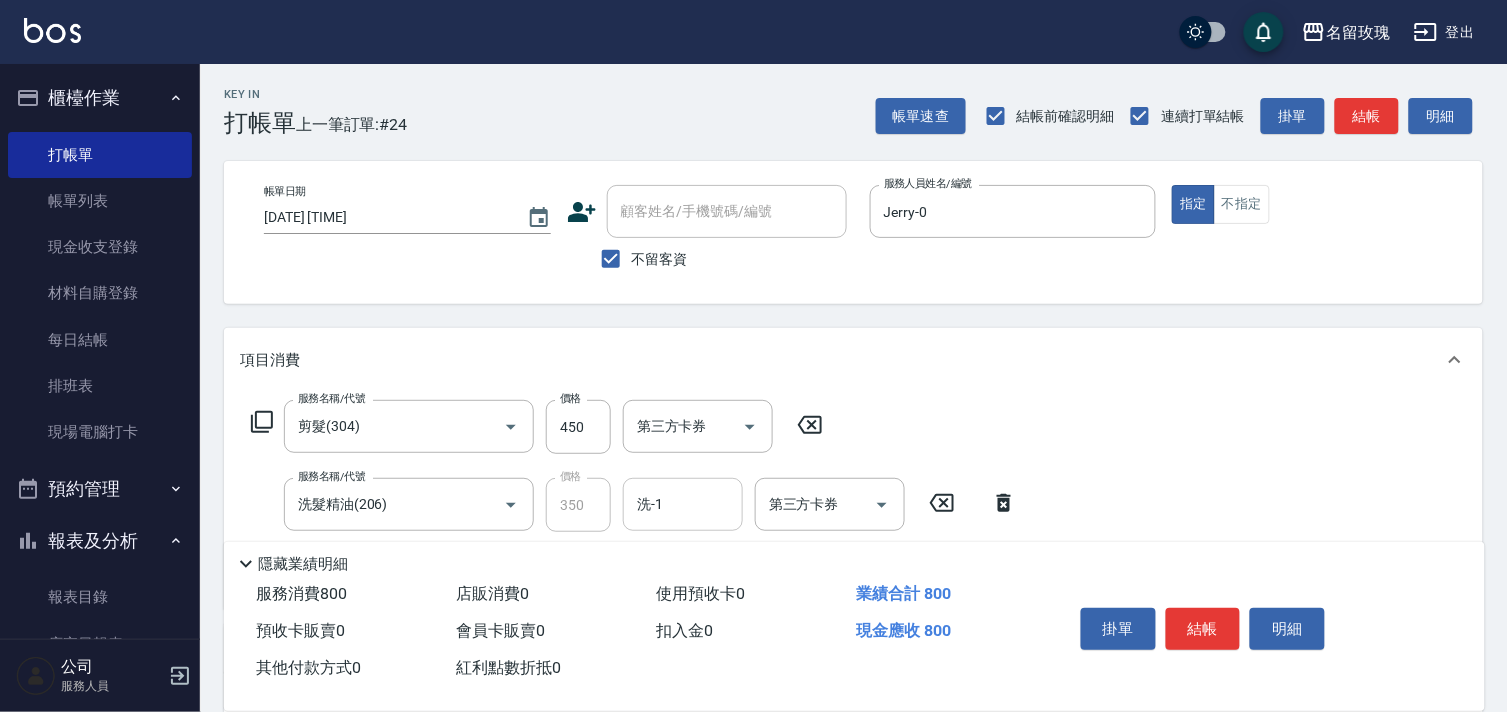 click on "洗-1" at bounding box center (683, 504) 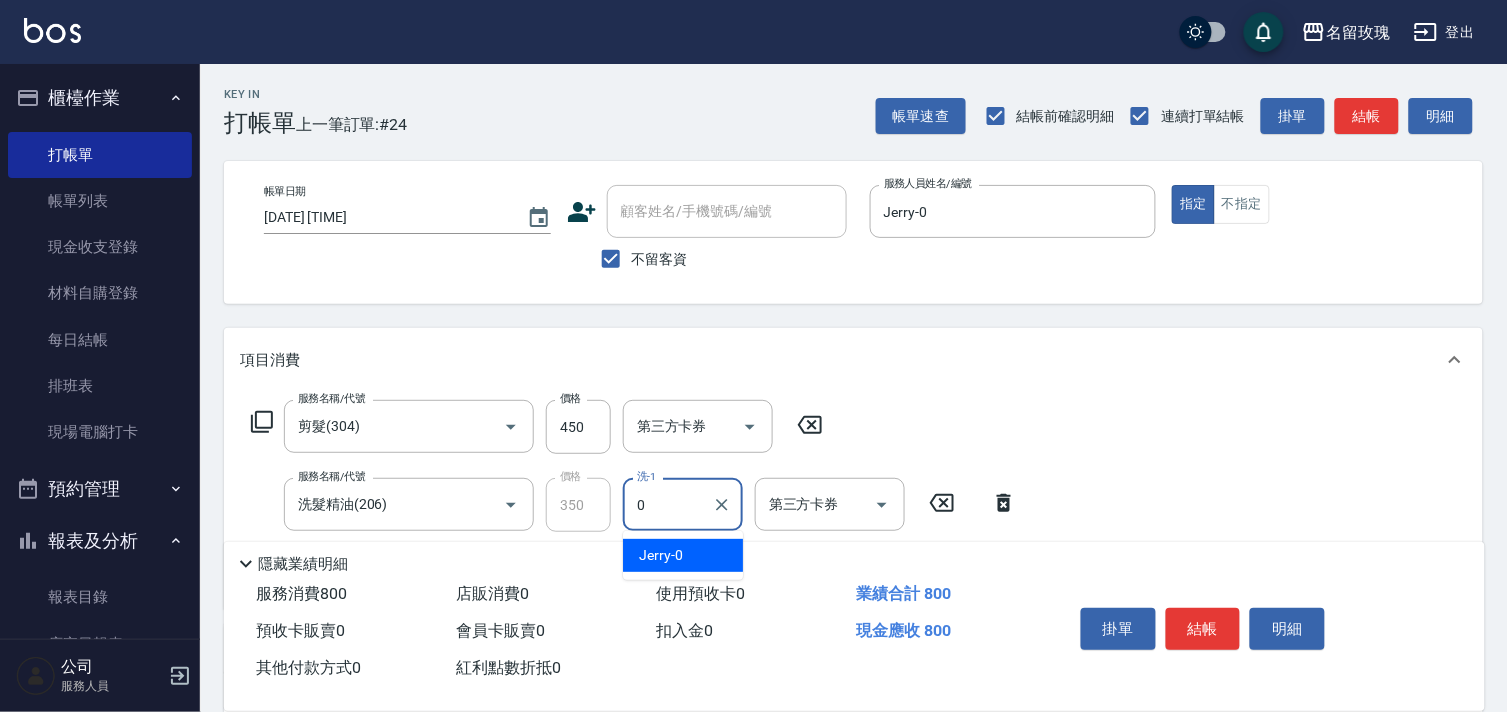 click on "Jerry -0" at bounding box center [661, 555] 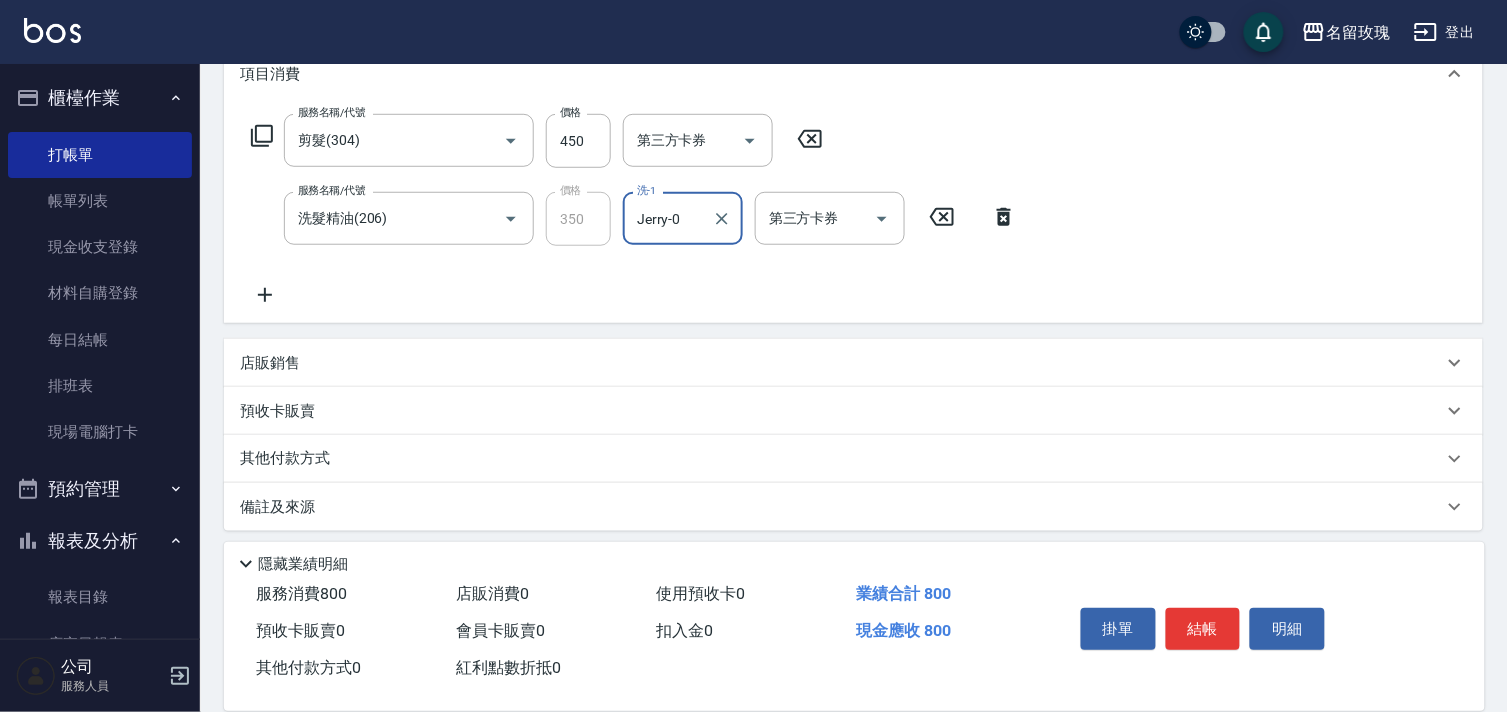 scroll, scrollTop: 294, scrollLeft: 0, axis: vertical 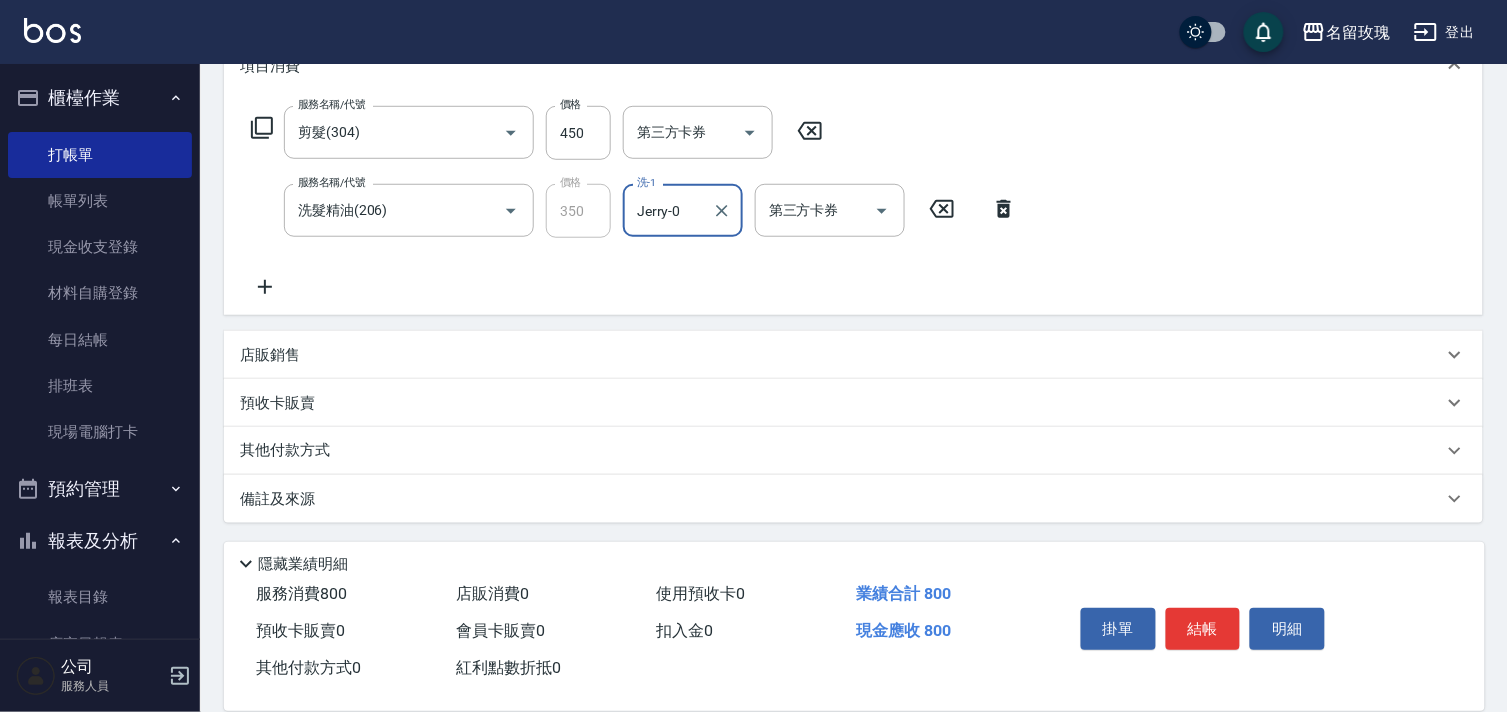 type on "Jerry-0" 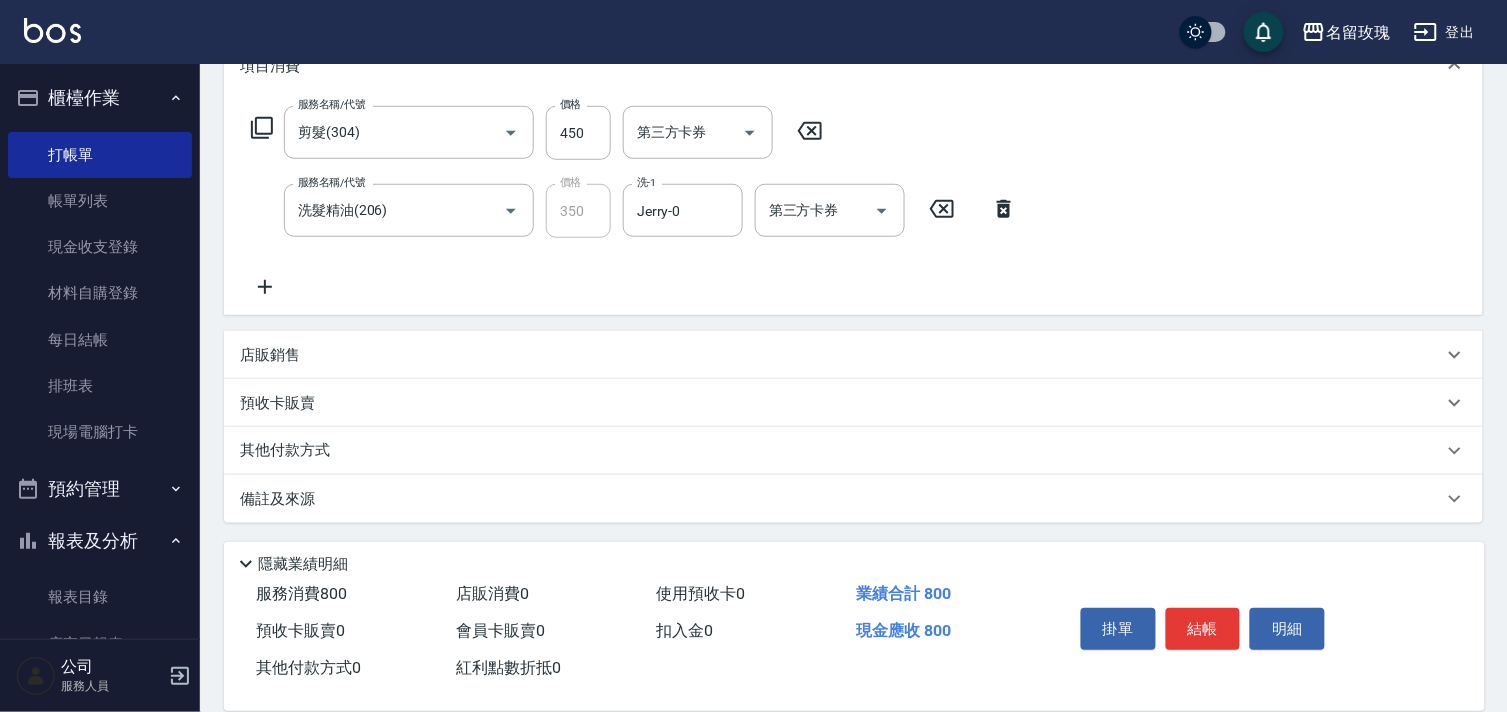 click on "店販銷售" at bounding box center (270, 355) 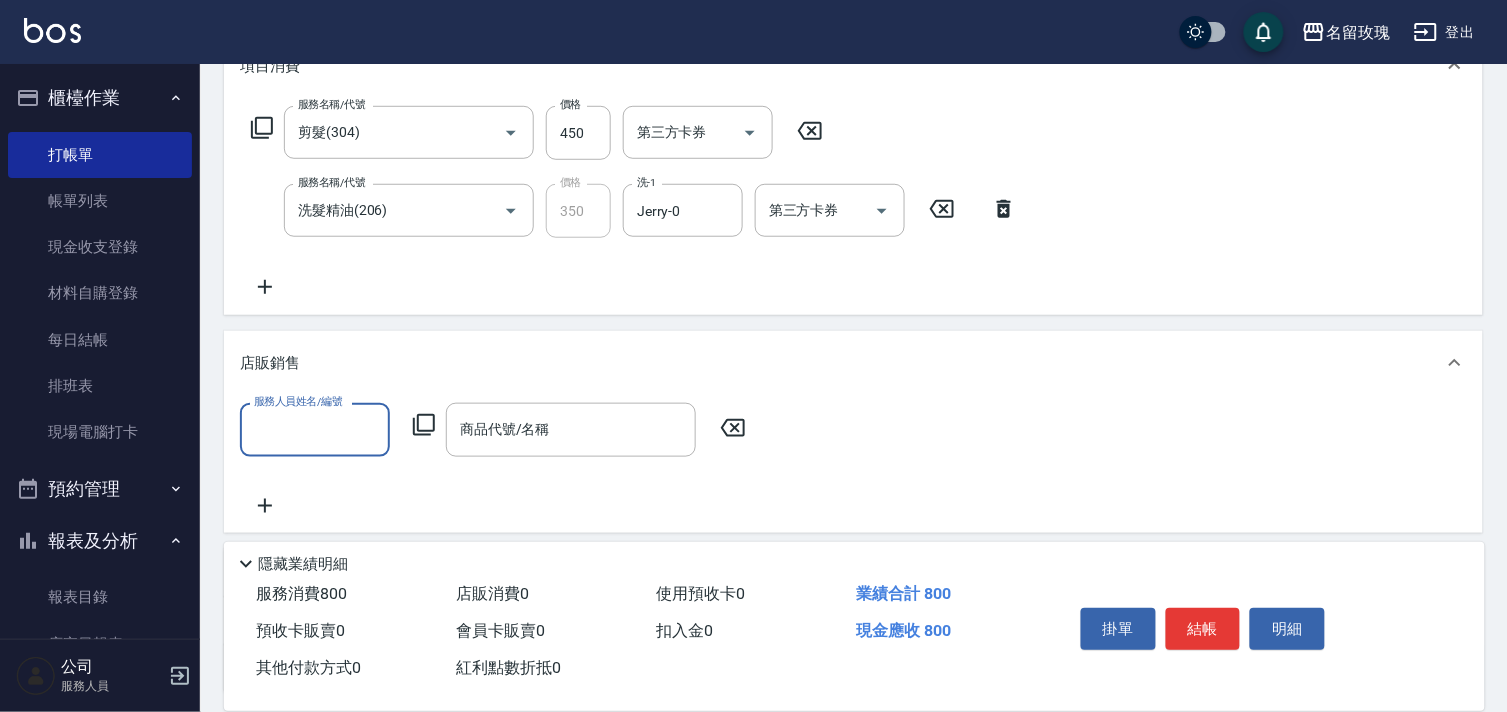 scroll, scrollTop: 0, scrollLeft: 0, axis: both 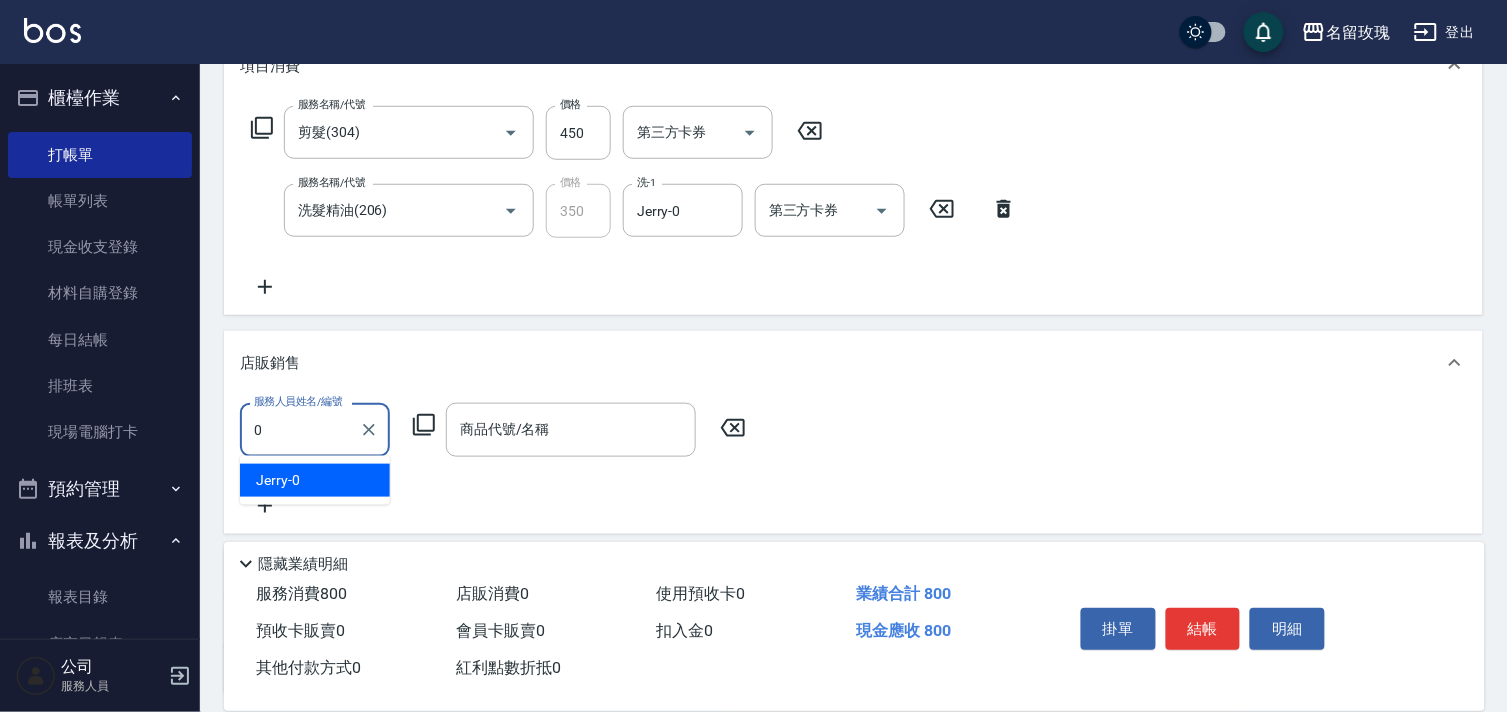 drag, startPoint x: 343, startPoint y: 473, endPoint x: 354, endPoint y: 473, distance: 11 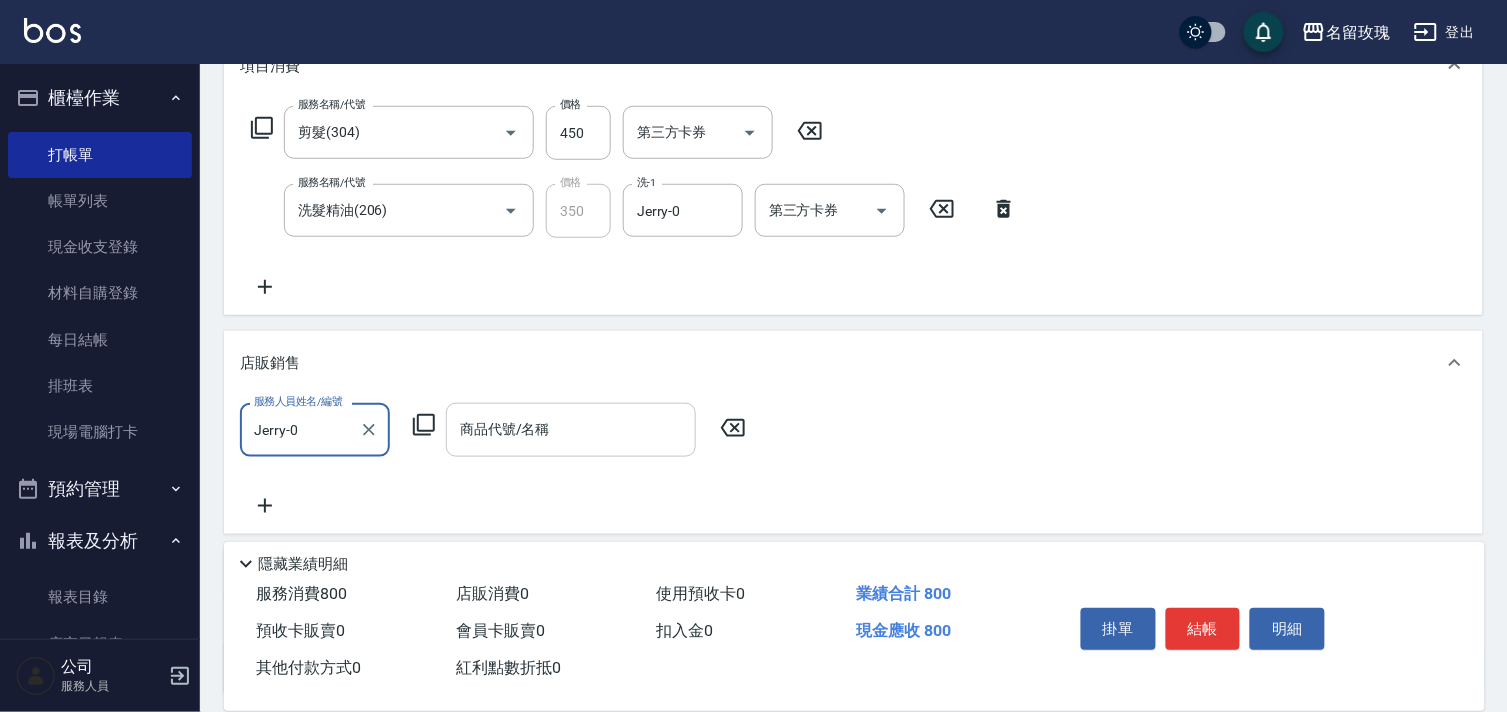 click on "商品代號/名稱" at bounding box center (571, 429) 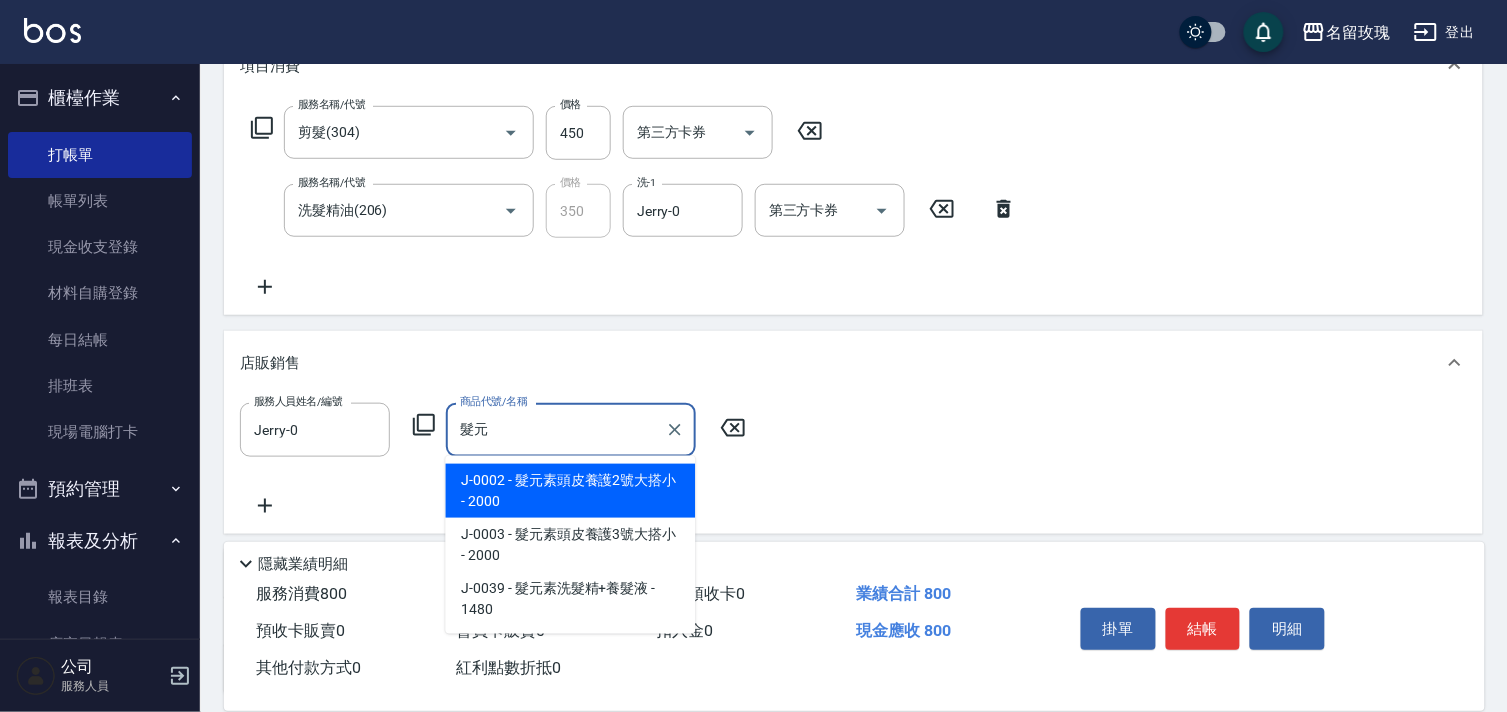 click on "J-0003 - 髮元素頭皮養護3號大搭小 - 2000" at bounding box center [571, 545] 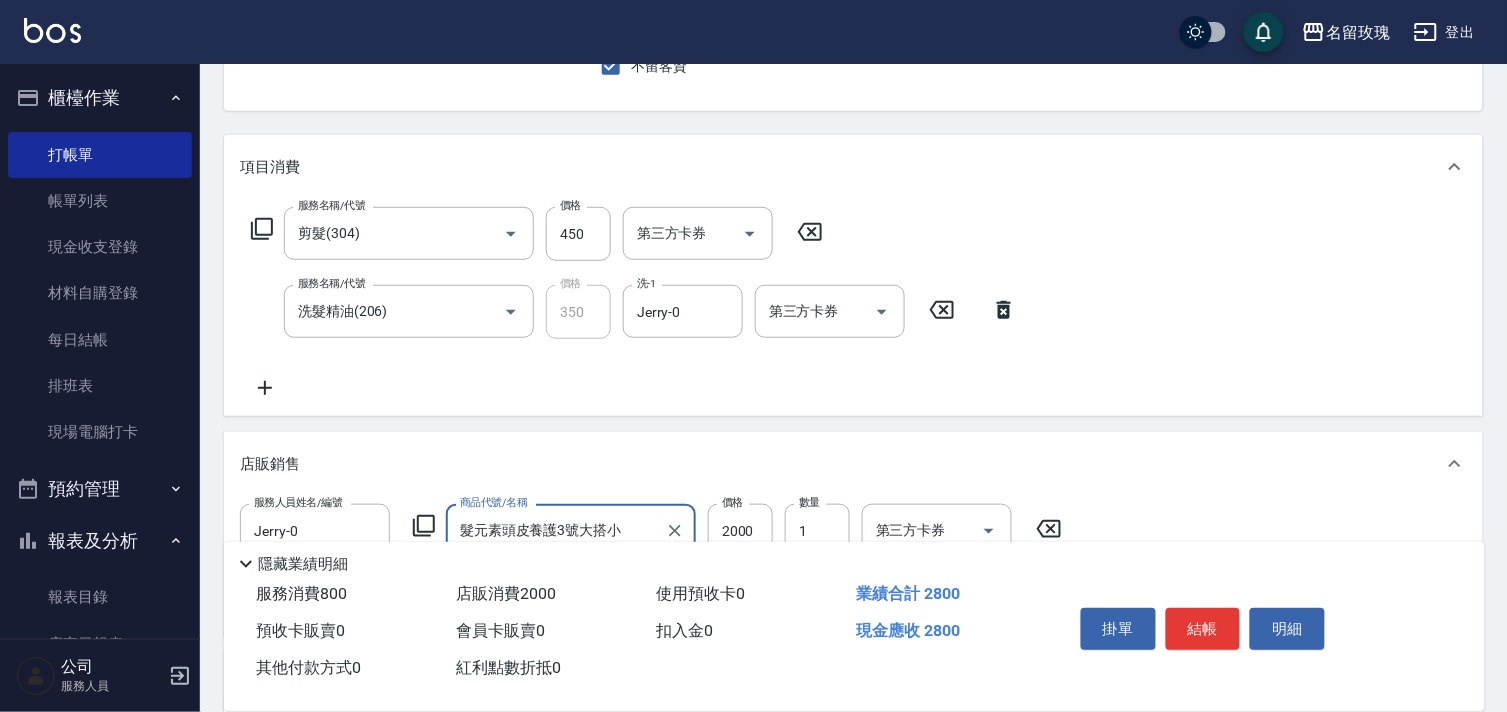 scroll, scrollTop: 465, scrollLeft: 0, axis: vertical 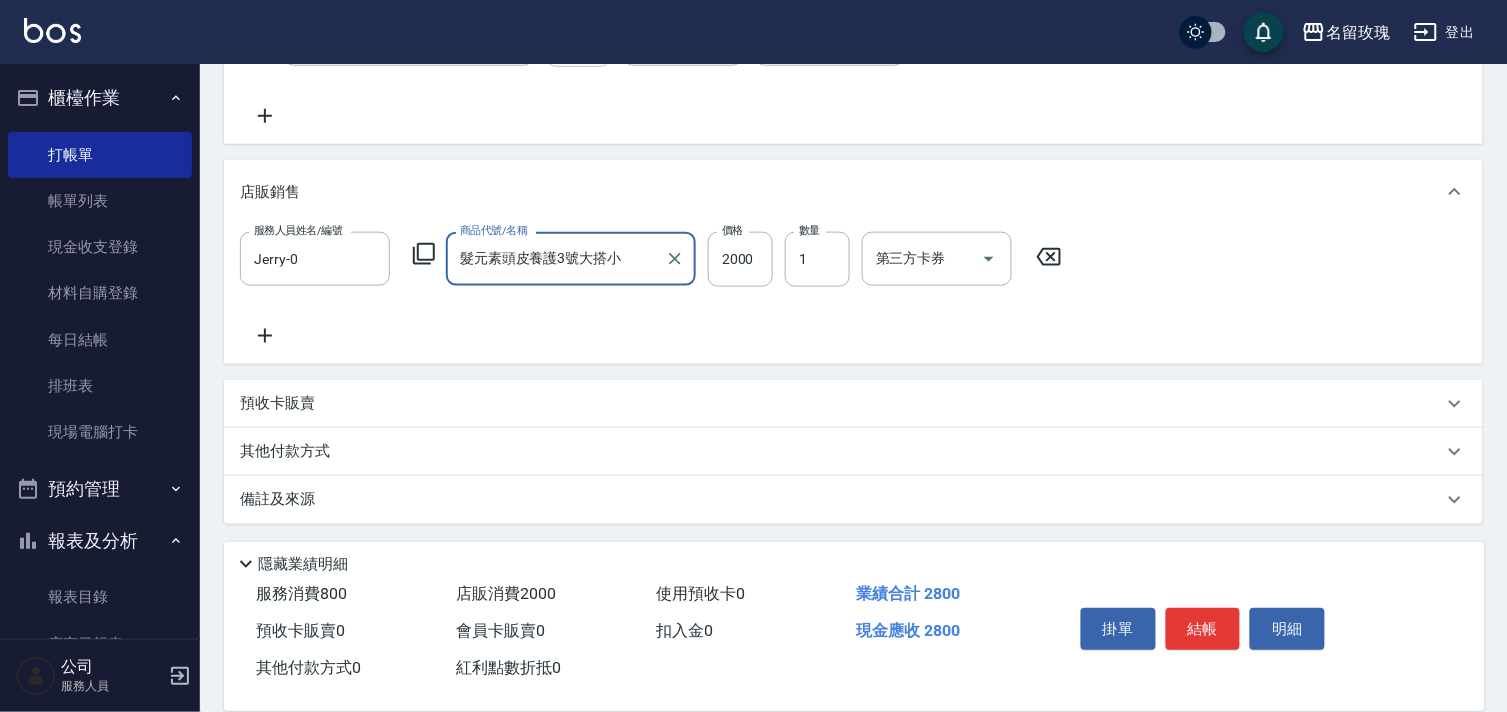 type on "髮元素頭皮養護3號大搭小" 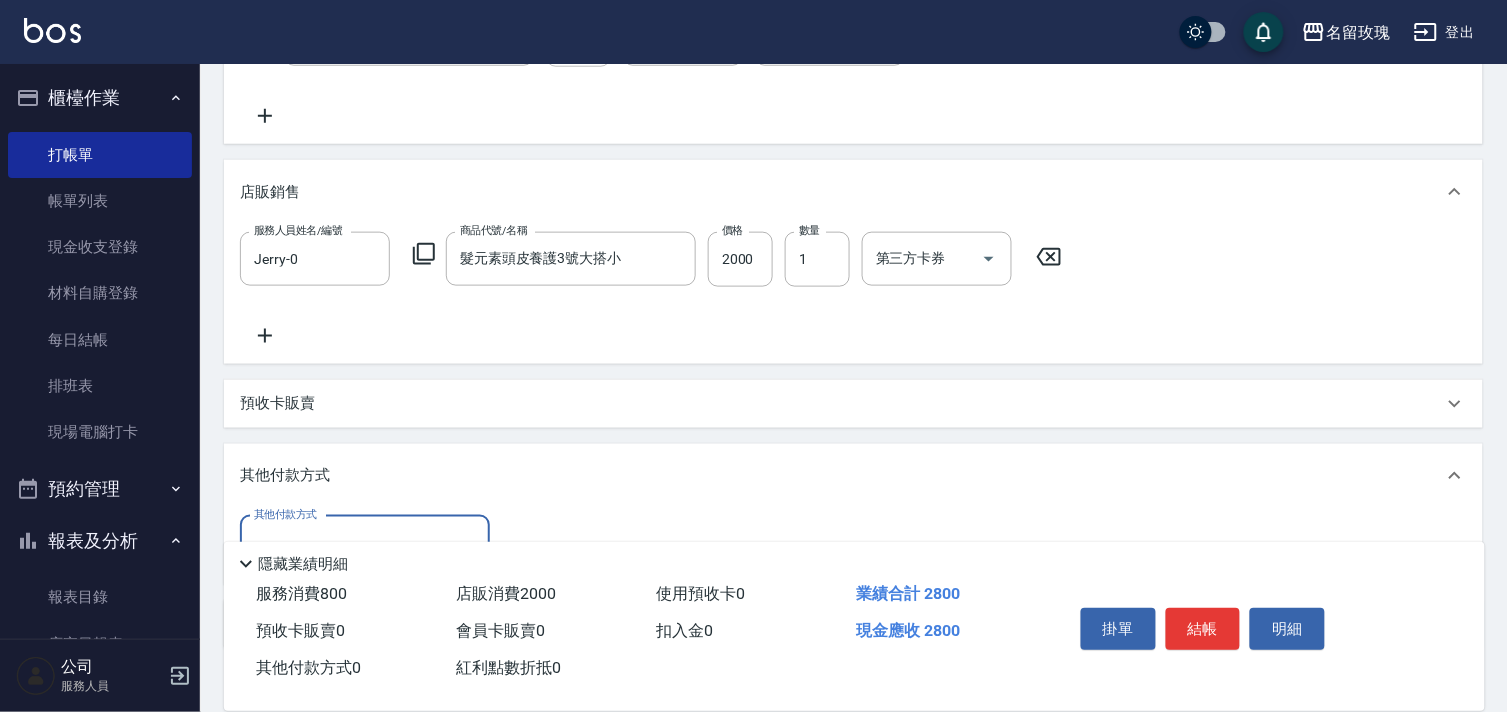 scroll, scrollTop: 0, scrollLeft: 0, axis: both 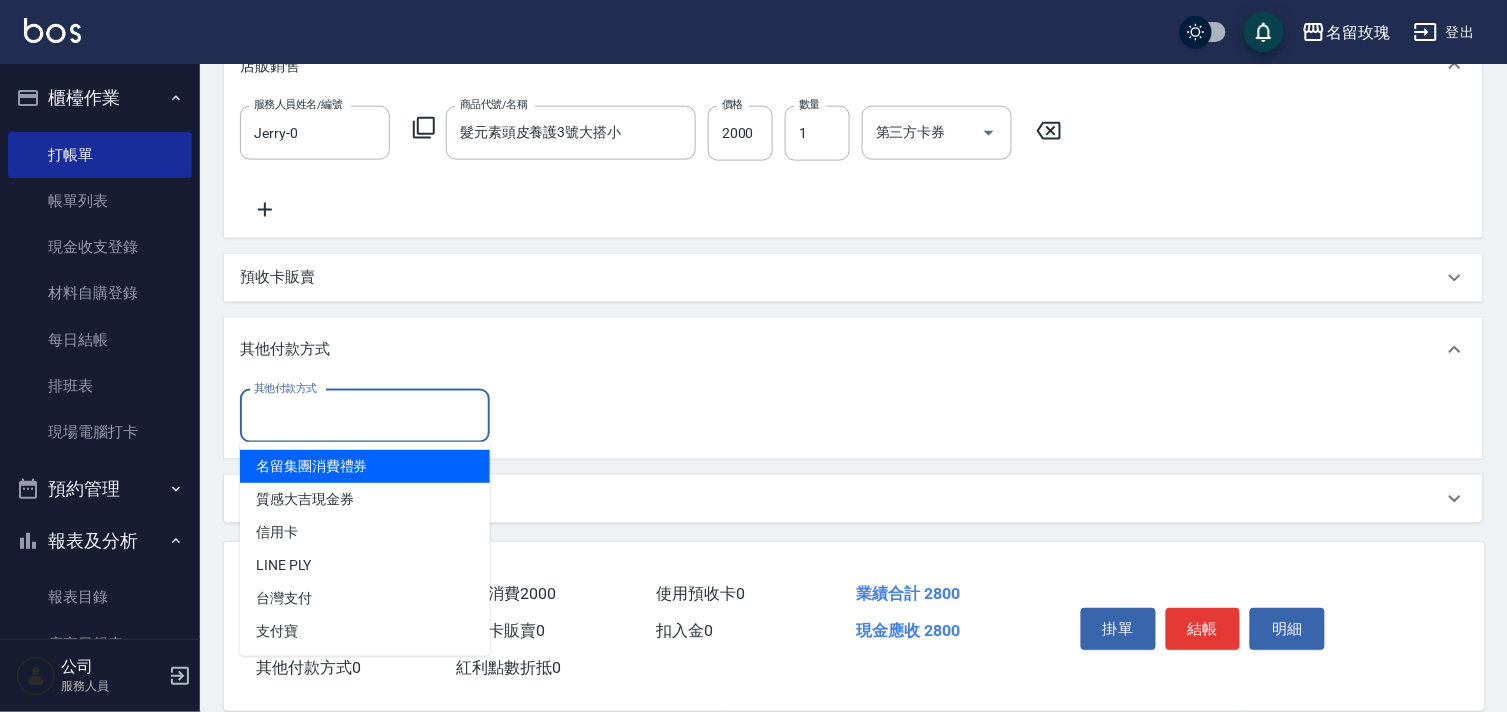 click on "其他付款方式" at bounding box center (365, 416) 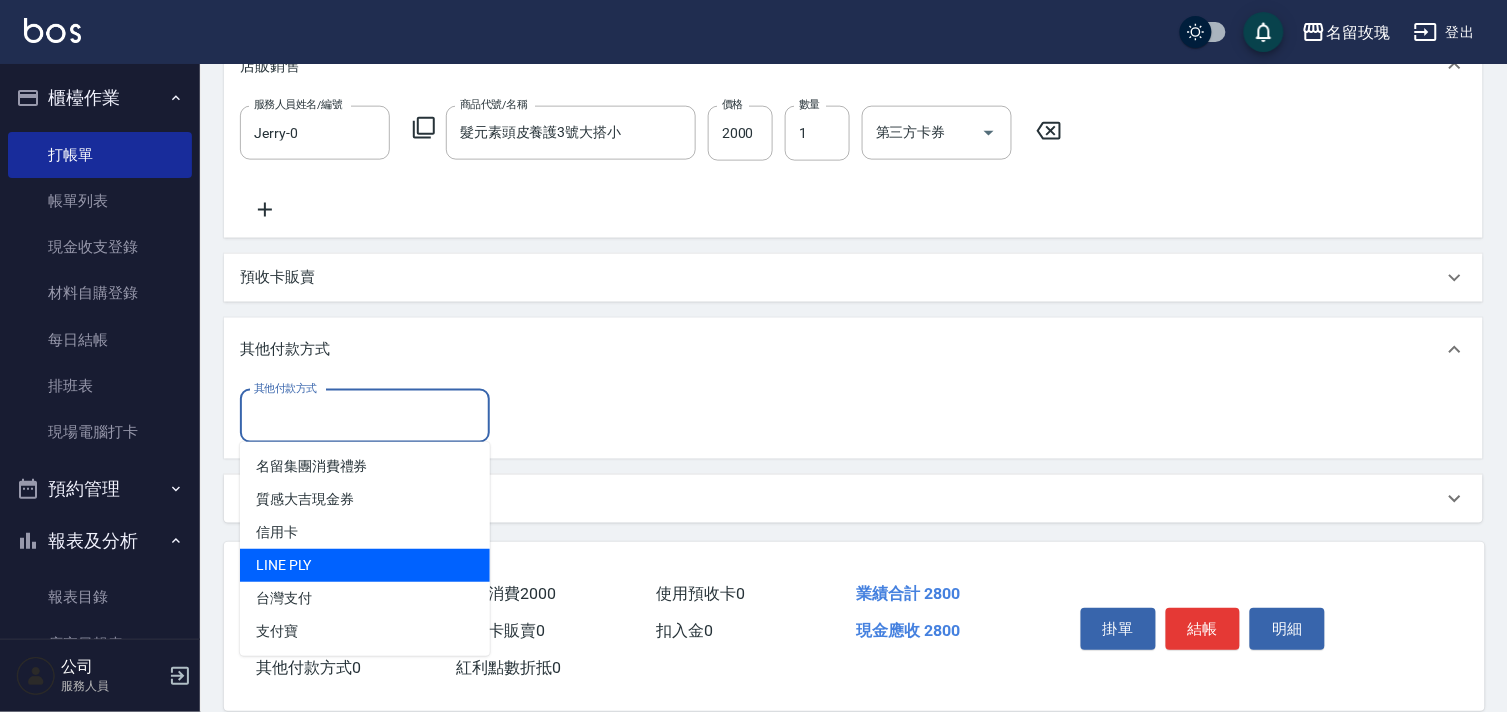 click on "LINE PLY" at bounding box center [365, 565] 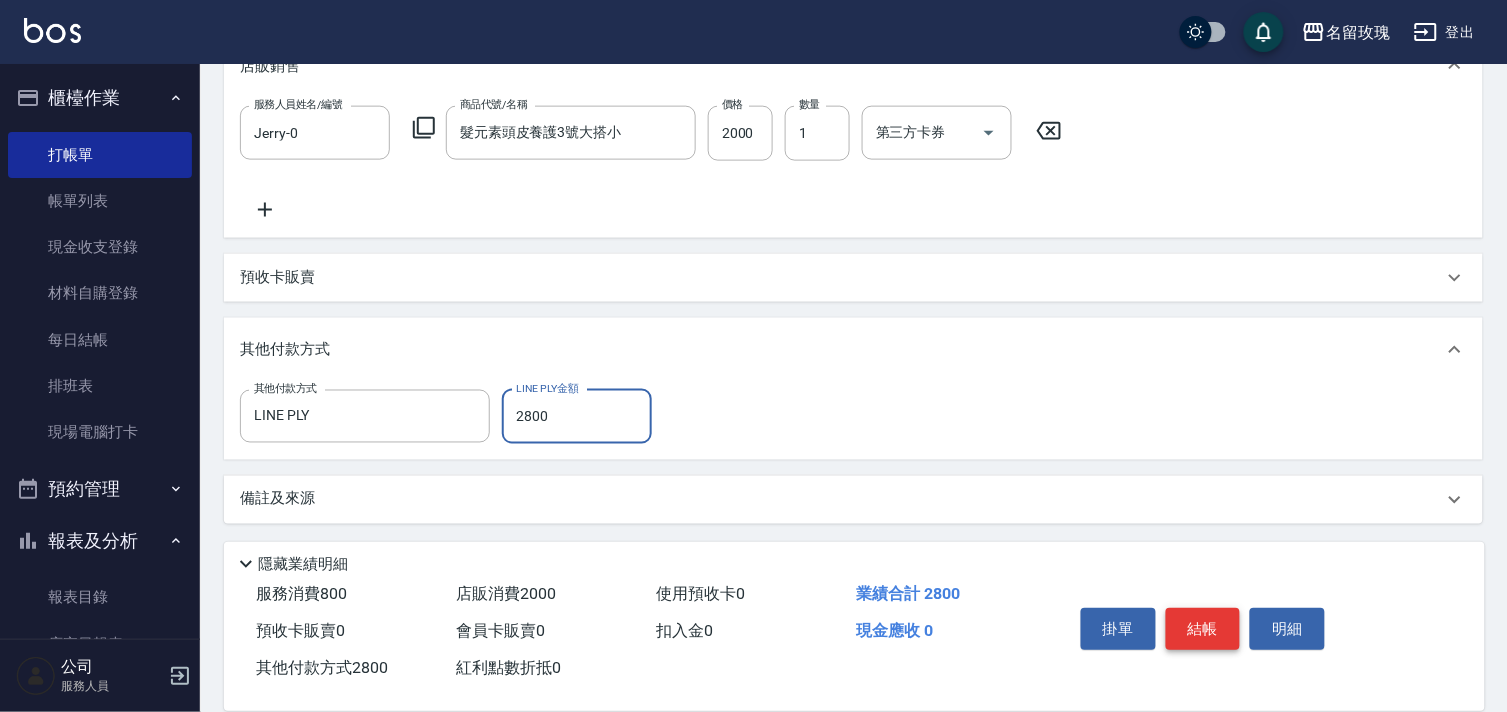 type on "2800" 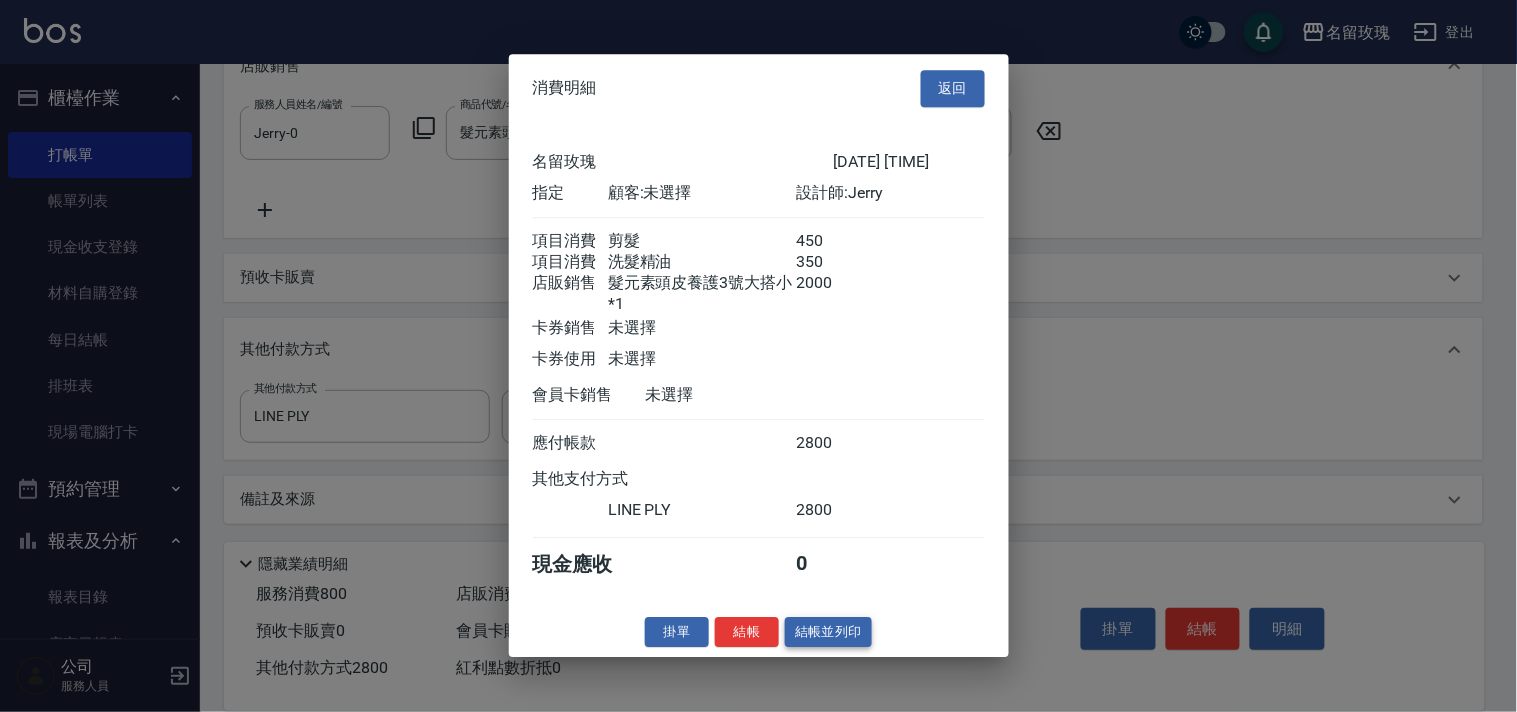 click on "結帳並列印" at bounding box center [828, 632] 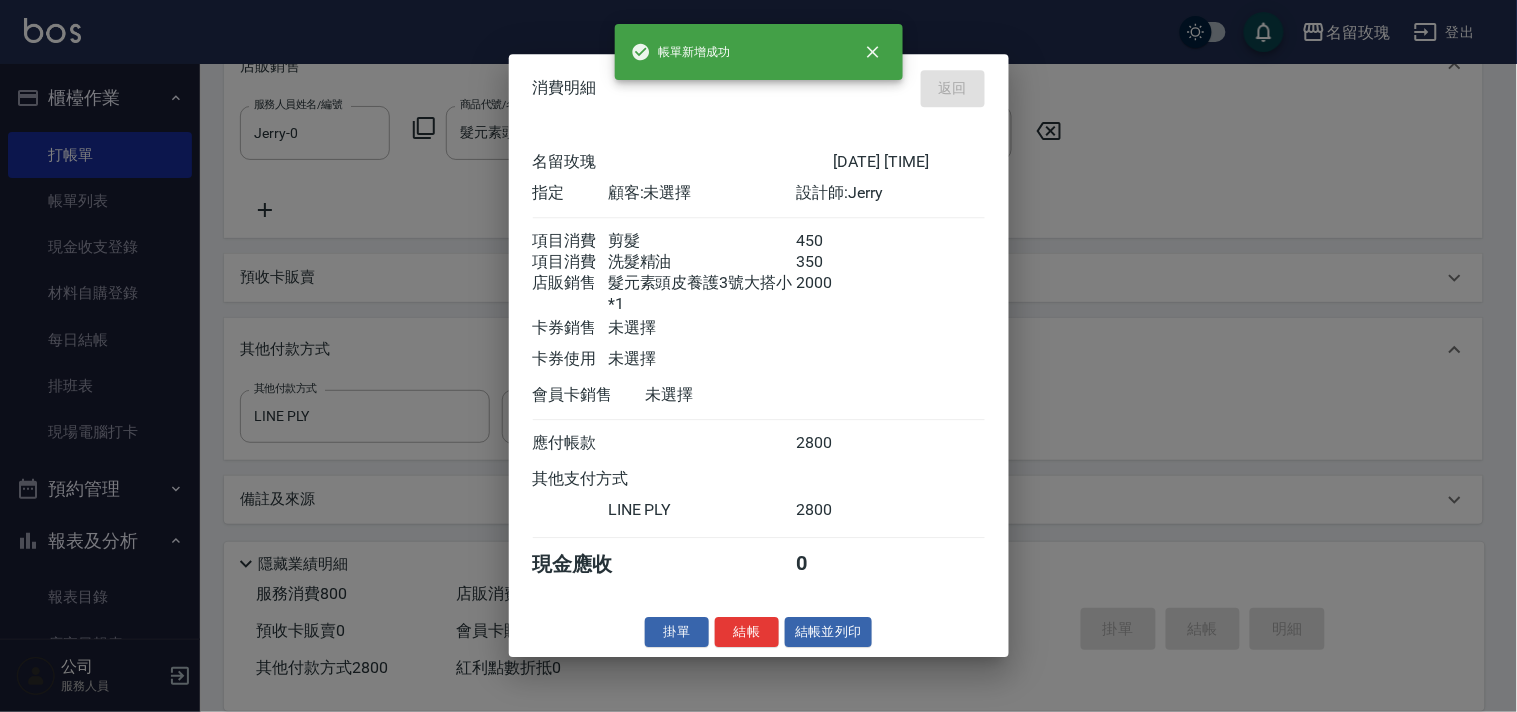 type on "2025/08/08 17:21" 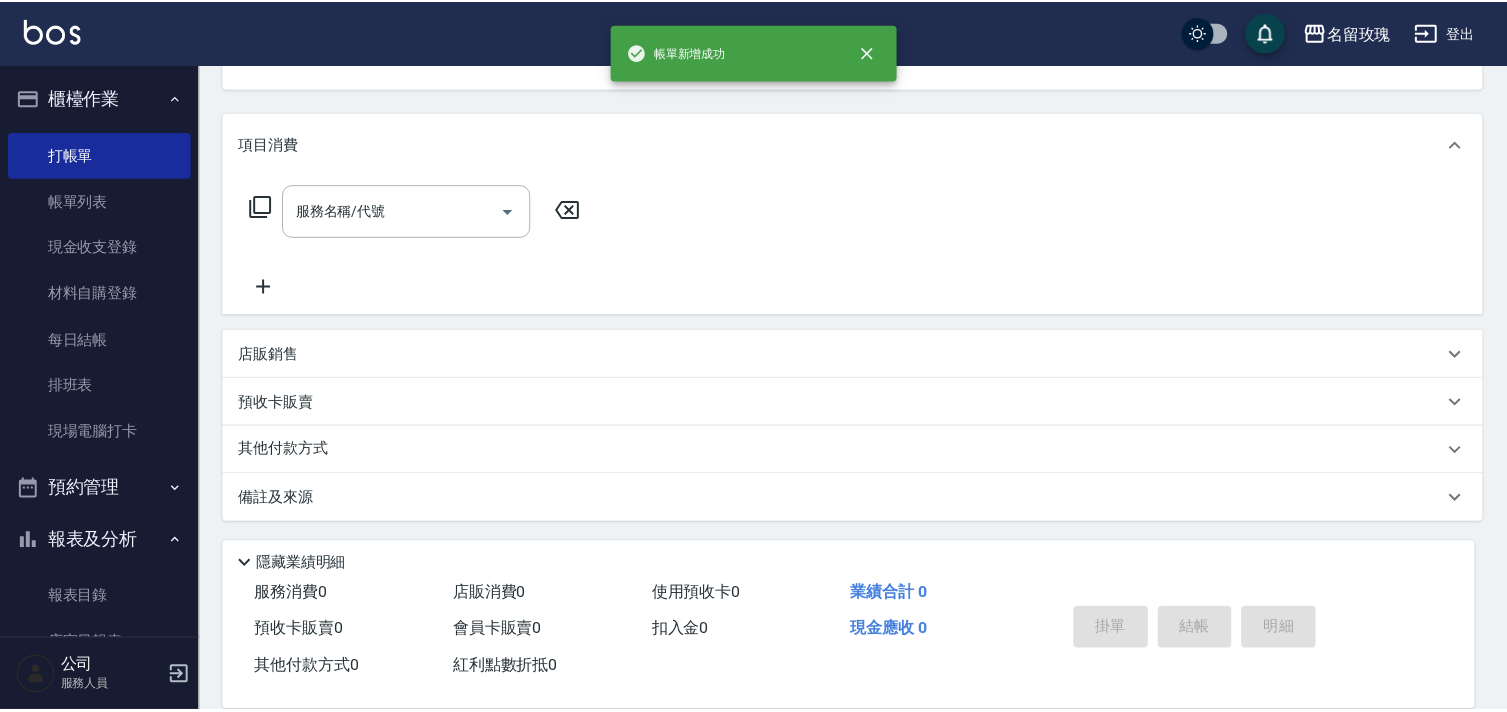 scroll, scrollTop: 0, scrollLeft: 0, axis: both 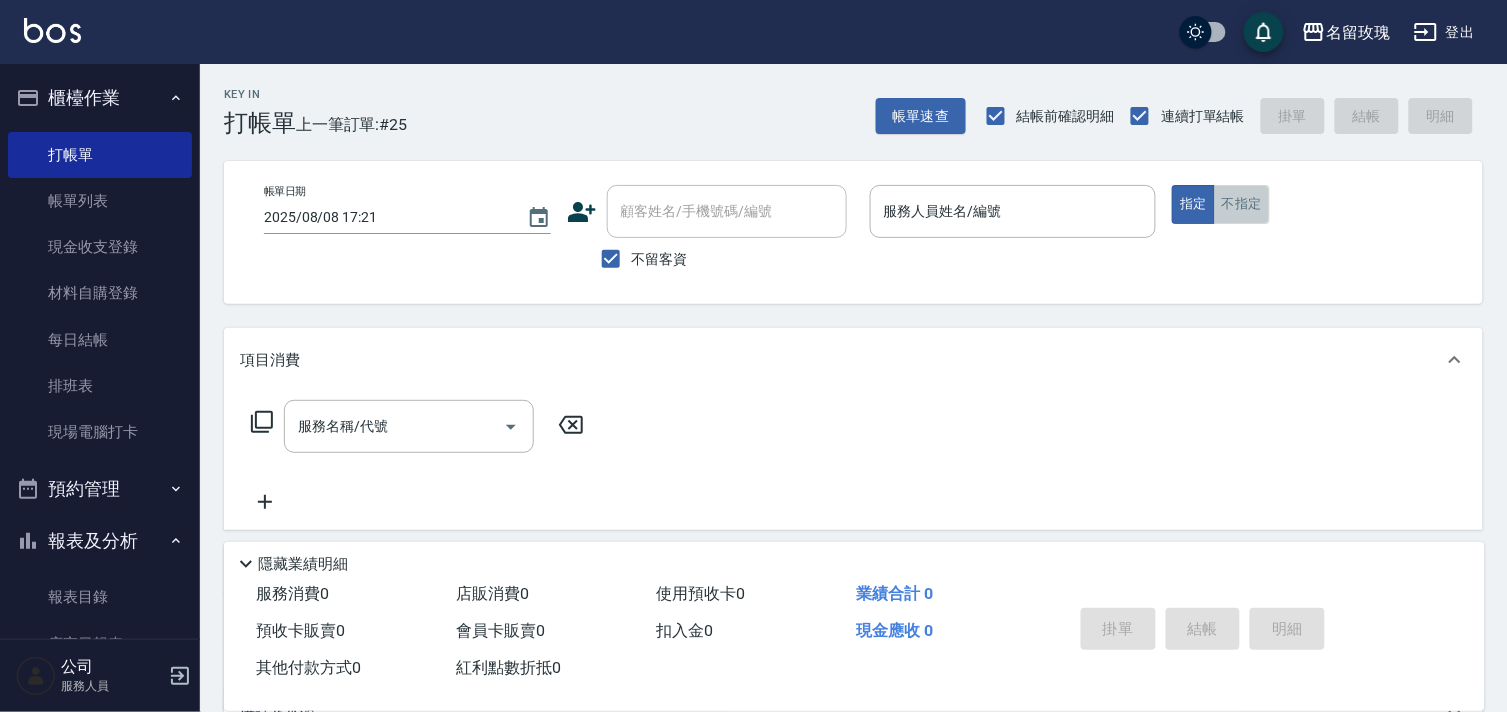 click on "不指定" at bounding box center (1242, 204) 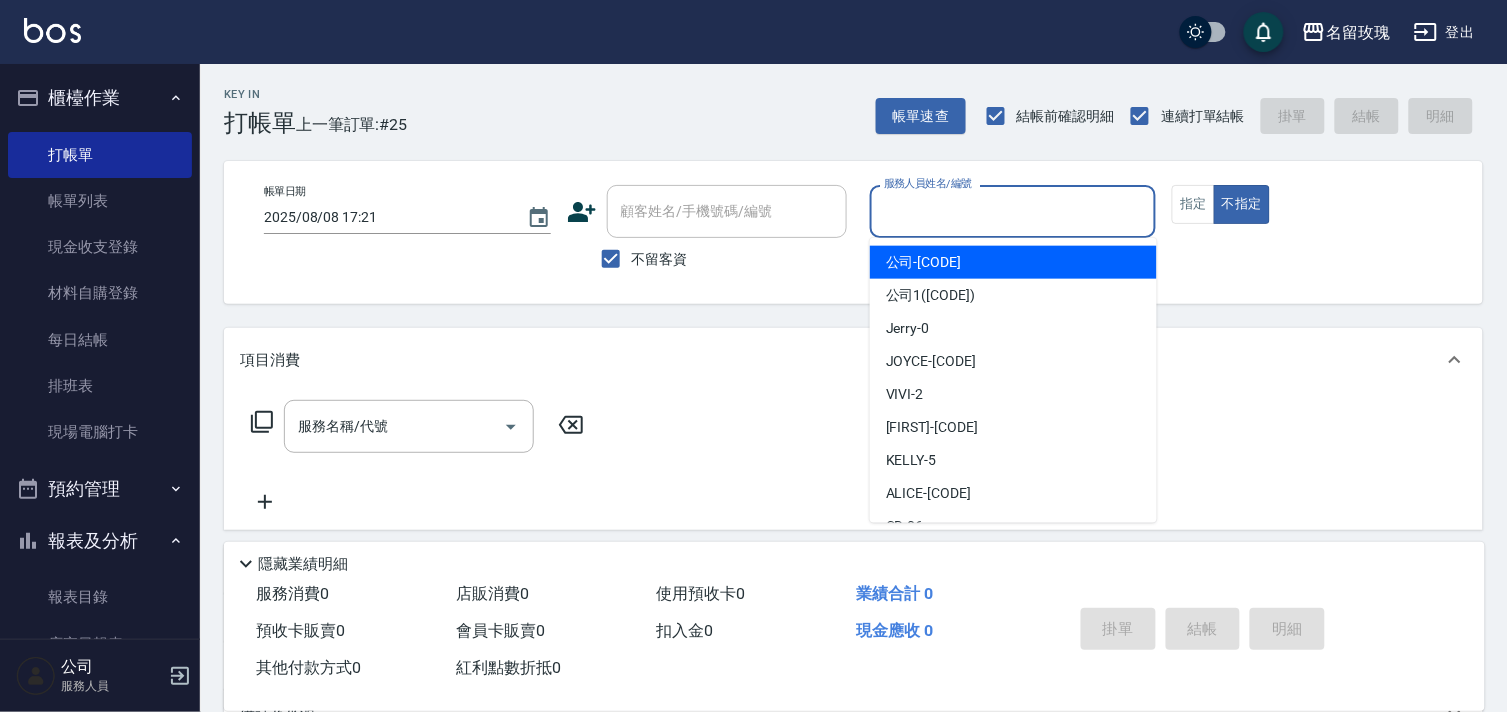 click on "服務人員姓名/編號" at bounding box center (1013, 211) 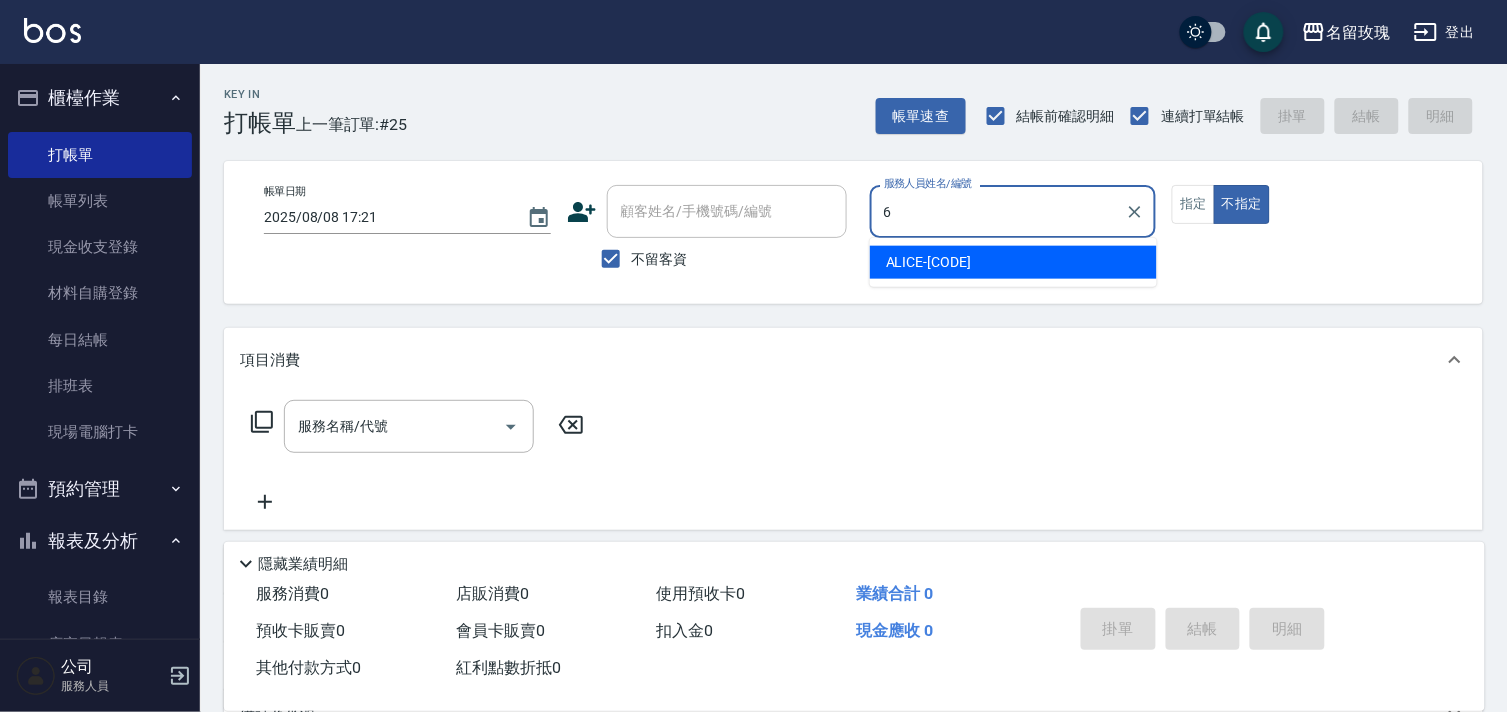 type on "ALICE-6" 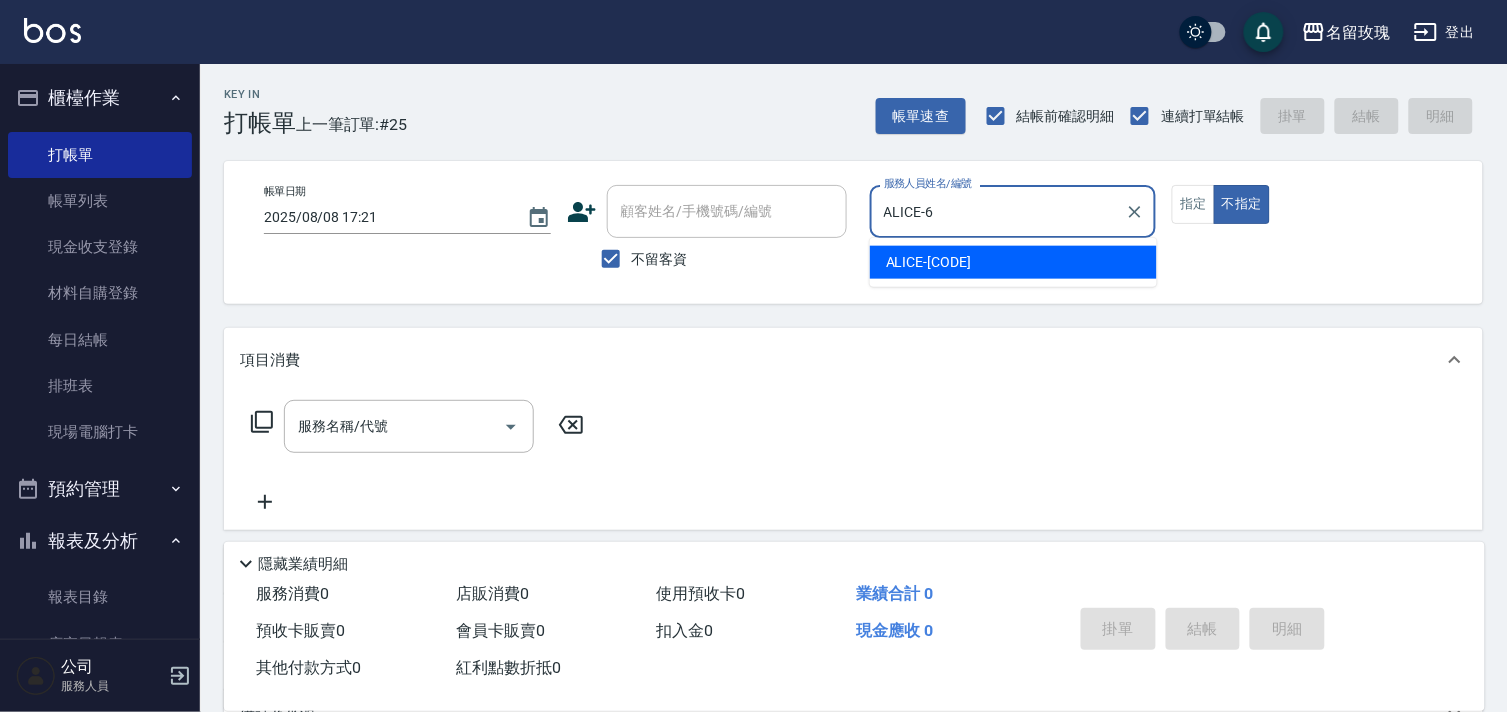 type on "false" 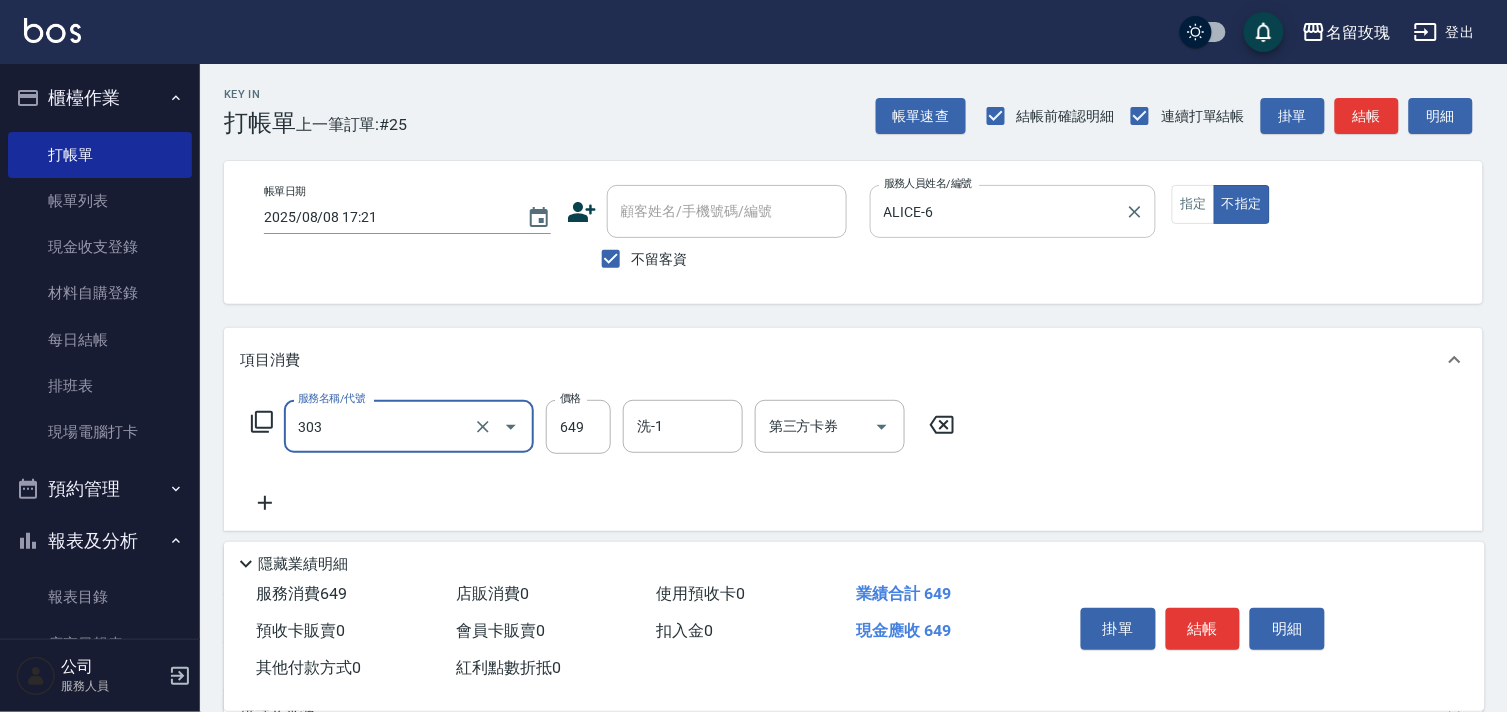 type on "洗+剪649(303)" 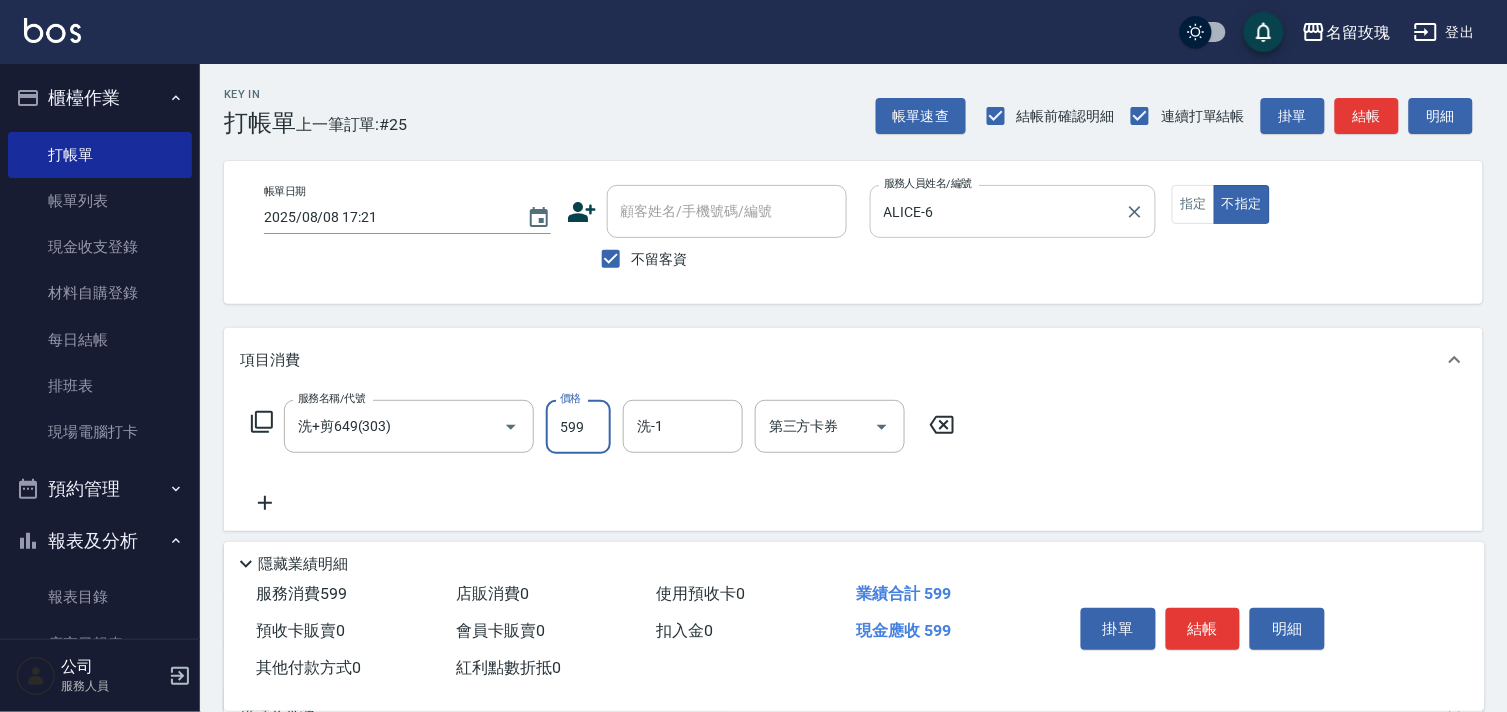 type on "599" 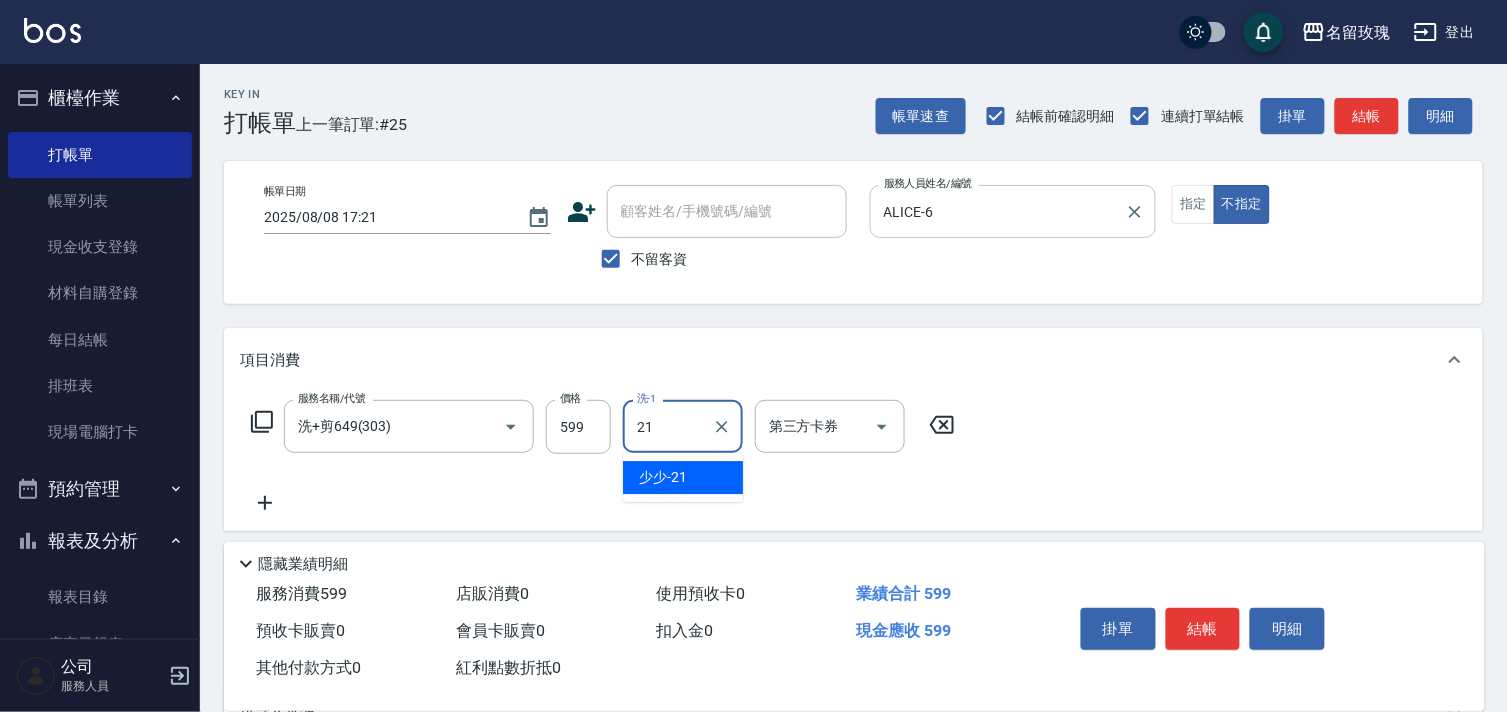 type on "少少-21" 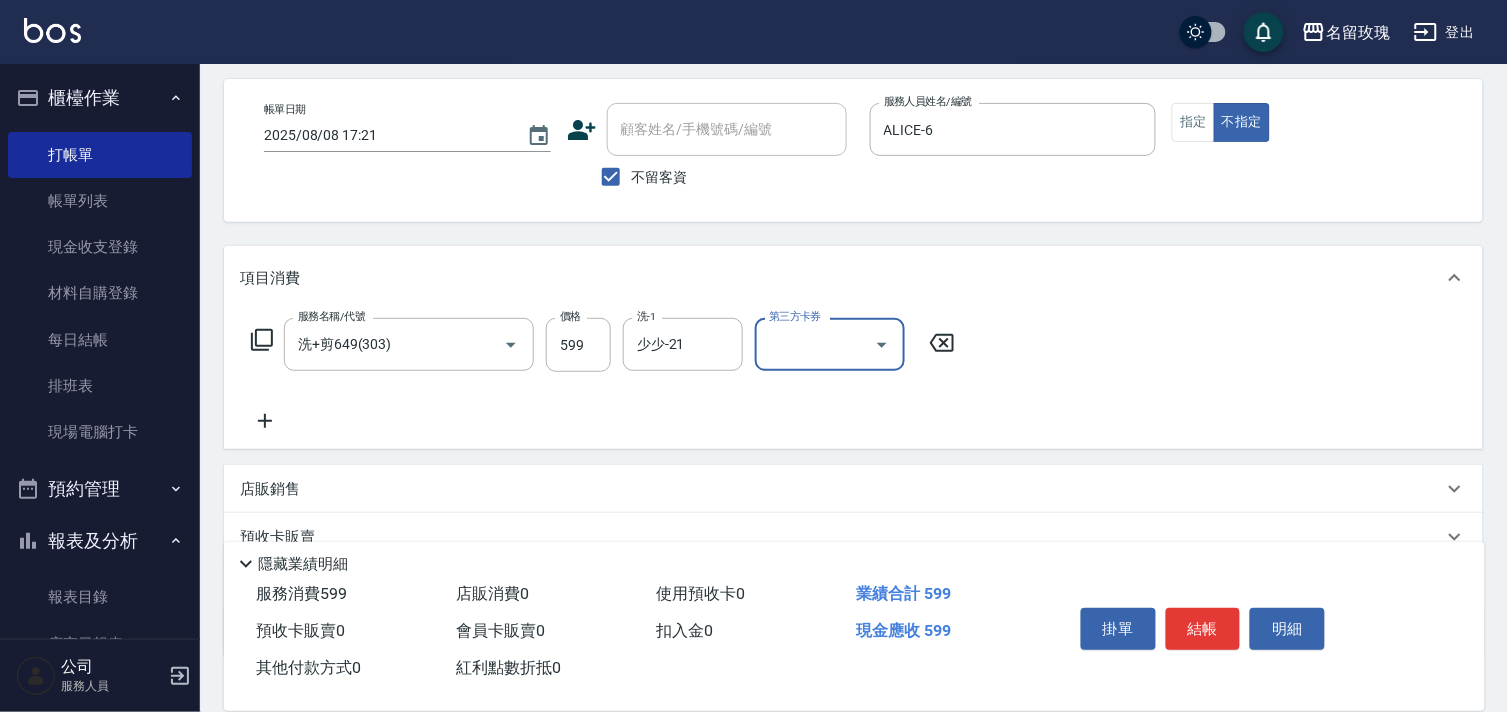 scroll, scrollTop: 0, scrollLeft: 0, axis: both 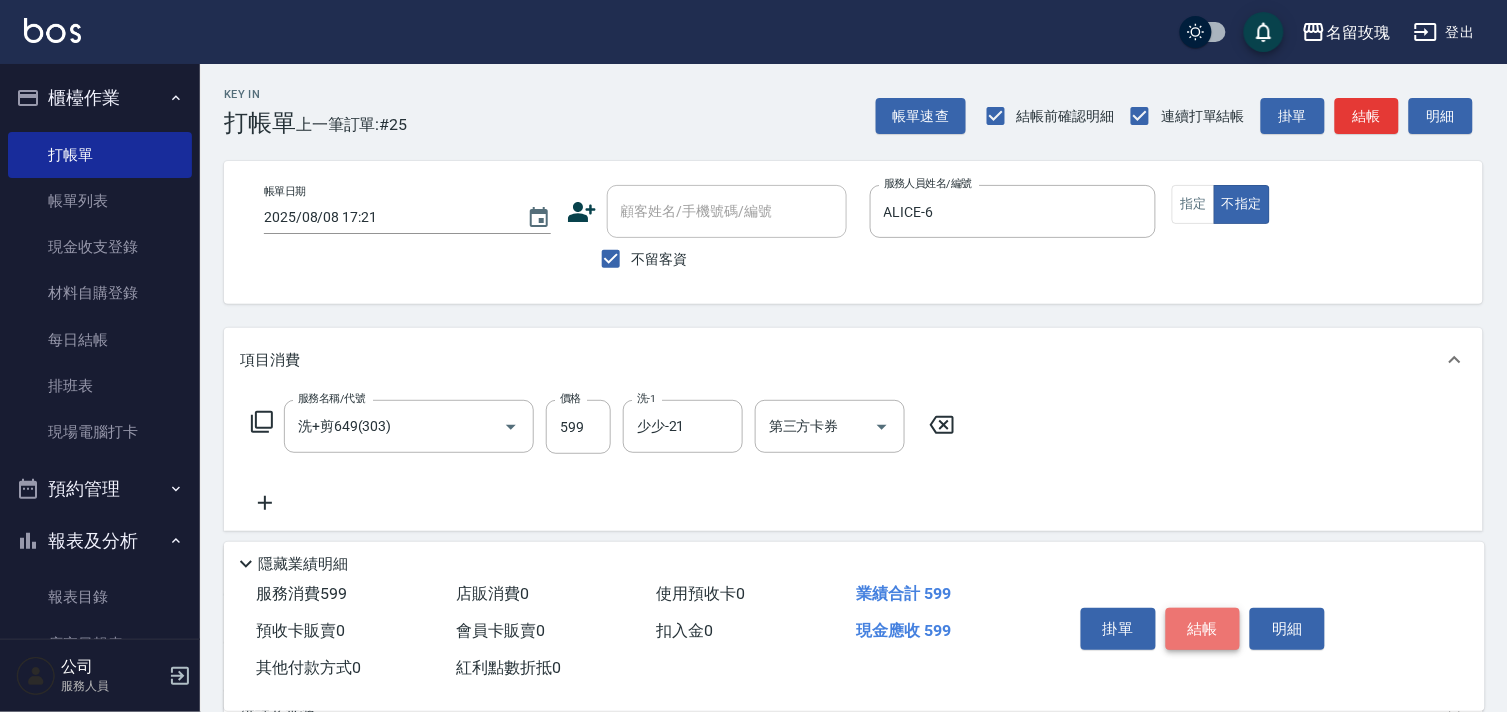 click on "結帳" at bounding box center [1203, 629] 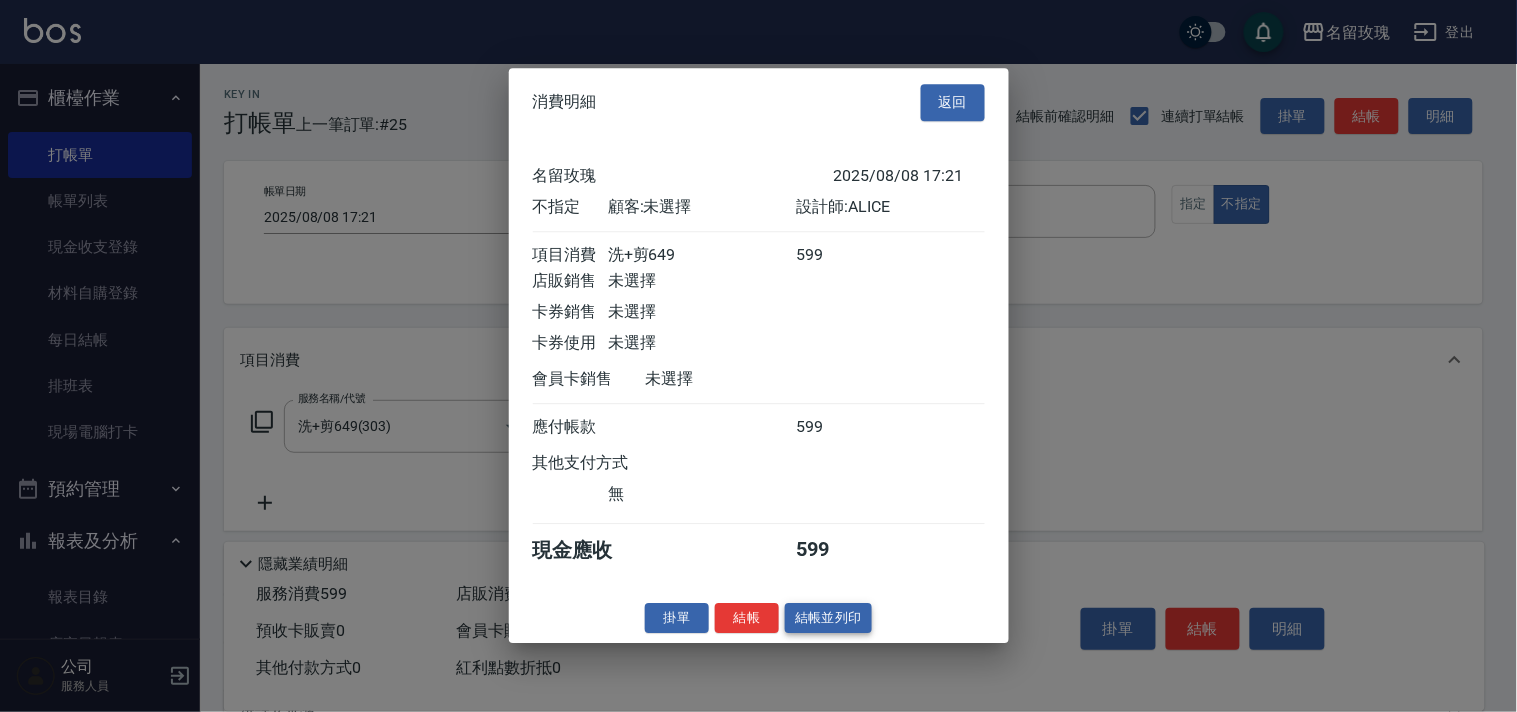 click on "結帳並列印" at bounding box center [828, 618] 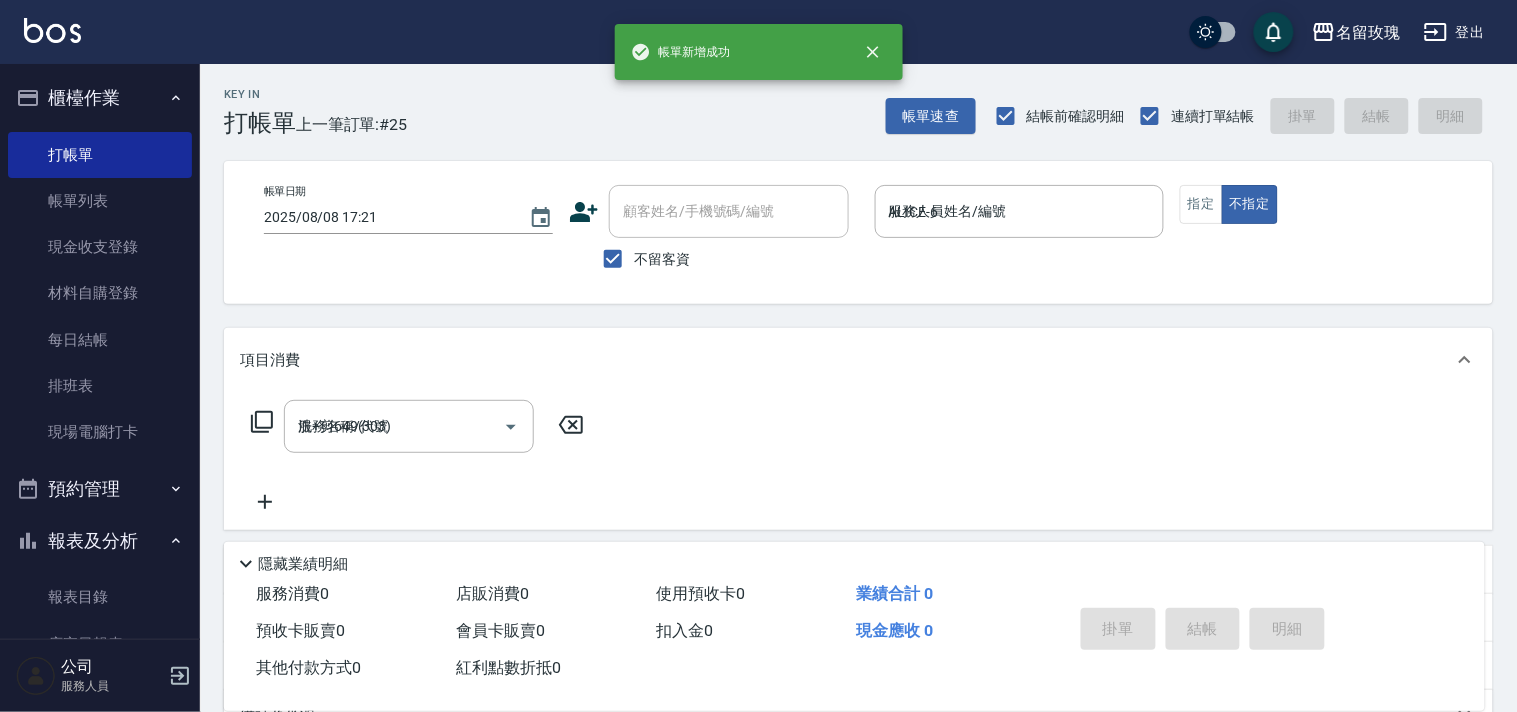 type on "[DATE] [TIME]" 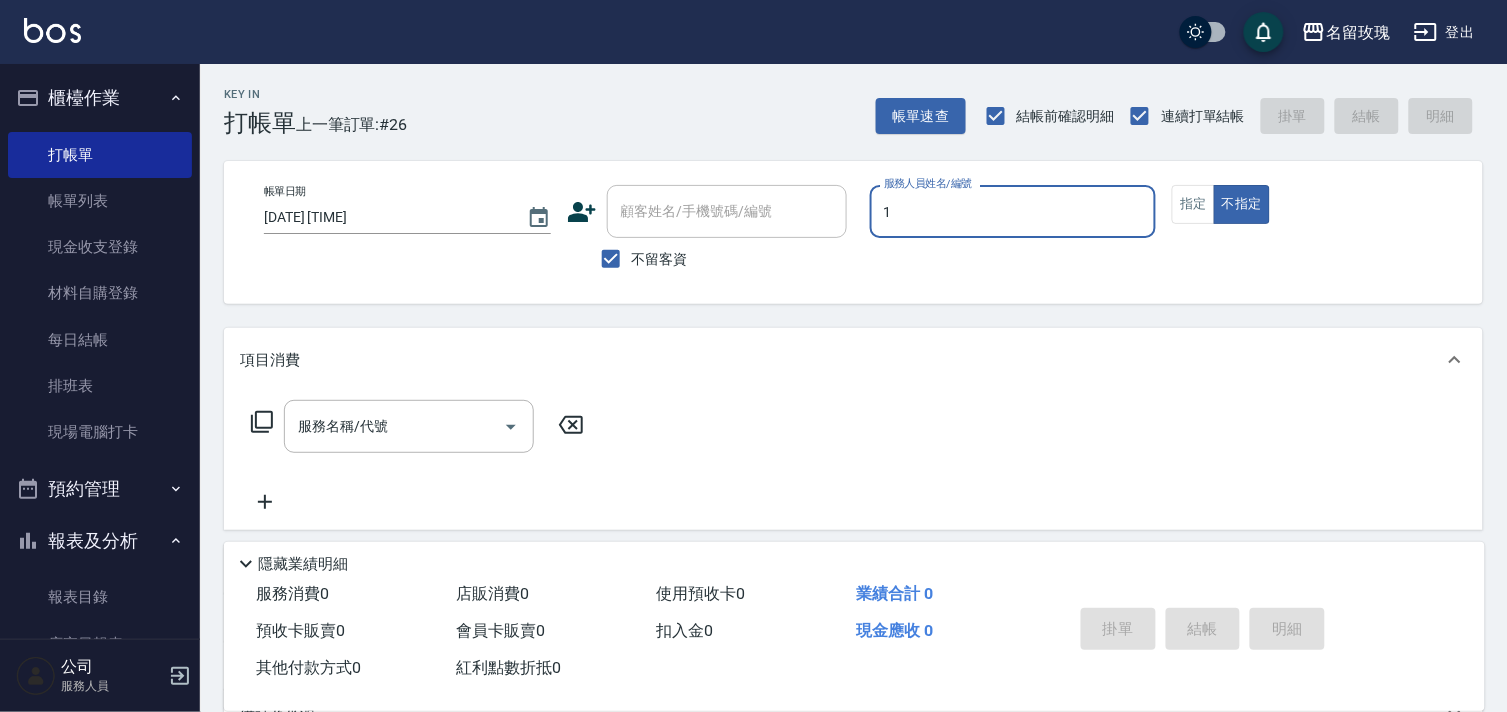 type on "JOYCE-1" 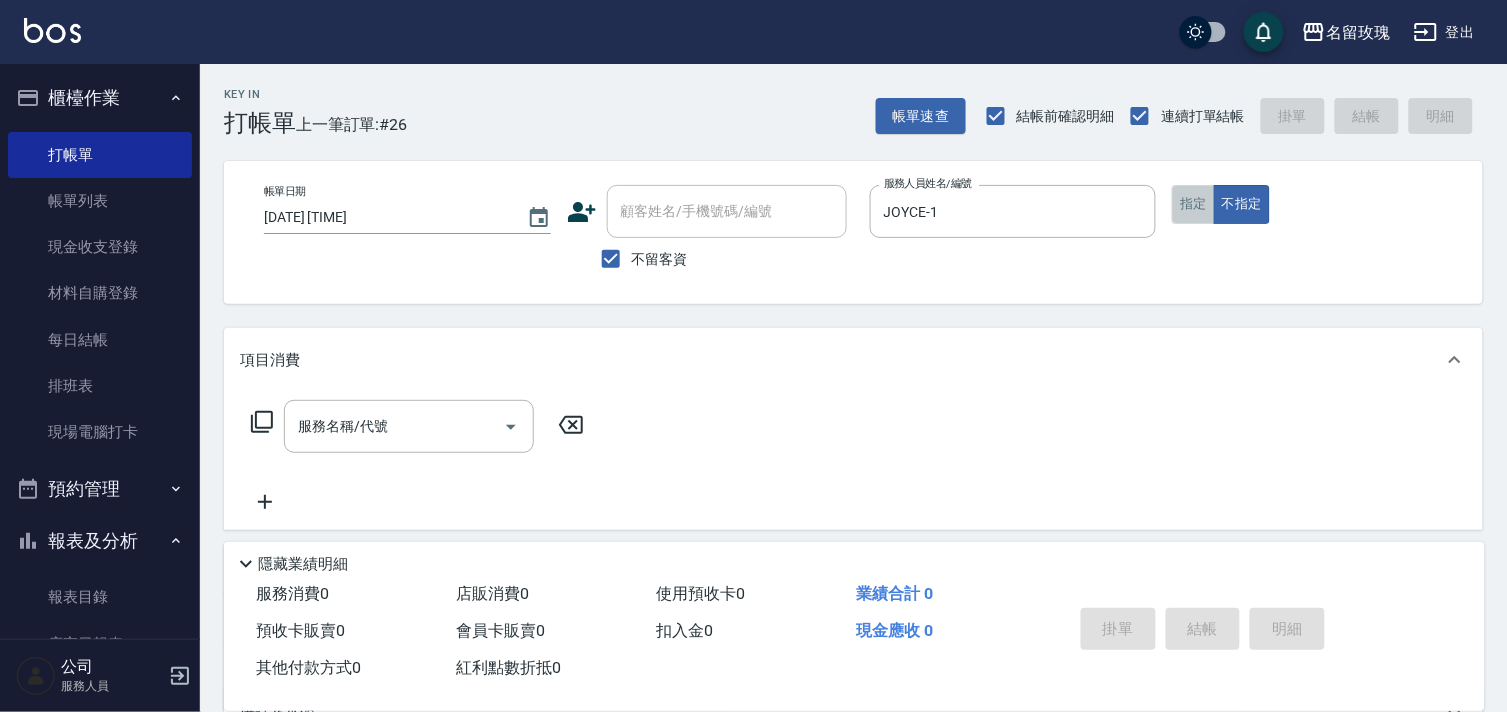 click on "指定" at bounding box center (1193, 204) 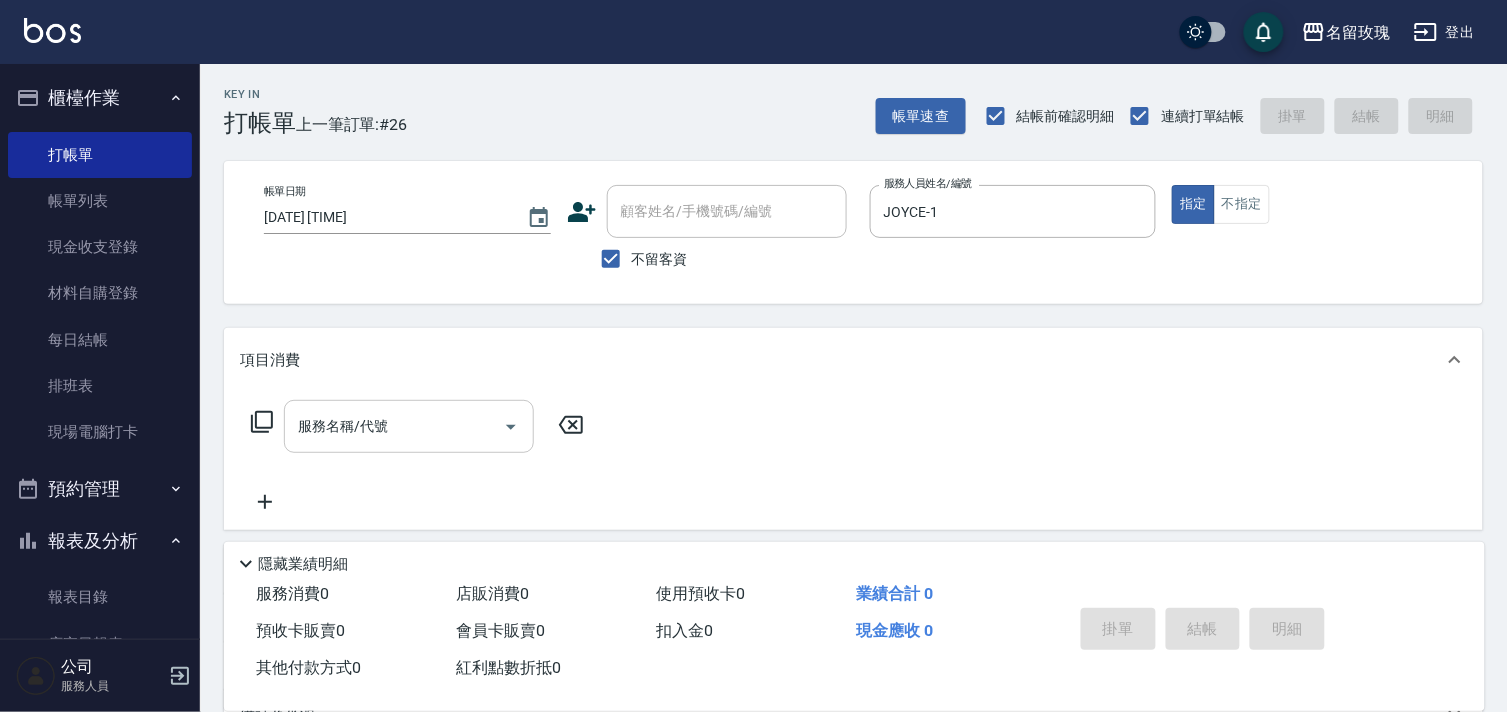 click on "服務名稱/代號 服務名稱/代號" at bounding box center (409, 426) 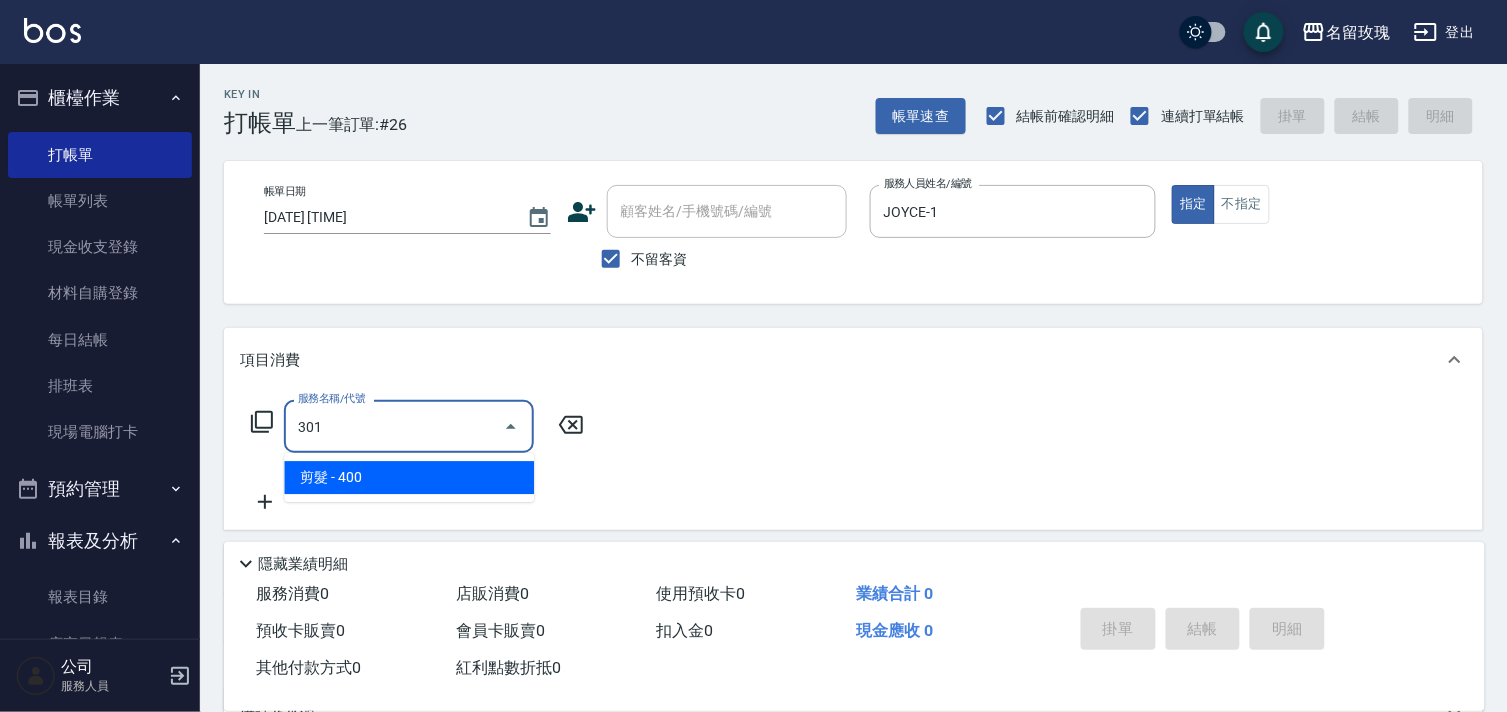 type on "剪髮(301)" 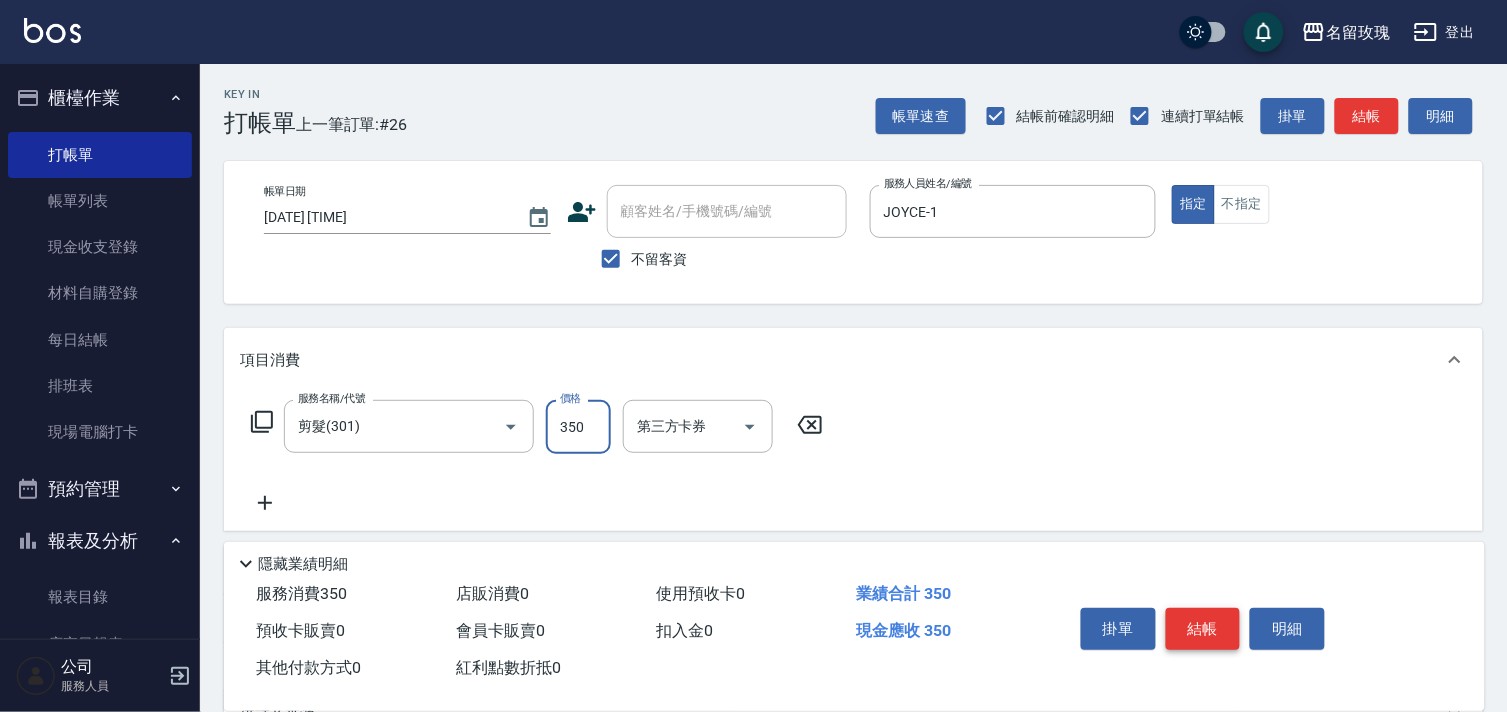 type on "350" 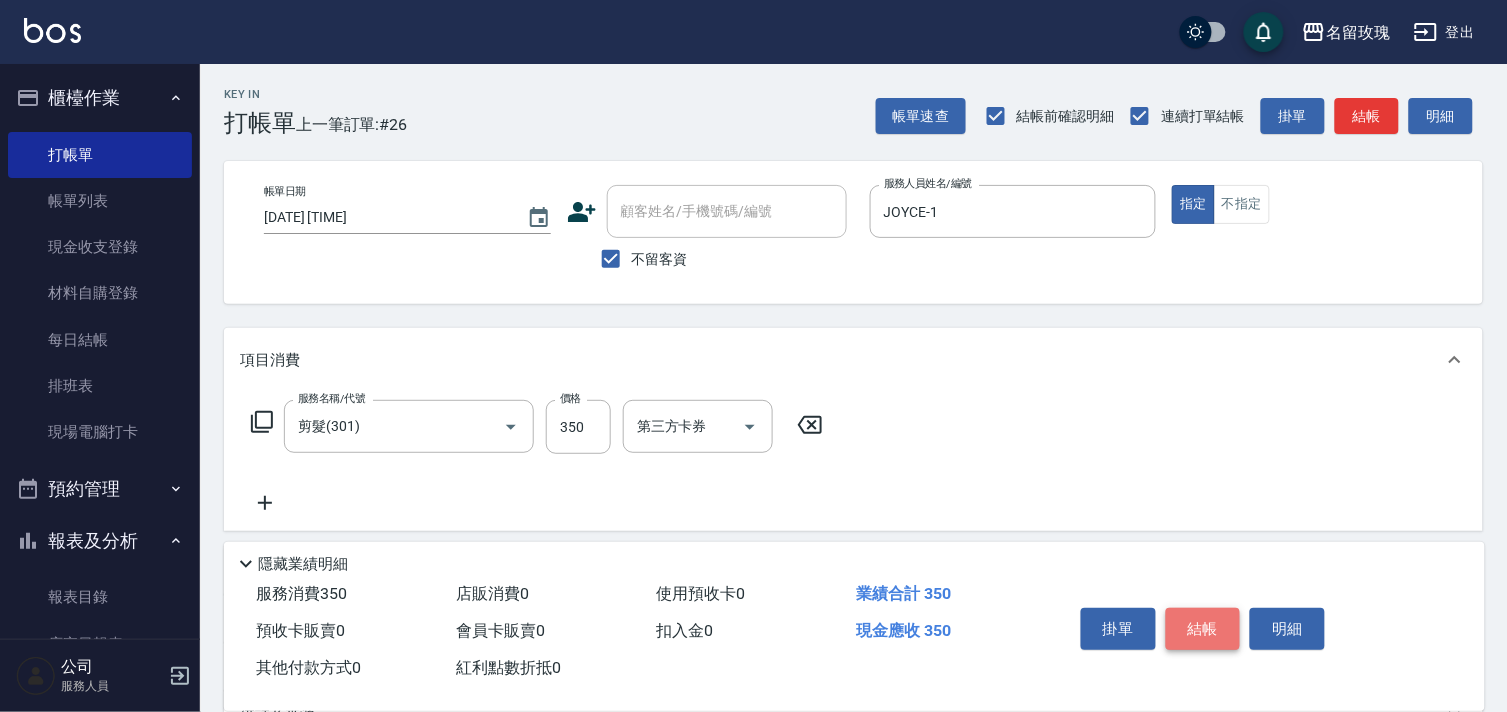 click on "結帳" at bounding box center [1203, 629] 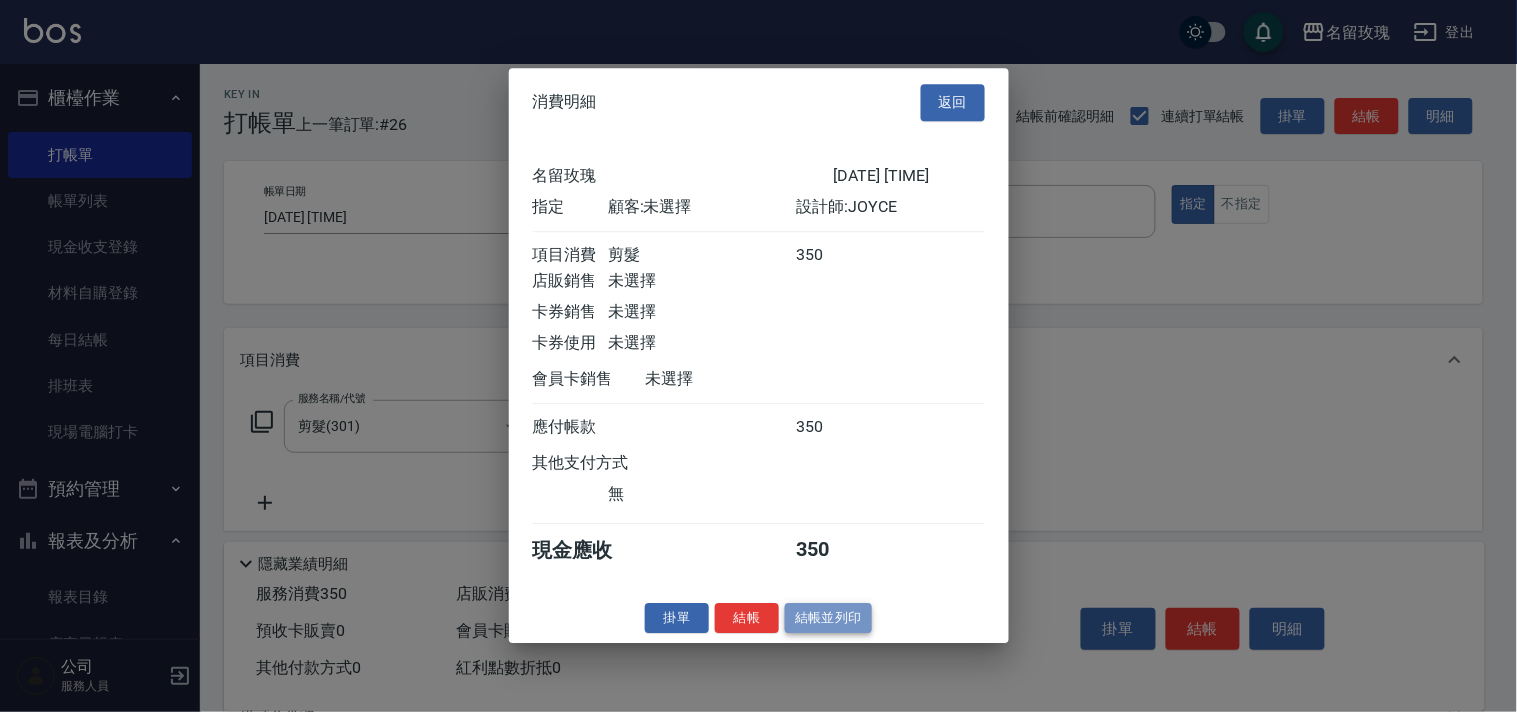 click on "結帳並列印" at bounding box center [828, 618] 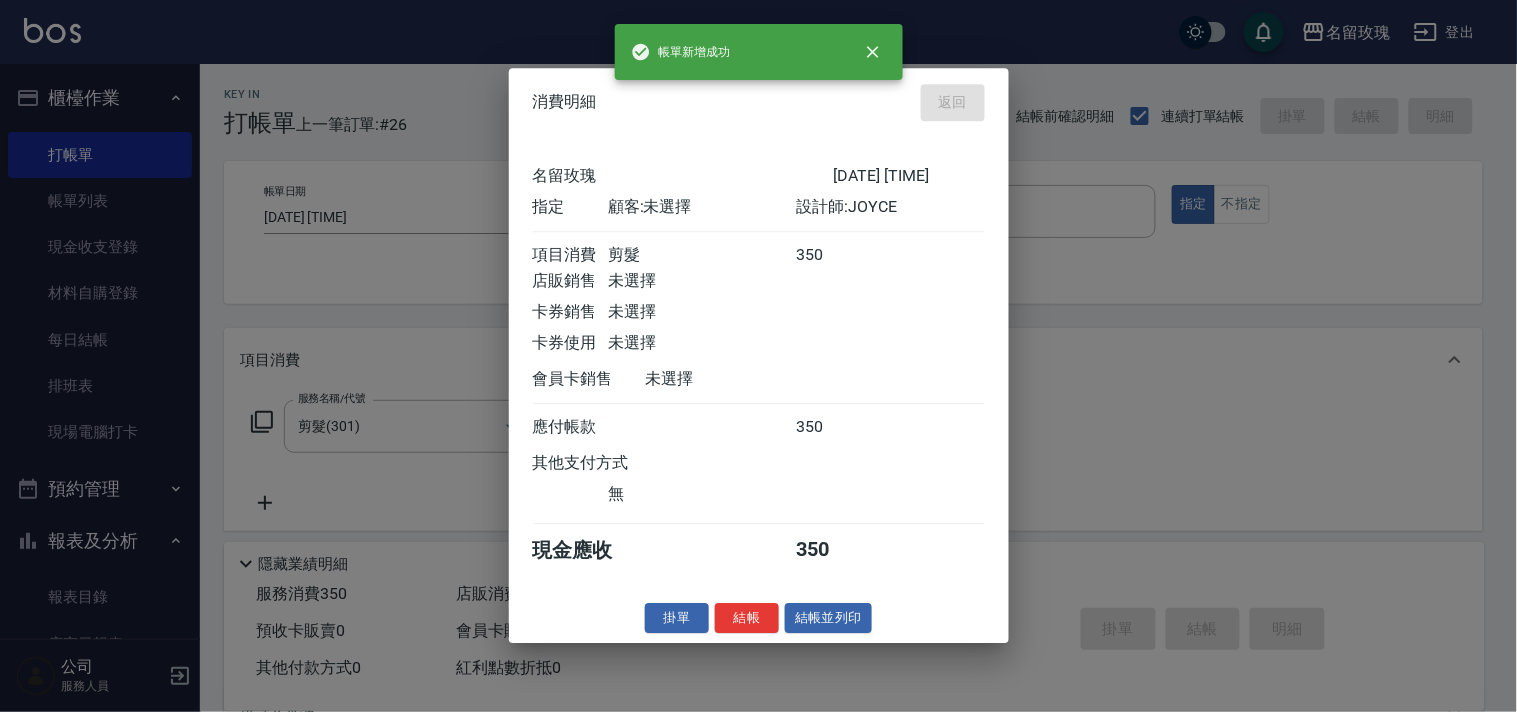 type 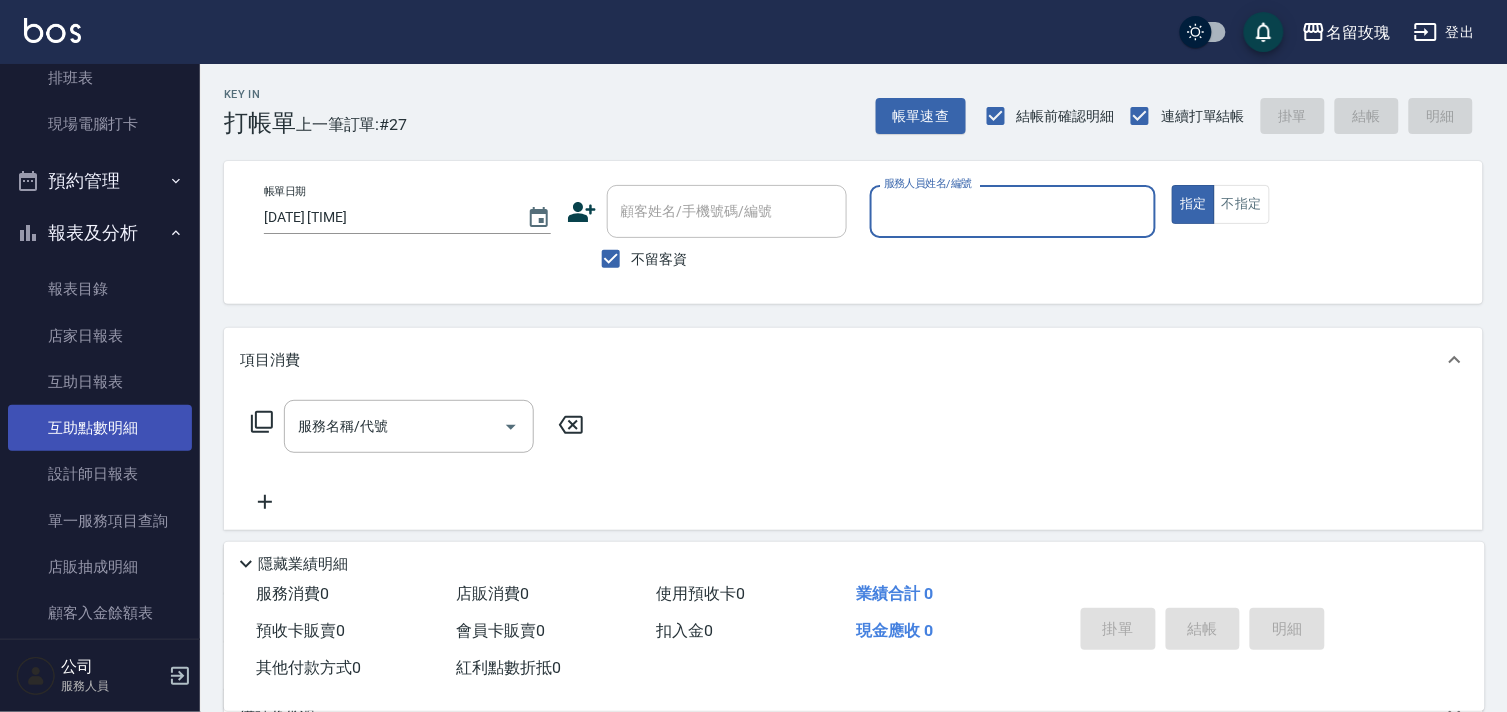 scroll, scrollTop: 333, scrollLeft: 0, axis: vertical 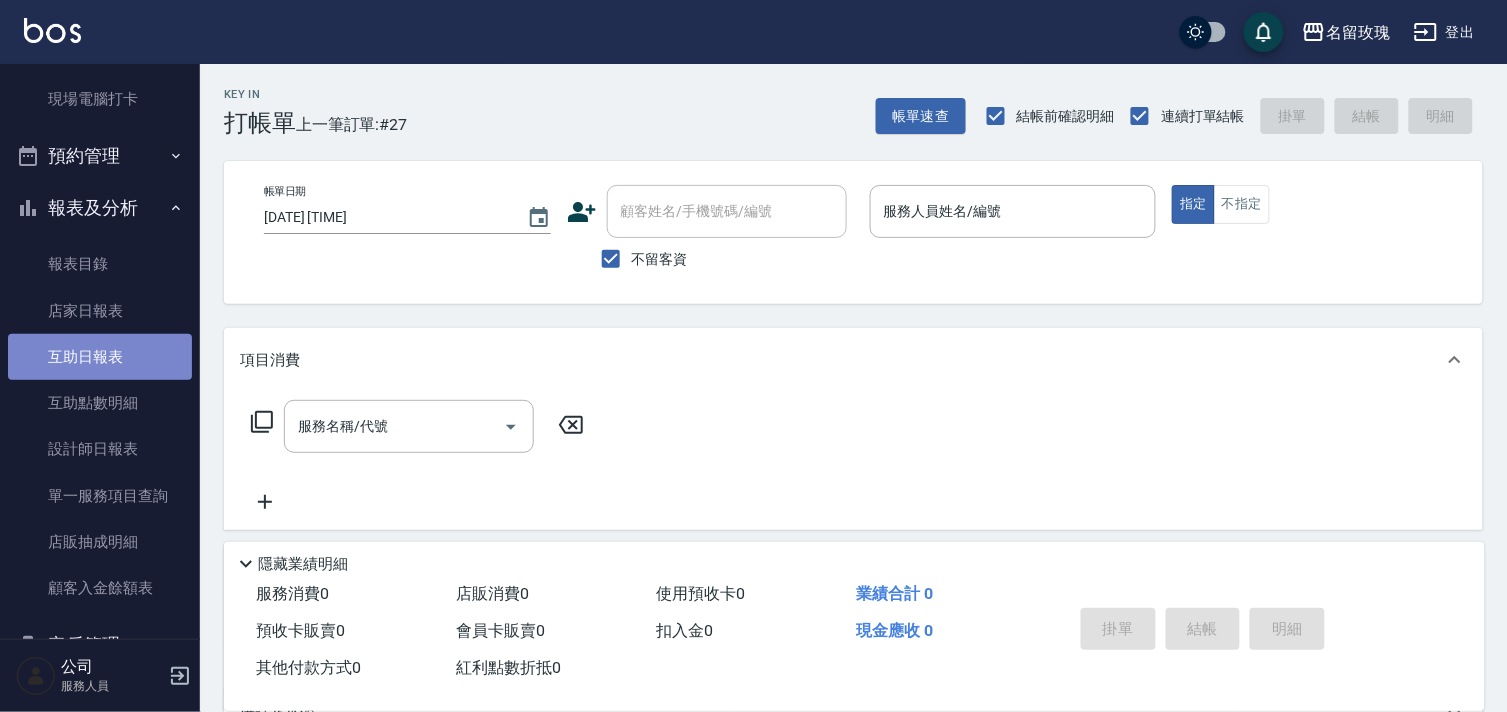 click on "互助日報表" at bounding box center [100, 357] 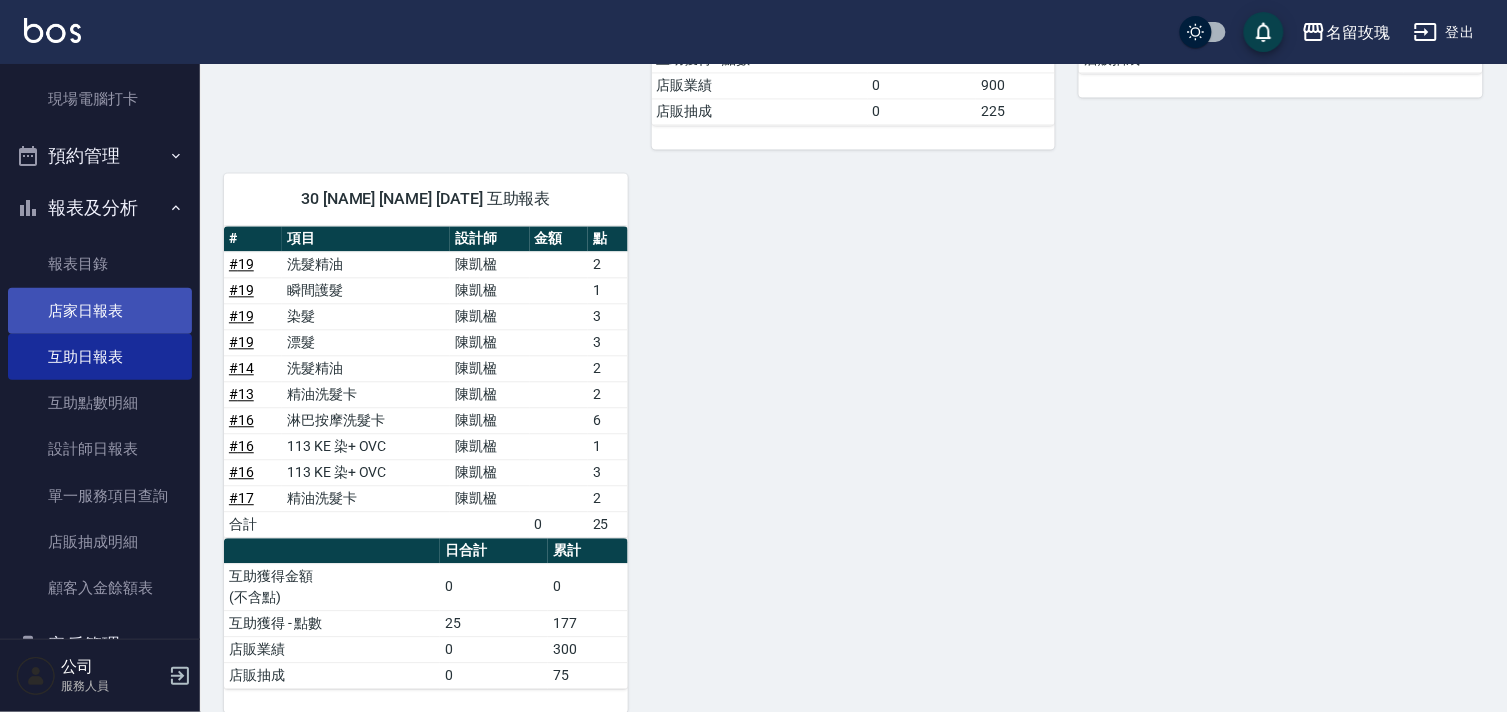 scroll, scrollTop: 1045, scrollLeft: 0, axis: vertical 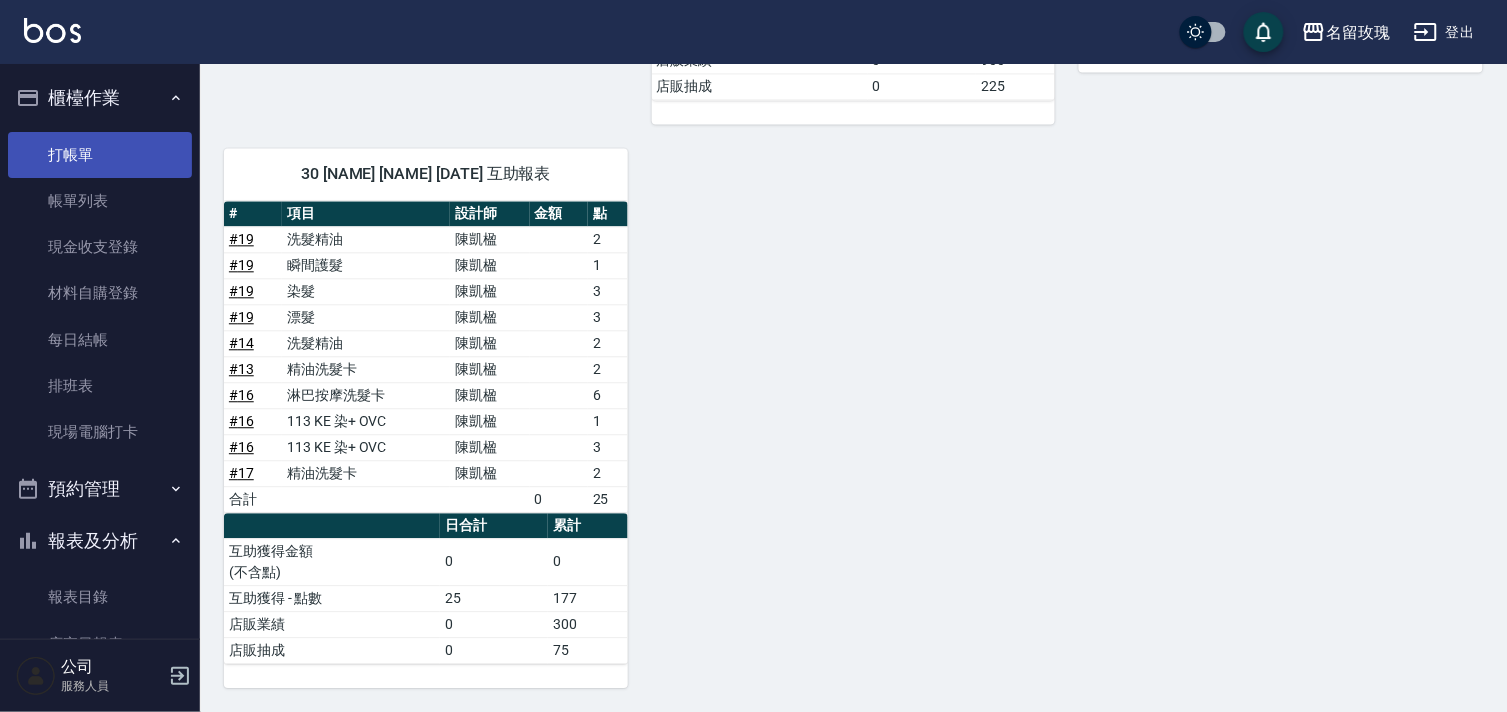 click on "打帳單" at bounding box center (100, 155) 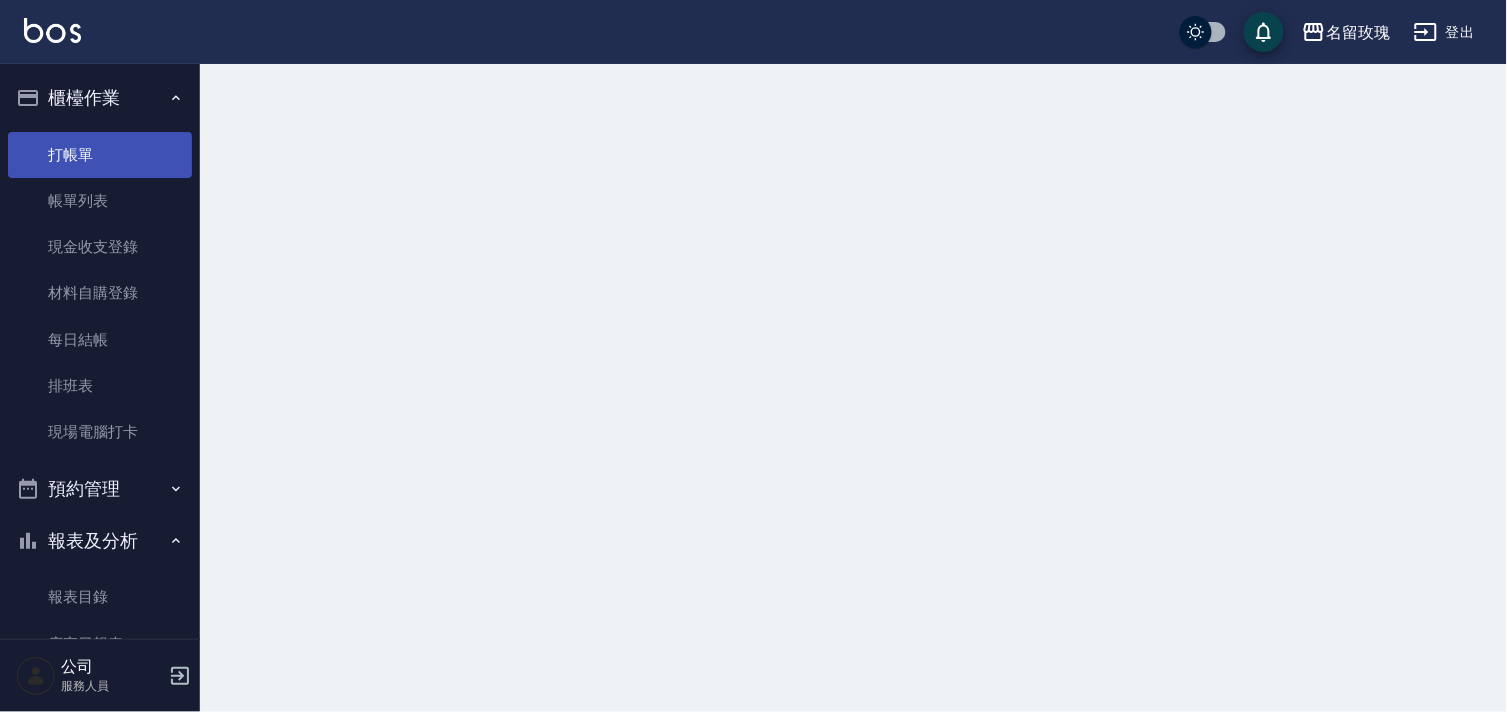 scroll, scrollTop: 0, scrollLeft: 0, axis: both 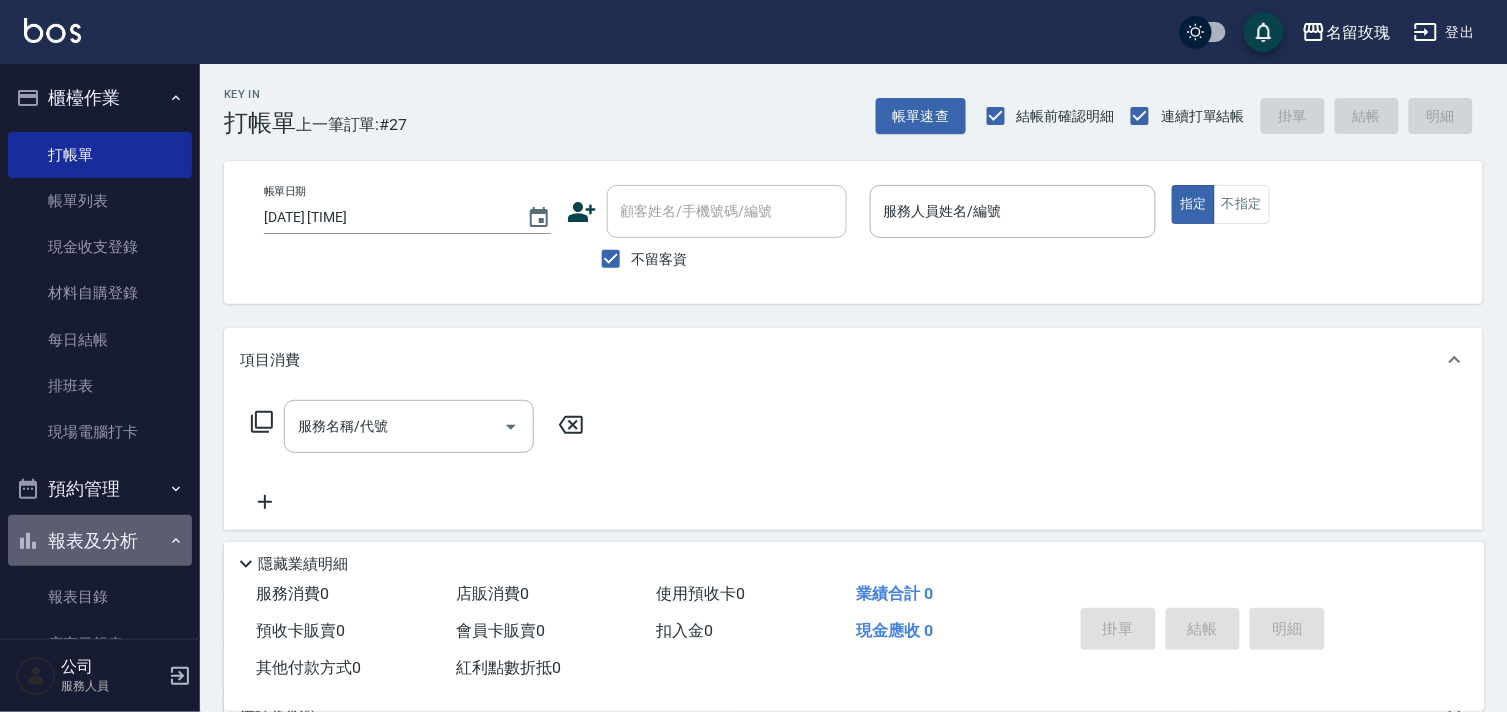 click on "報表及分析" at bounding box center (100, 541) 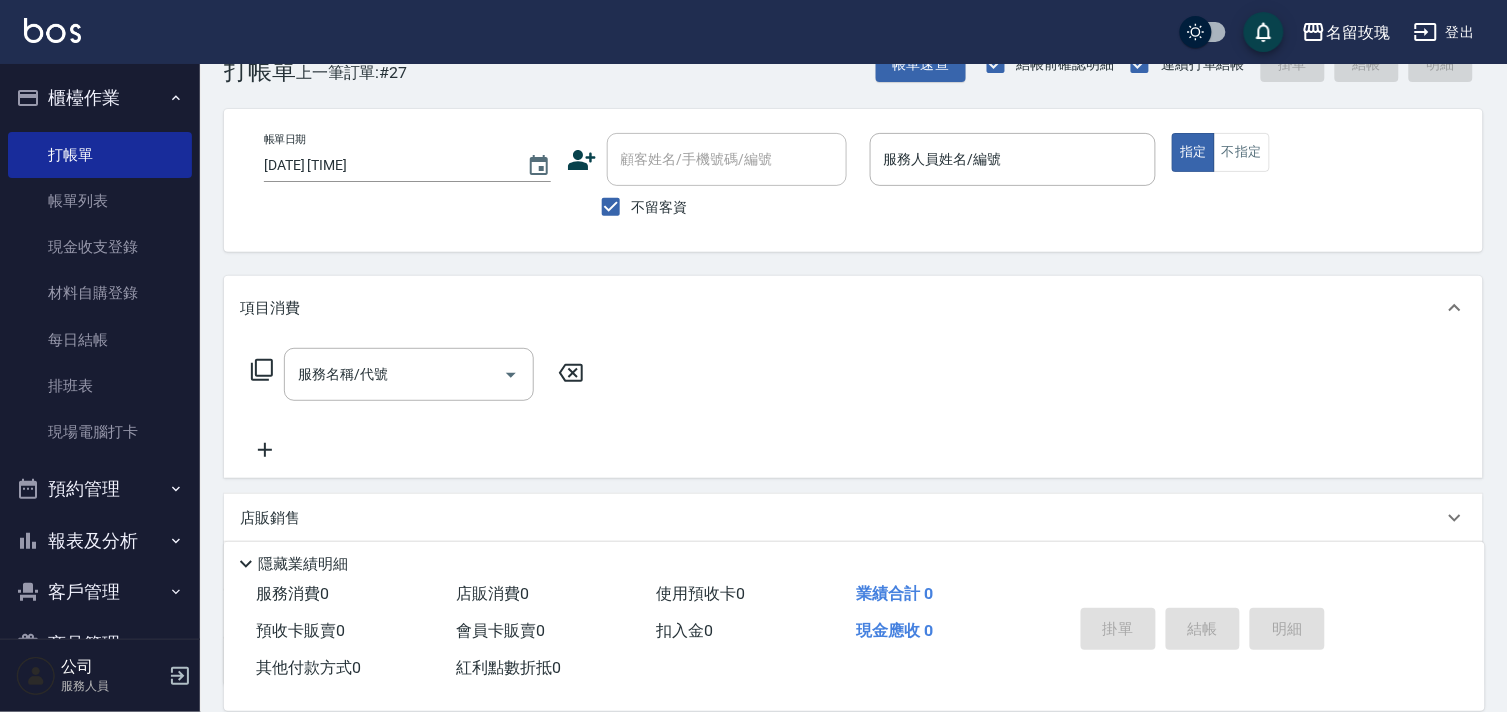 scroll, scrollTop: 0, scrollLeft: 0, axis: both 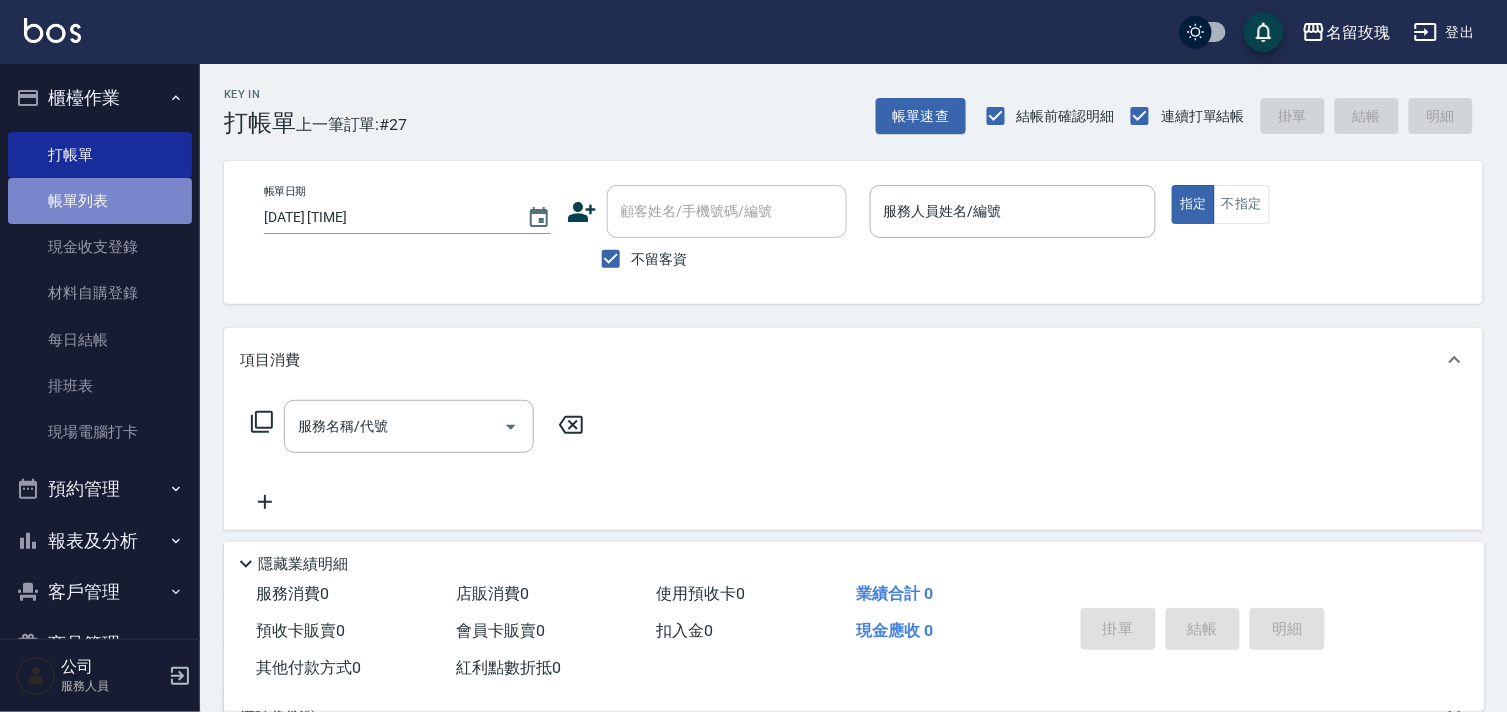 click on "帳單列表" at bounding box center (100, 201) 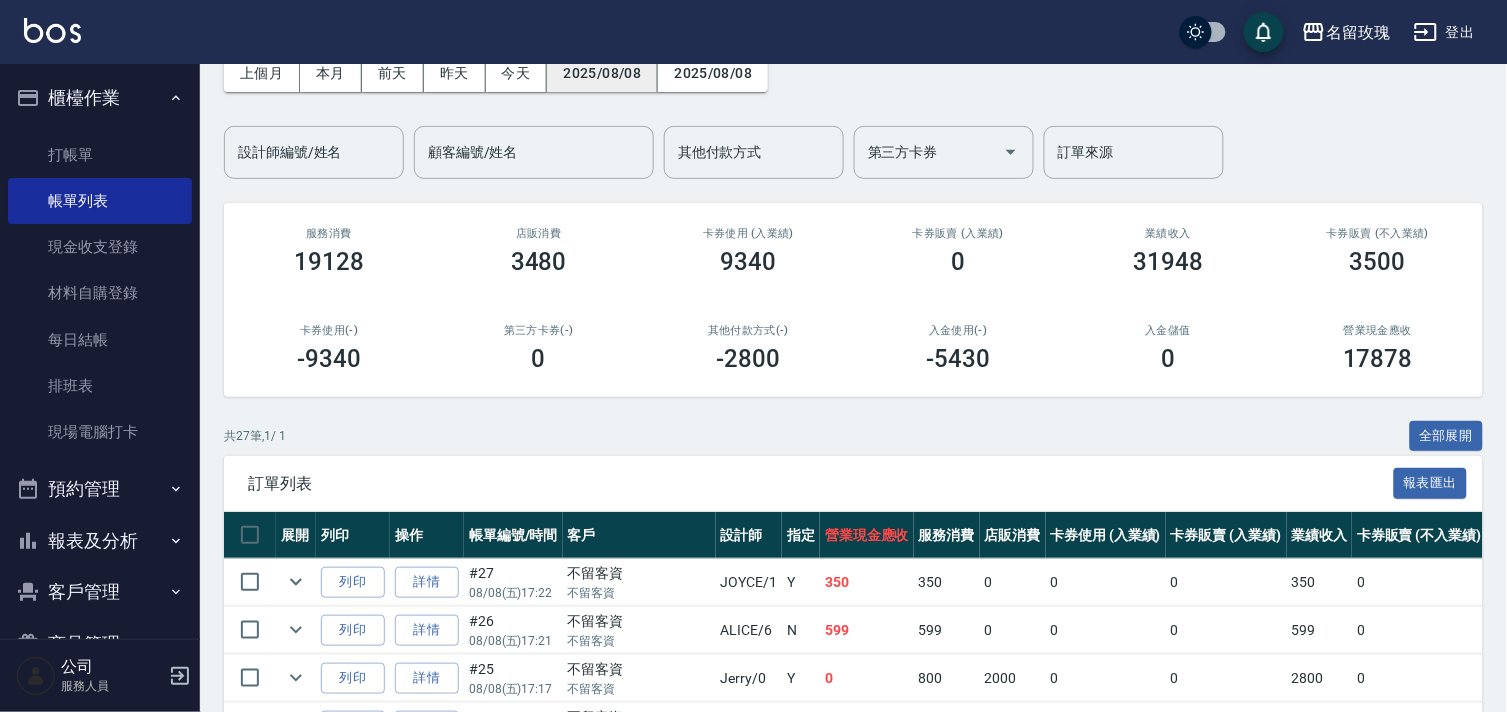 scroll, scrollTop: 0, scrollLeft: 0, axis: both 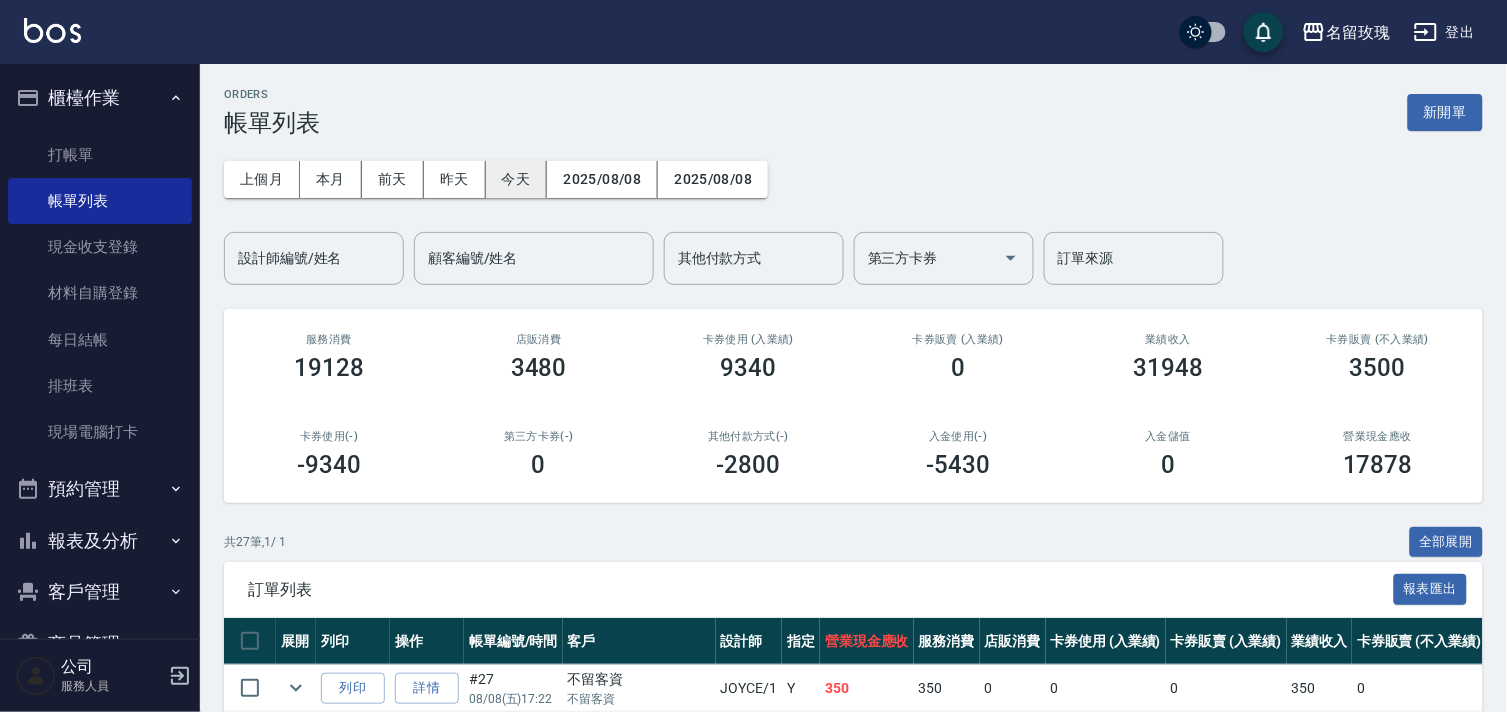 click on "今天" at bounding box center (517, 179) 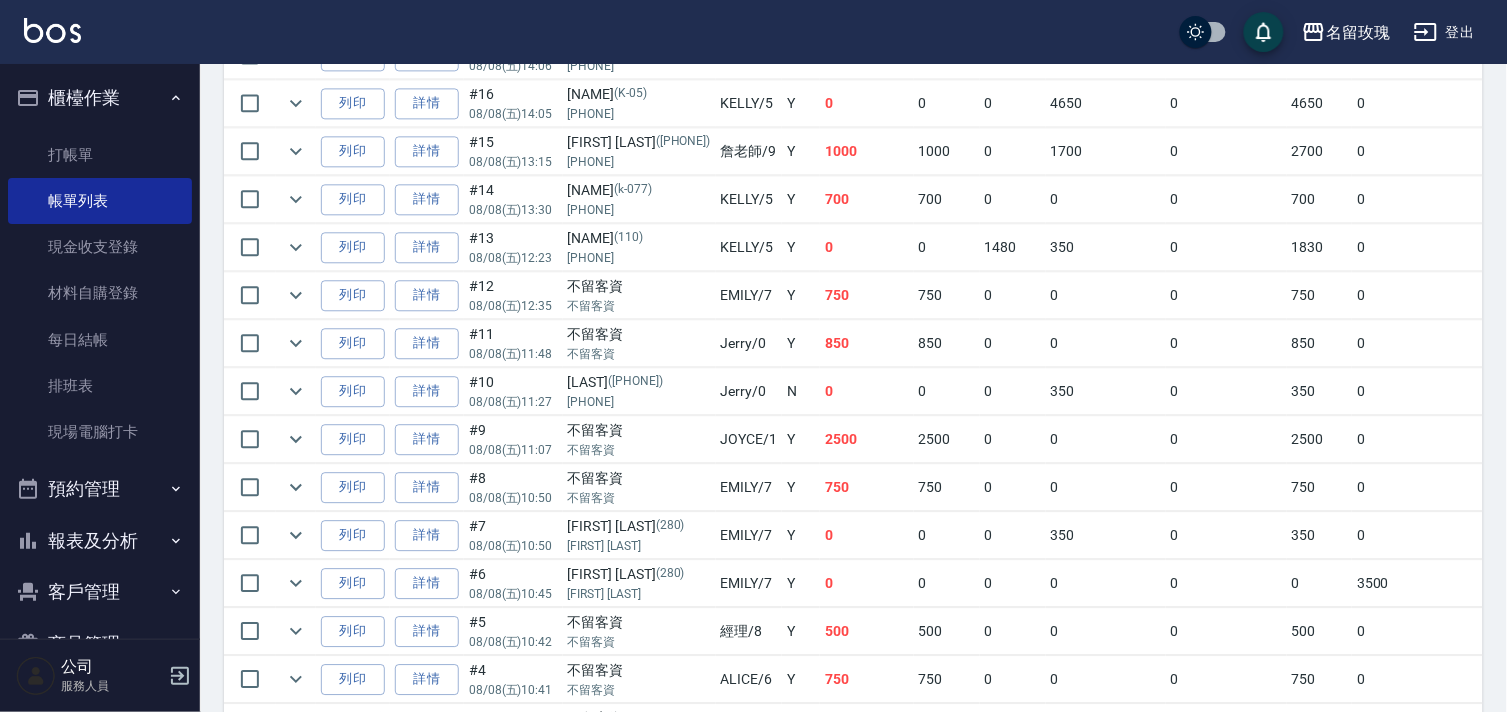 scroll, scrollTop: 1333, scrollLeft: 0, axis: vertical 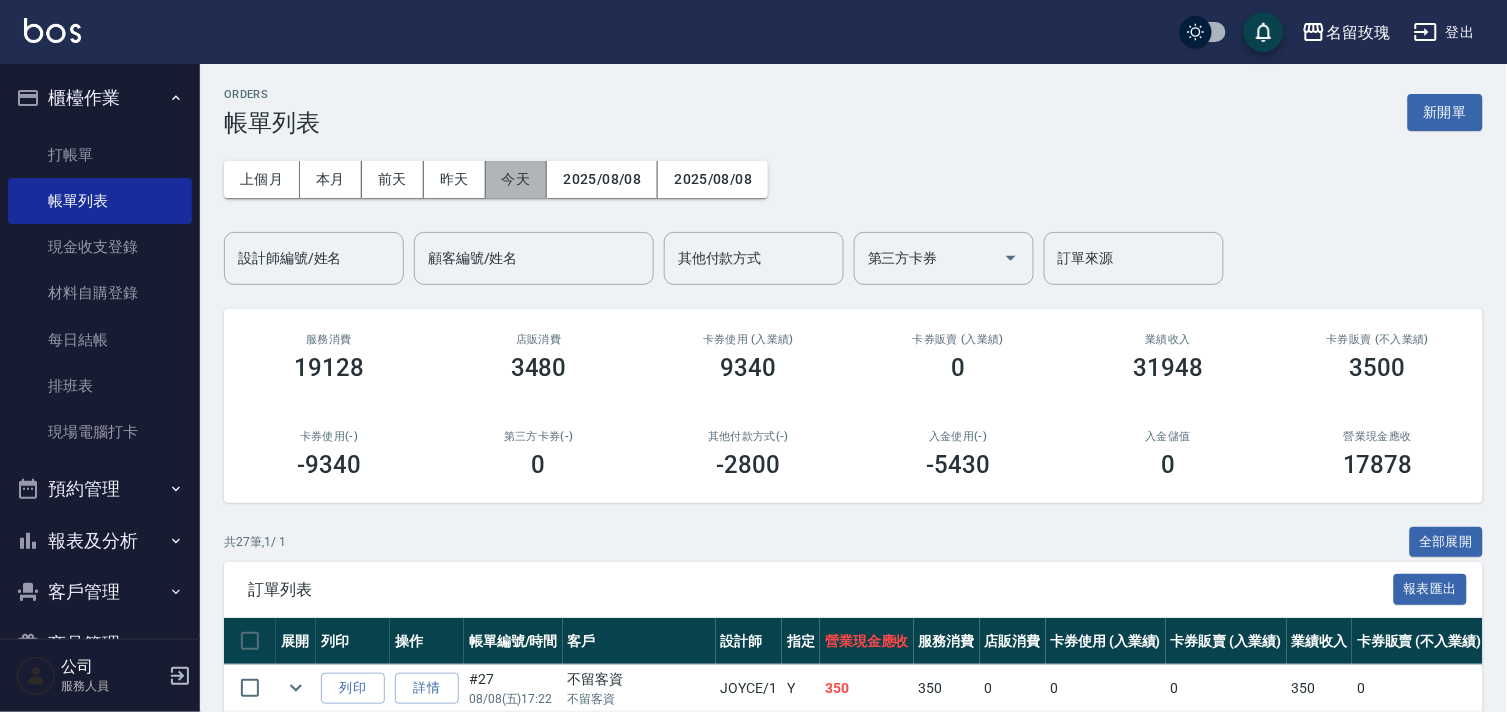 click on "今天" at bounding box center [517, 179] 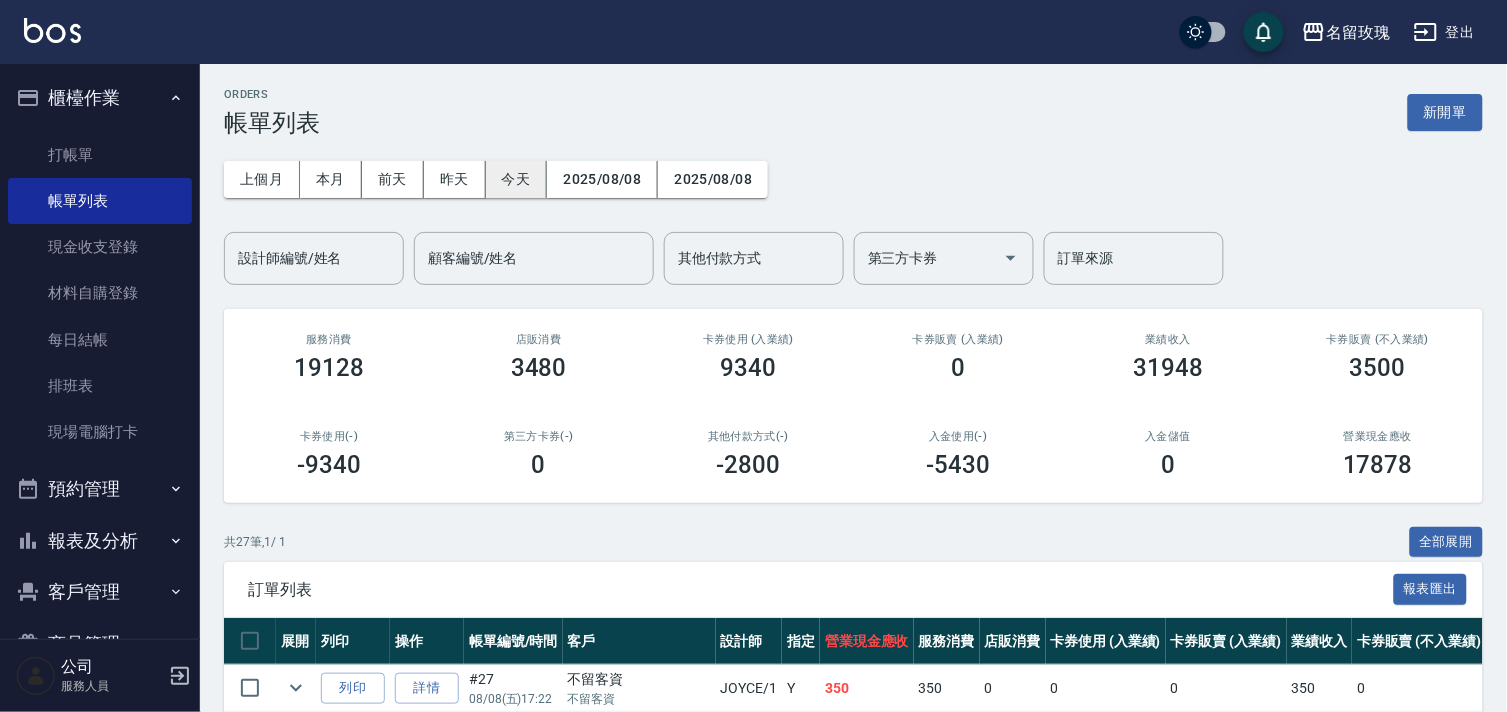 click on "今天" at bounding box center (517, 179) 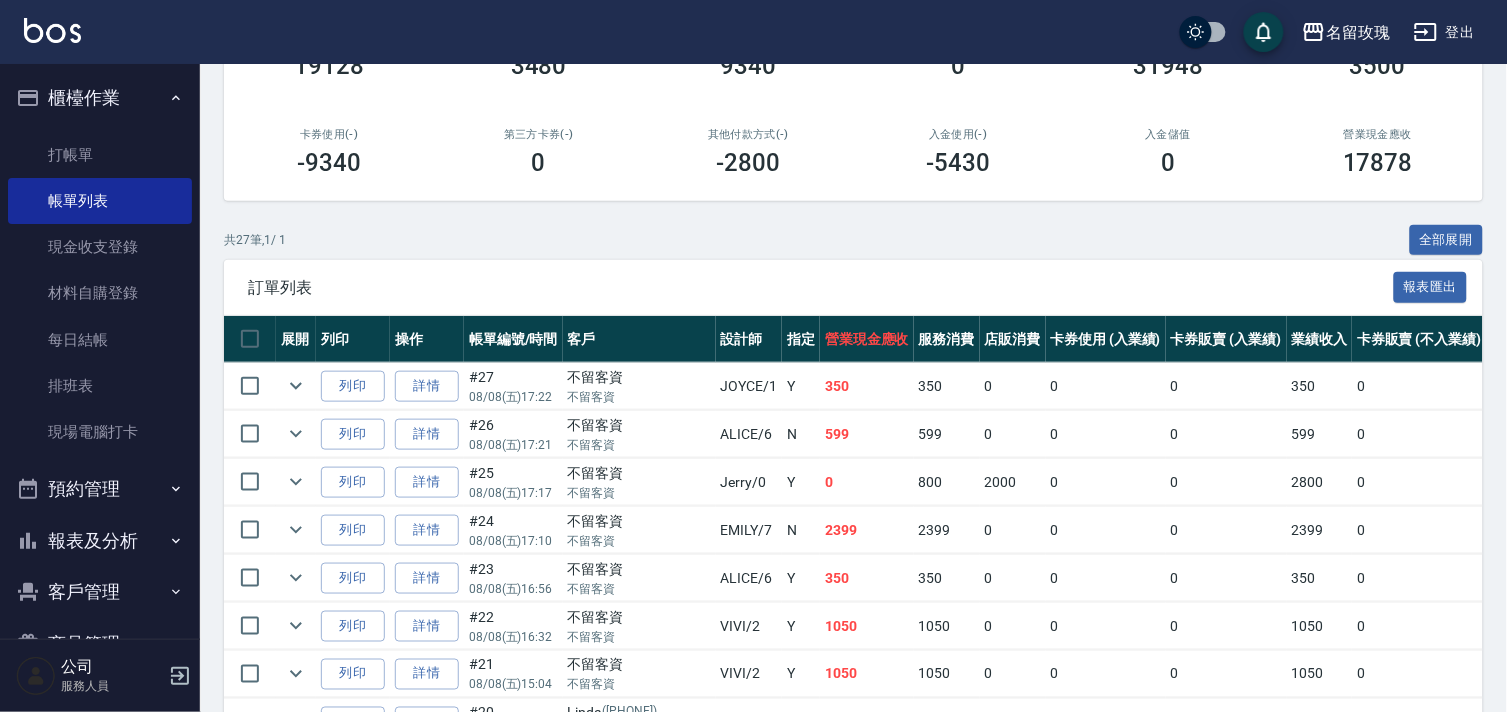 scroll, scrollTop: 333, scrollLeft: 0, axis: vertical 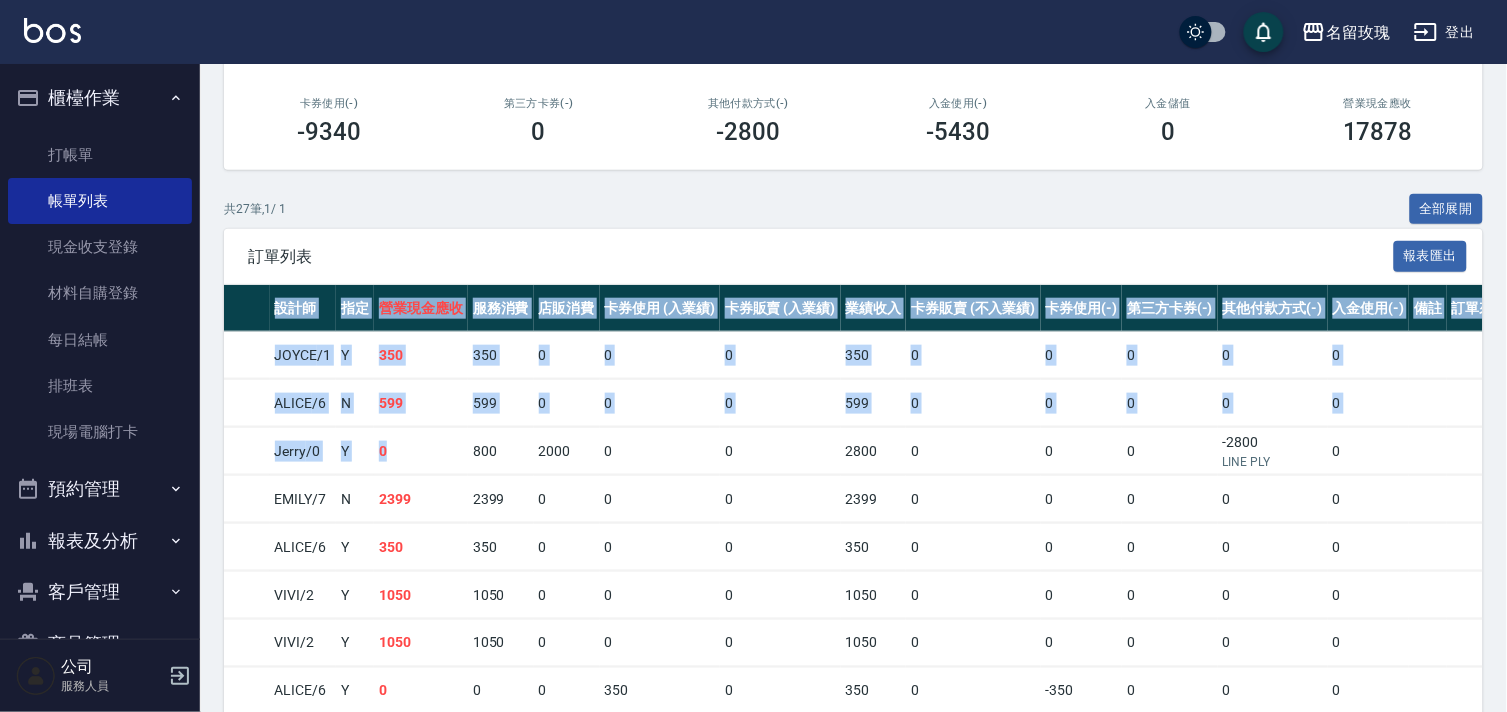 drag, startPoint x: 872, startPoint y: 450, endPoint x: 1462, endPoint y: 456, distance: 590.0305 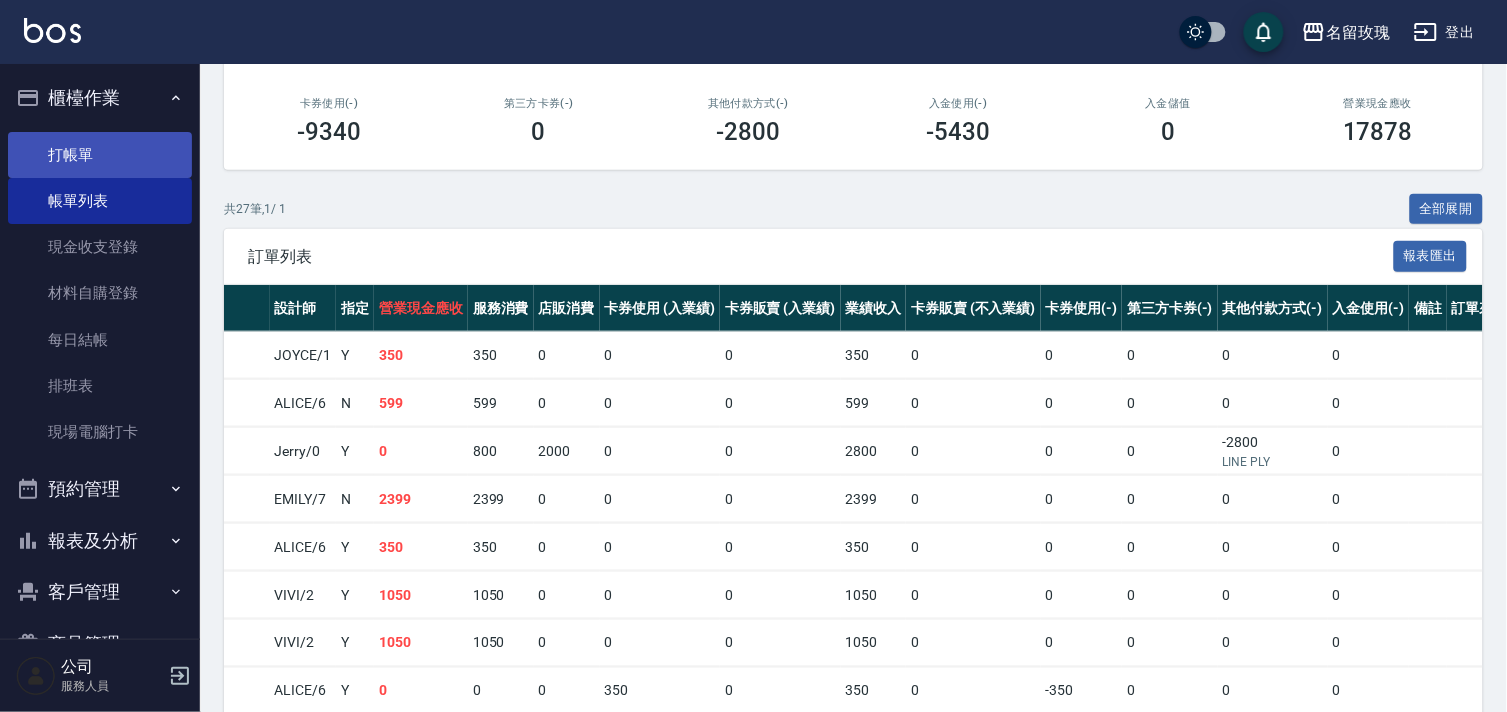 click on "打帳單" at bounding box center (100, 155) 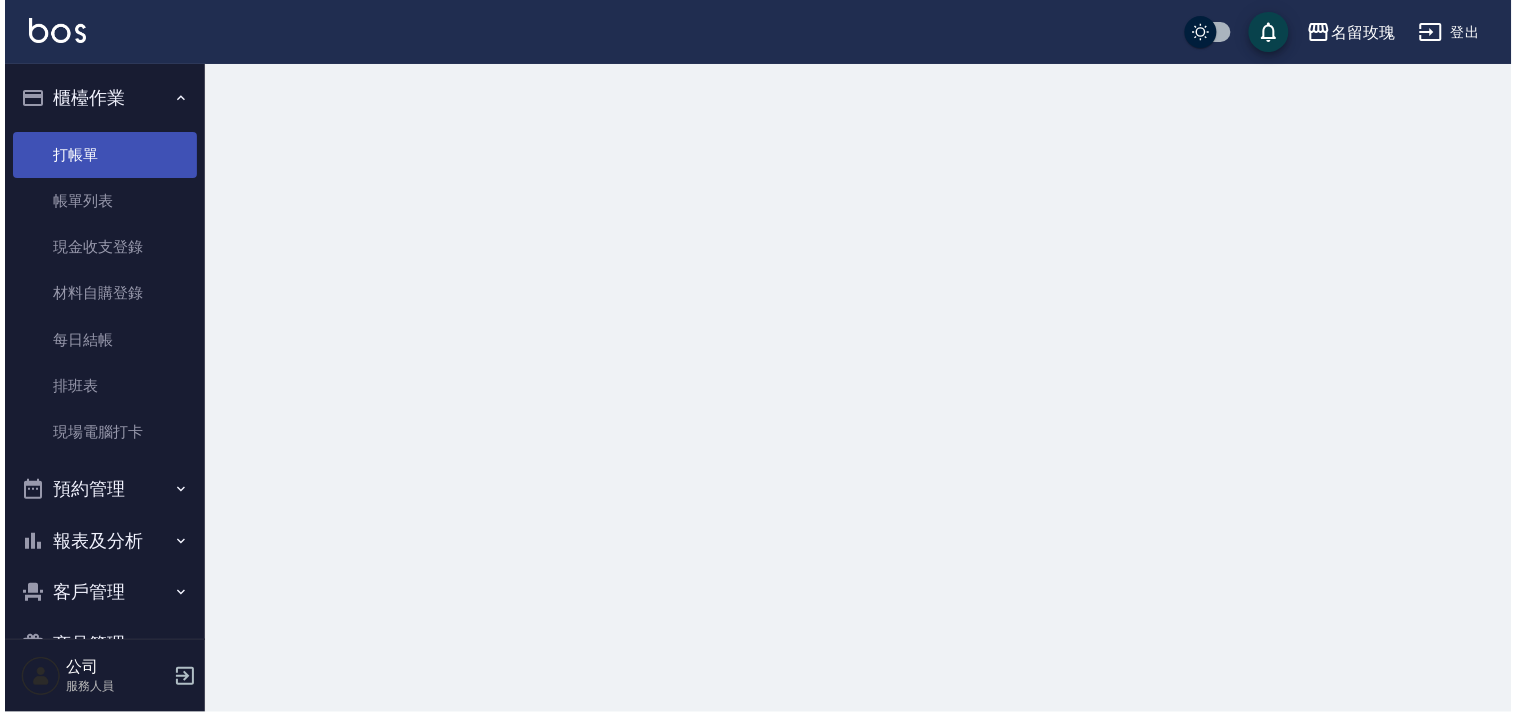 scroll, scrollTop: 0, scrollLeft: 0, axis: both 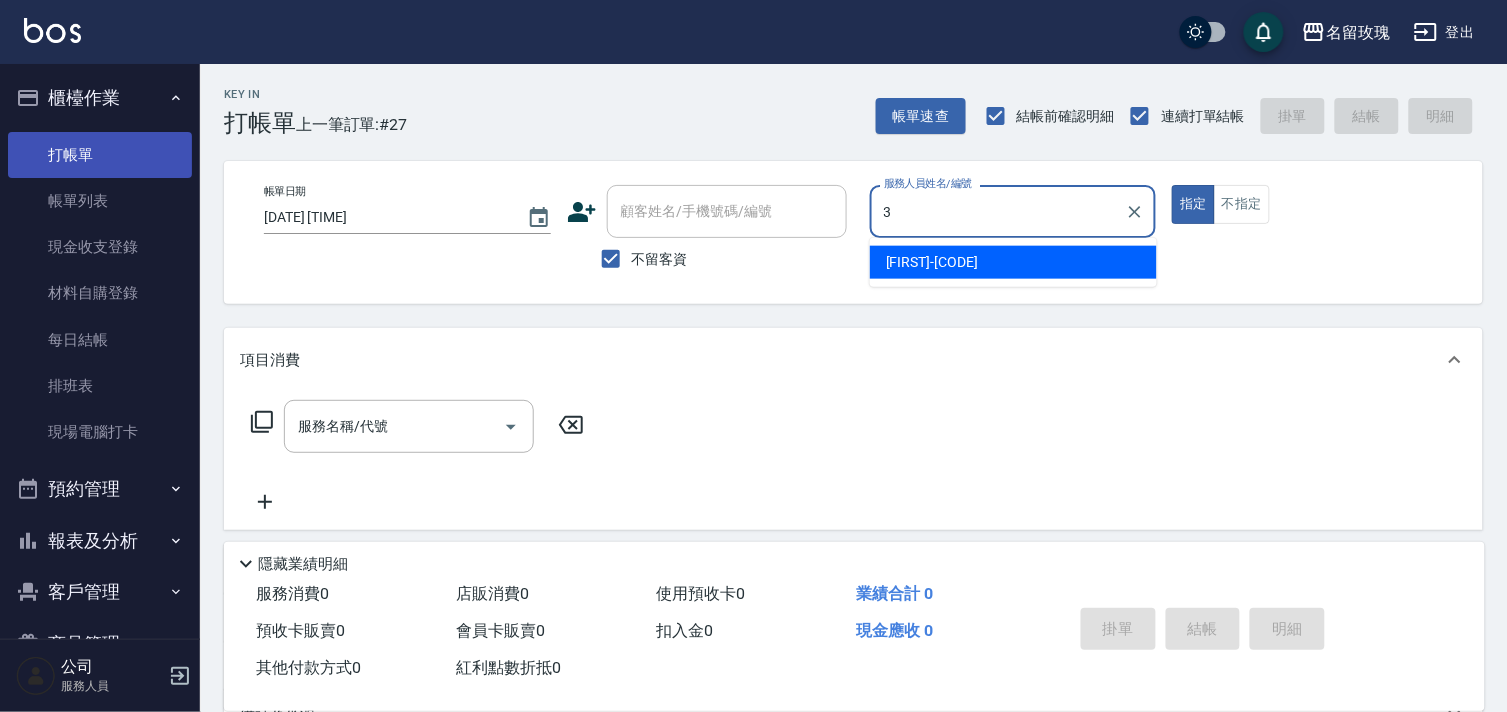 type on "Jenny-3" 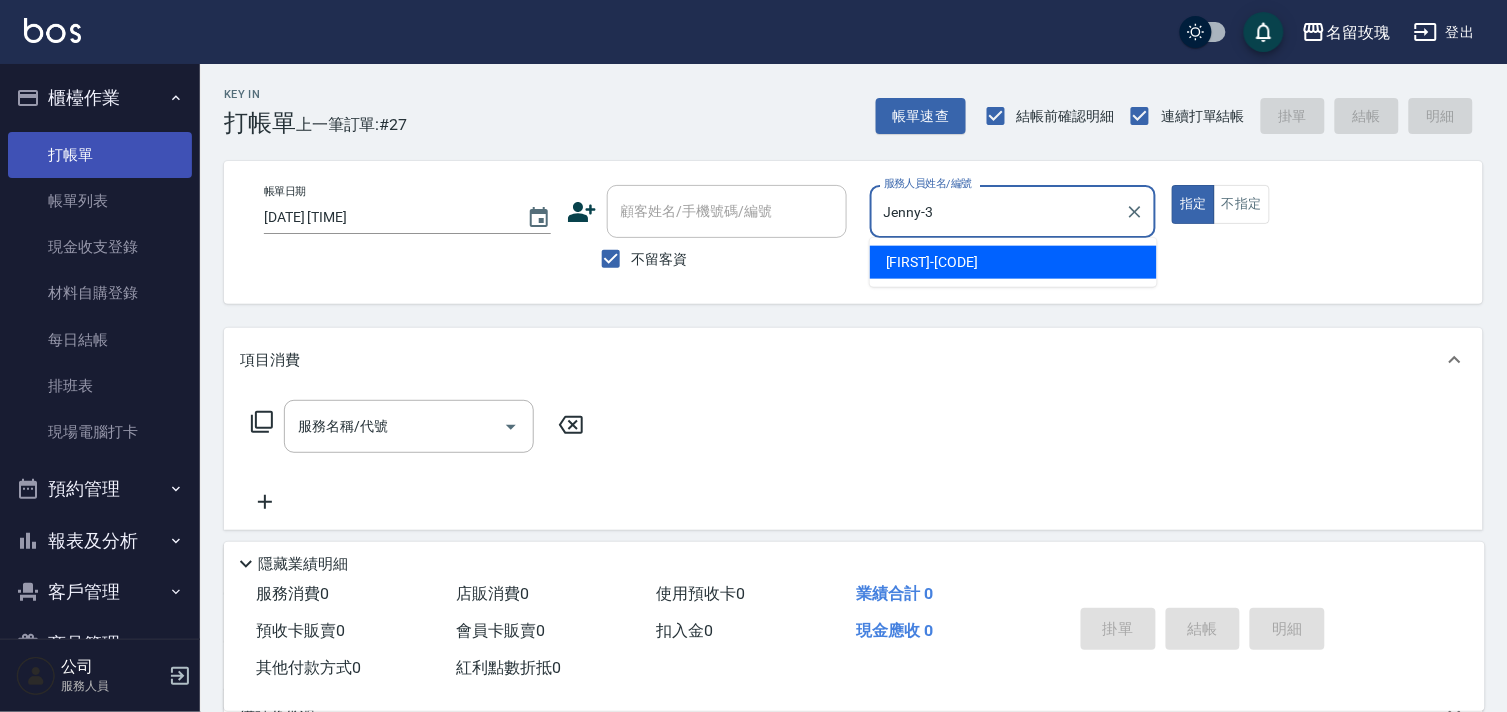 type on "true" 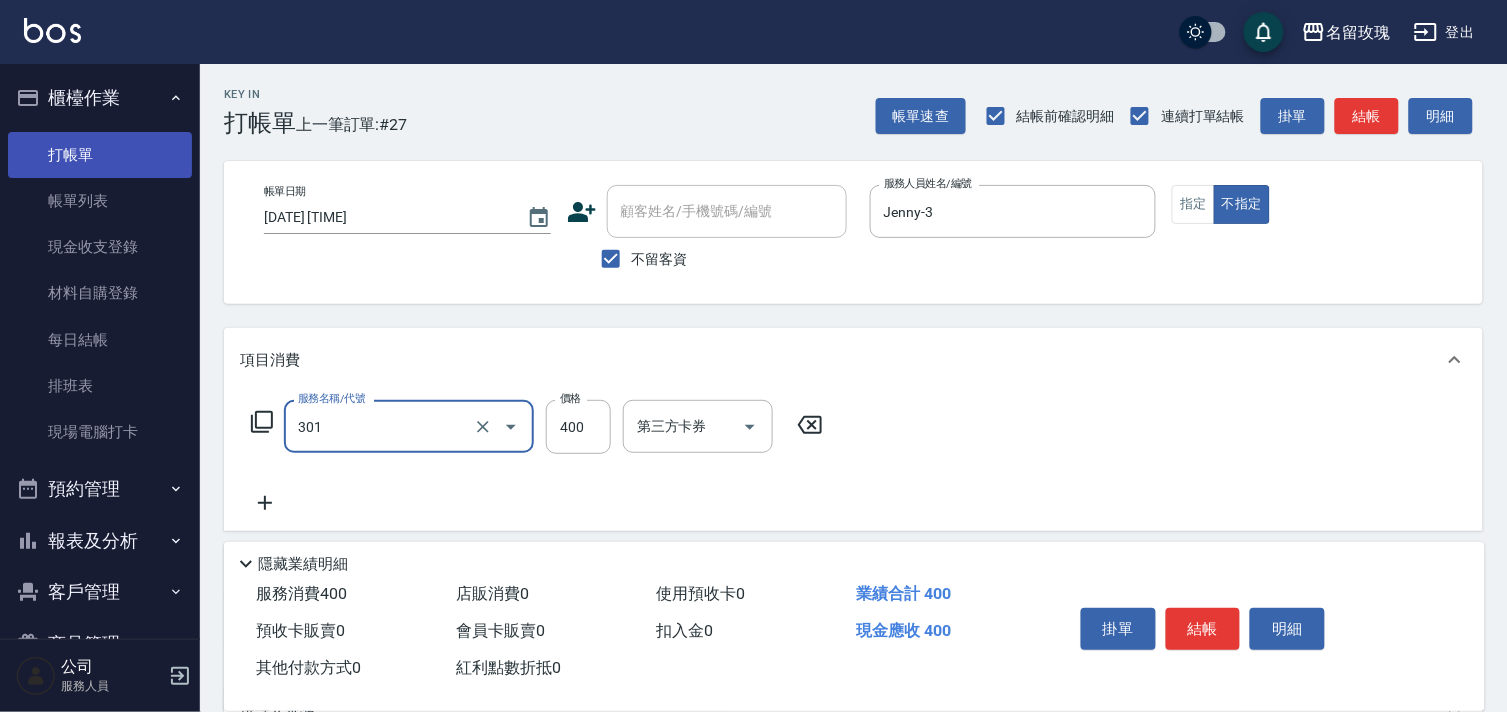 type on "剪髮(301)" 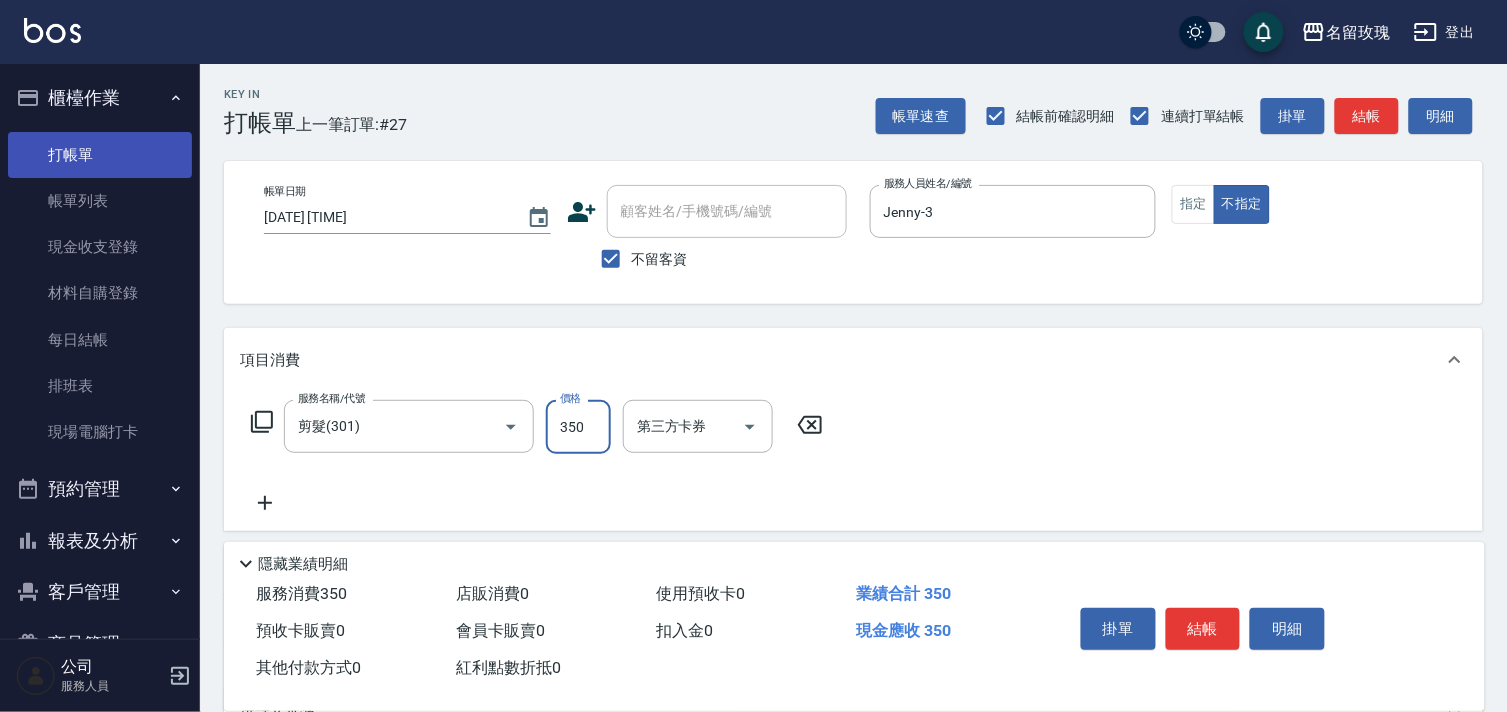type on "350" 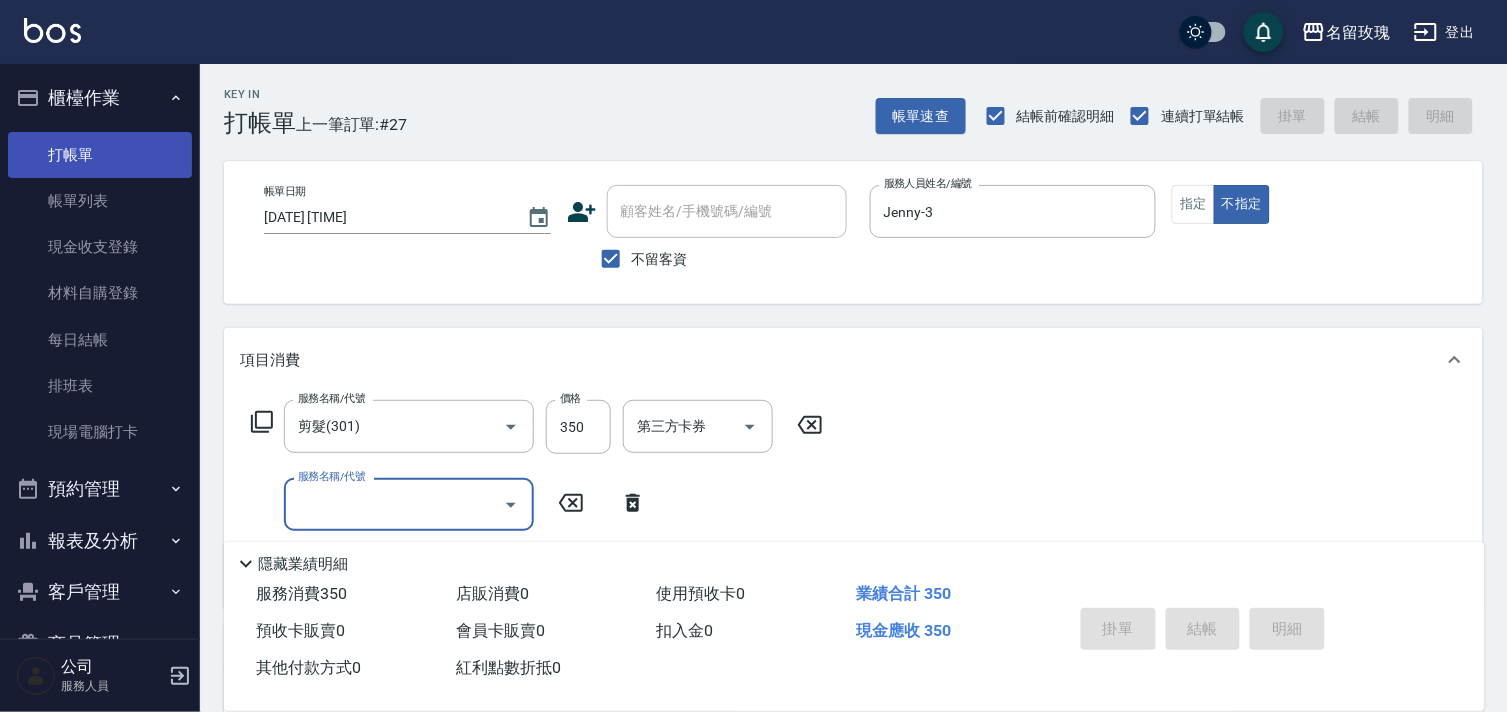 type on "2025/08/08 17:42" 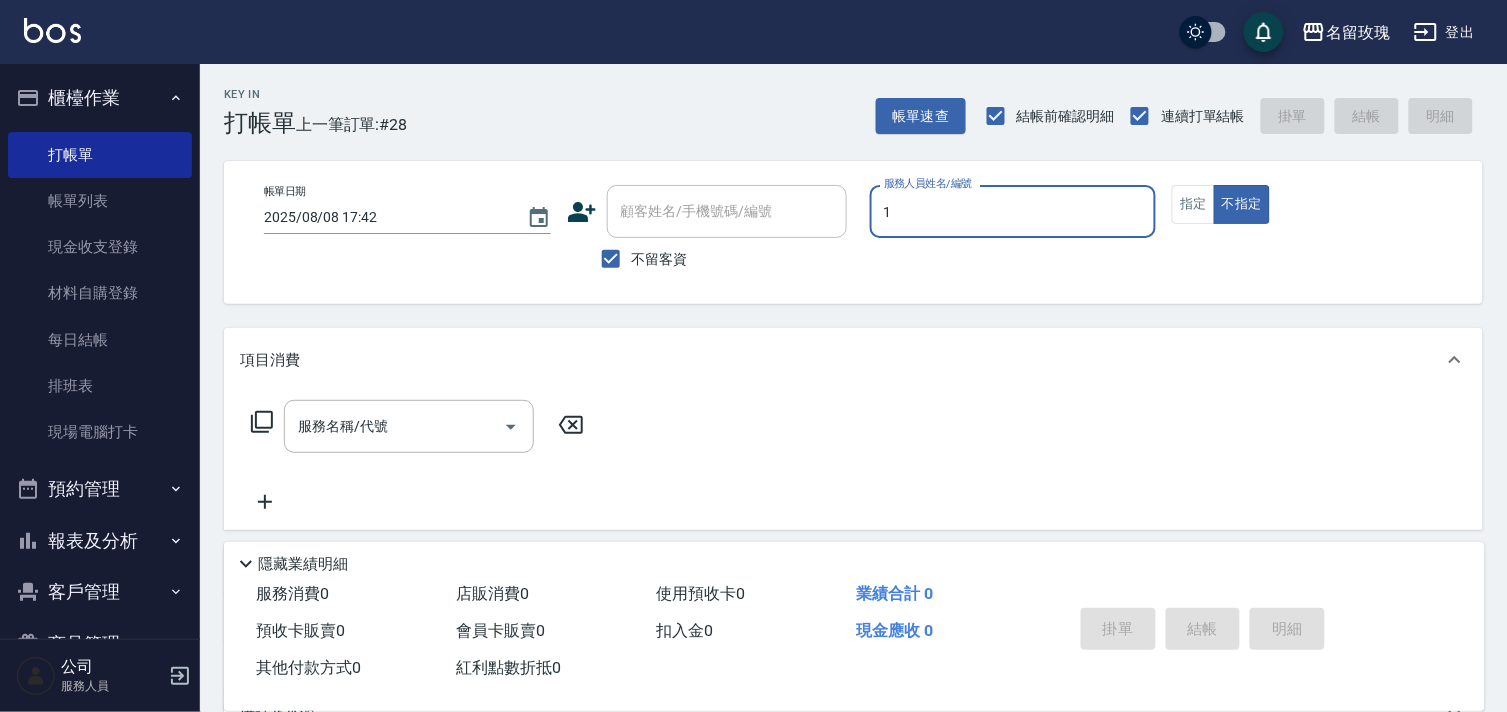 type on "JOYCE-1" 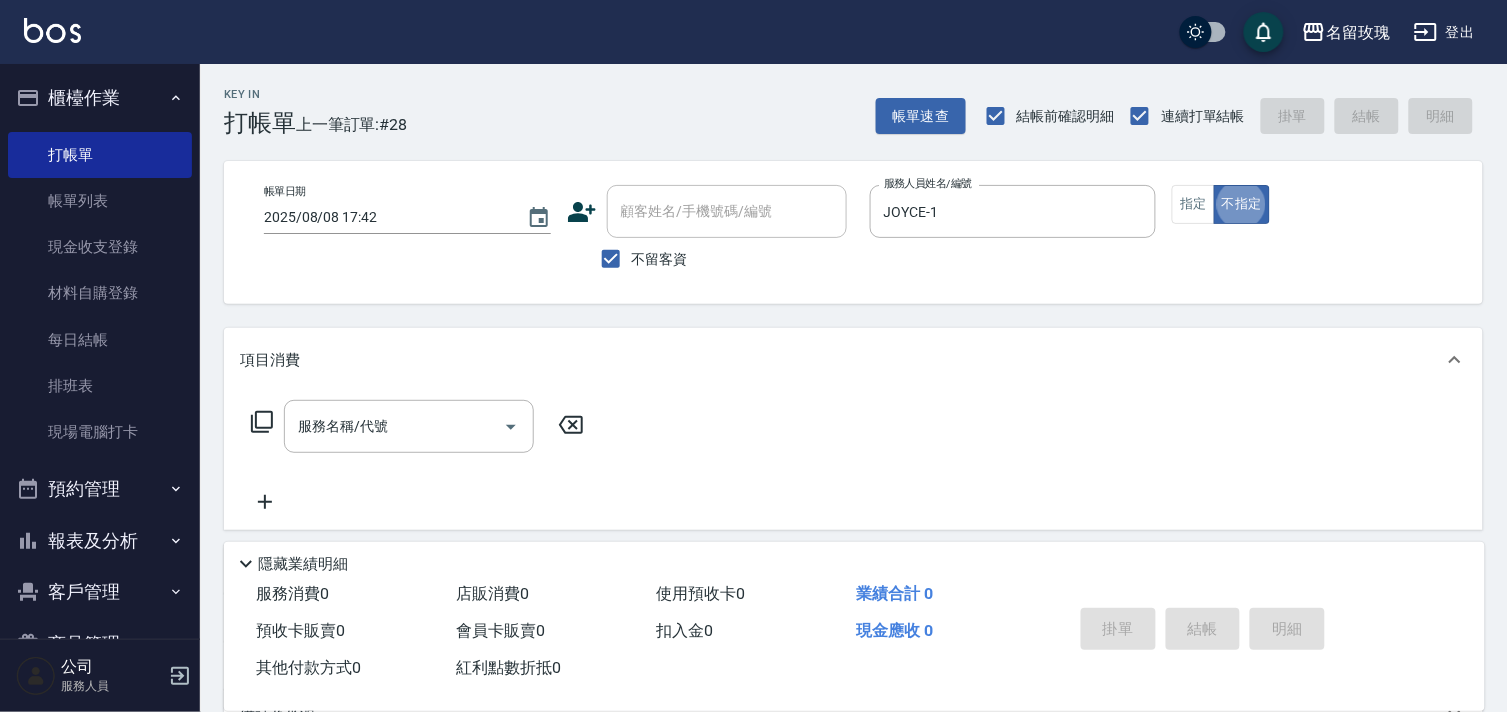 type on "false" 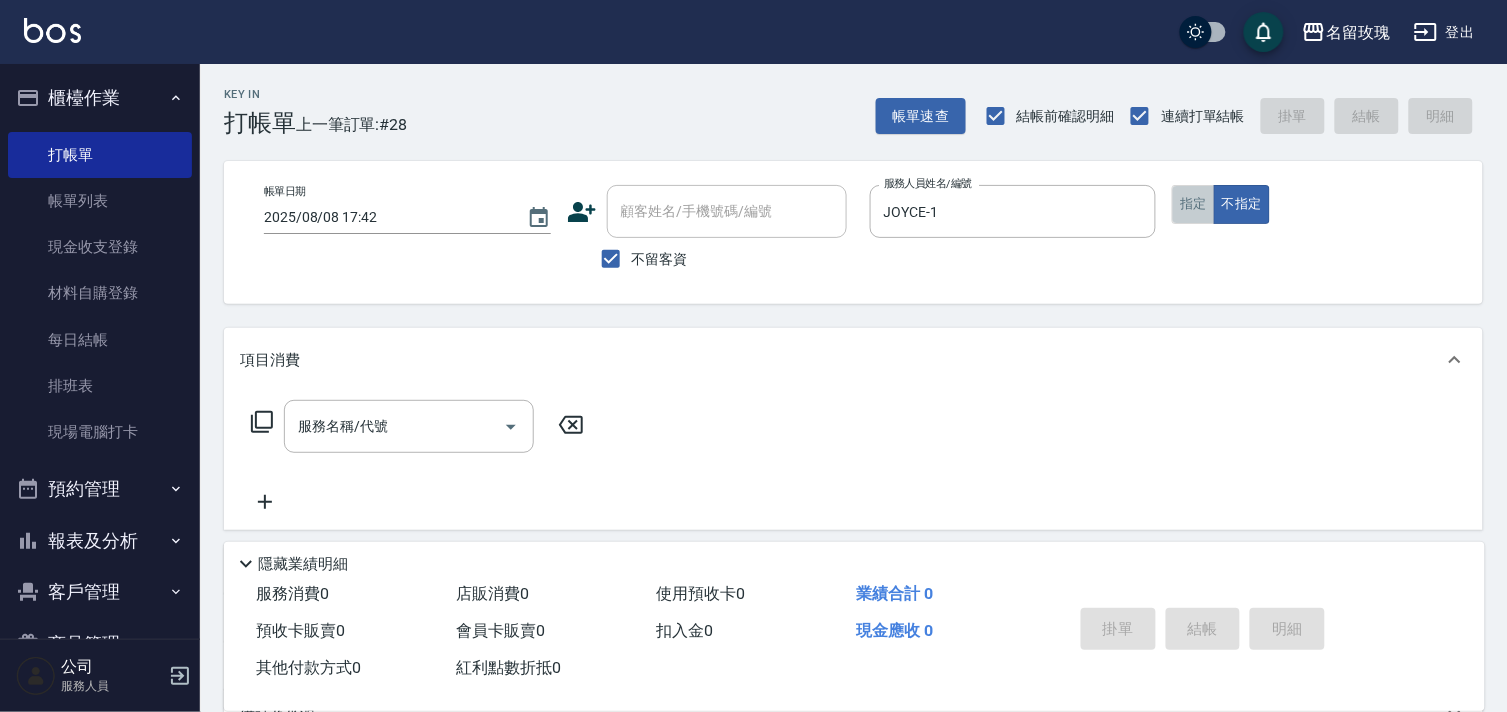 click on "指定" at bounding box center (1193, 204) 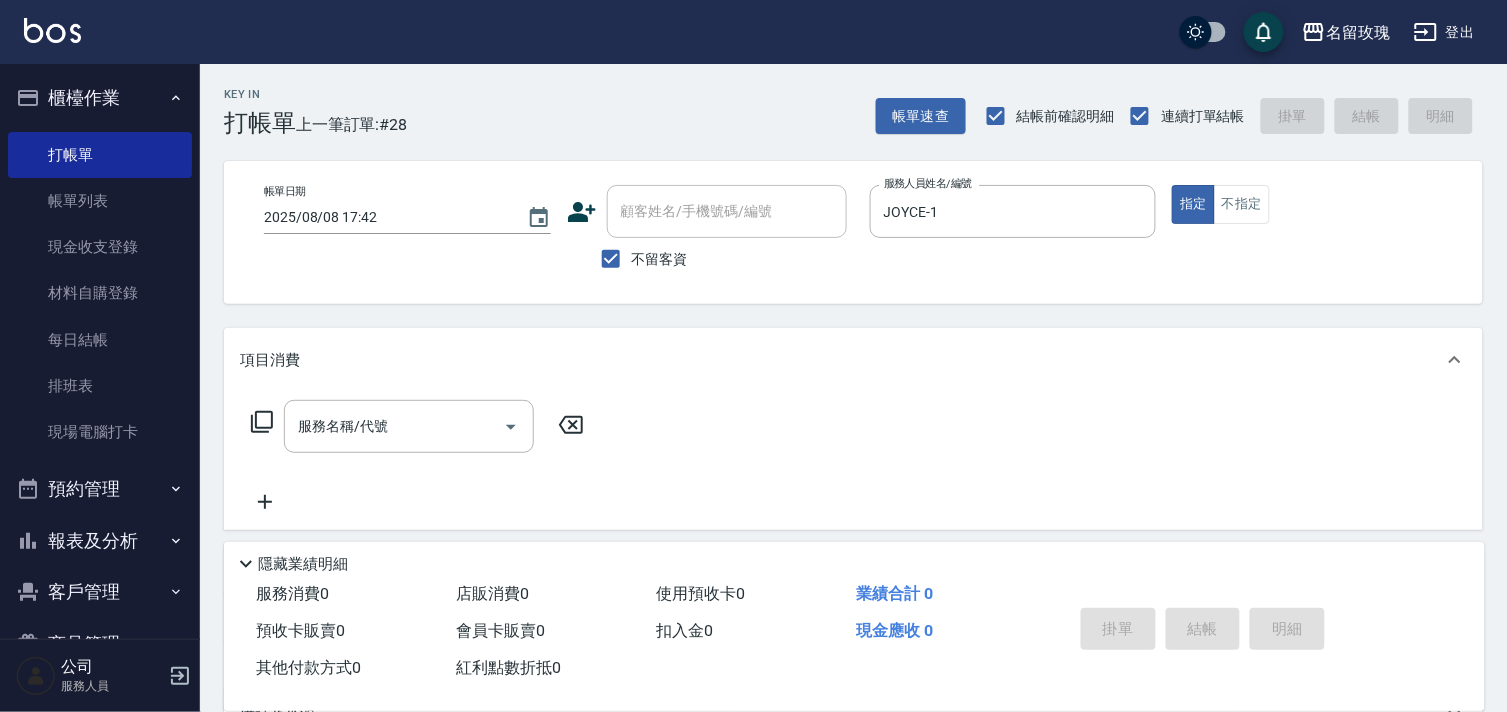 click 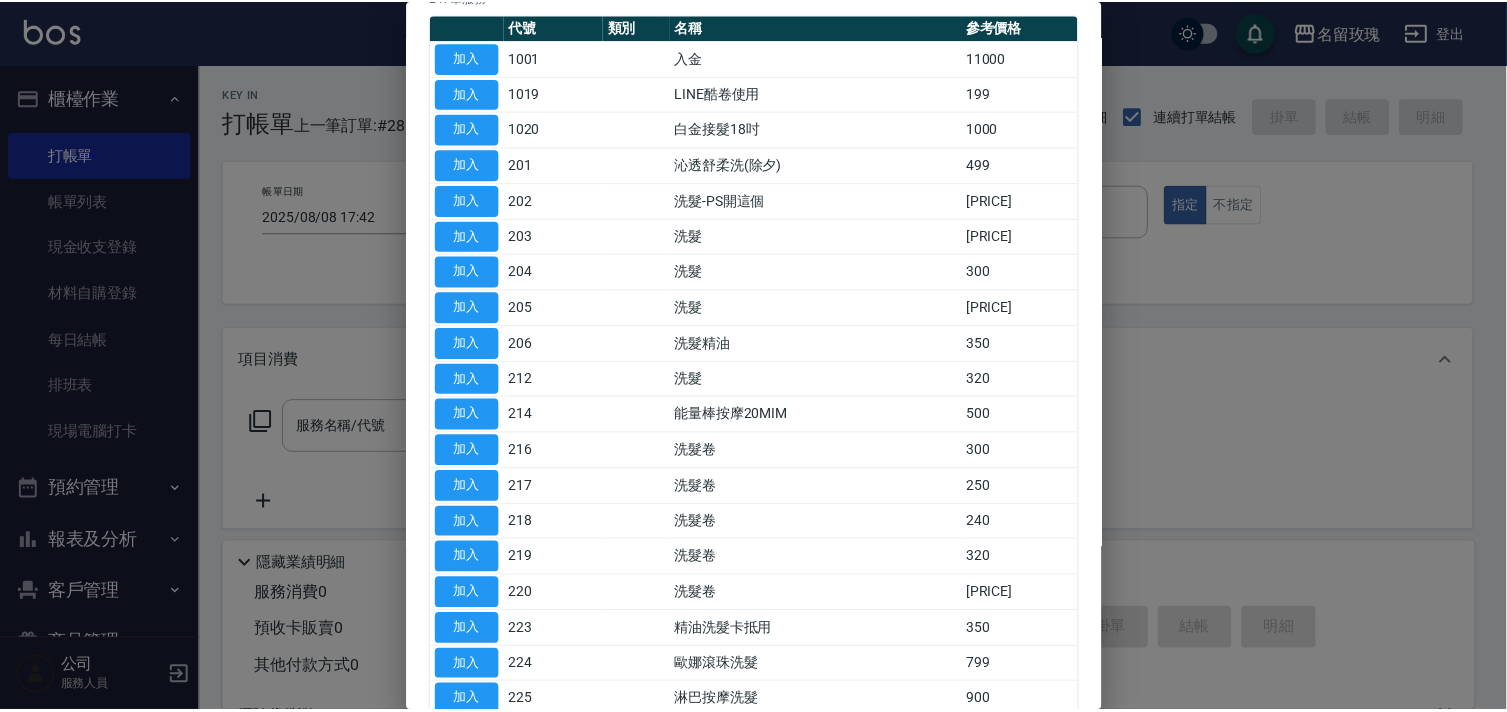 scroll, scrollTop: 222, scrollLeft: 0, axis: vertical 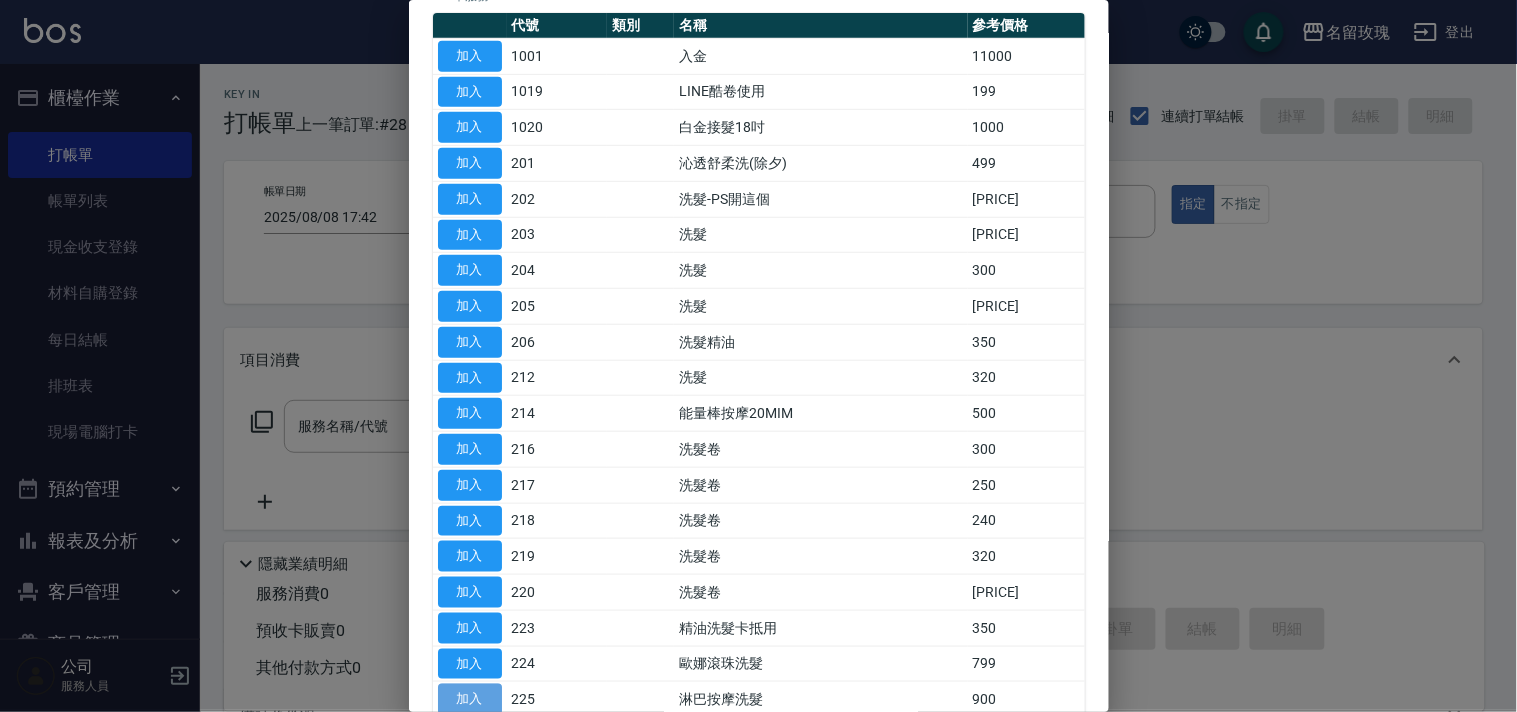 click on "加入" at bounding box center (470, 699) 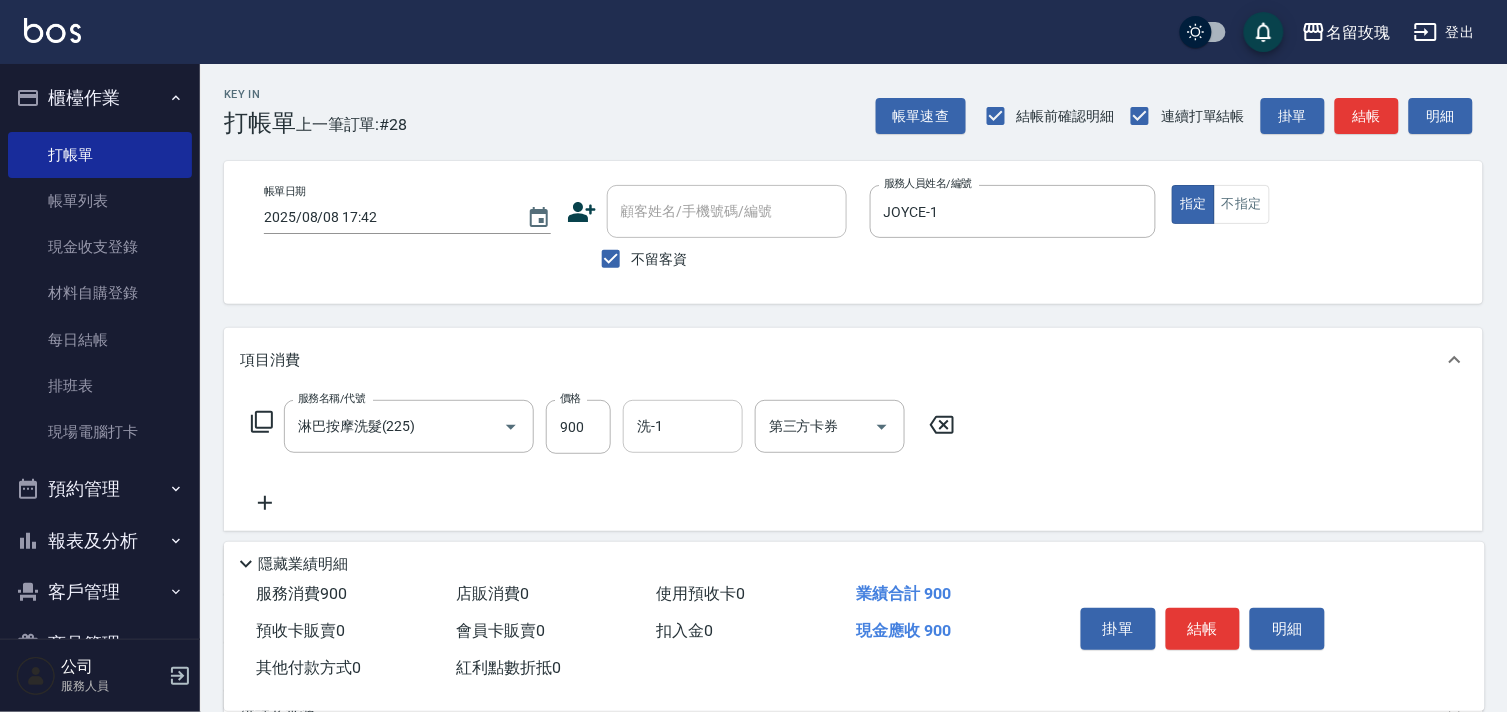 click on "洗-1" at bounding box center (683, 426) 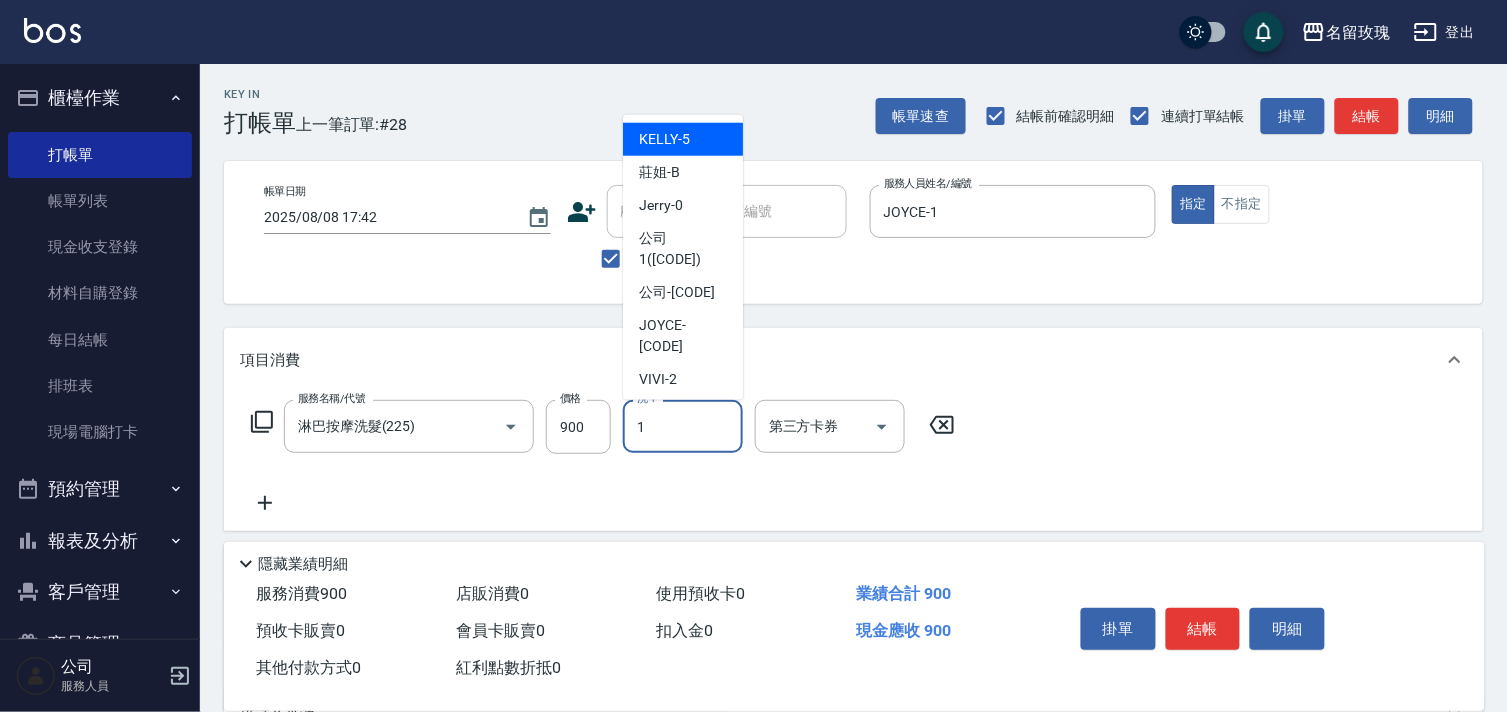 type on "JOYCE-1" 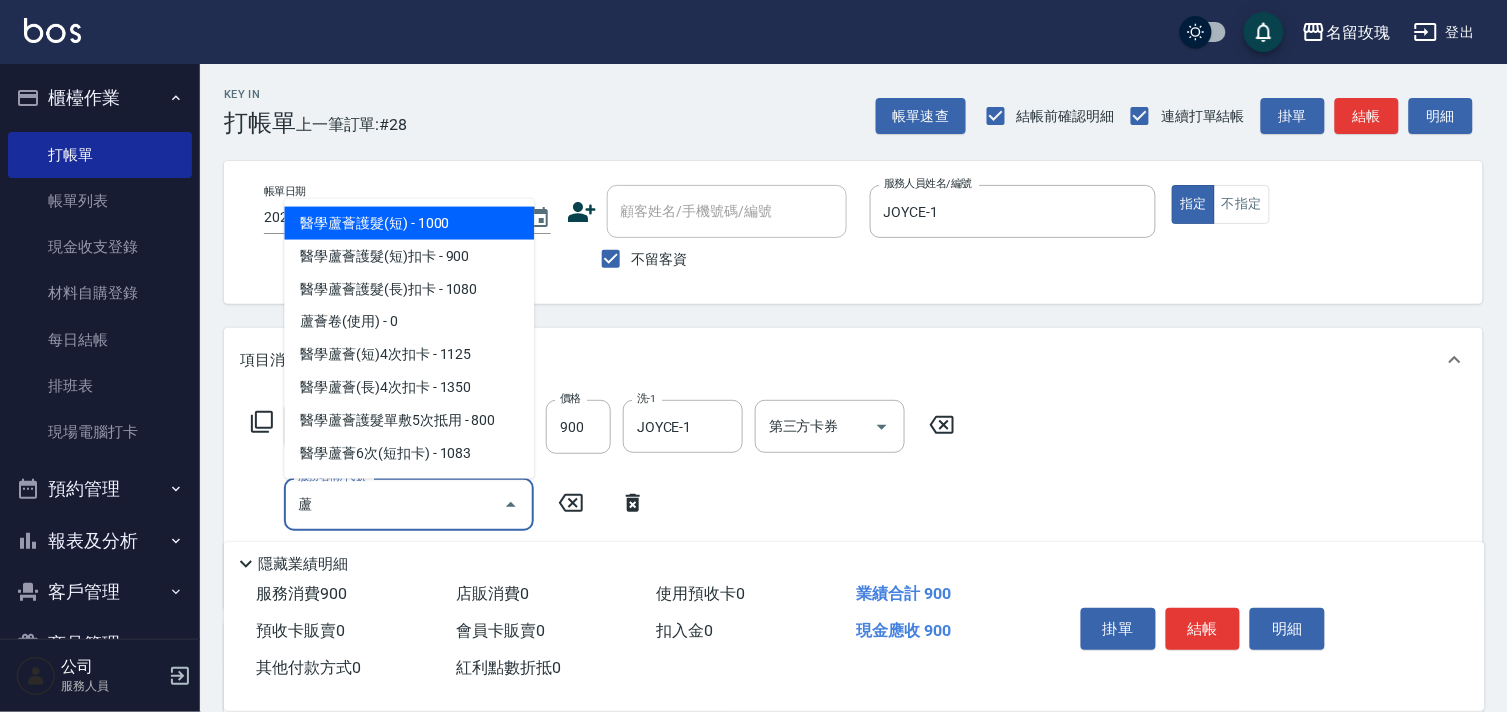 click on "醫學蘆薈護髮(短) - 1000" at bounding box center [409, 223] 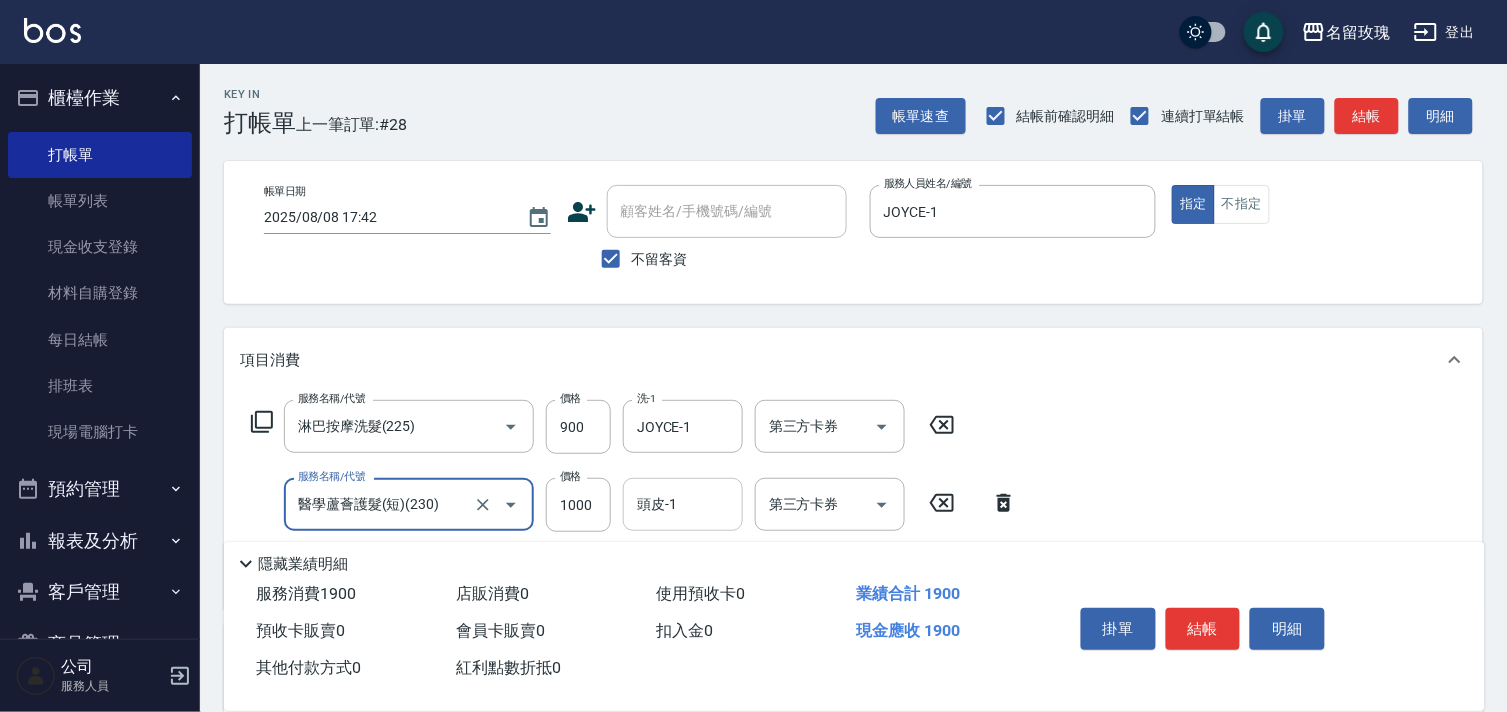 type on "醫學蘆薈護髮(短)(230)" 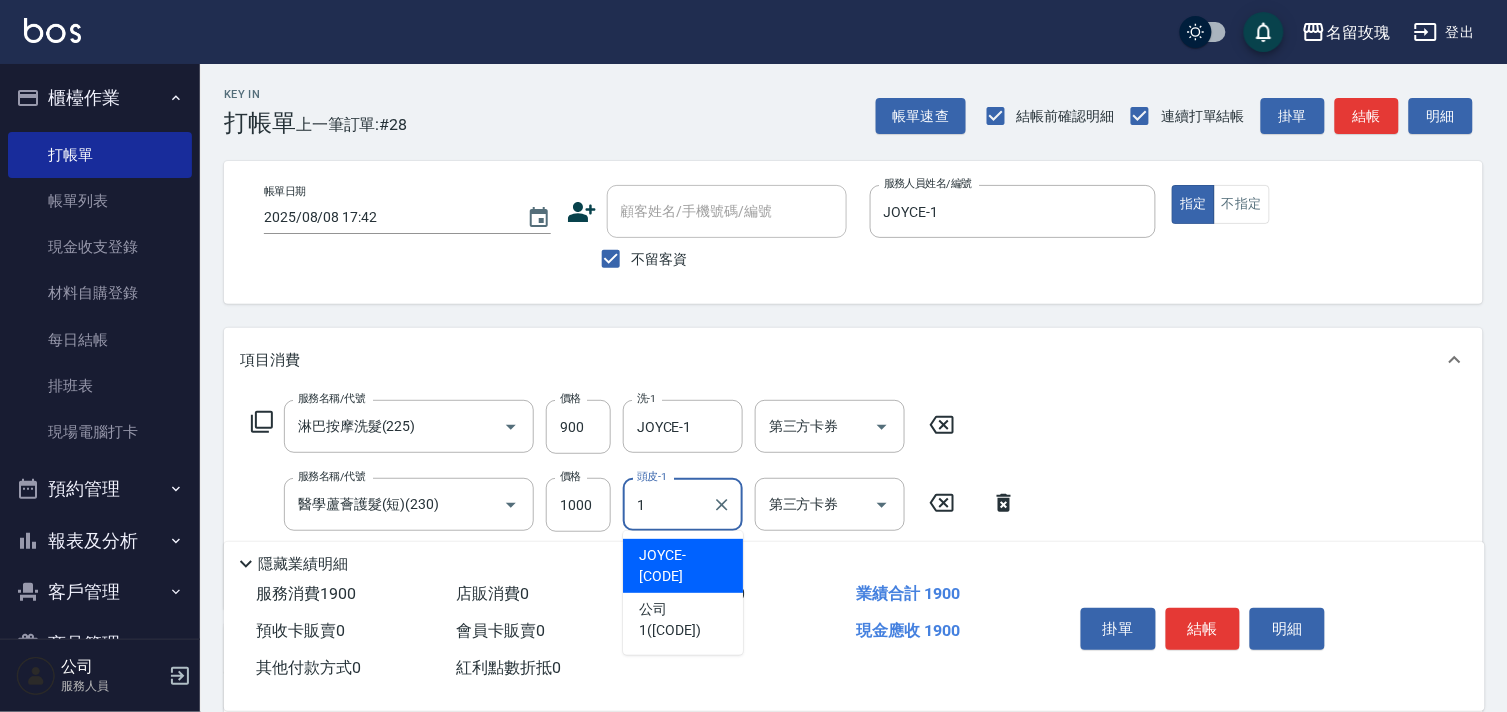 type on "JOYCE-1" 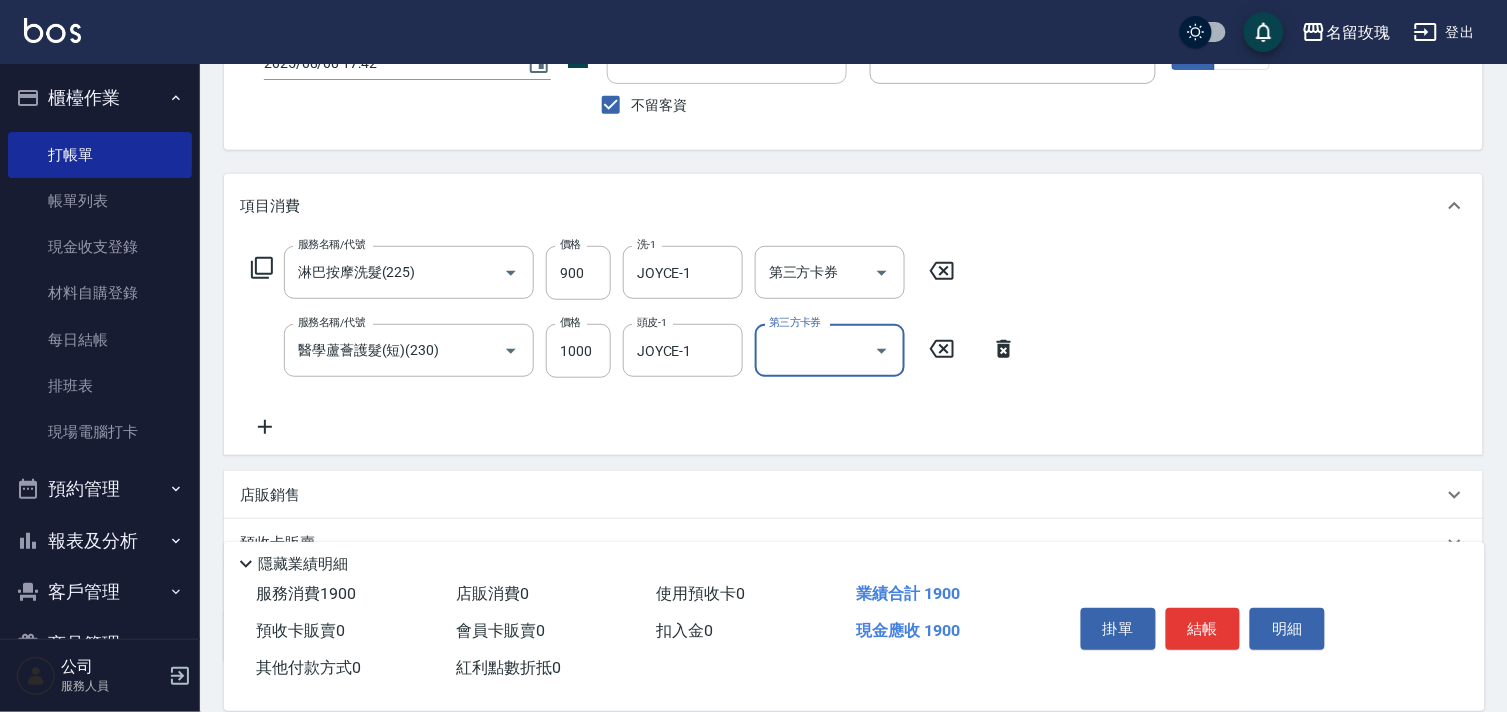 scroll, scrollTop: 294, scrollLeft: 0, axis: vertical 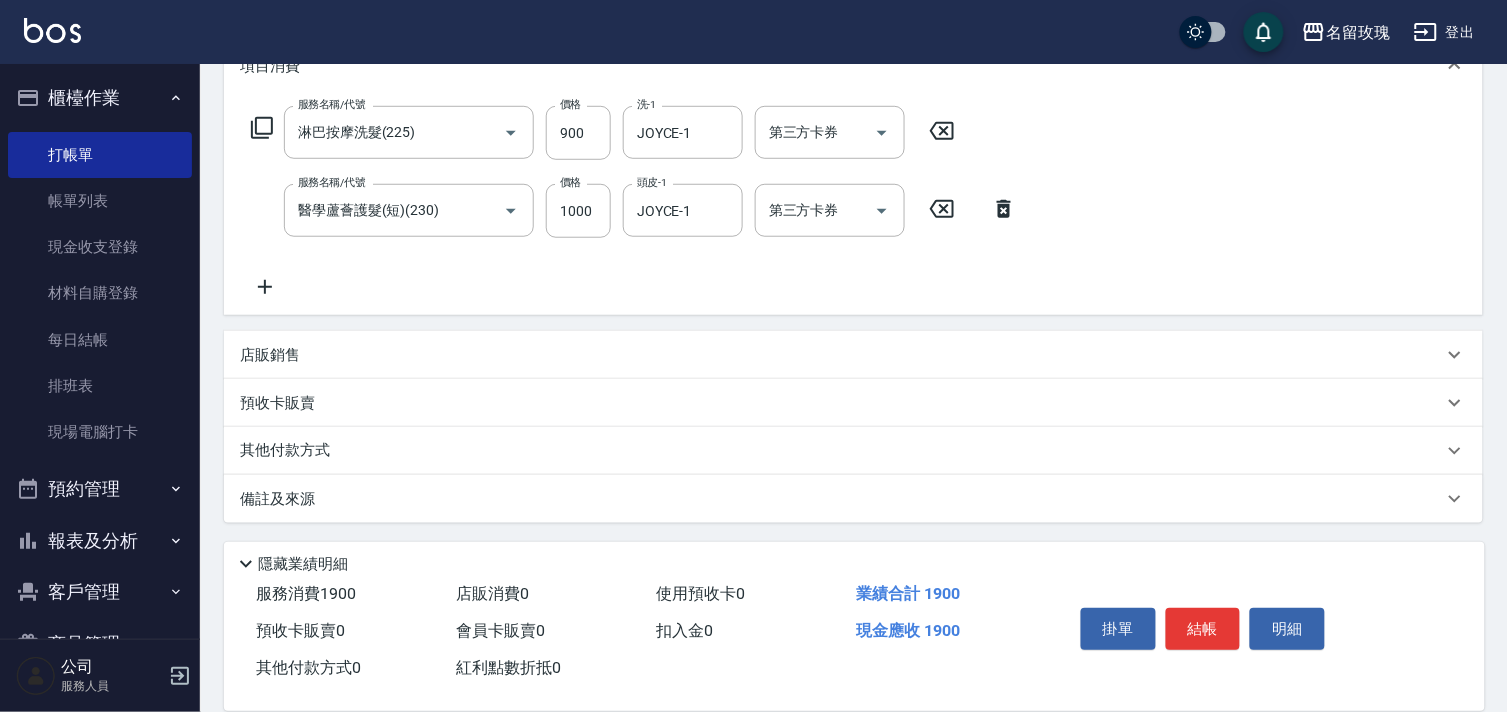click on "店販銷售" at bounding box center (270, 355) 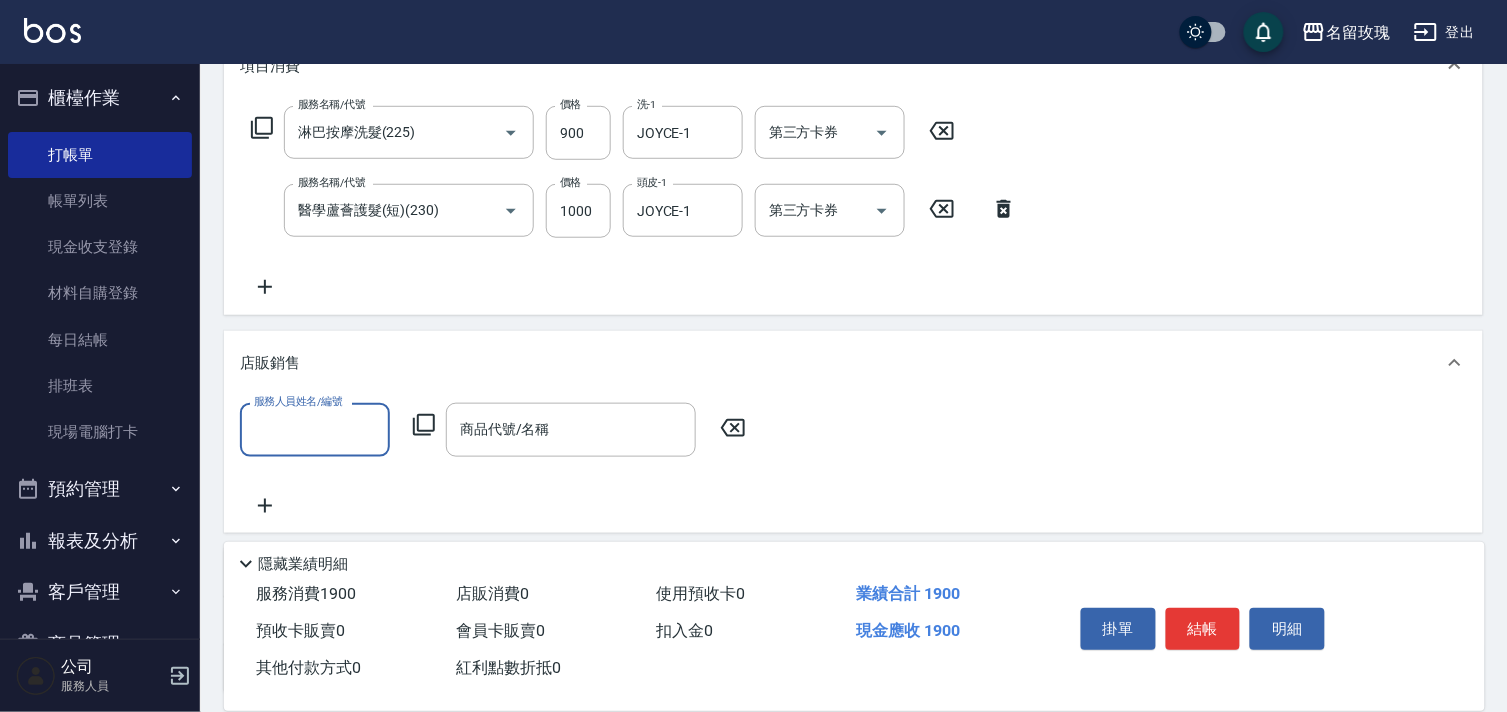 scroll, scrollTop: 0, scrollLeft: 0, axis: both 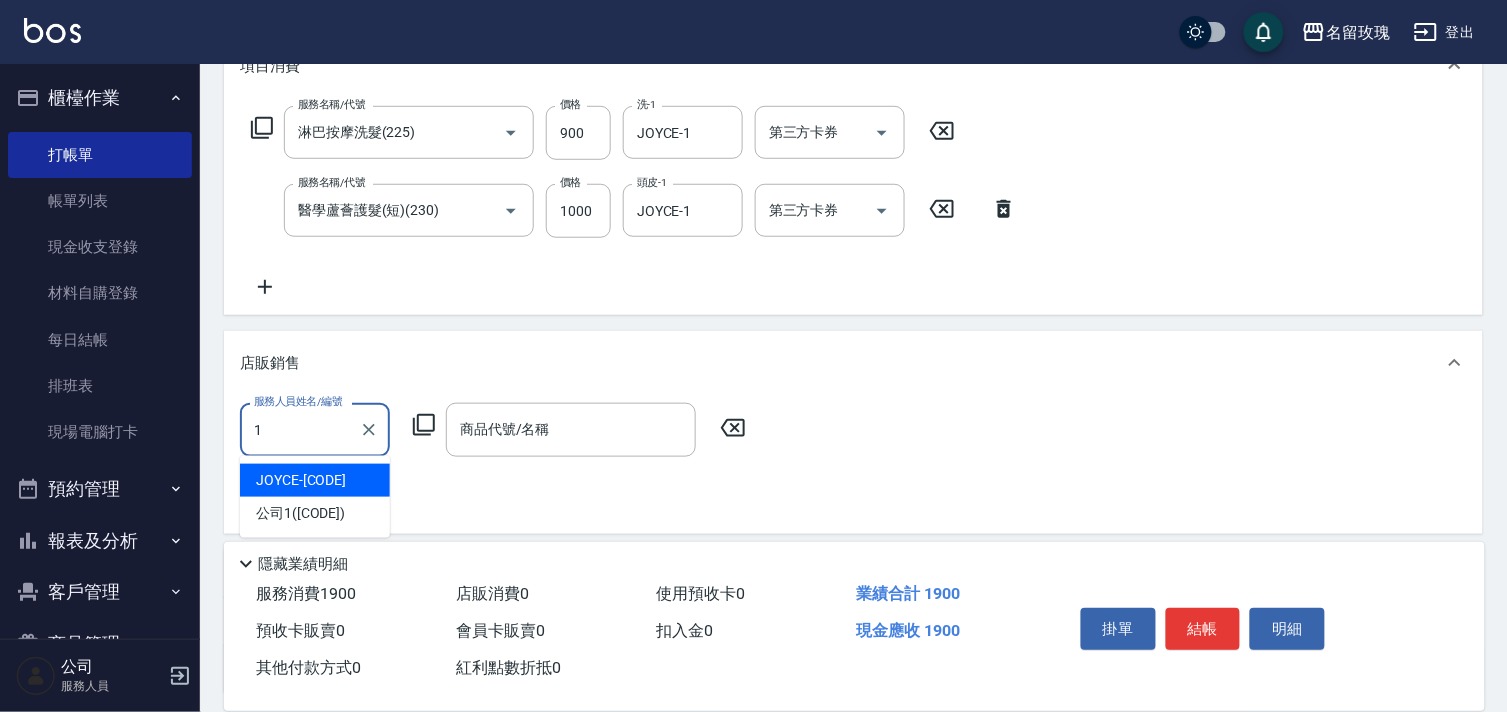 type on "JOYCE-1" 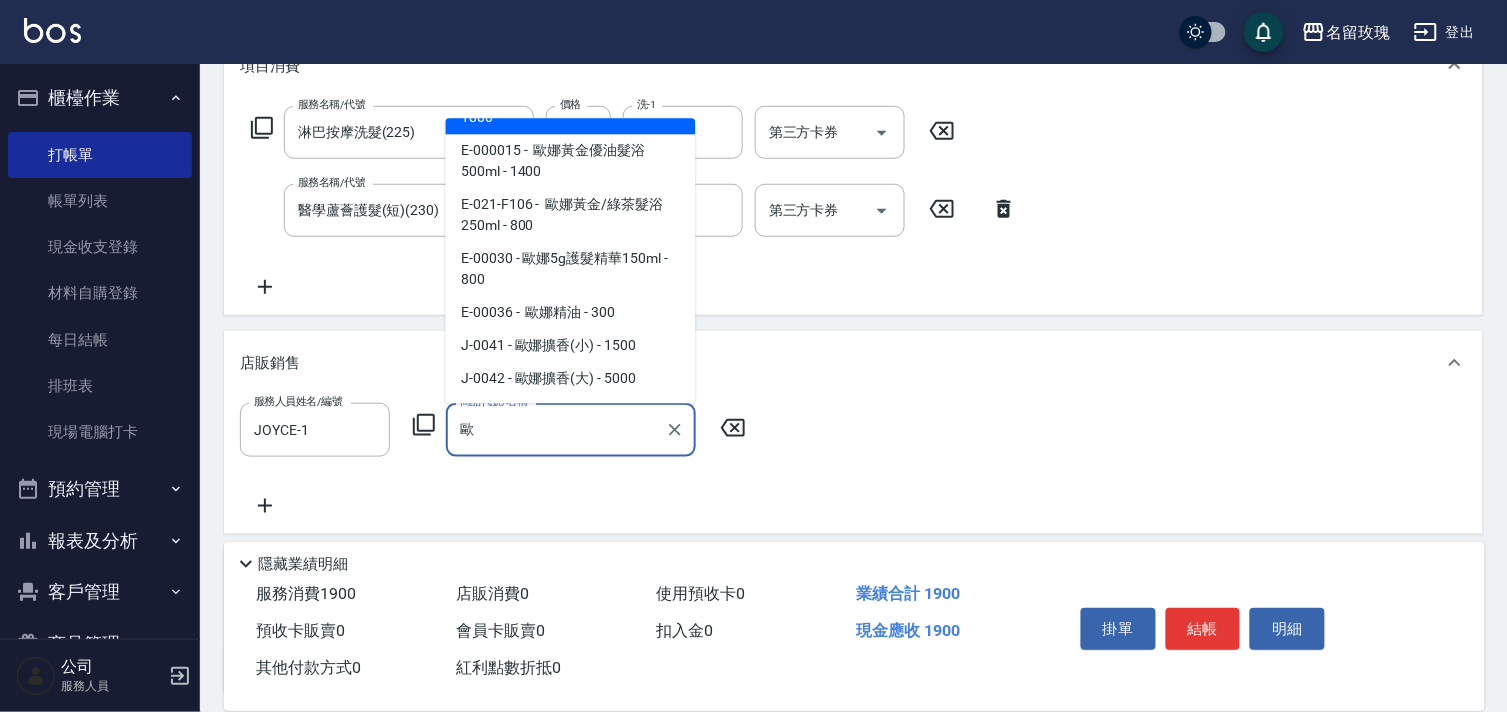 scroll, scrollTop: 241, scrollLeft: 0, axis: vertical 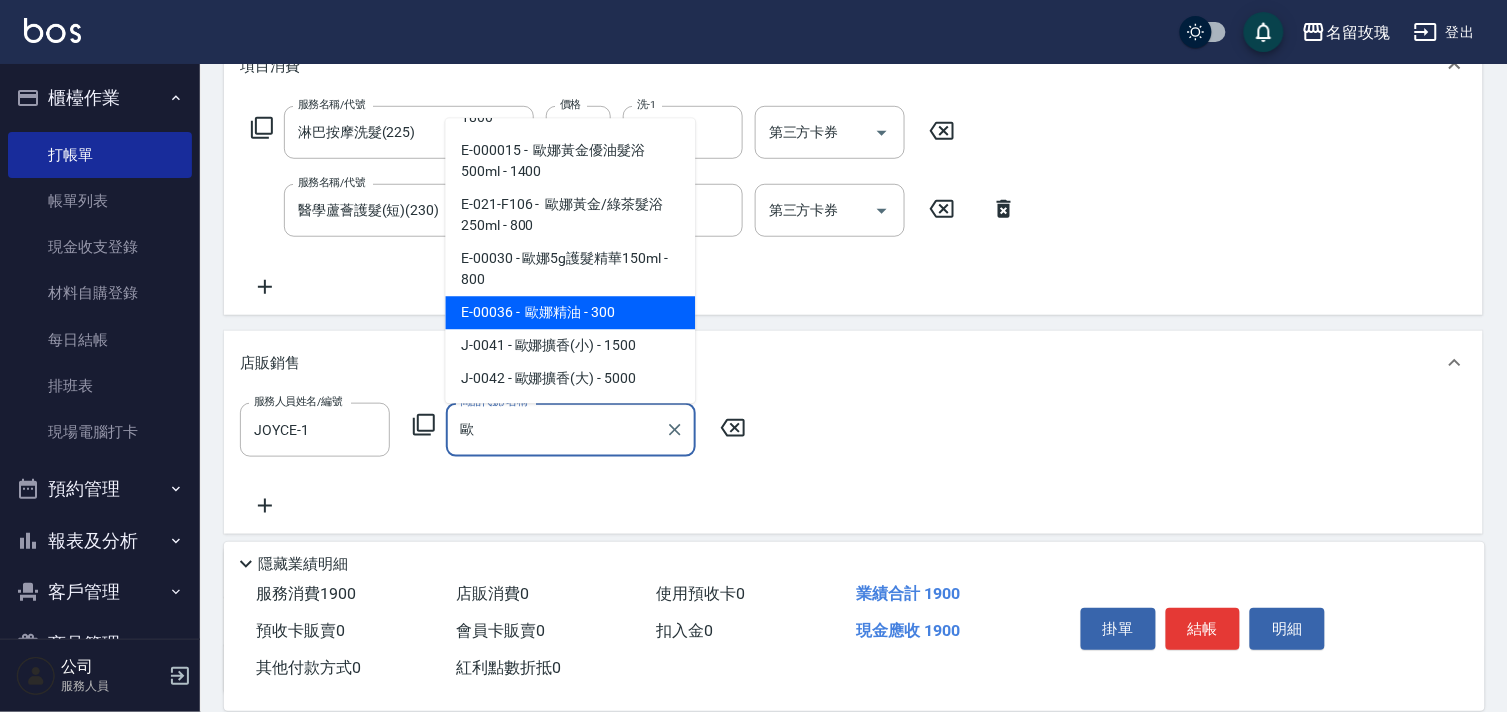 click on "B-022-S255N -  歐哪沙漠果油 - 700" at bounding box center [571, 64] 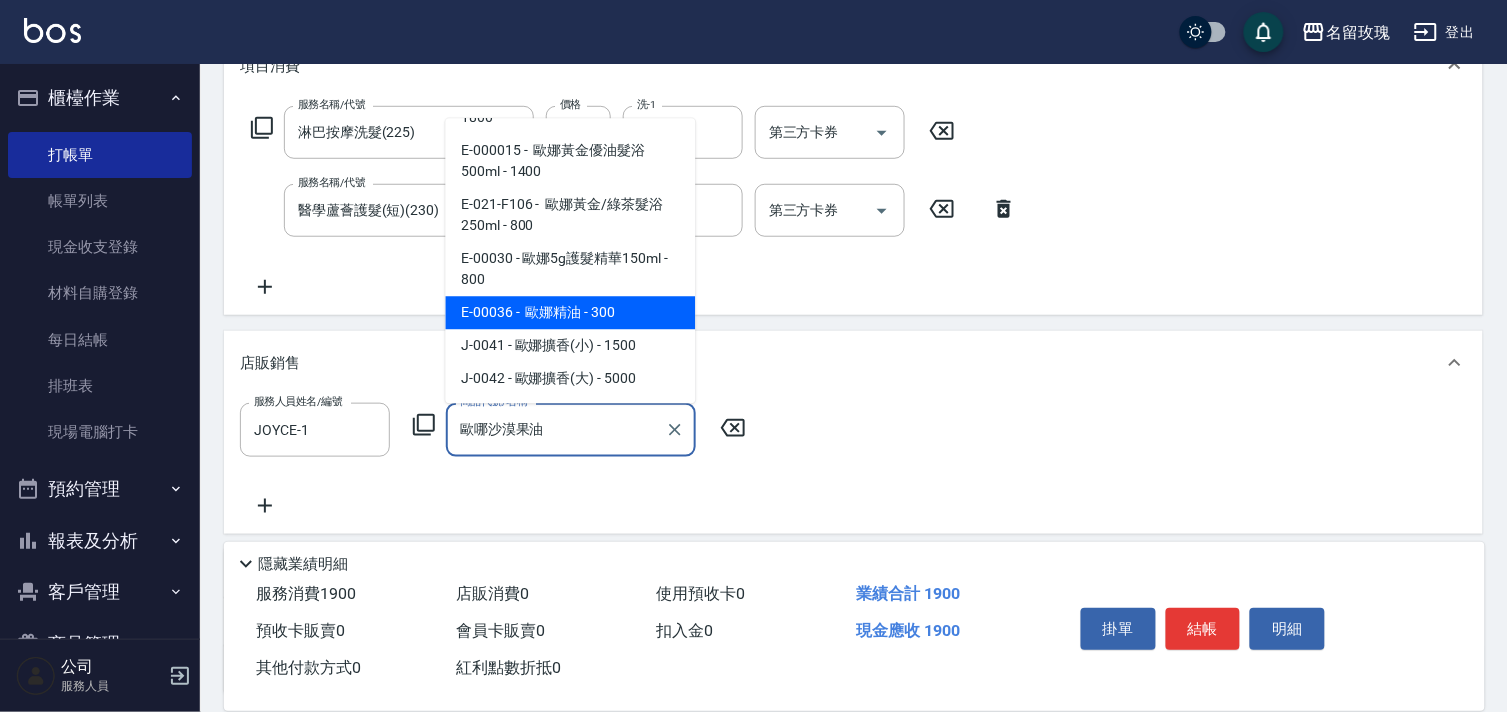 scroll, scrollTop: 0, scrollLeft: 0, axis: both 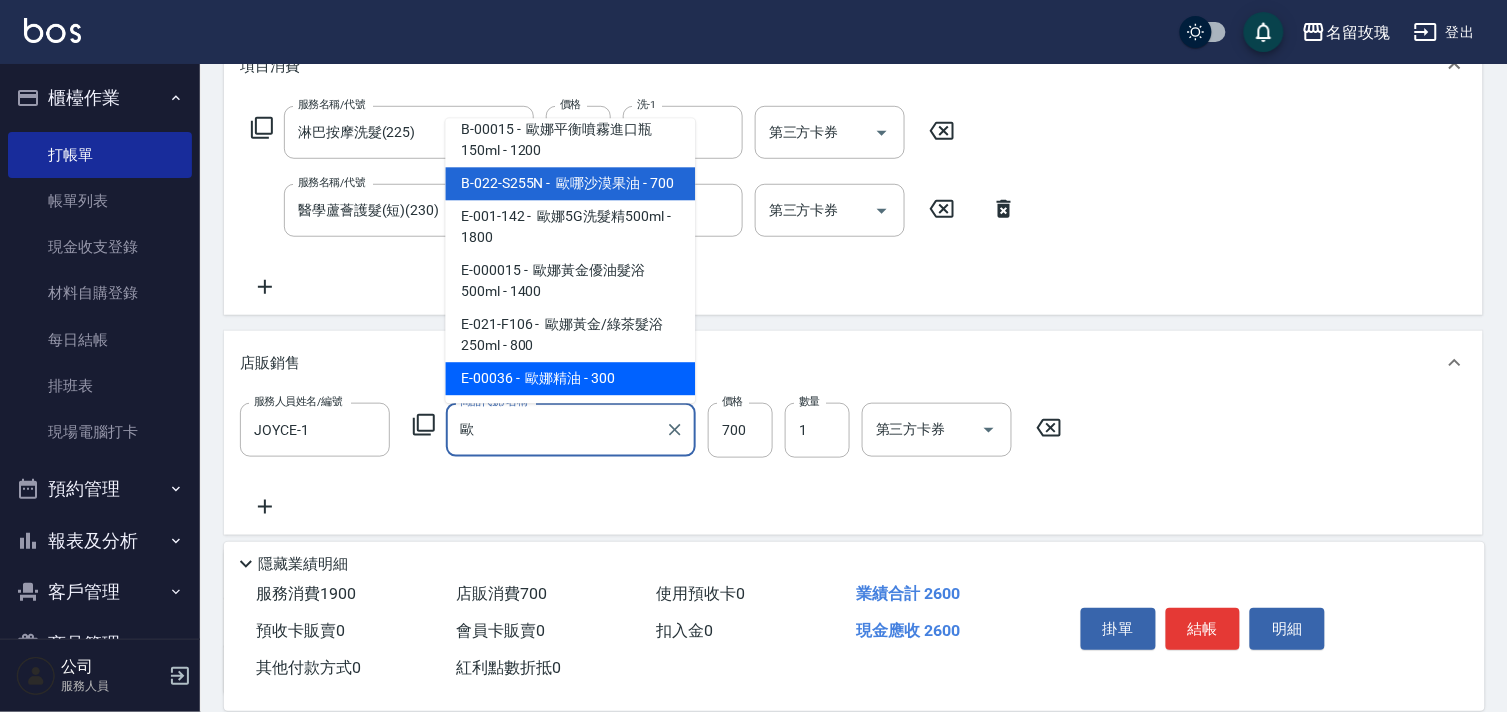 click on "E-00036 -  歐娜精油 - 300" at bounding box center [571, 379] 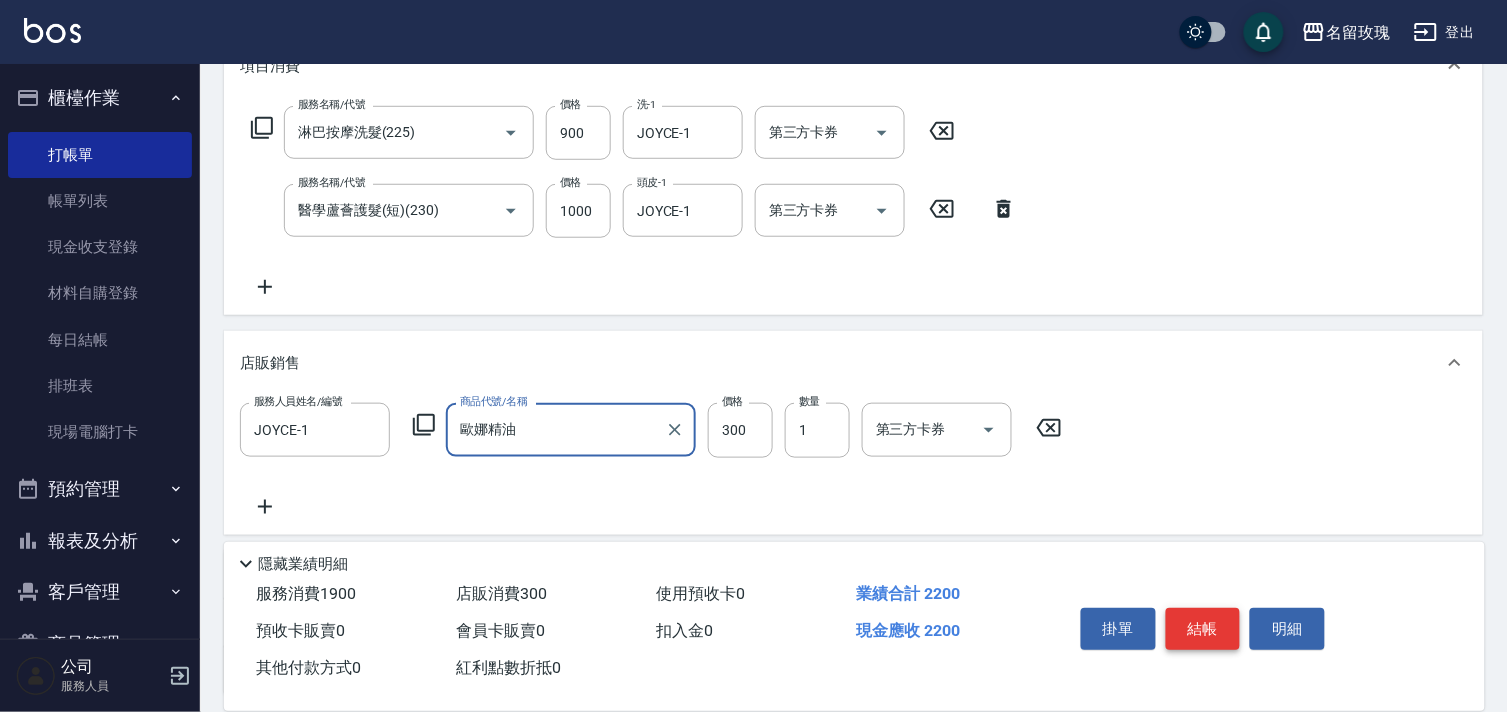 type on "歐娜精油" 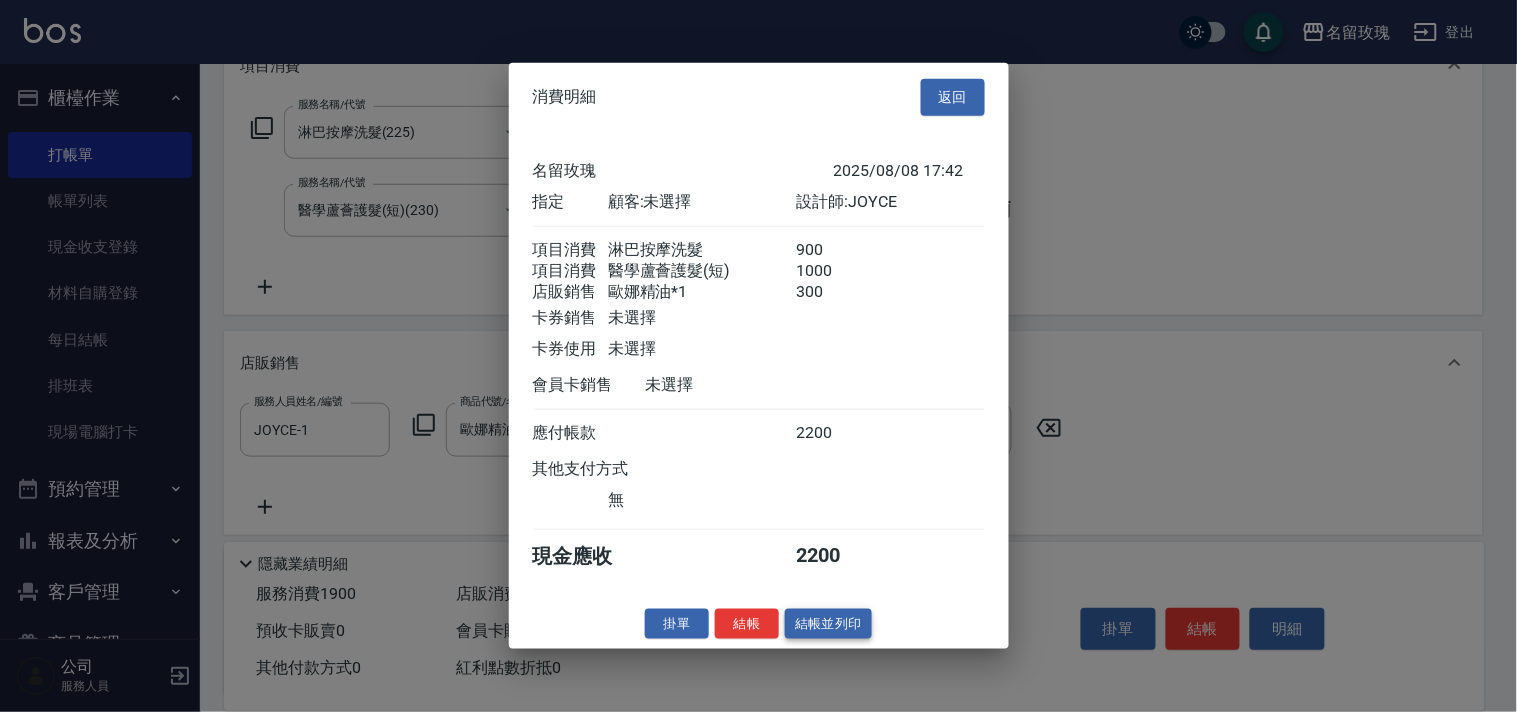 click on "結帳並列印" at bounding box center (828, 623) 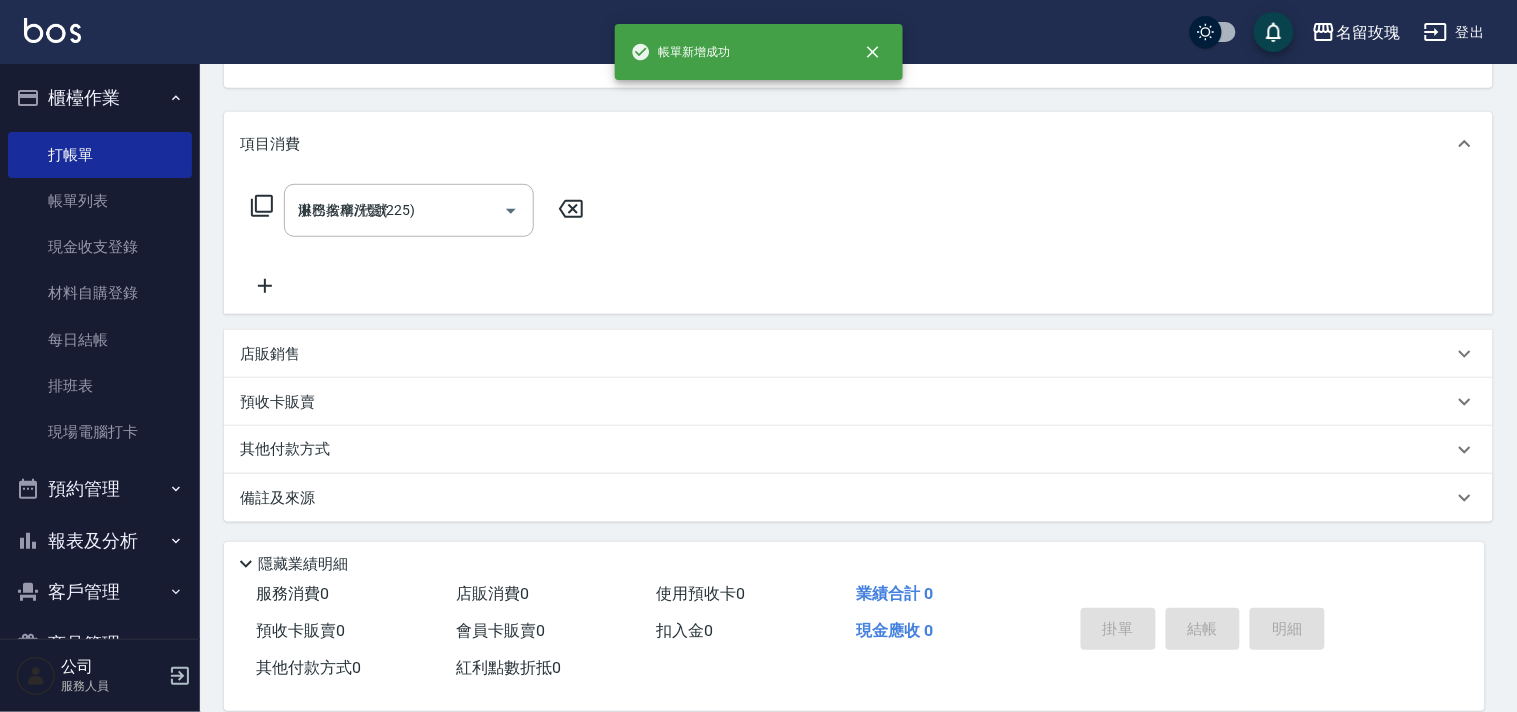 type on "2025/08/08 18:32" 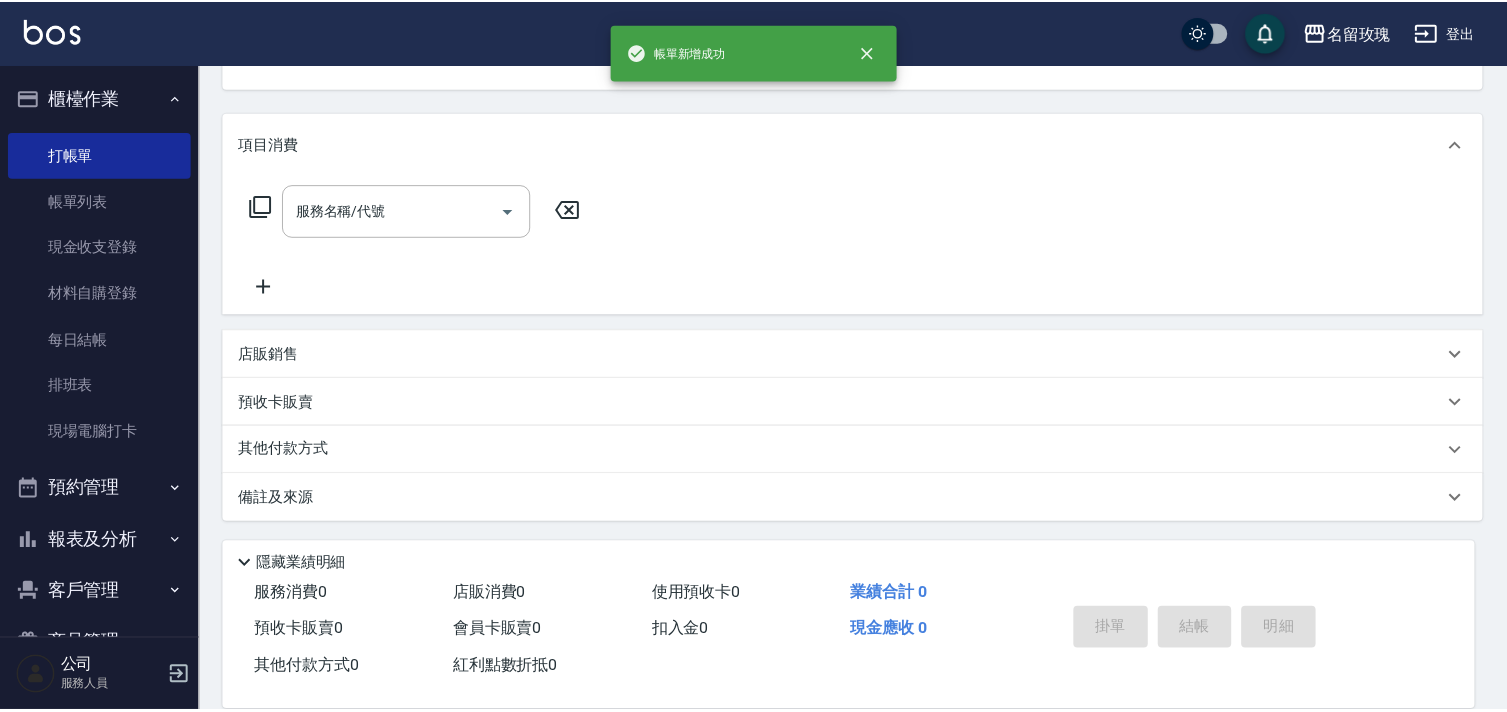scroll, scrollTop: 0, scrollLeft: 0, axis: both 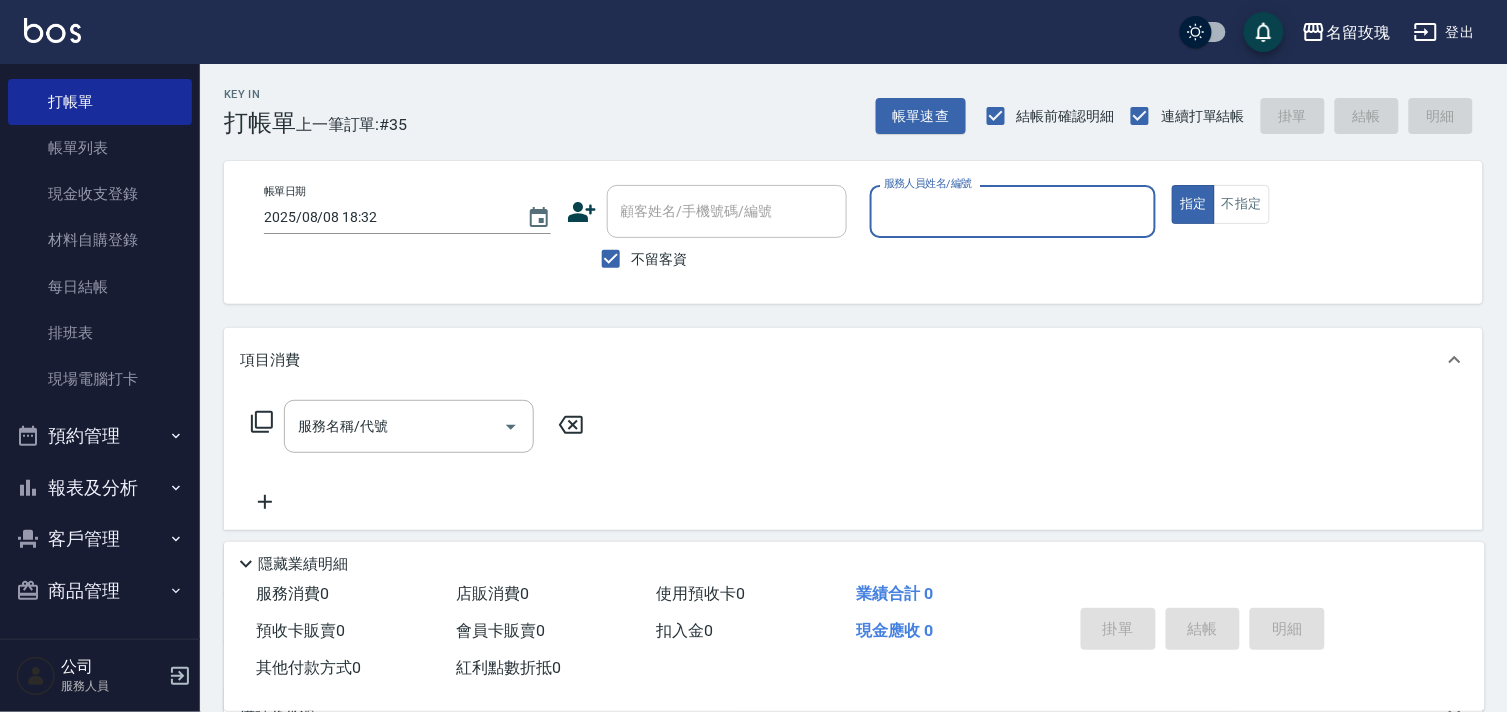 click on "報表及分析" at bounding box center (100, 488) 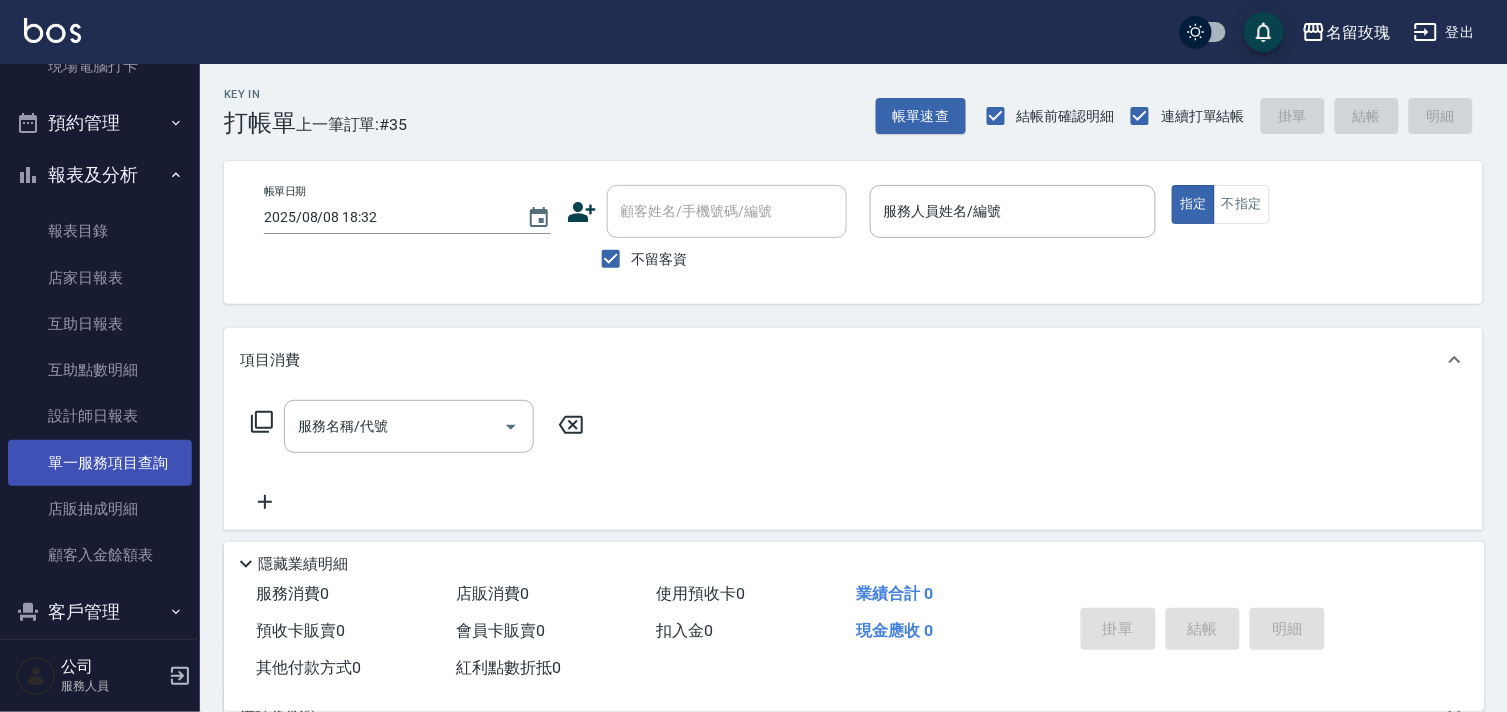 scroll, scrollTop: 377, scrollLeft: 0, axis: vertical 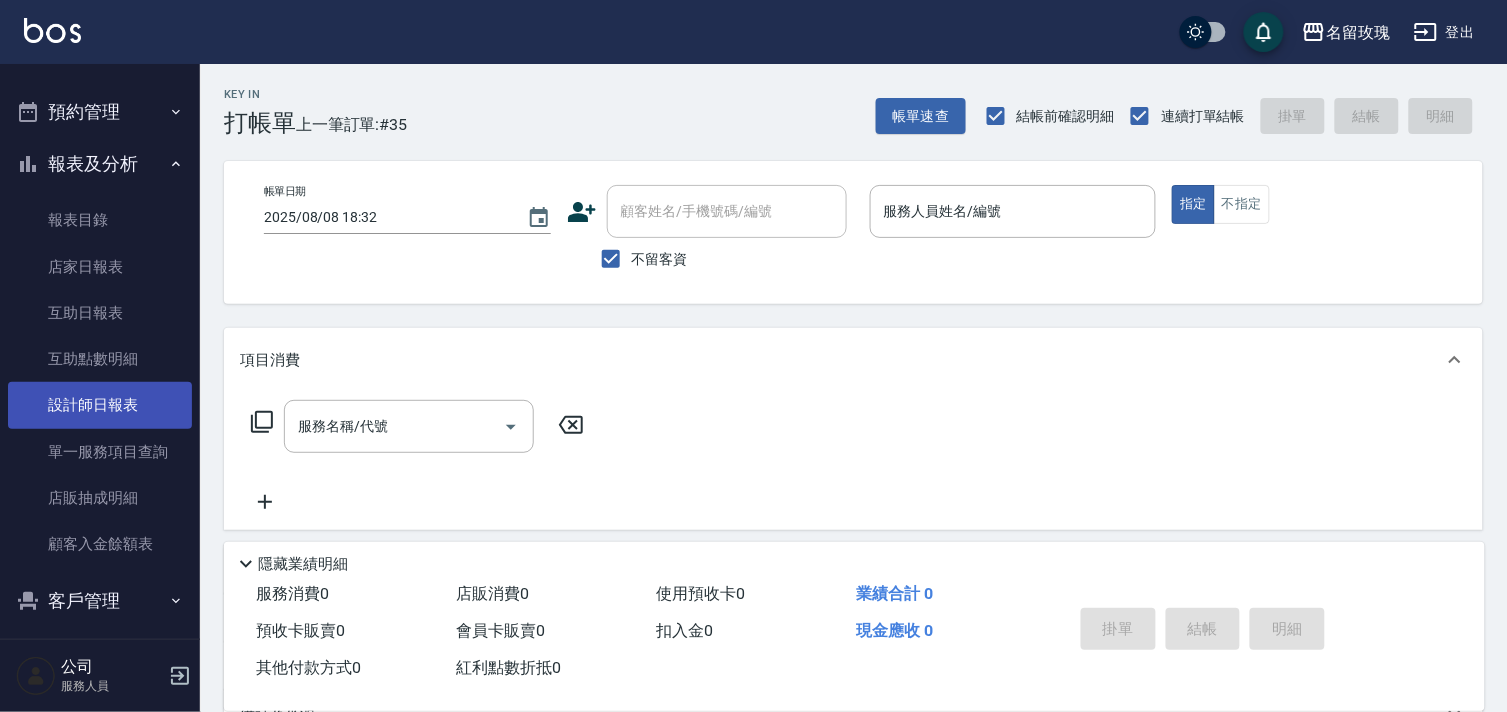 click on "設計師日報表" at bounding box center (100, 405) 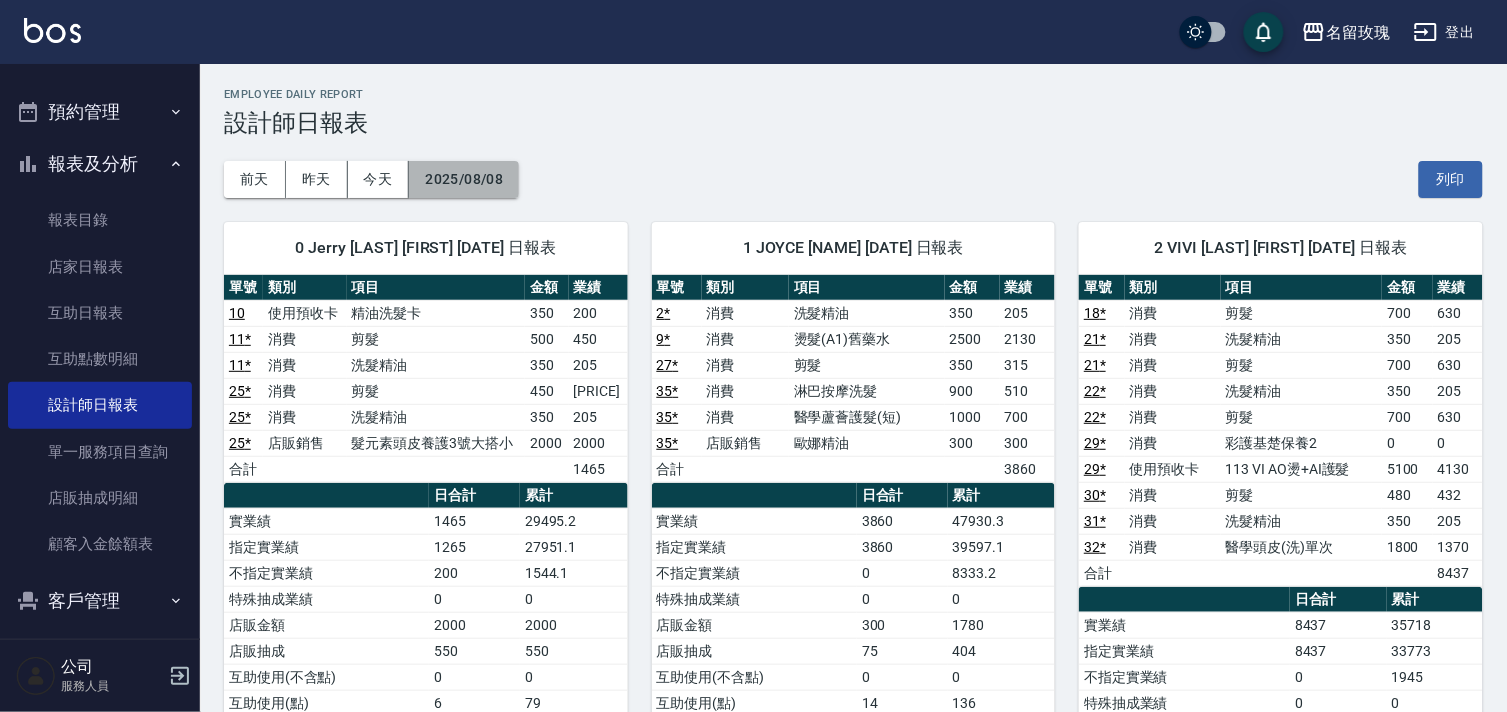 click on "2025/08/08" at bounding box center [464, 179] 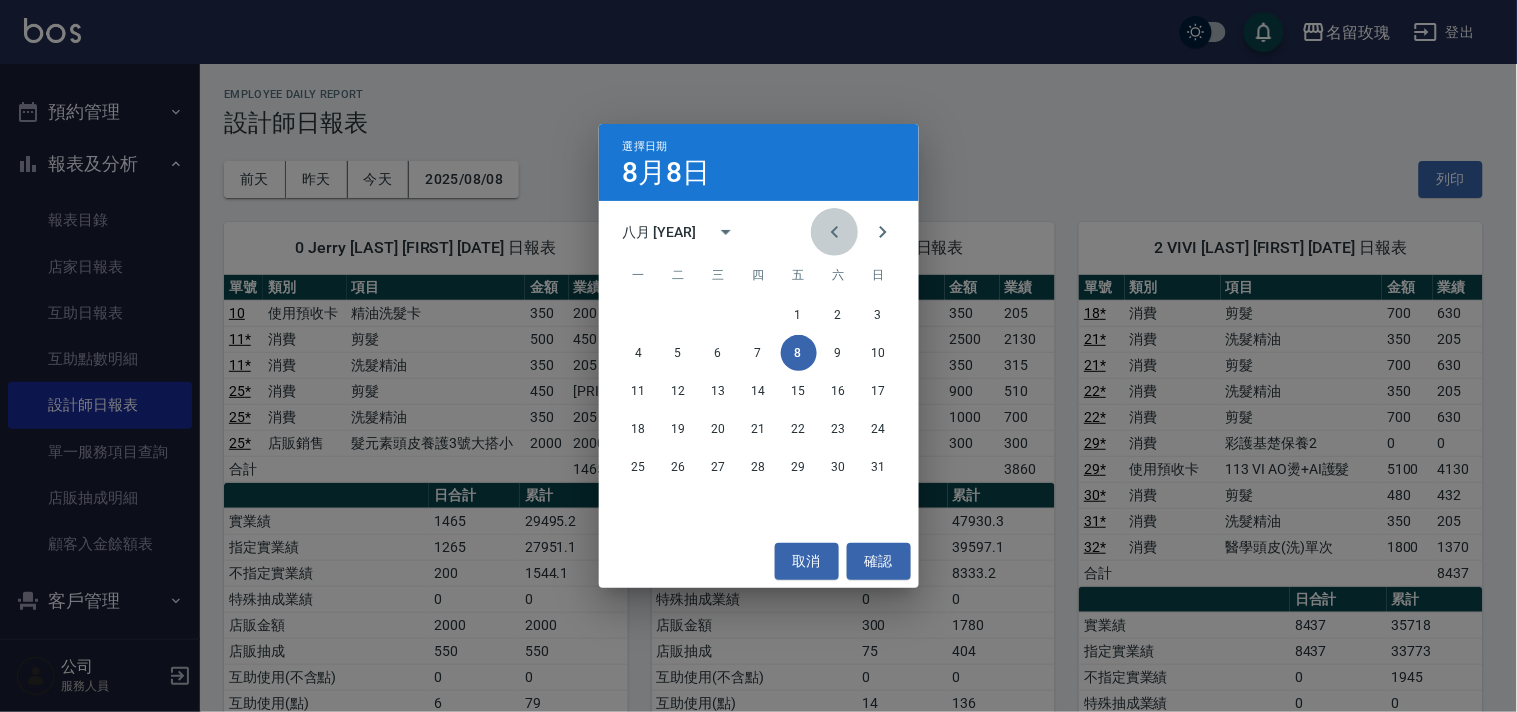 click 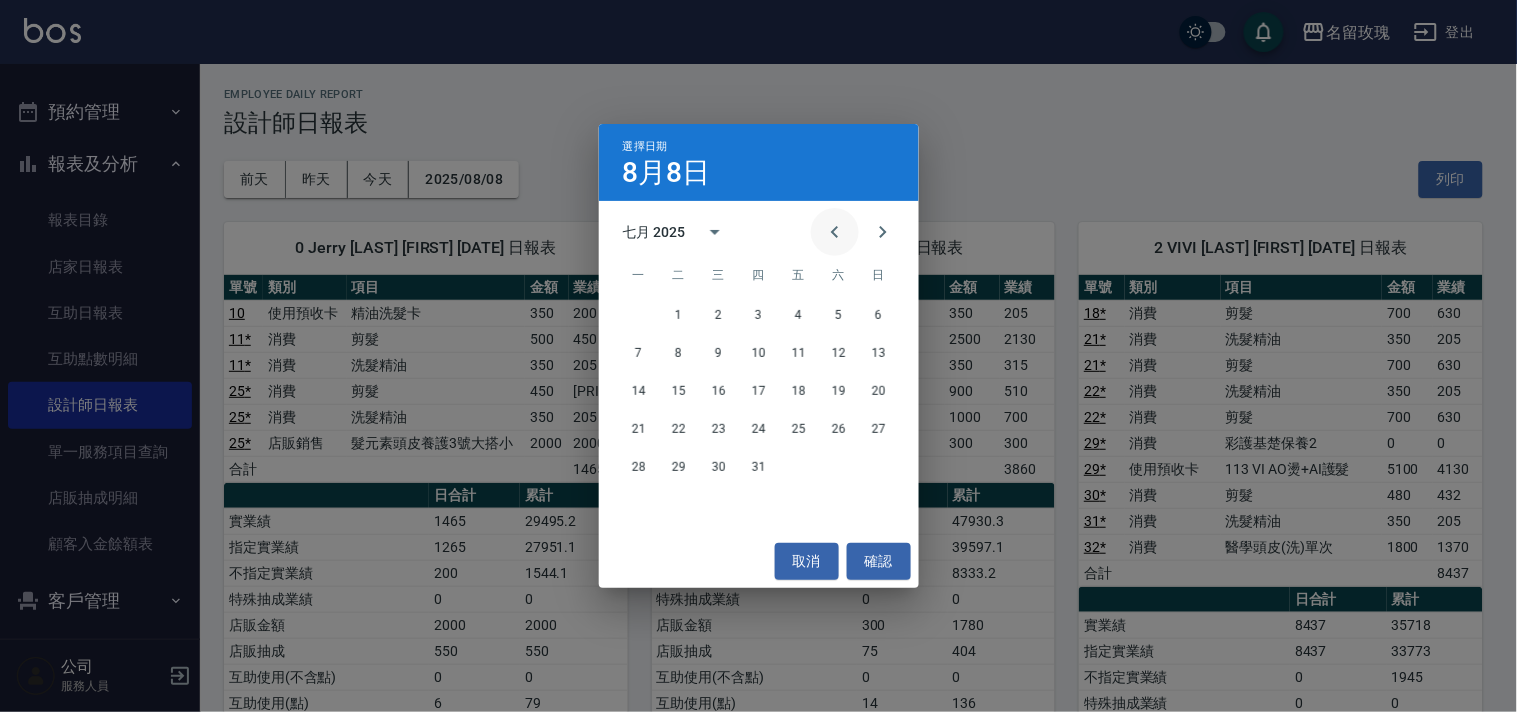 click 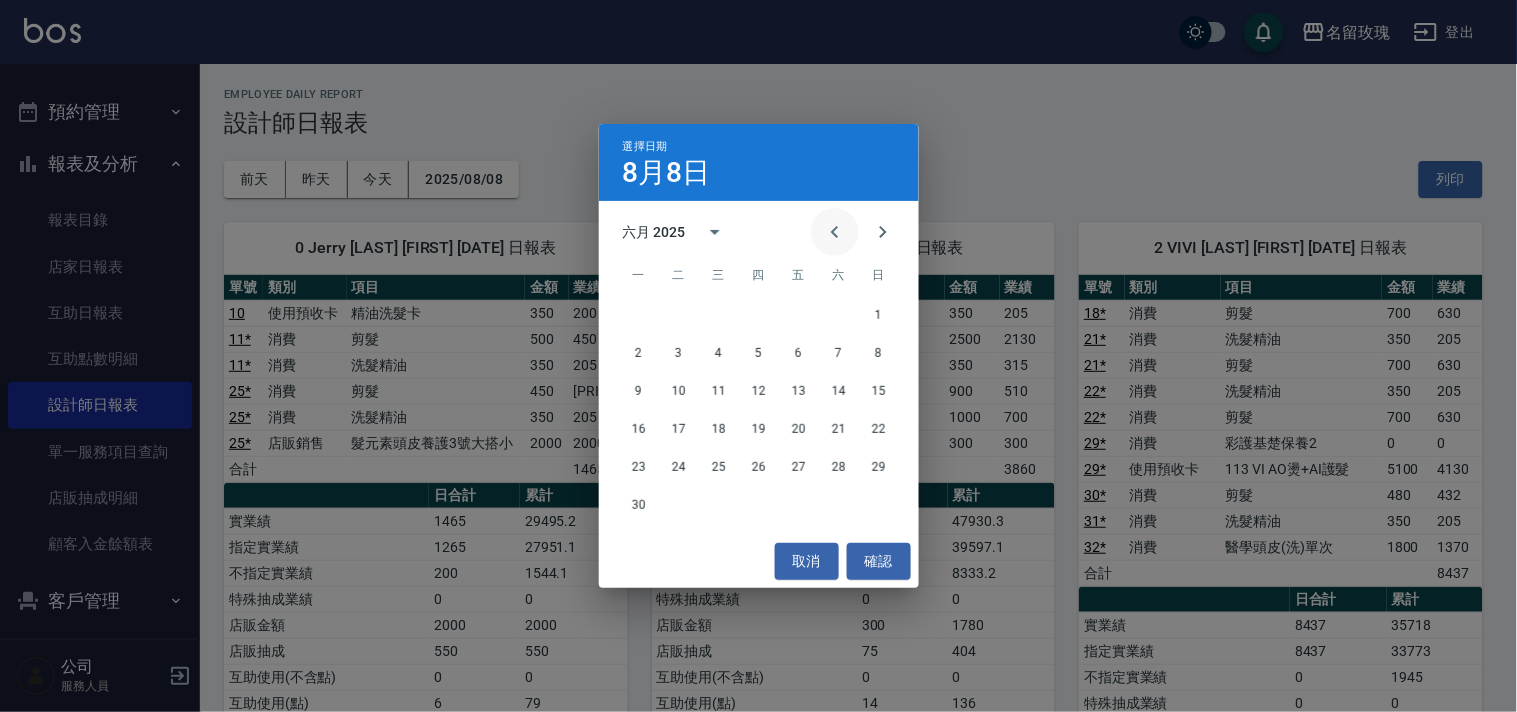 click 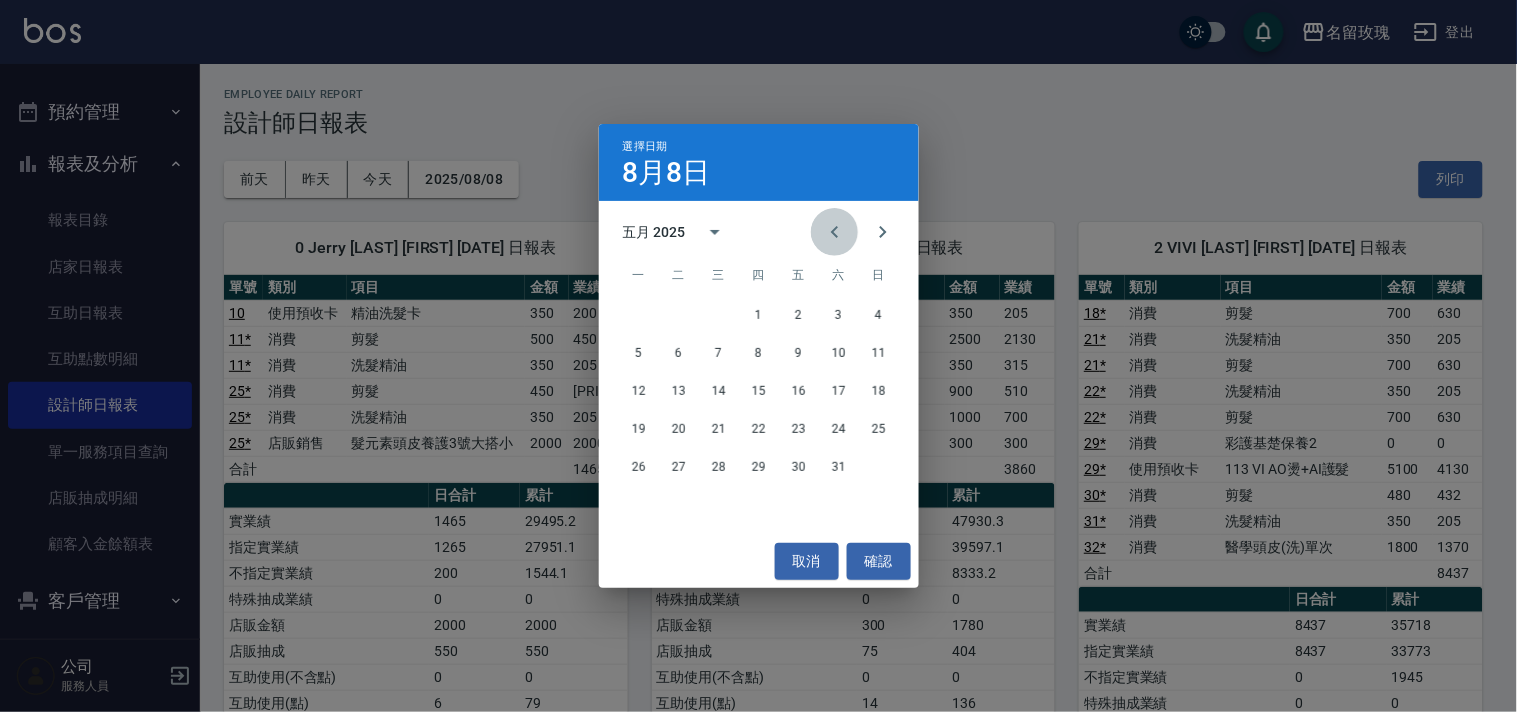 click 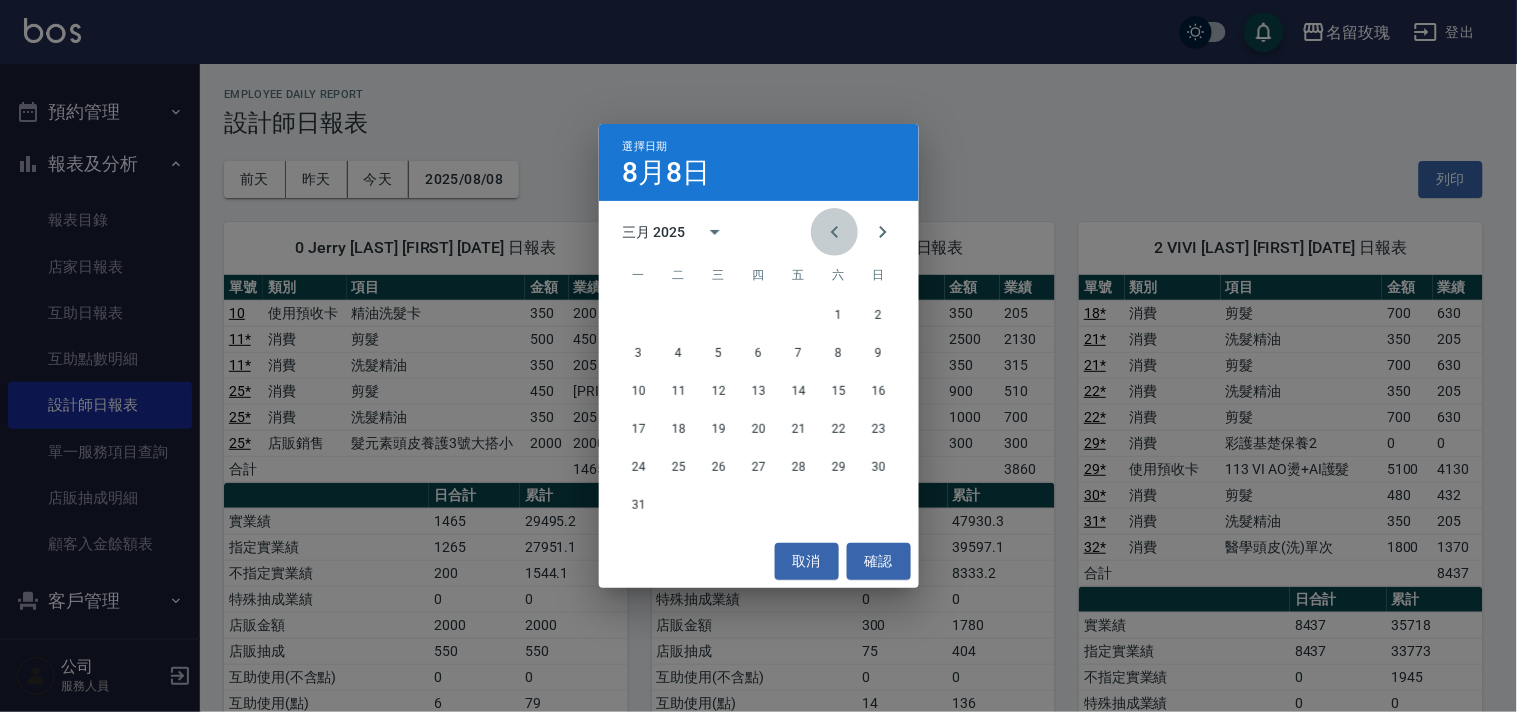 click 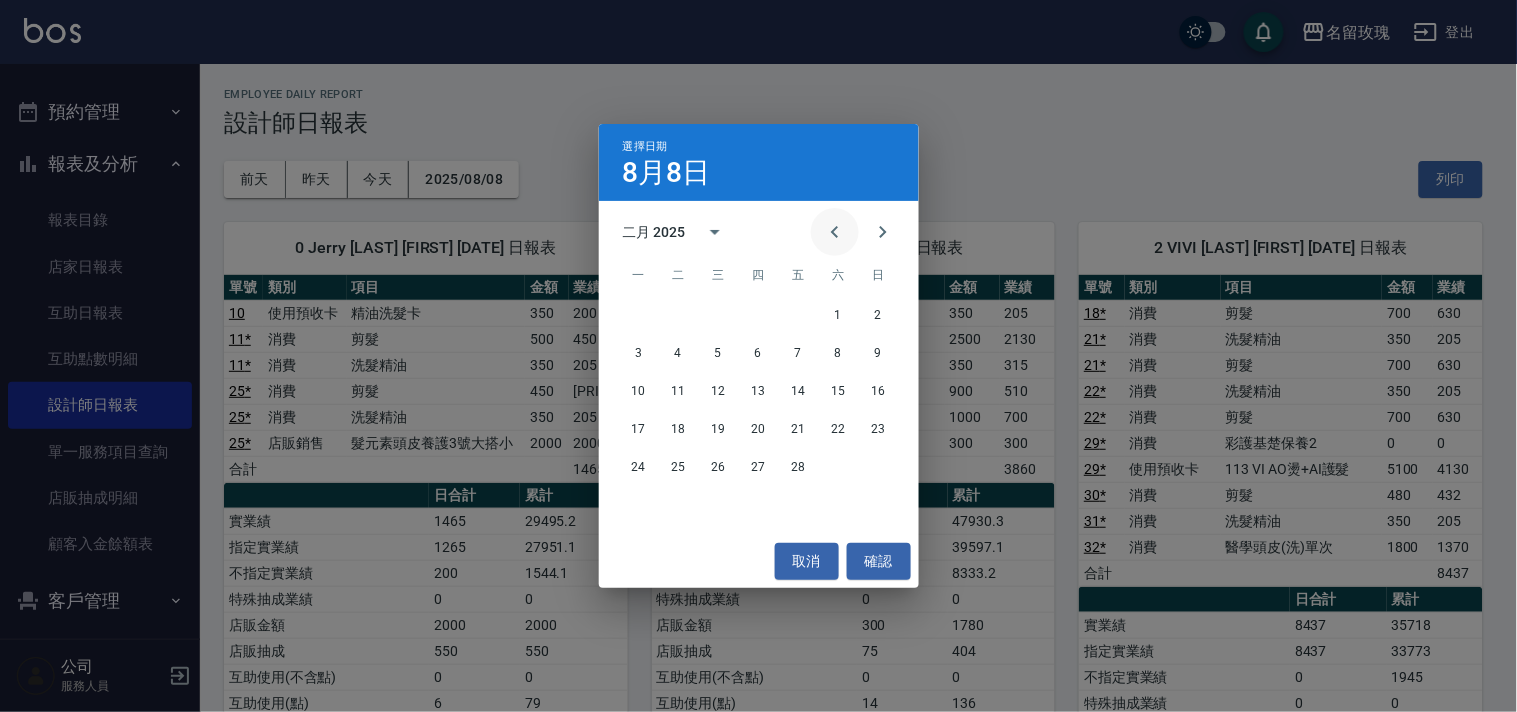 click 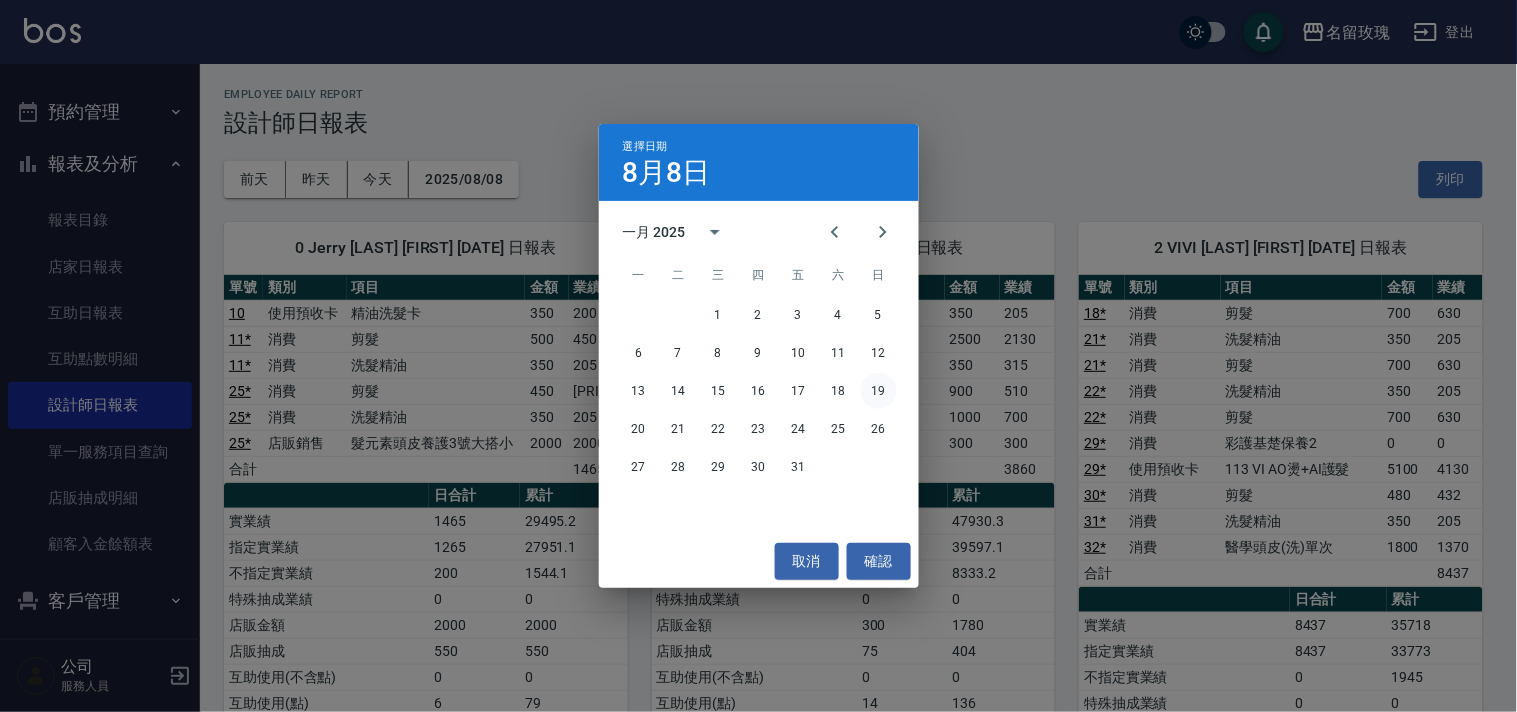 click on "19" at bounding box center [879, 391] 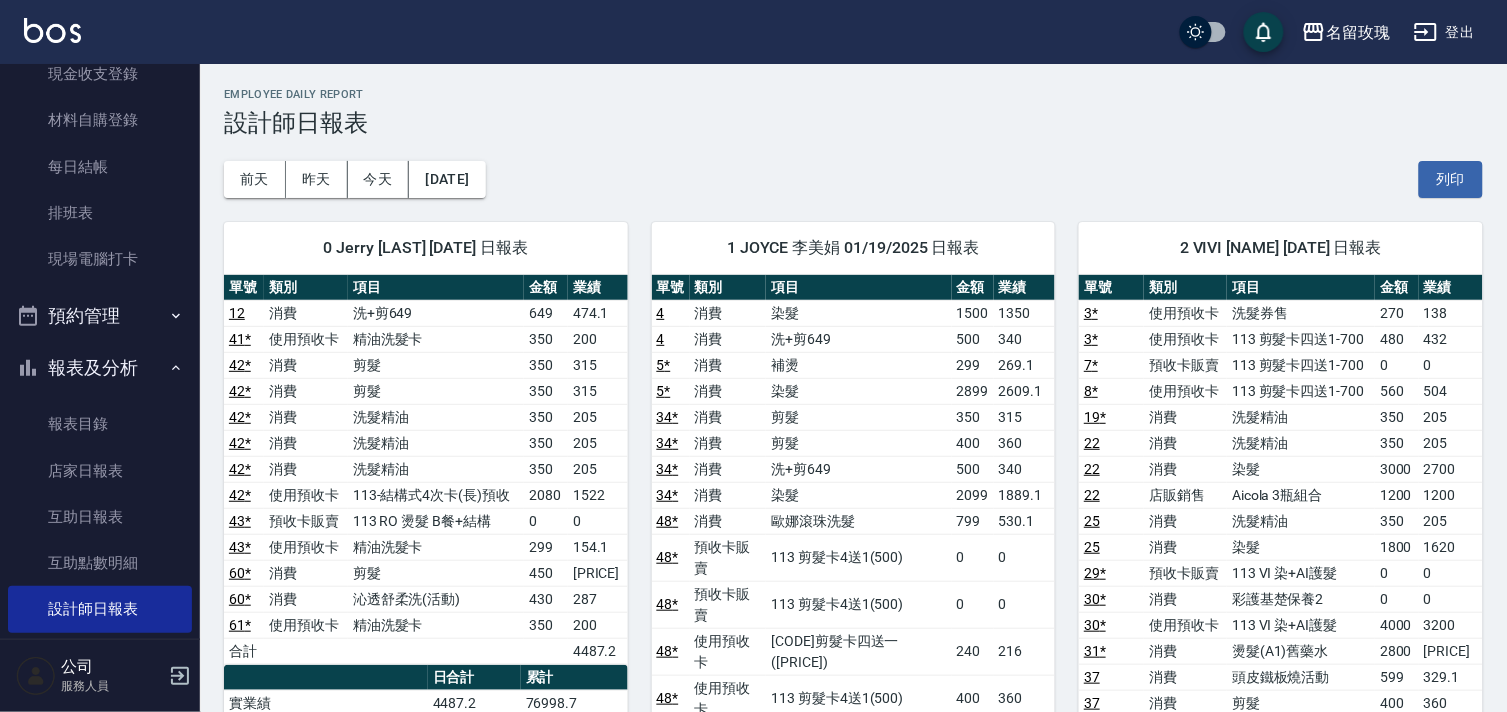 scroll, scrollTop: 0, scrollLeft: 0, axis: both 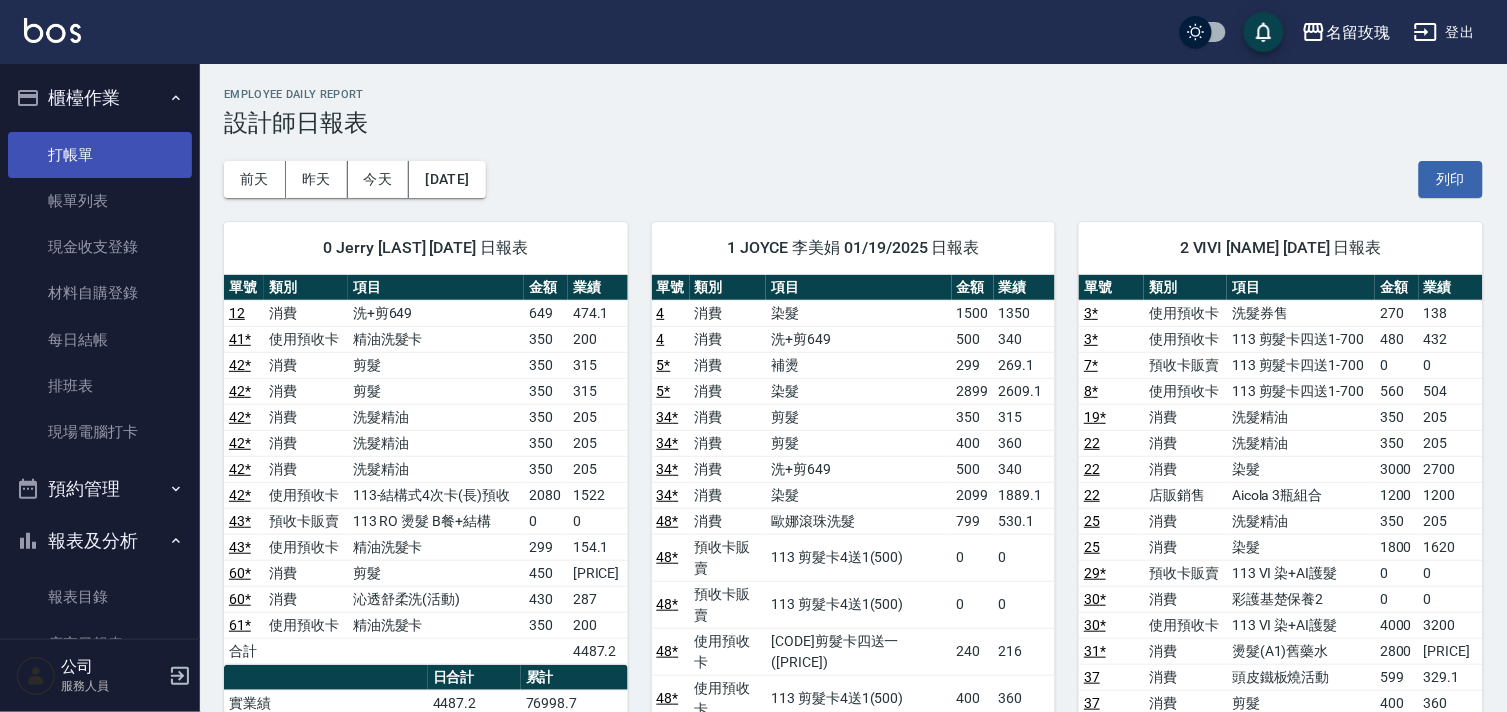 click on "打帳單" at bounding box center (100, 155) 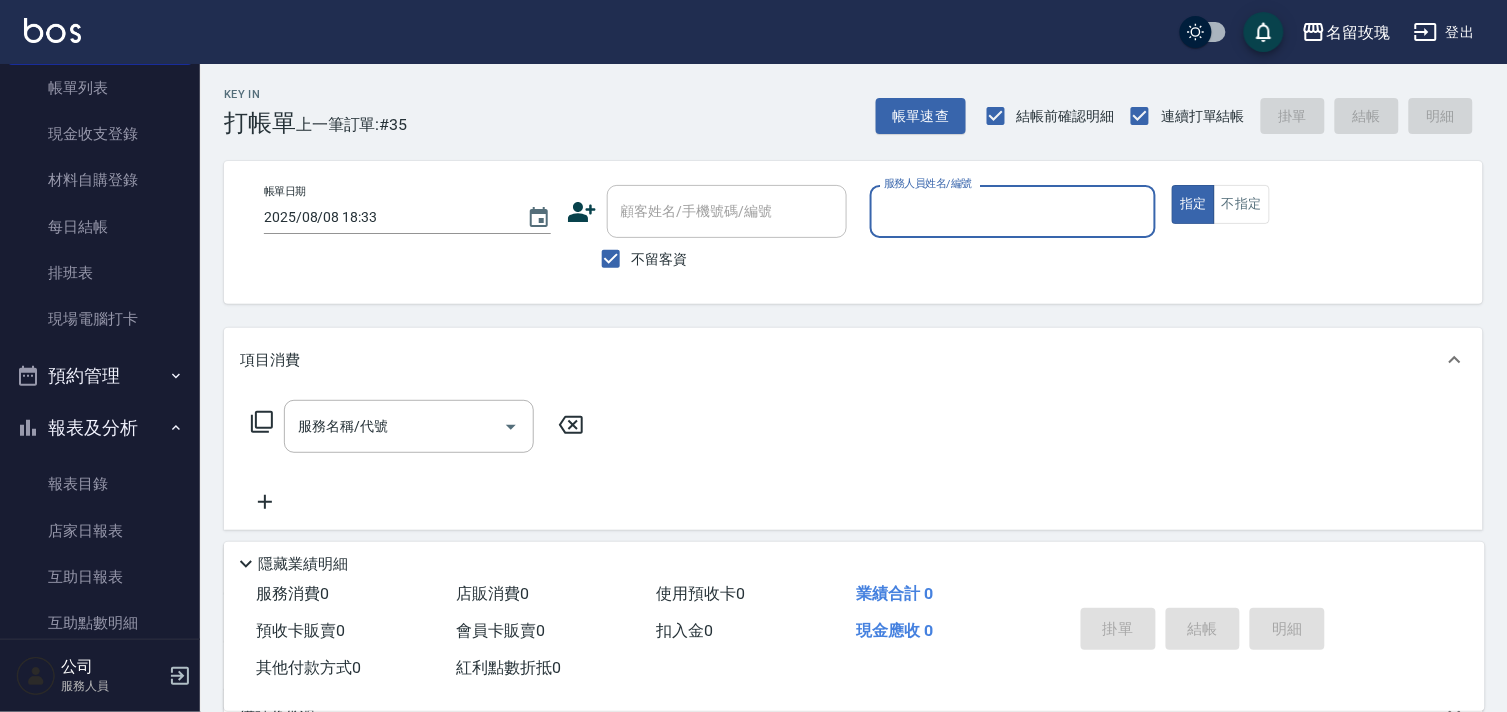 scroll, scrollTop: 440, scrollLeft: 0, axis: vertical 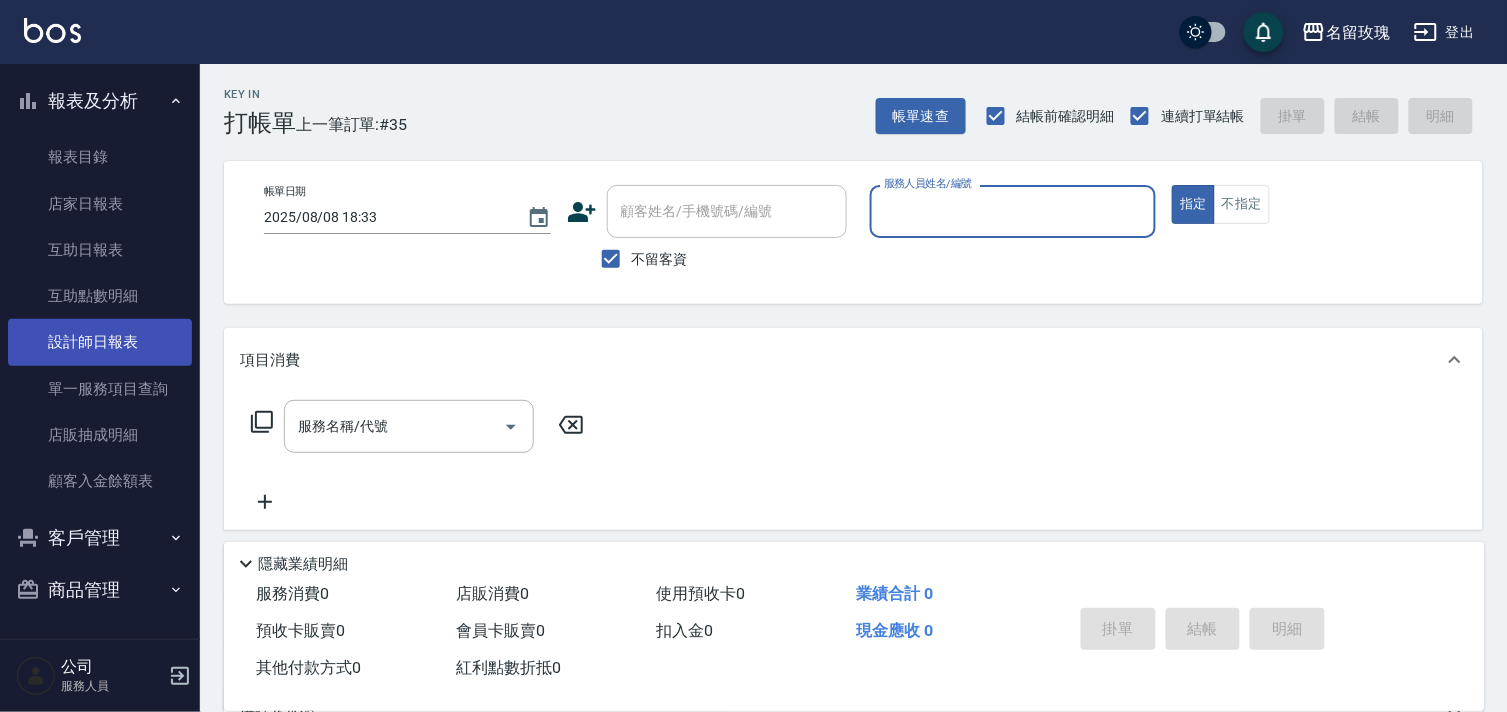 click on "設計師日報表" at bounding box center (100, 342) 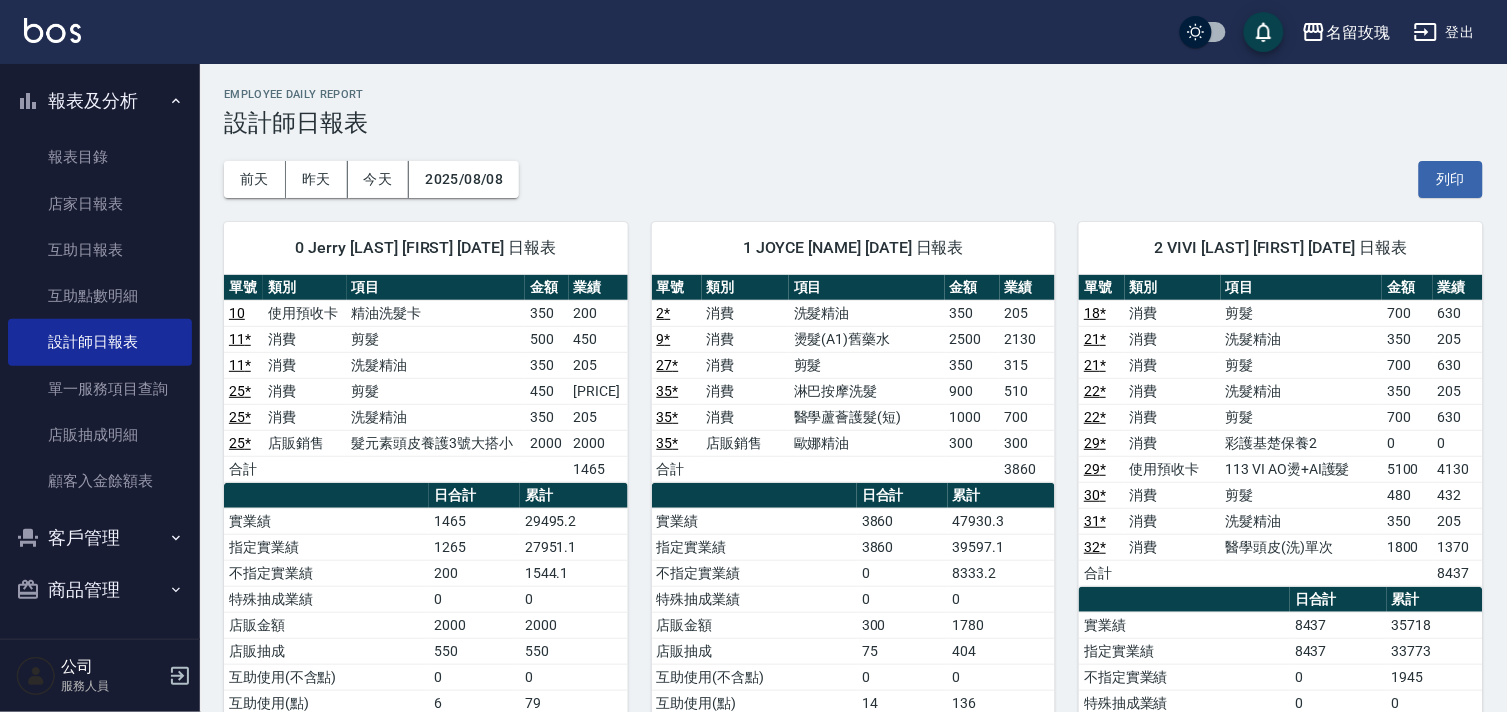 scroll, scrollTop: 111, scrollLeft: 0, axis: vertical 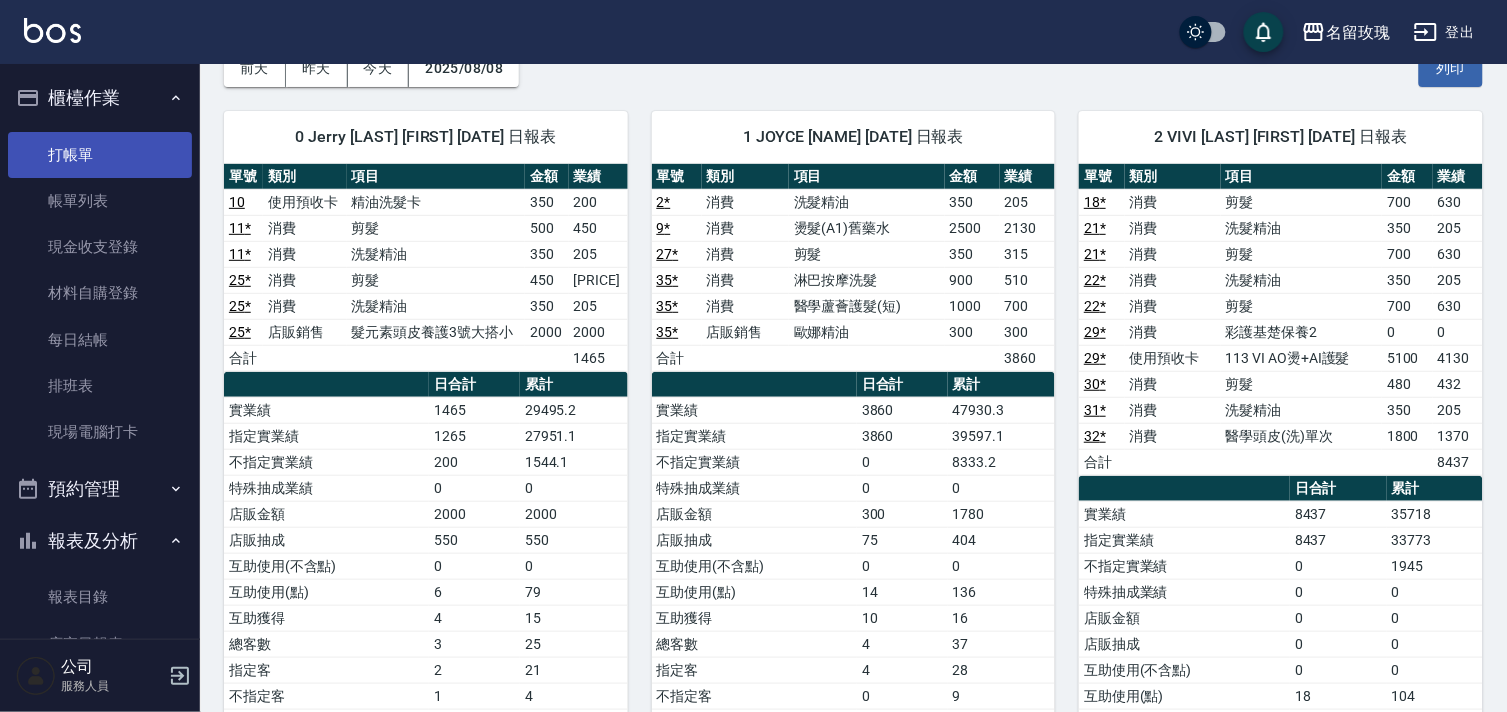 click on "打帳單" at bounding box center [100, 155] 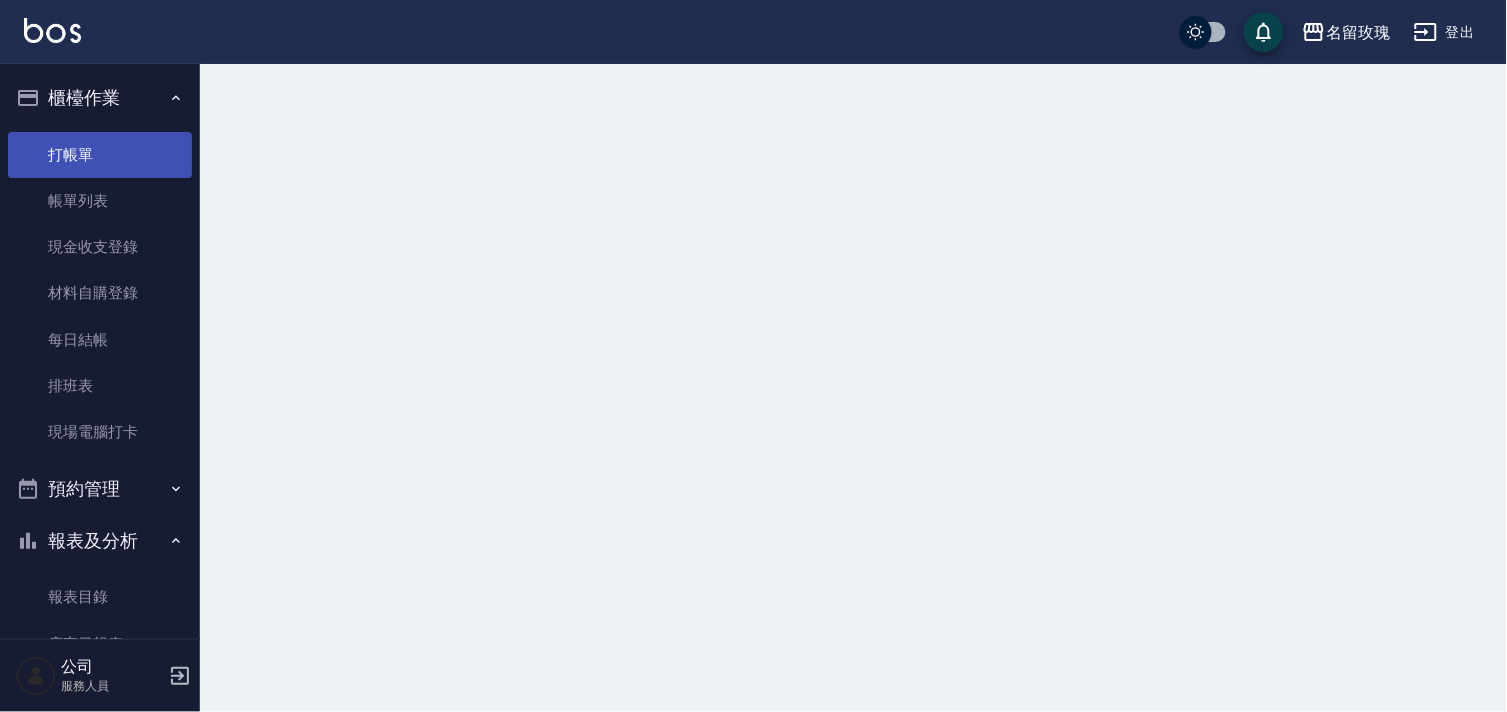 scroll, scrollTop: 0, scrollLeft: 0, axis: both 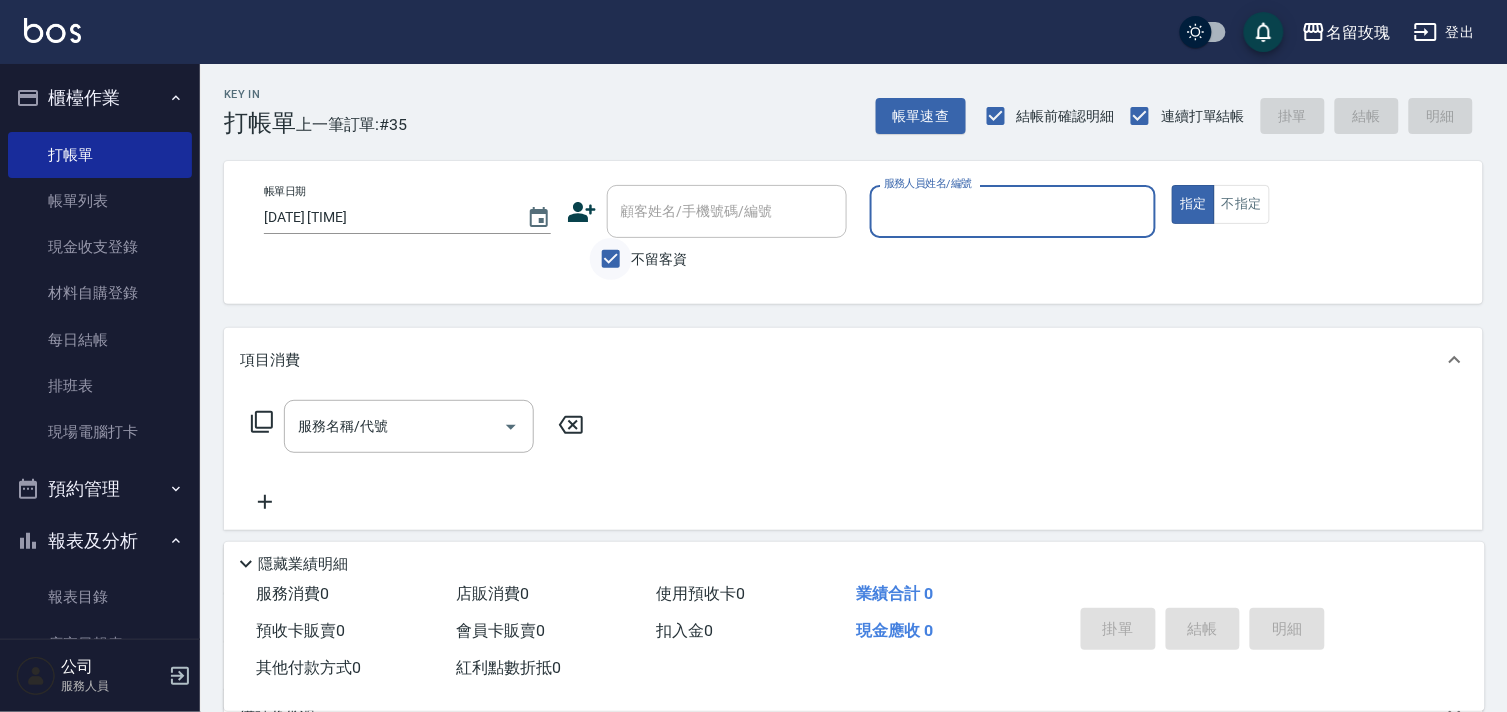 click on "不留客資" at bounding box center (611, 259) 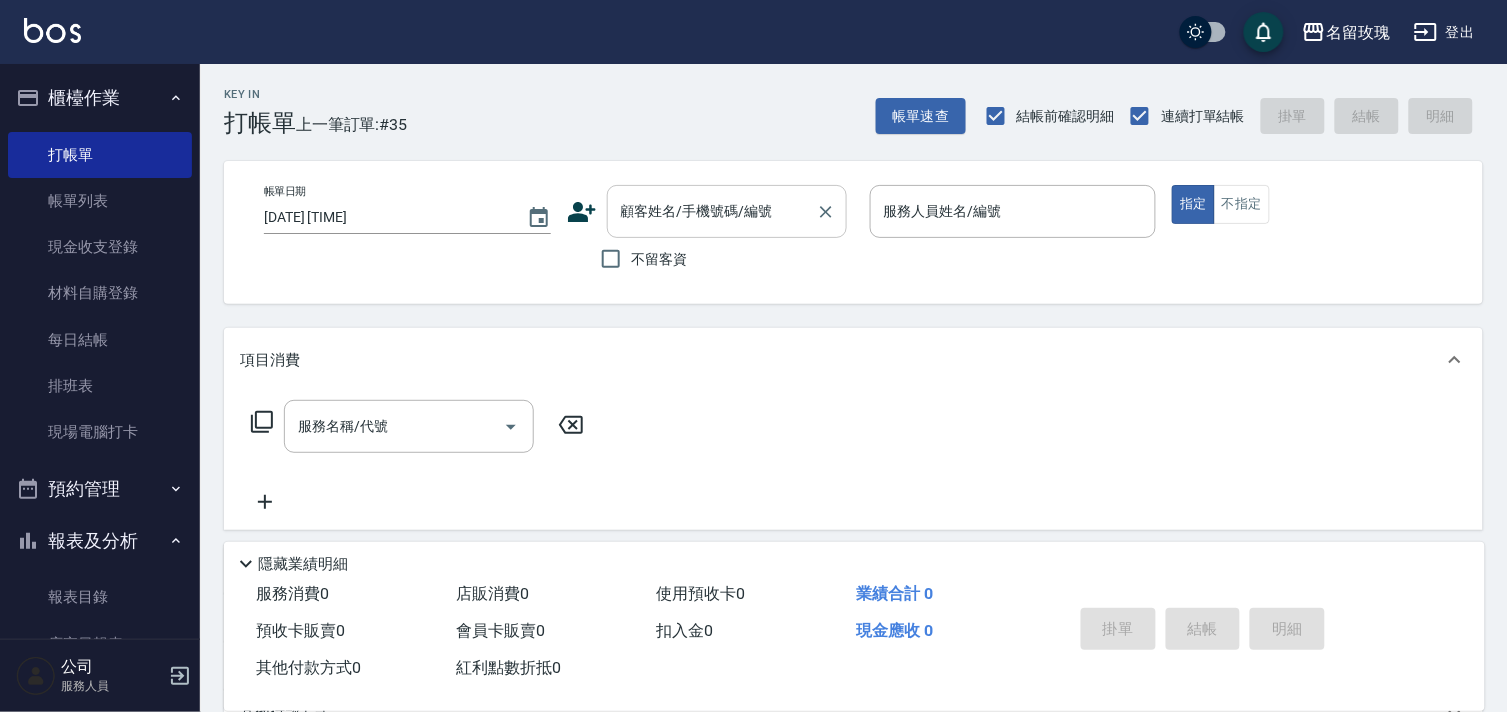 click on "顧客姓名/手機號碼/編號" at bounding box center [712, 211] 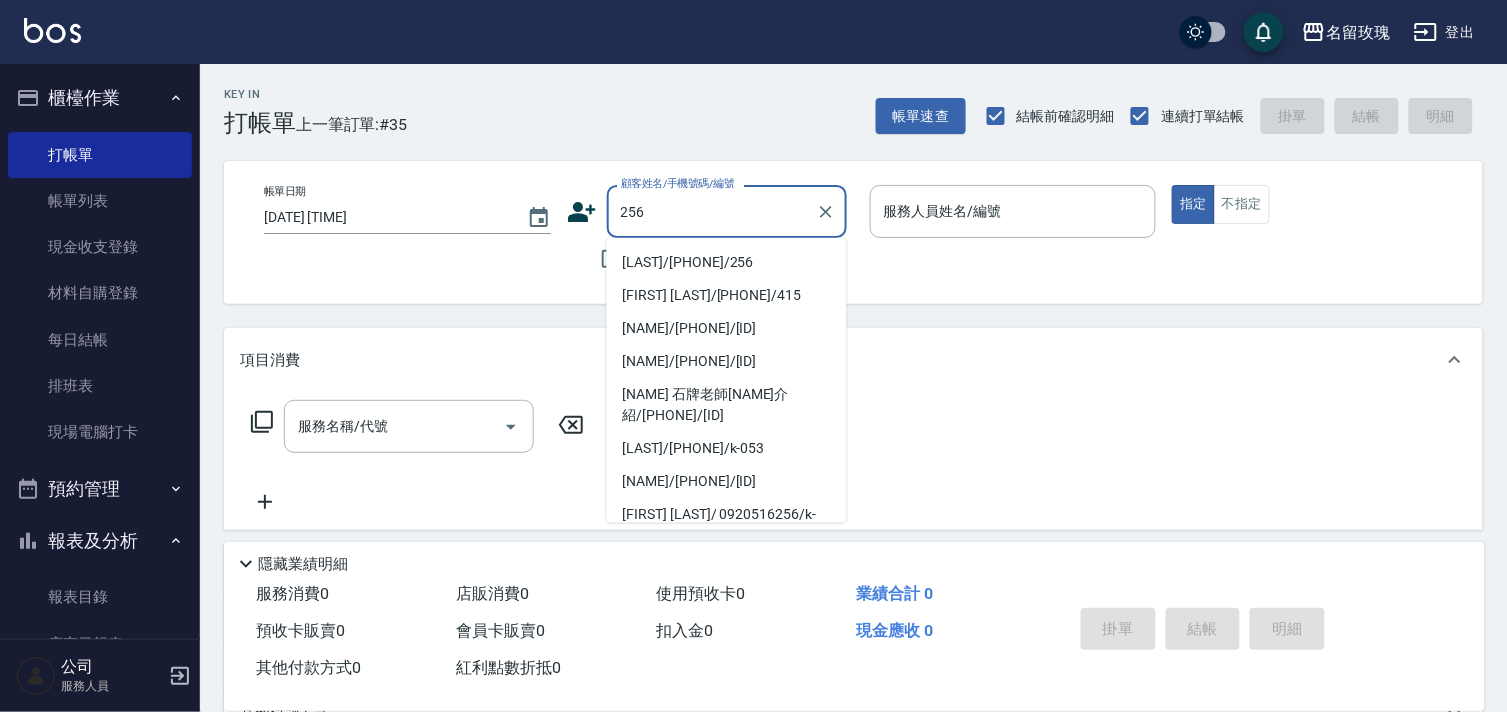 click on "[LAST]/[PHONE]/256" at bounding box center [727, 262] 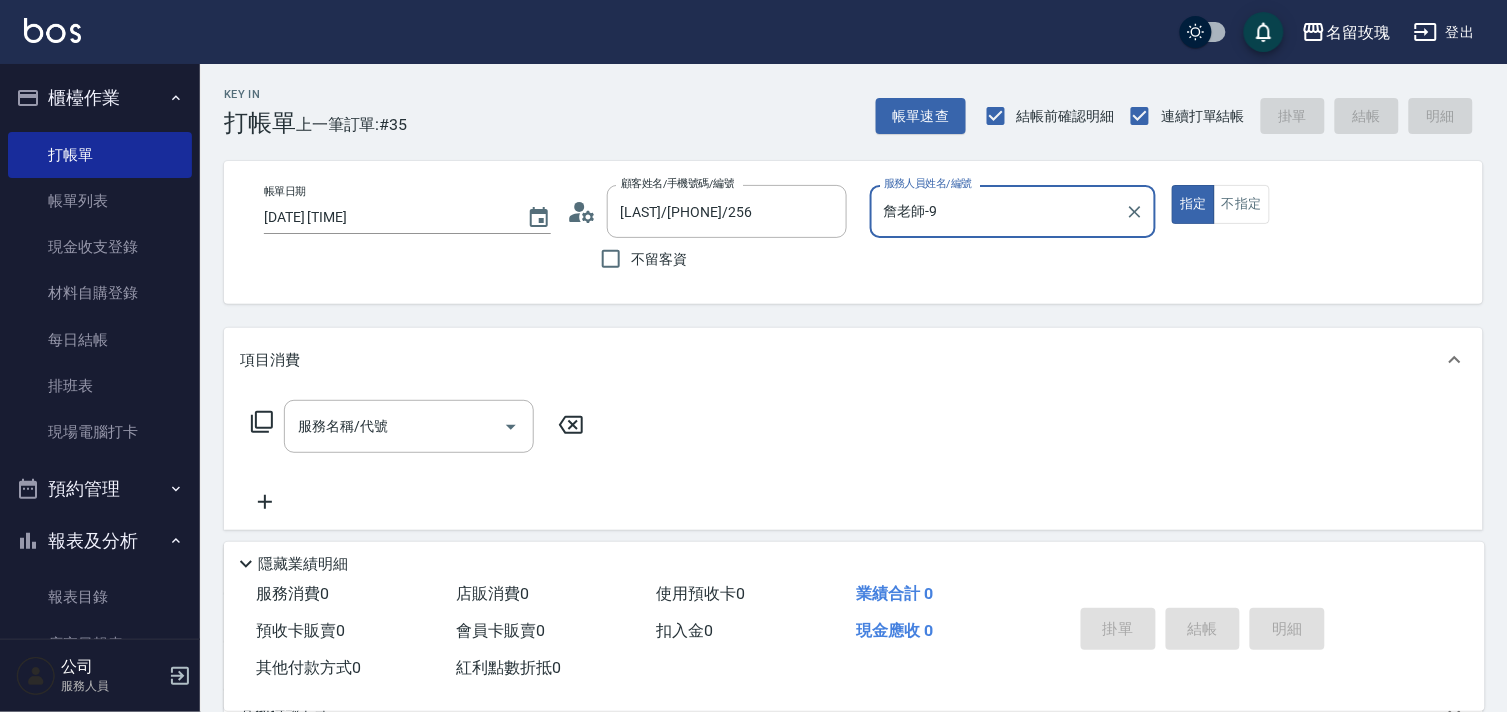 type on "詹老師-9" 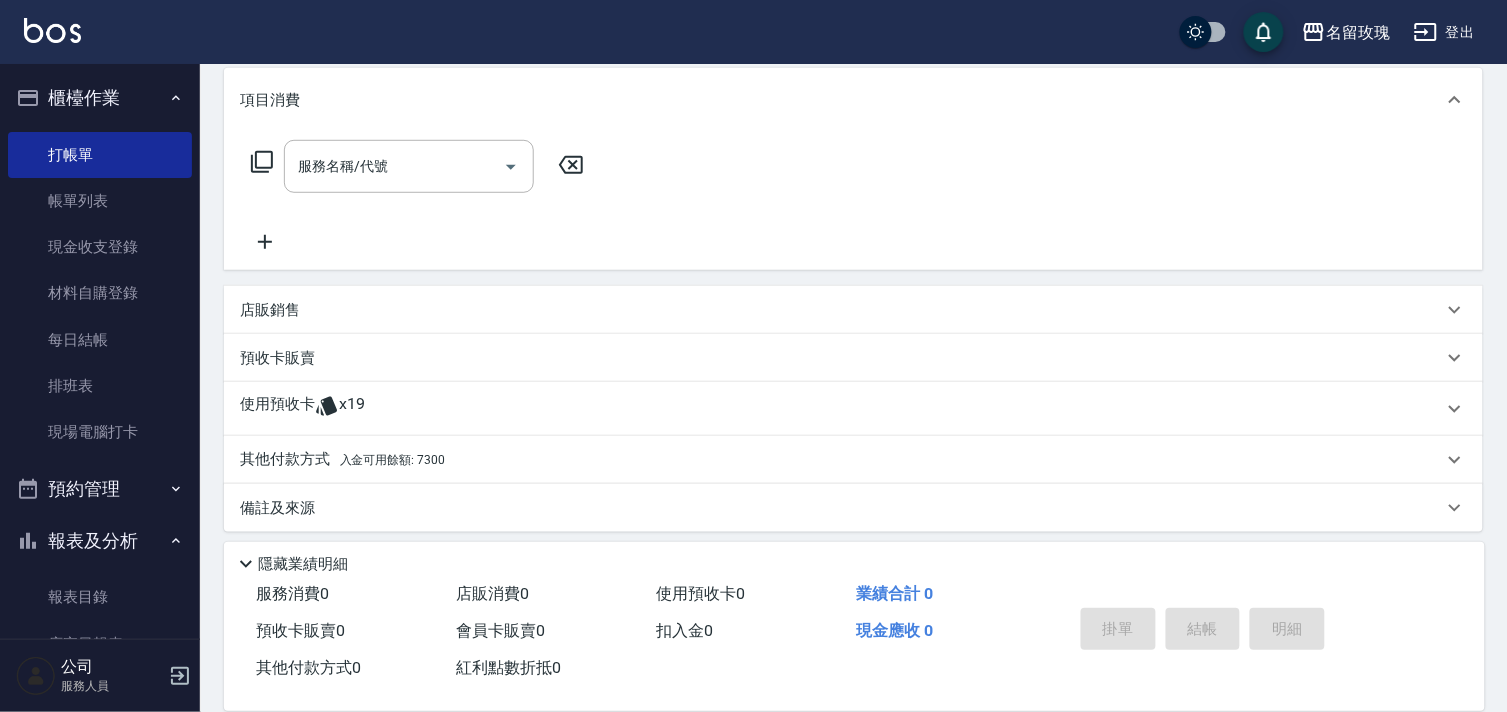 scroll, scrollTop: 268, scrollLeft: 0, axis: vertical 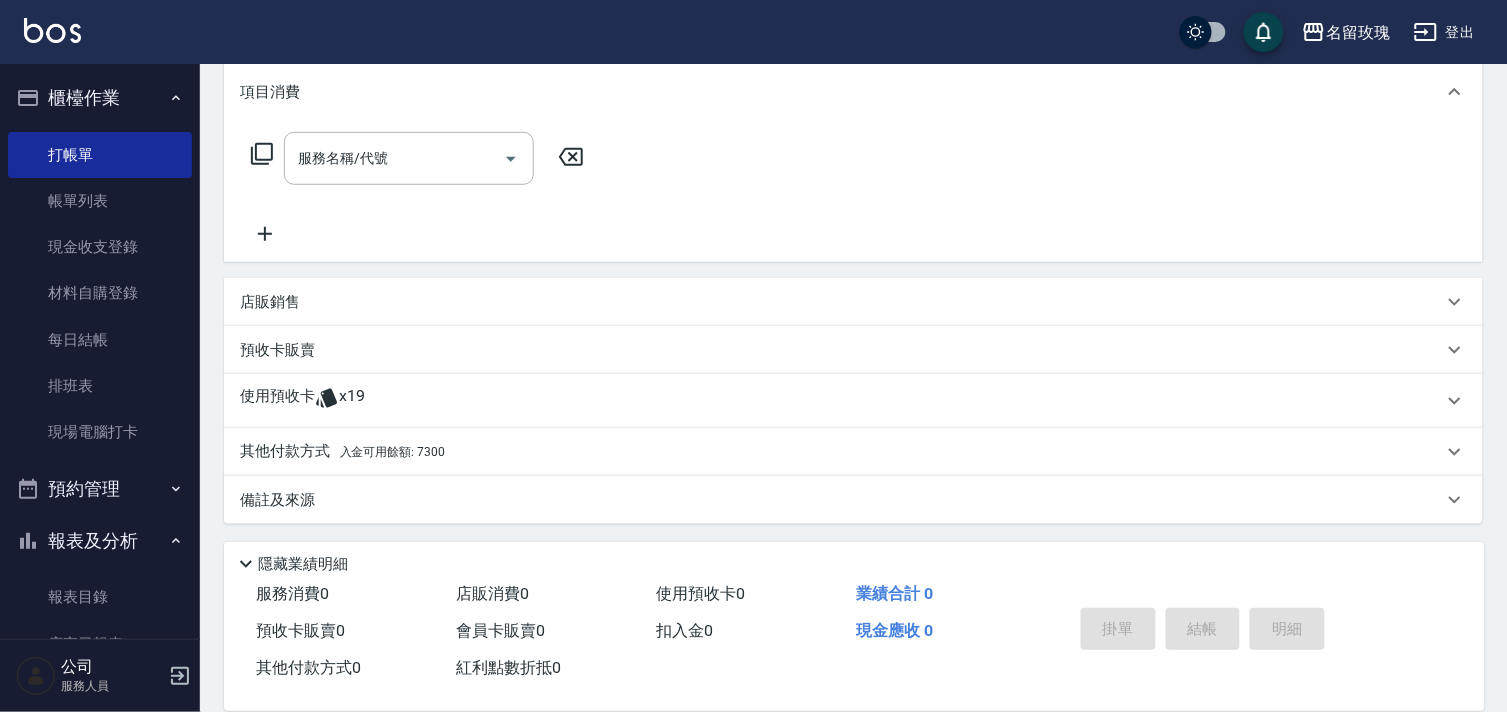 click on "店販銷售" at bounding box center [270, 302] 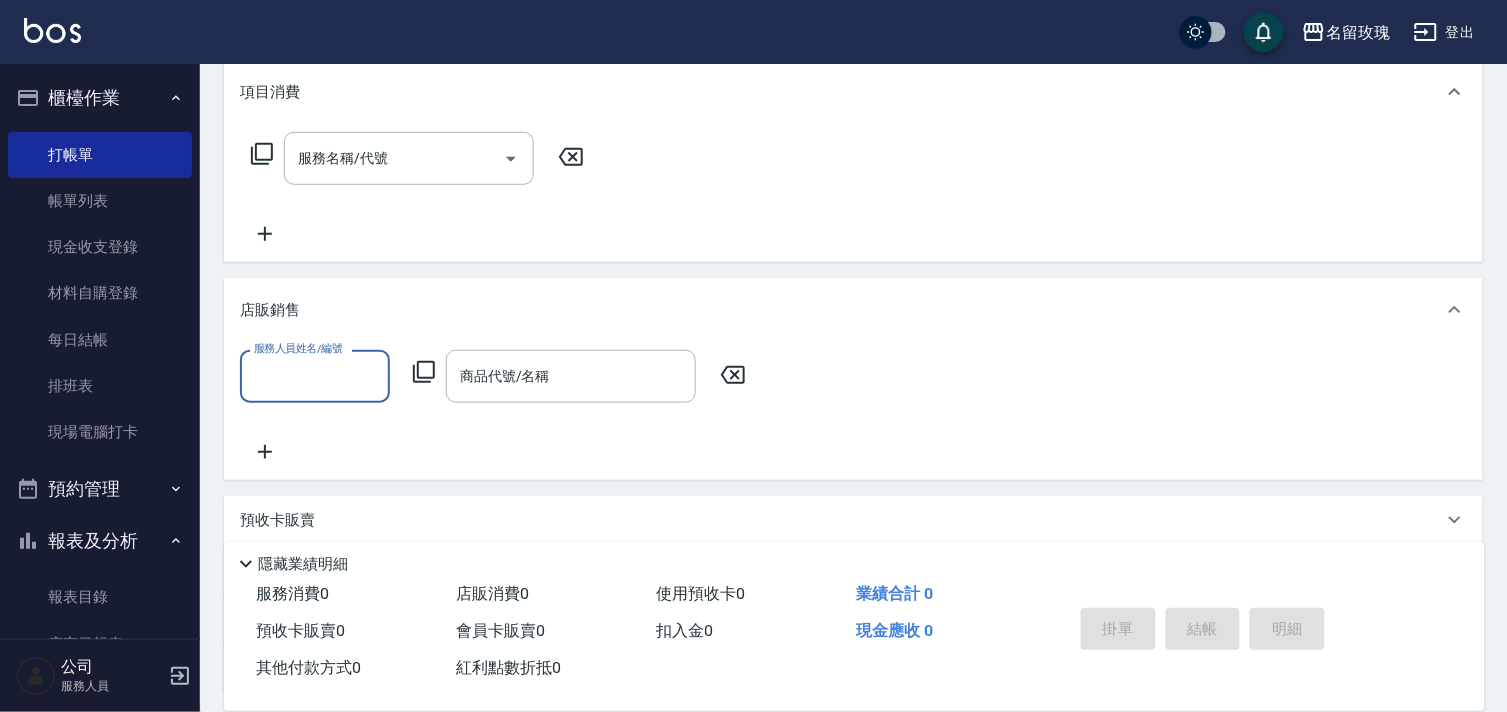 scroll, scrollTop: 0, scrollLeft: 0, axis: both 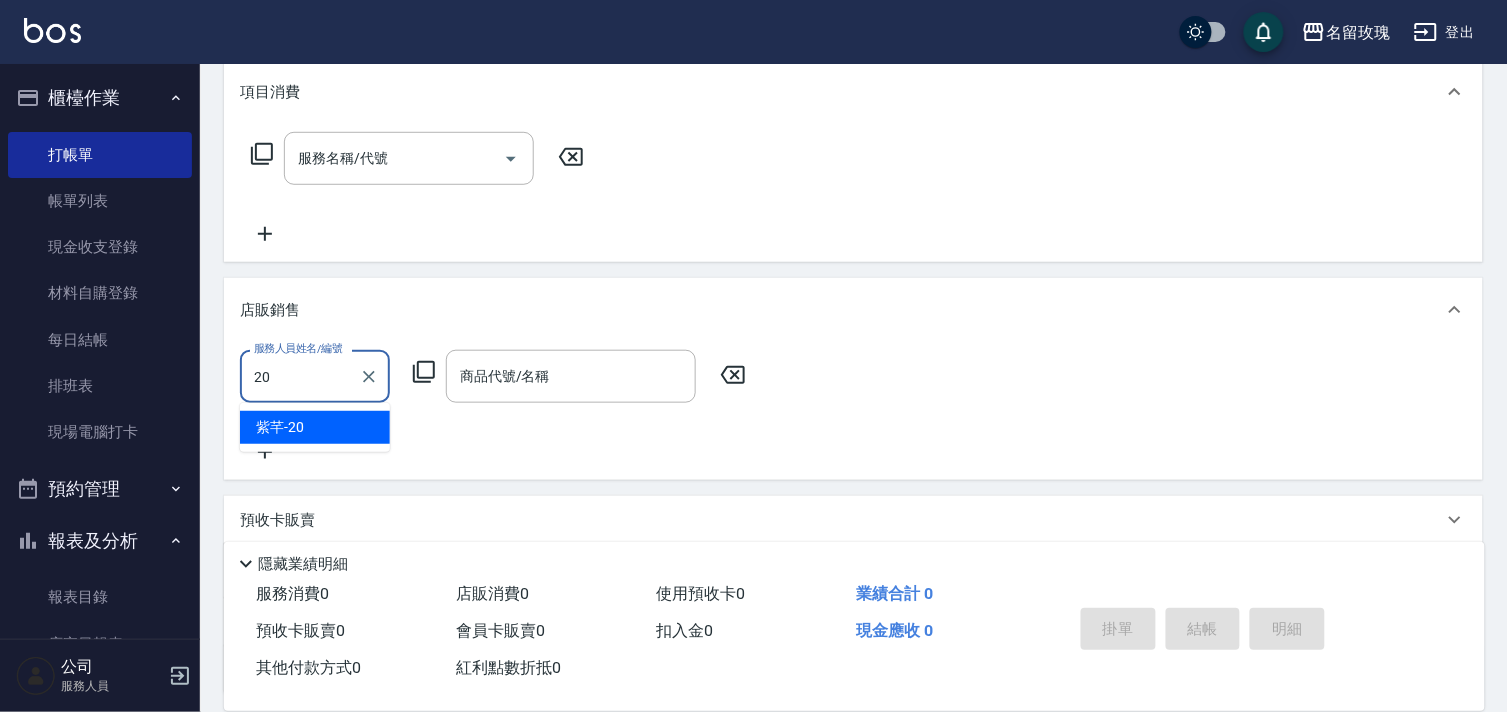 type on "紫芊-20" 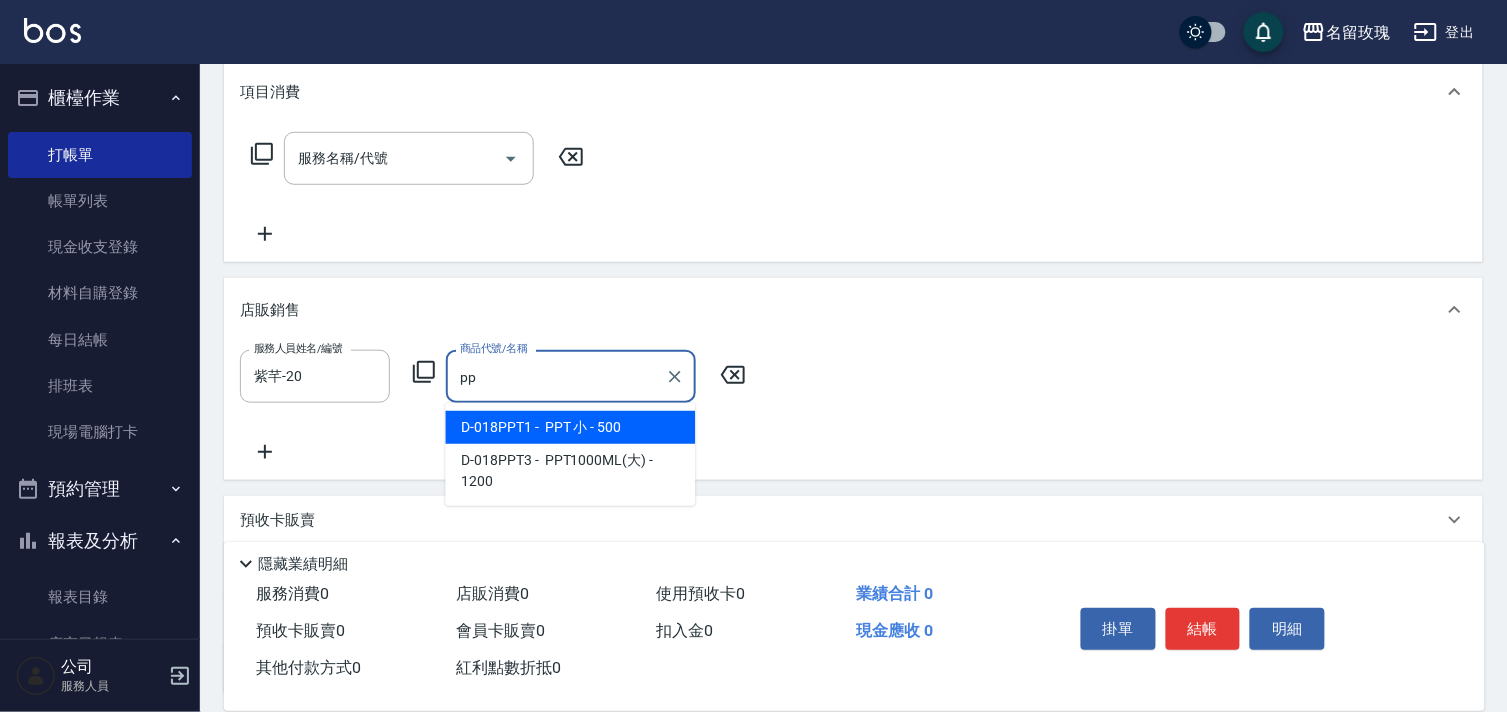 click on "D-018PPT1 -  PPT 小 - 500" at bounding box center (571, 427) 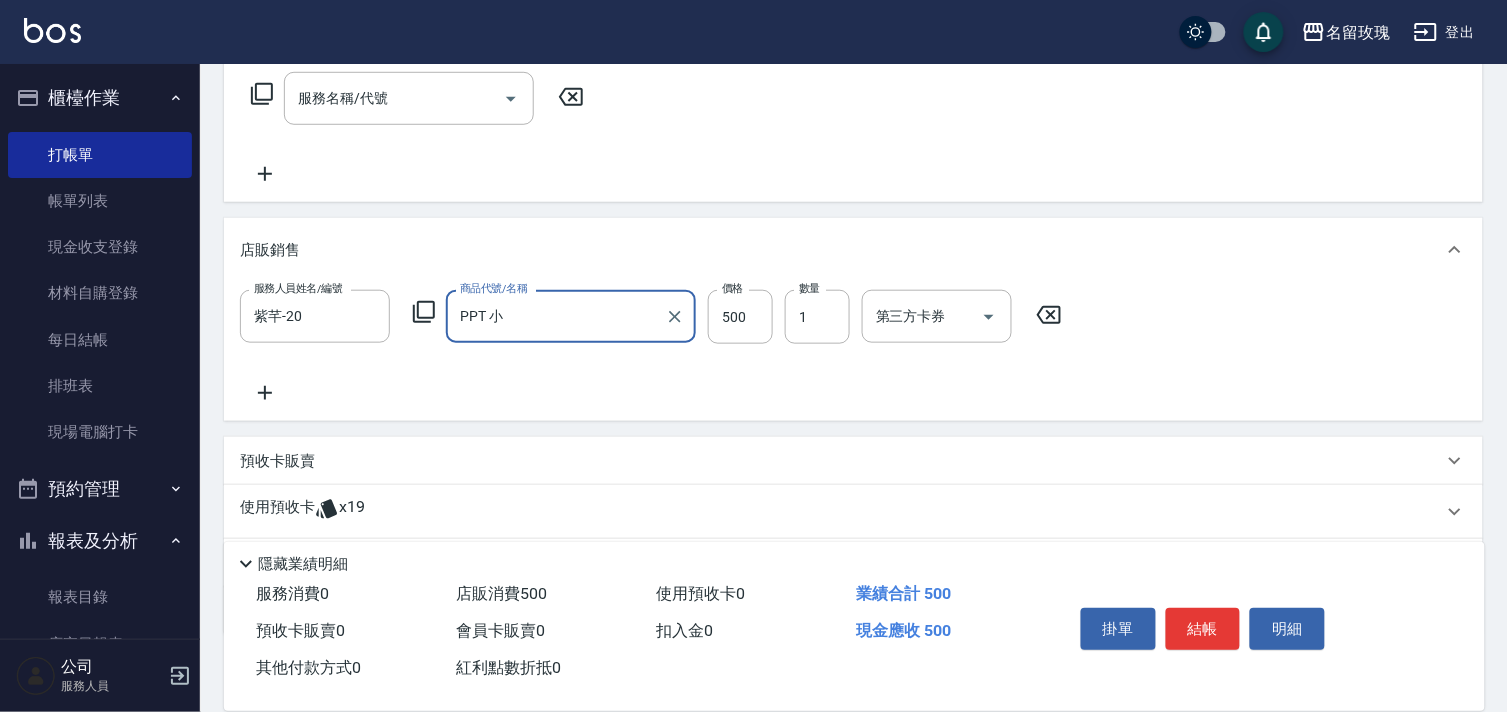 scroll, scrollTop: 440, scrollLeft: 0, axis: vertical 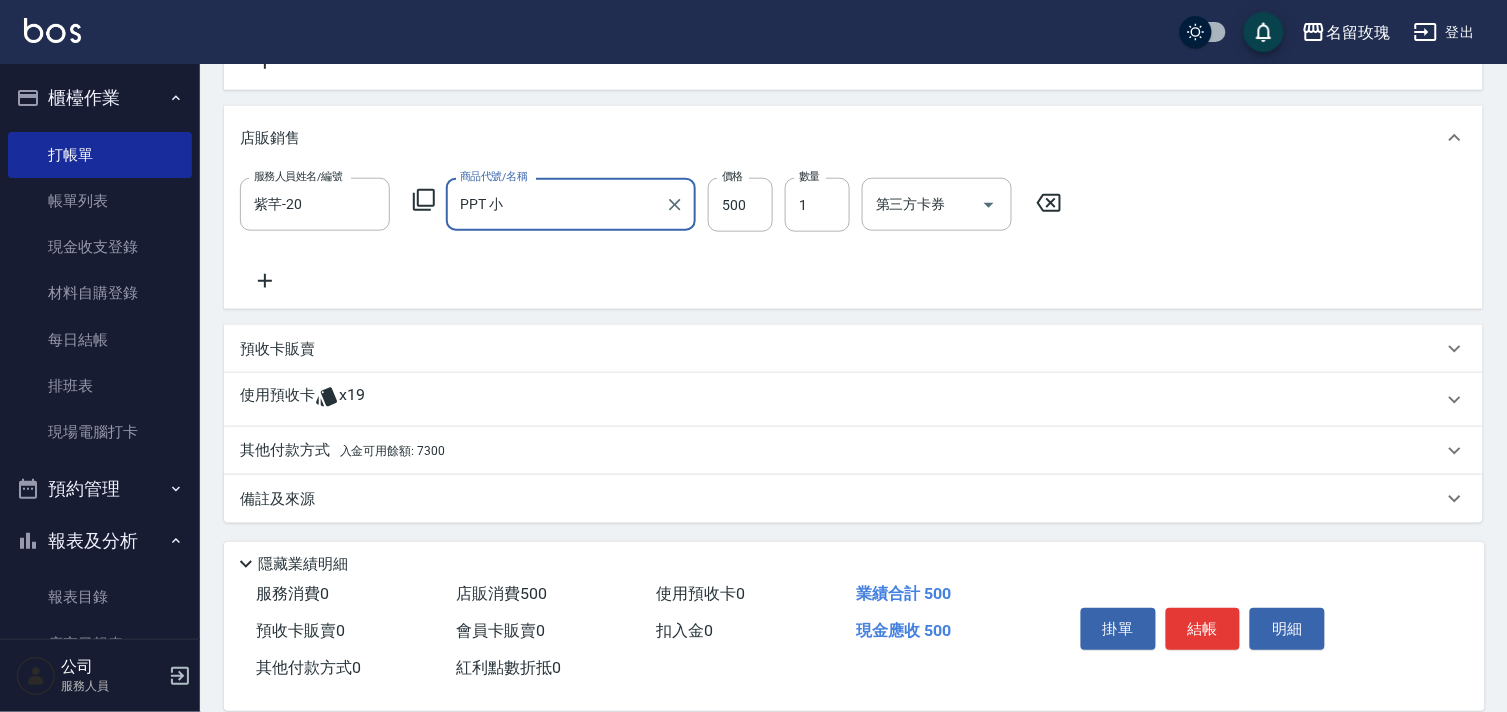 type on "PPT 小" 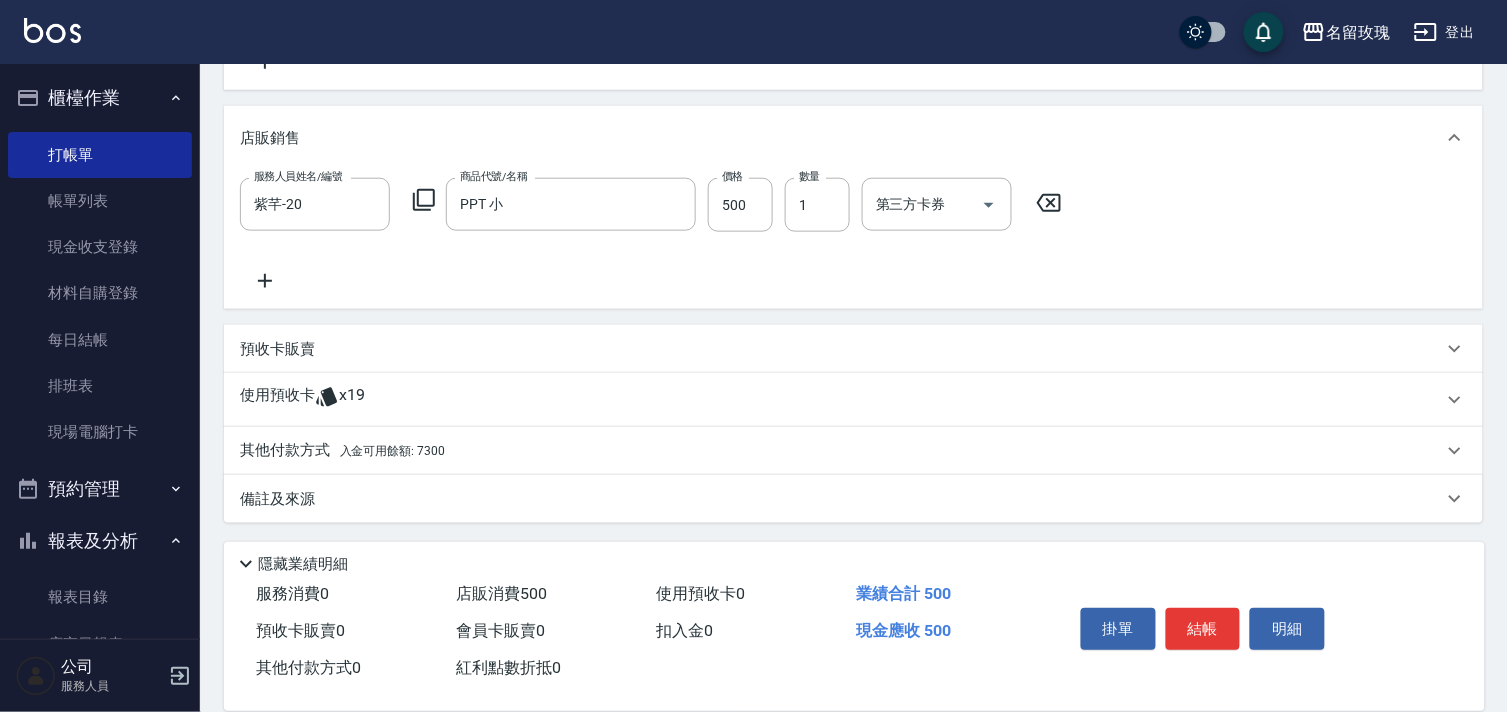 click on "入金可用餘額: 7300" at bounding box center (392, 451) 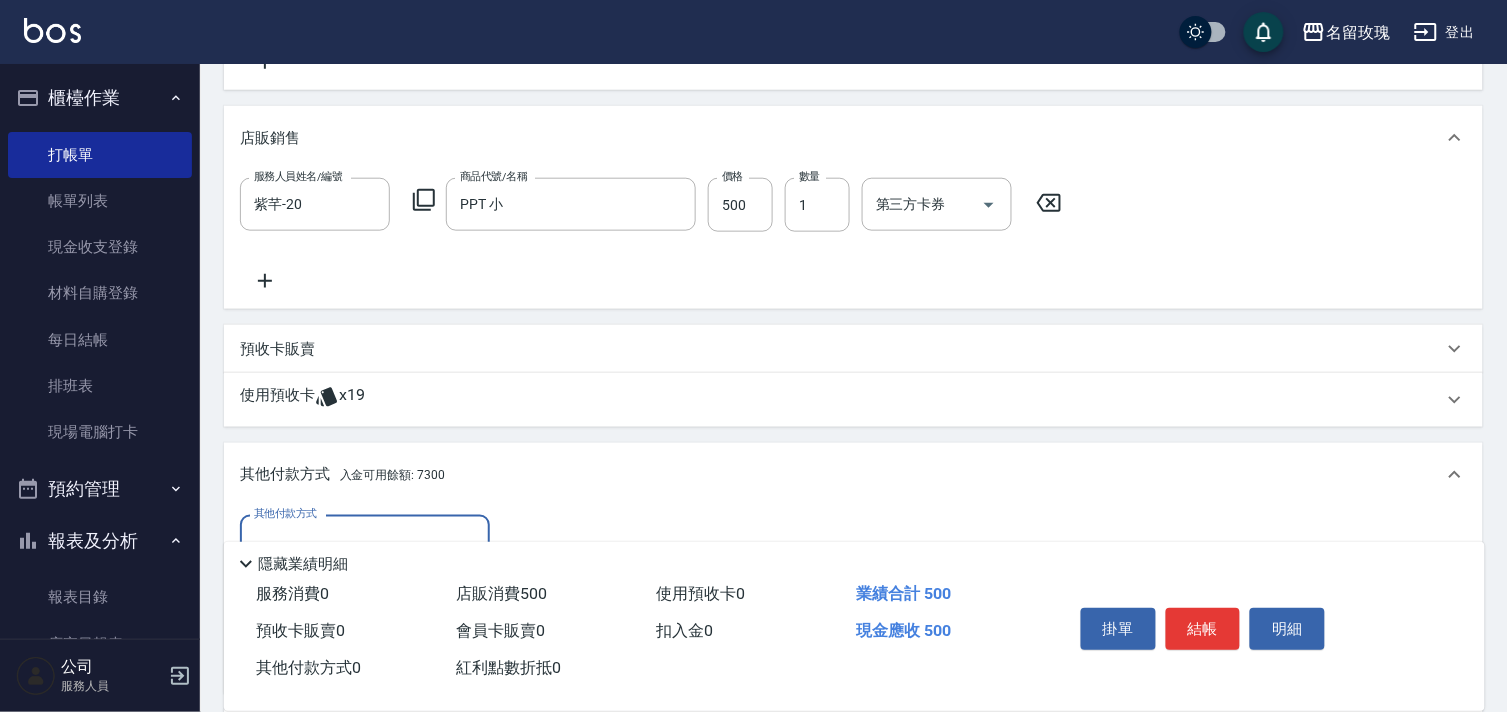 scroll, scrollTop: 524, scrollLeft: 0, axis: vertical 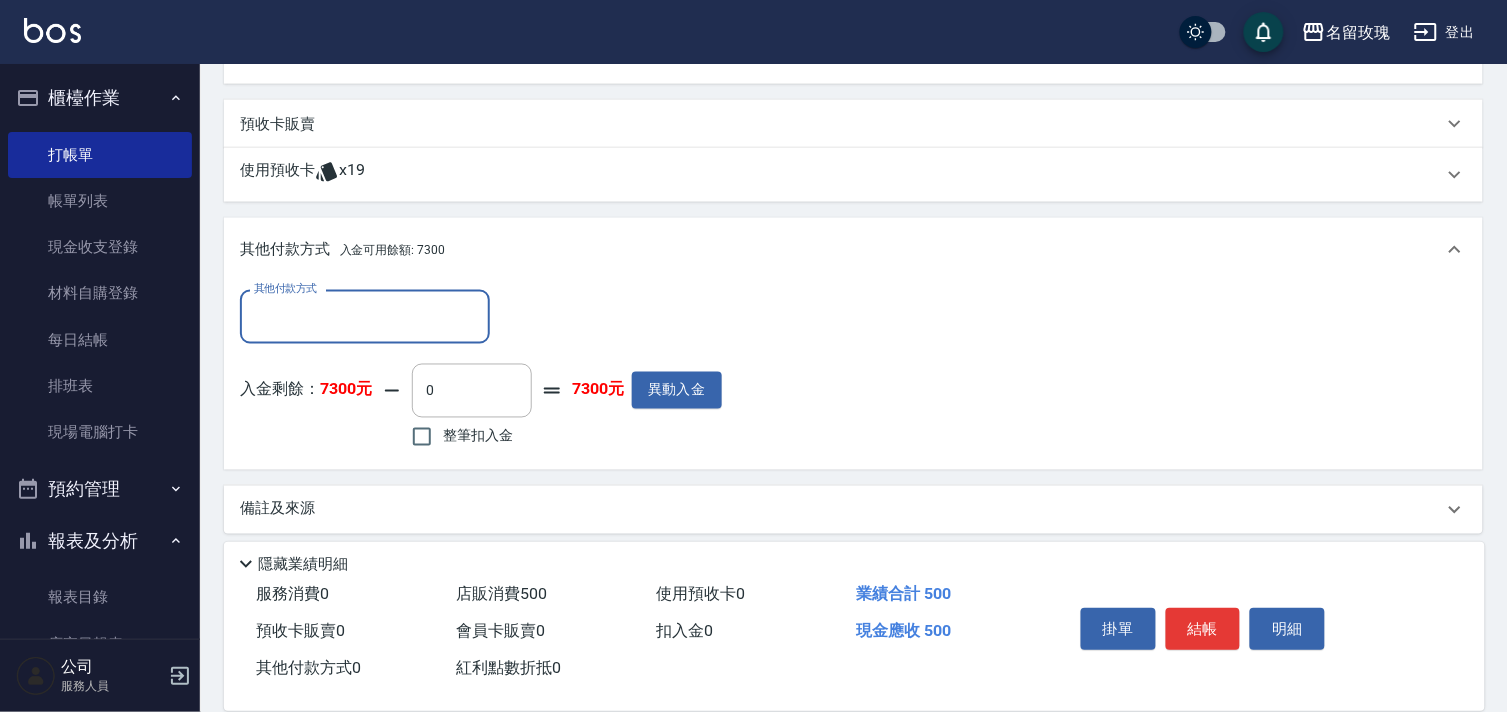 click on "整筆扣入金" at bounding box center [478, 436] 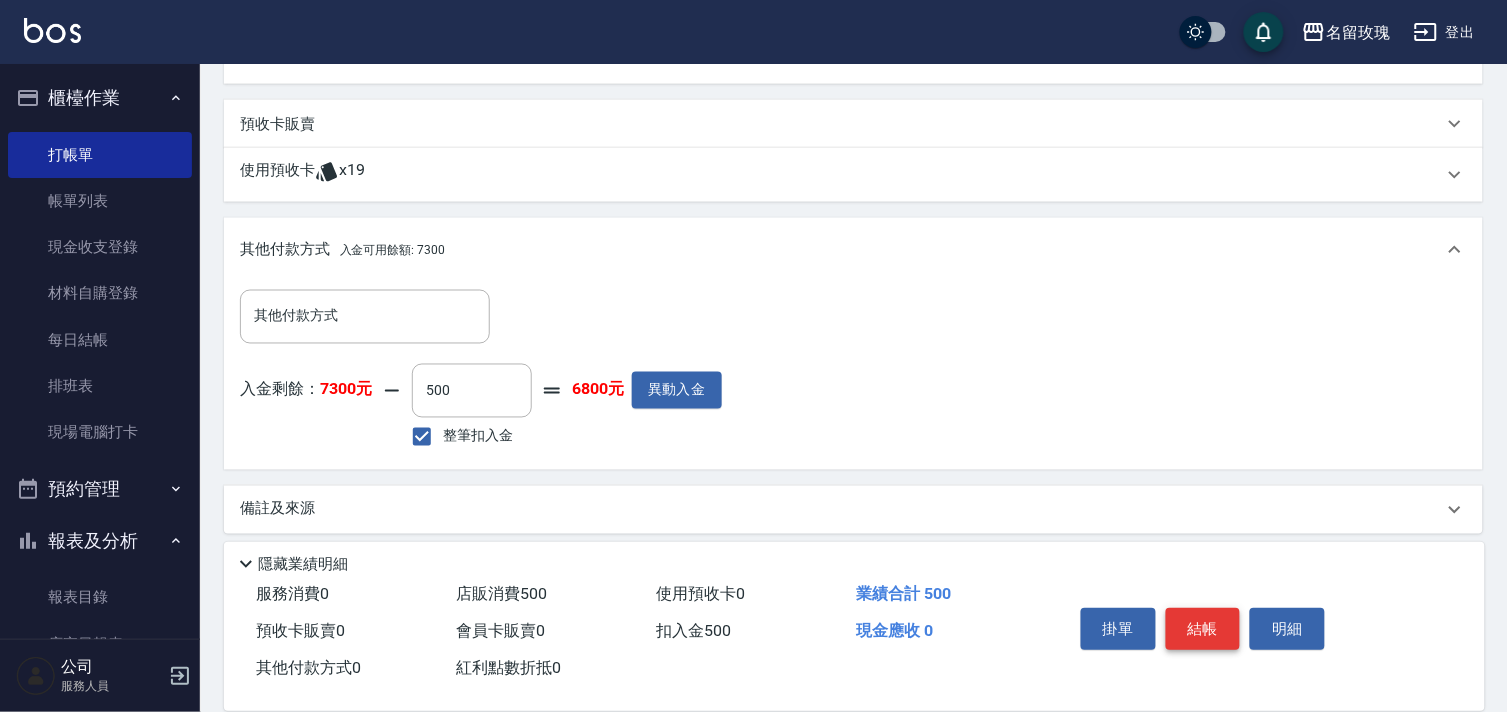 click on "結帳" at bounding box center [1203, 629] 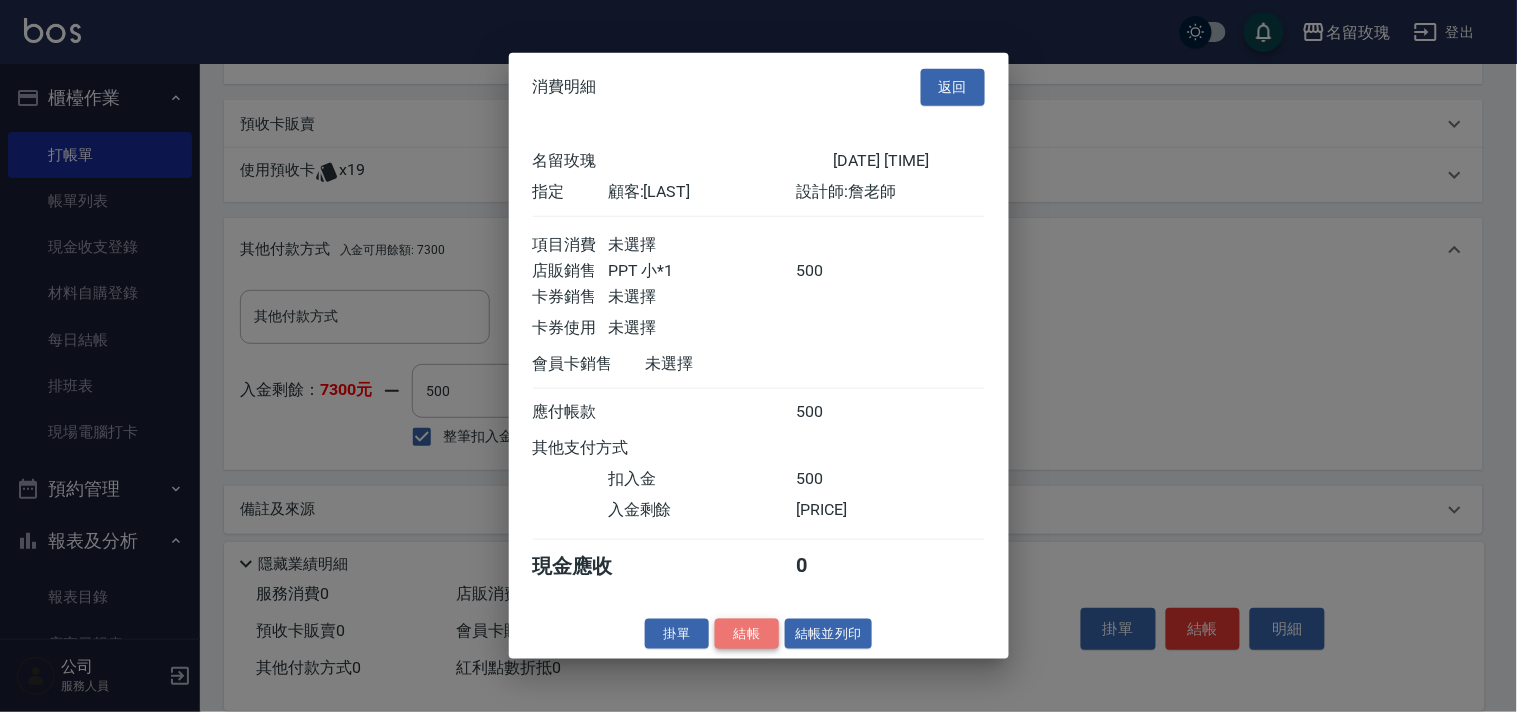 click on "結帳" at bounding box center (747, 633) 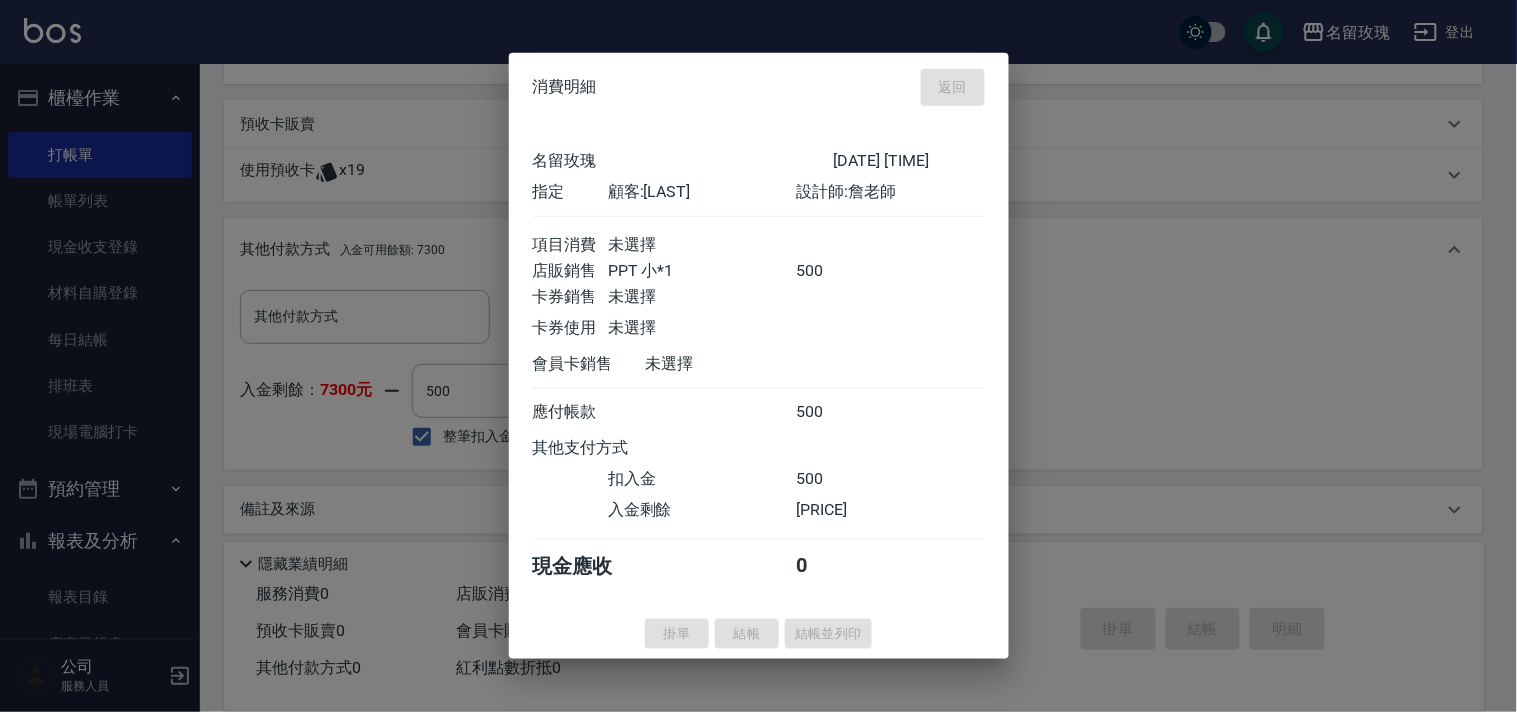 type on "[DATE] [TIME]" 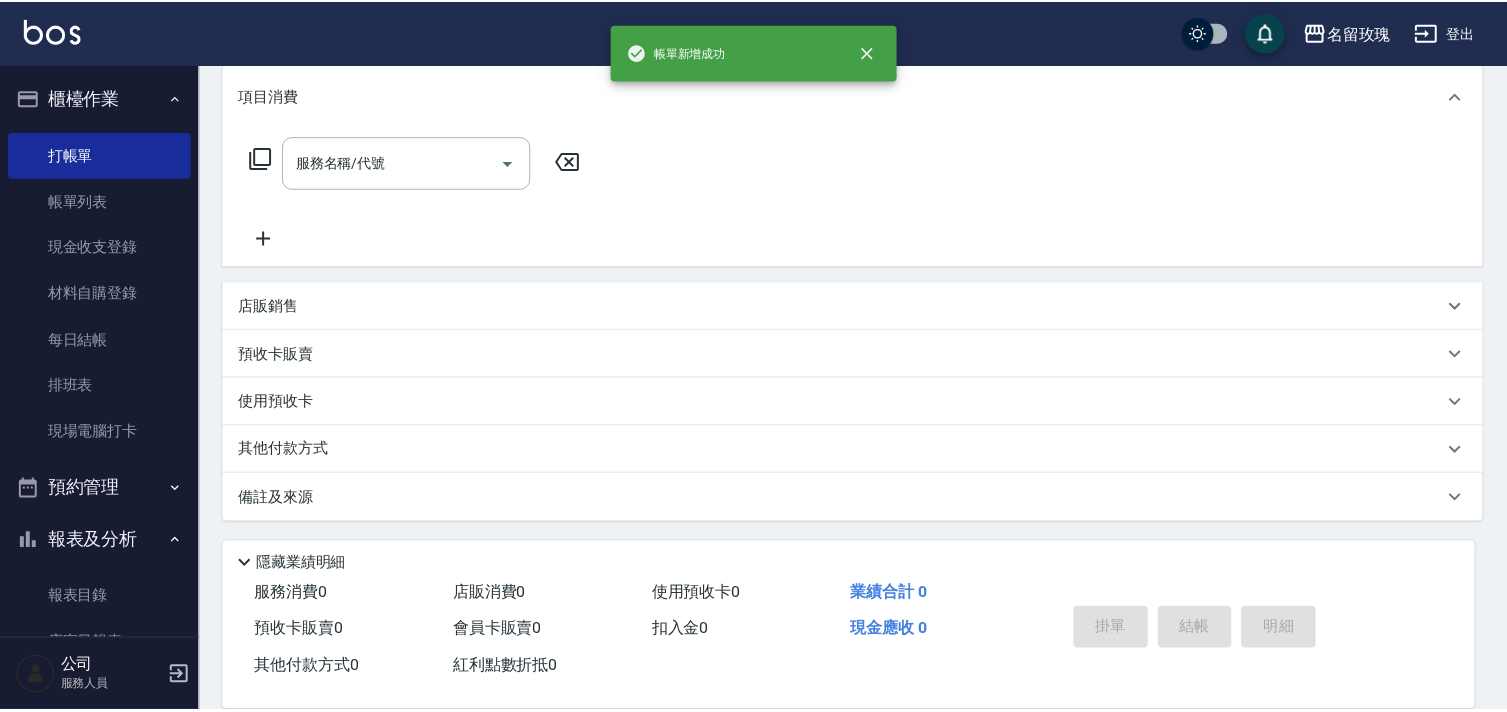 scroll, scrollTop: 0, scrollLeft: 0, axis: both 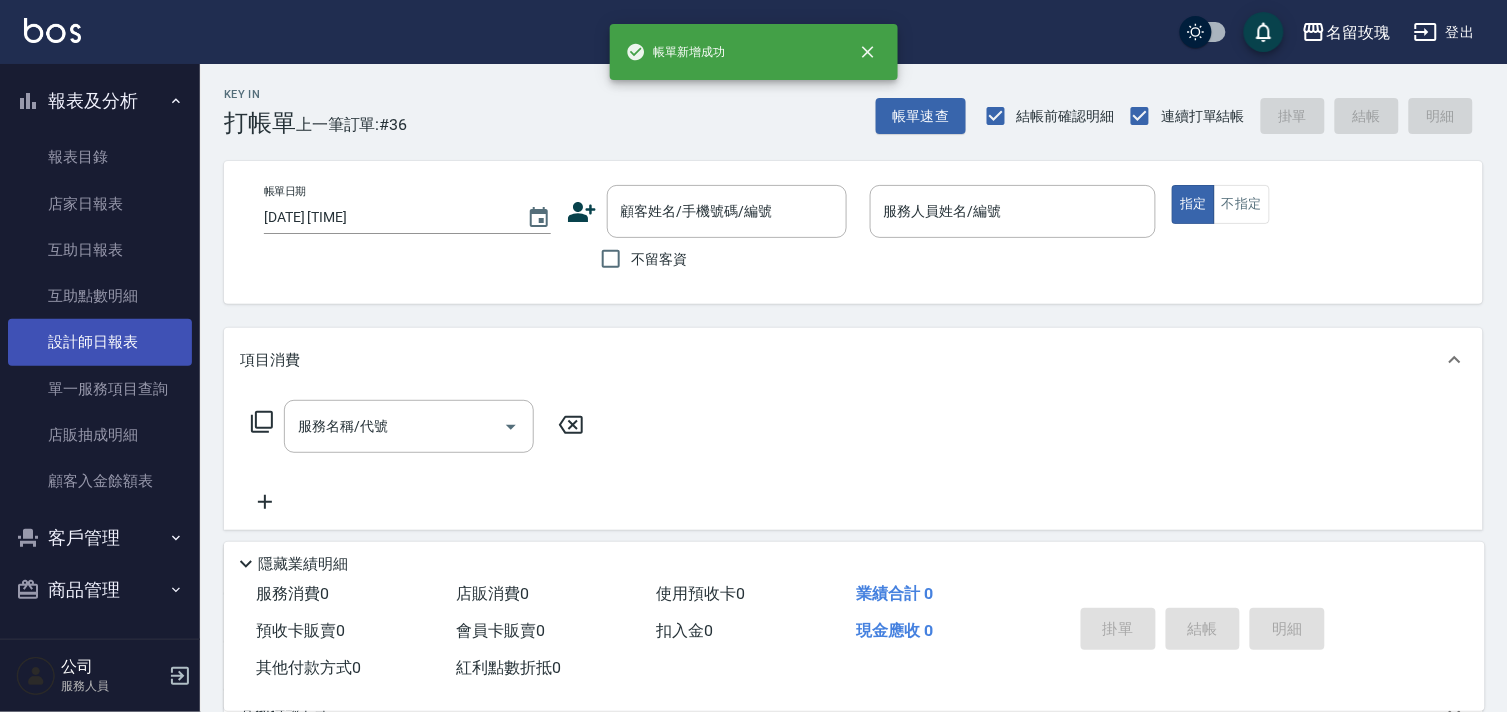 click on "設計師日報表" at bounding box center (100, 342) 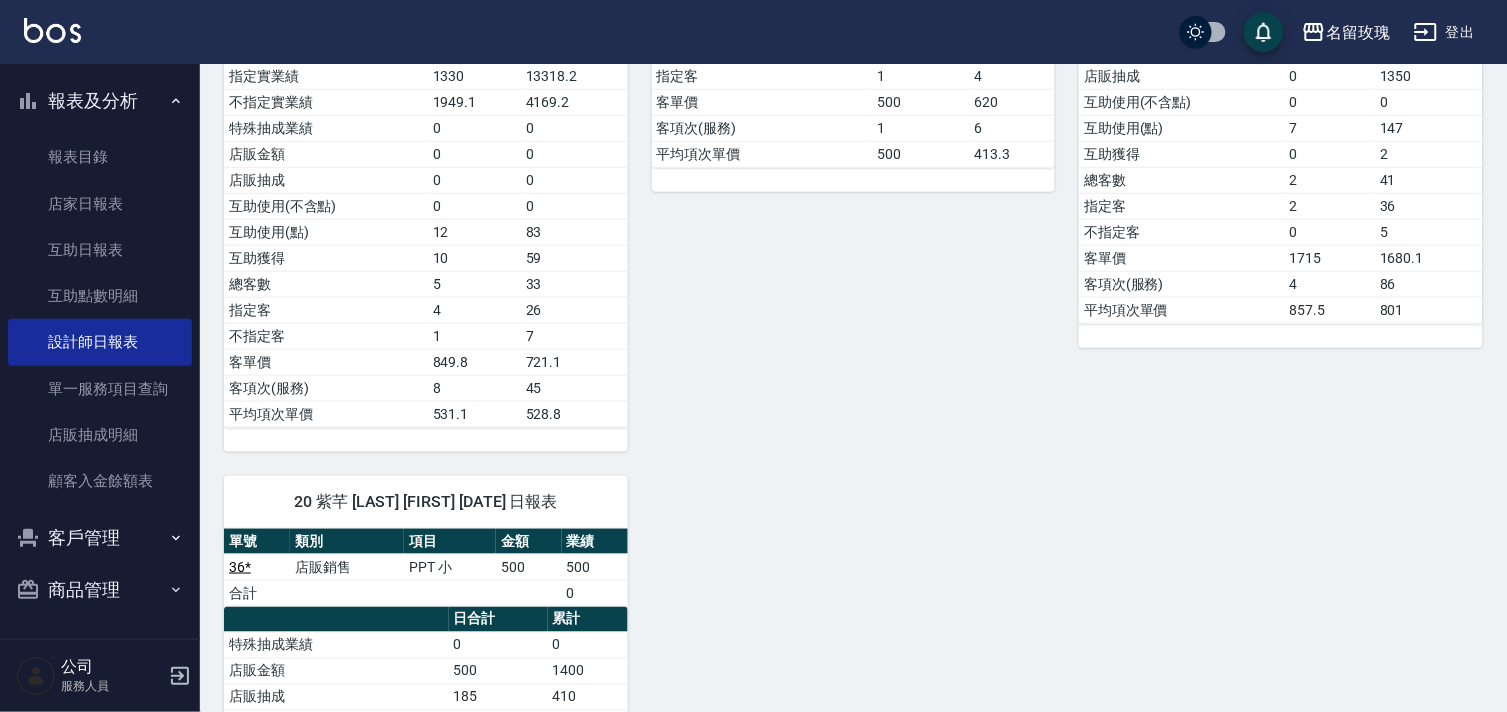 scroll, scrollTop: 2276, scrollLeft: 0, axis: vertical 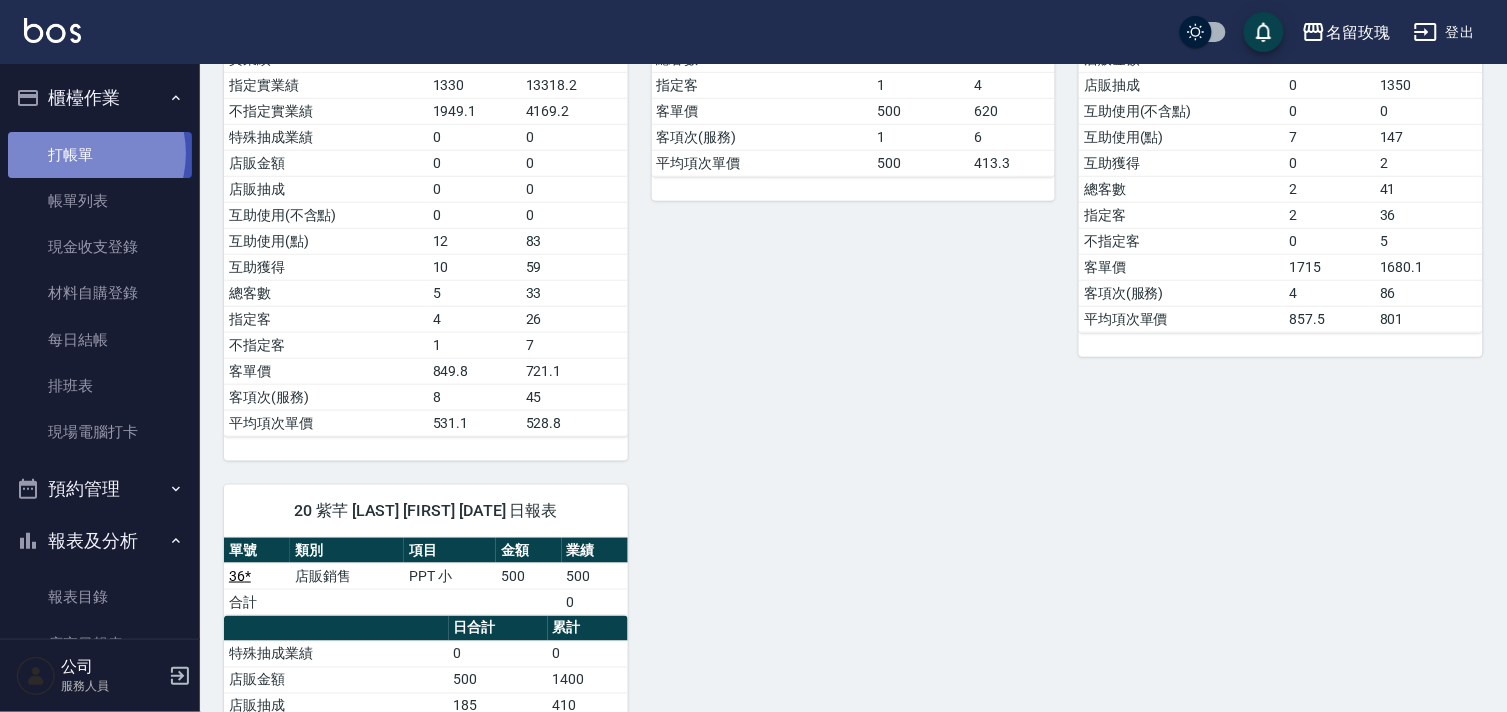 click on "打帳單" at bounding box center (100, 155) 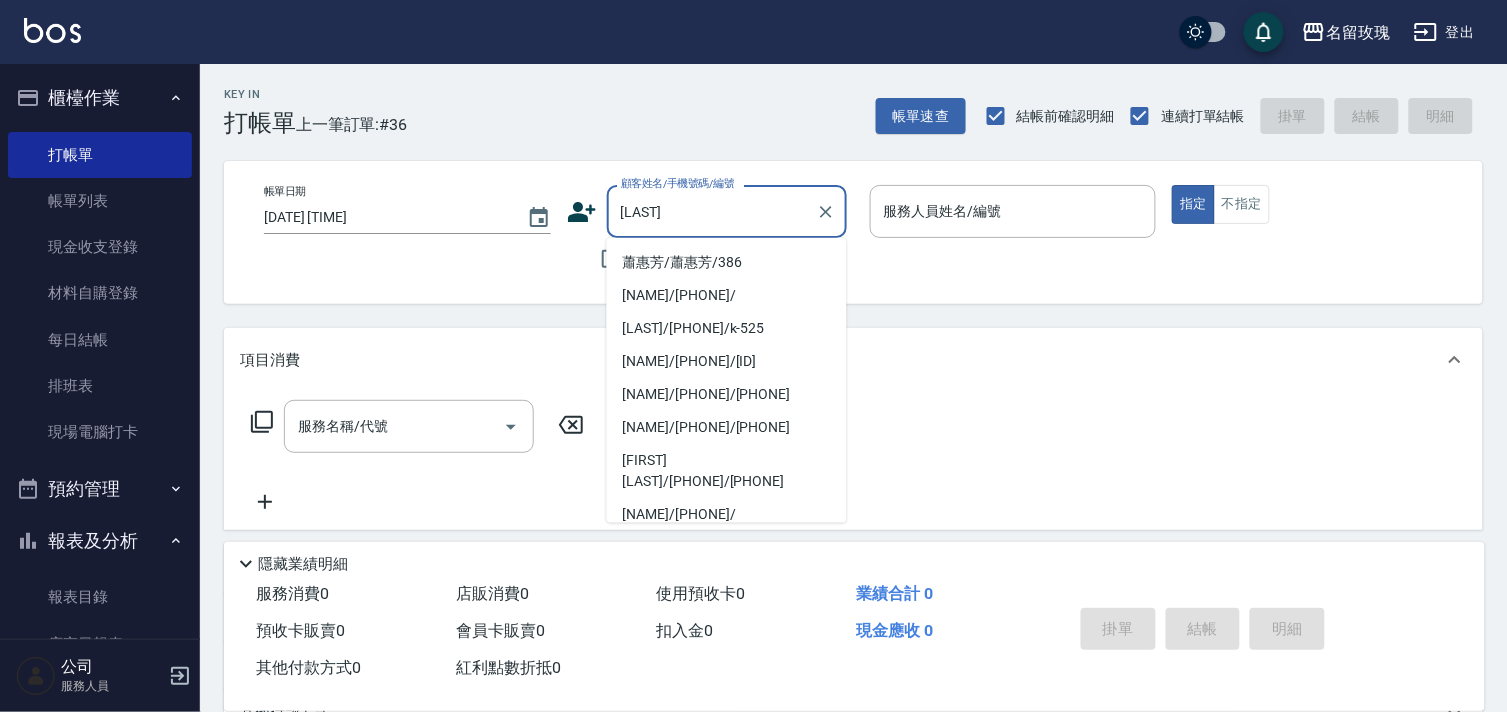 click on "蕭惠芳/蕭惠芳/386" at bounding box center [727, 262] 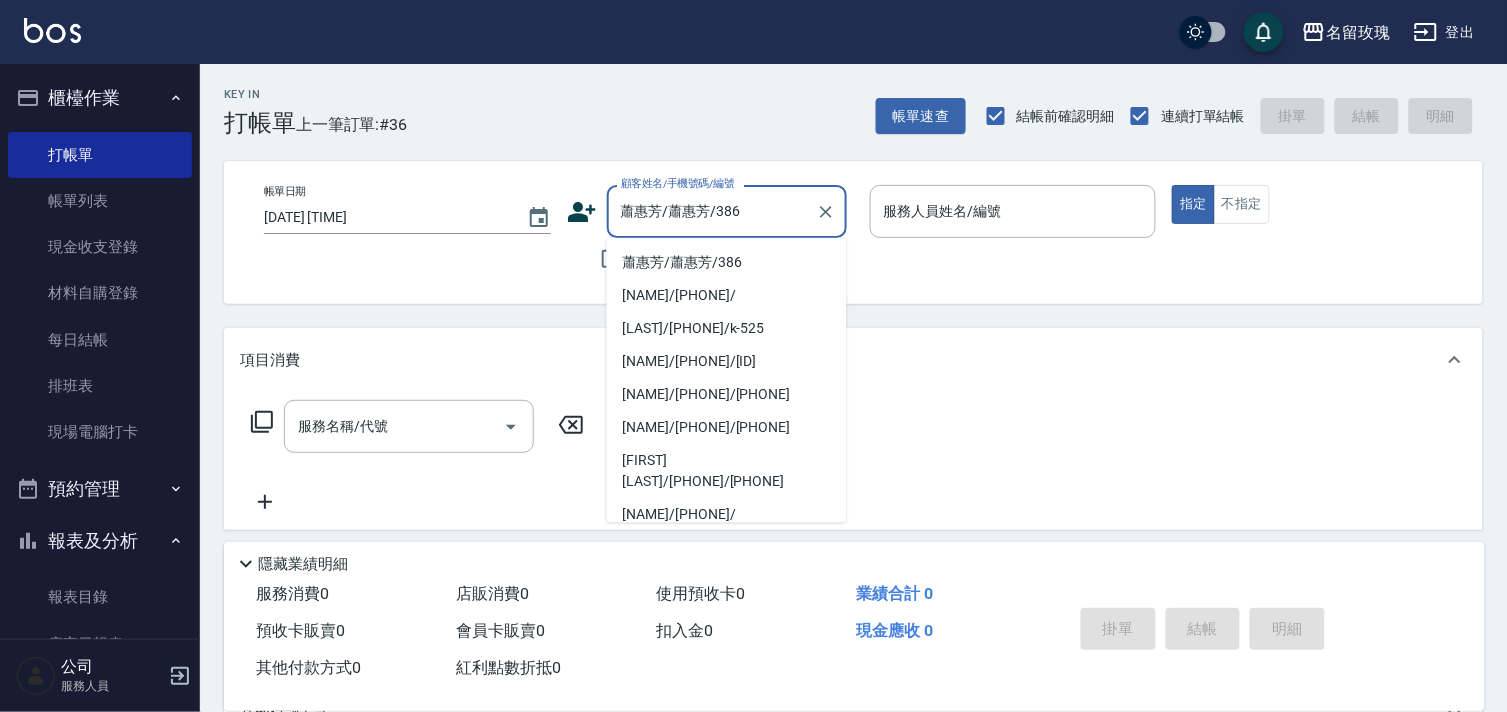 type on "Jerry-0" 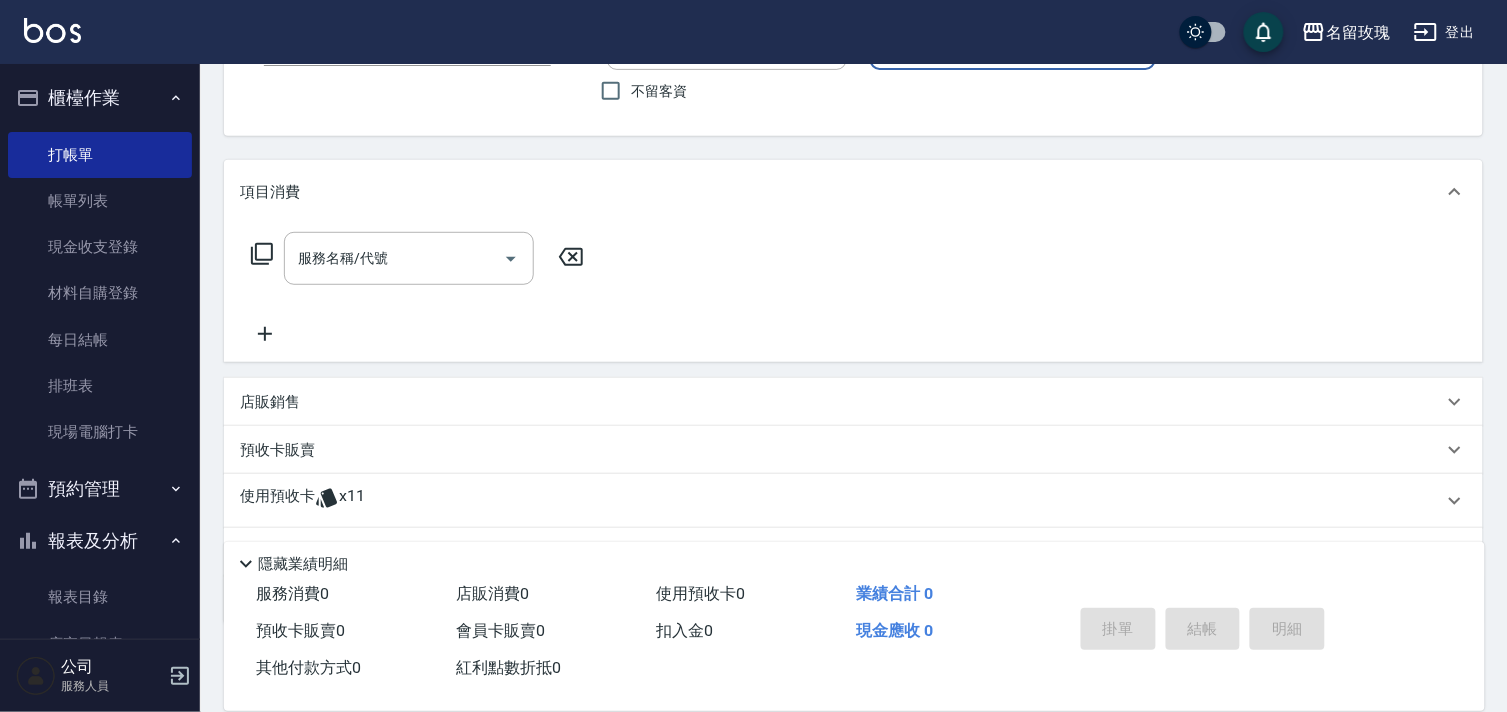 scroll, scrollTop: 268, scrollLeft: 0, axis: vertical 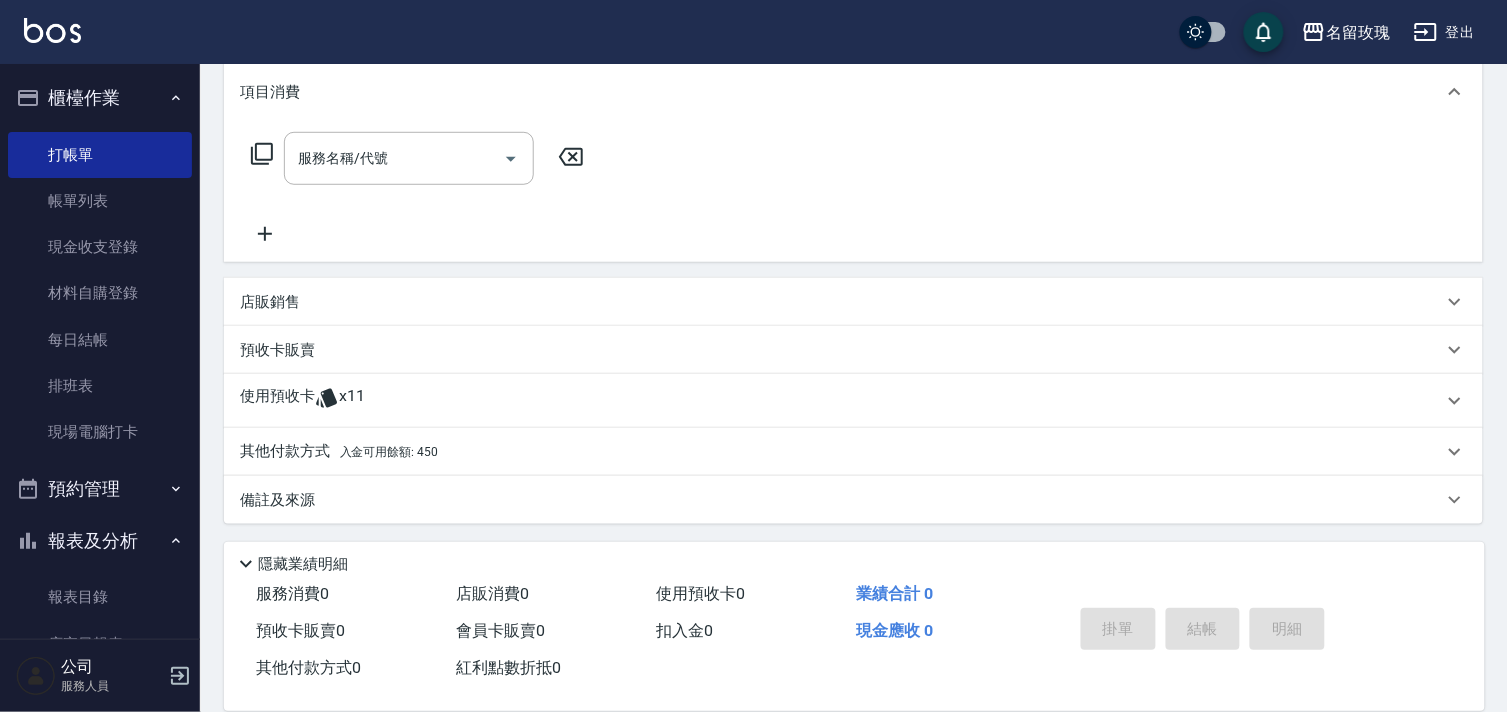click 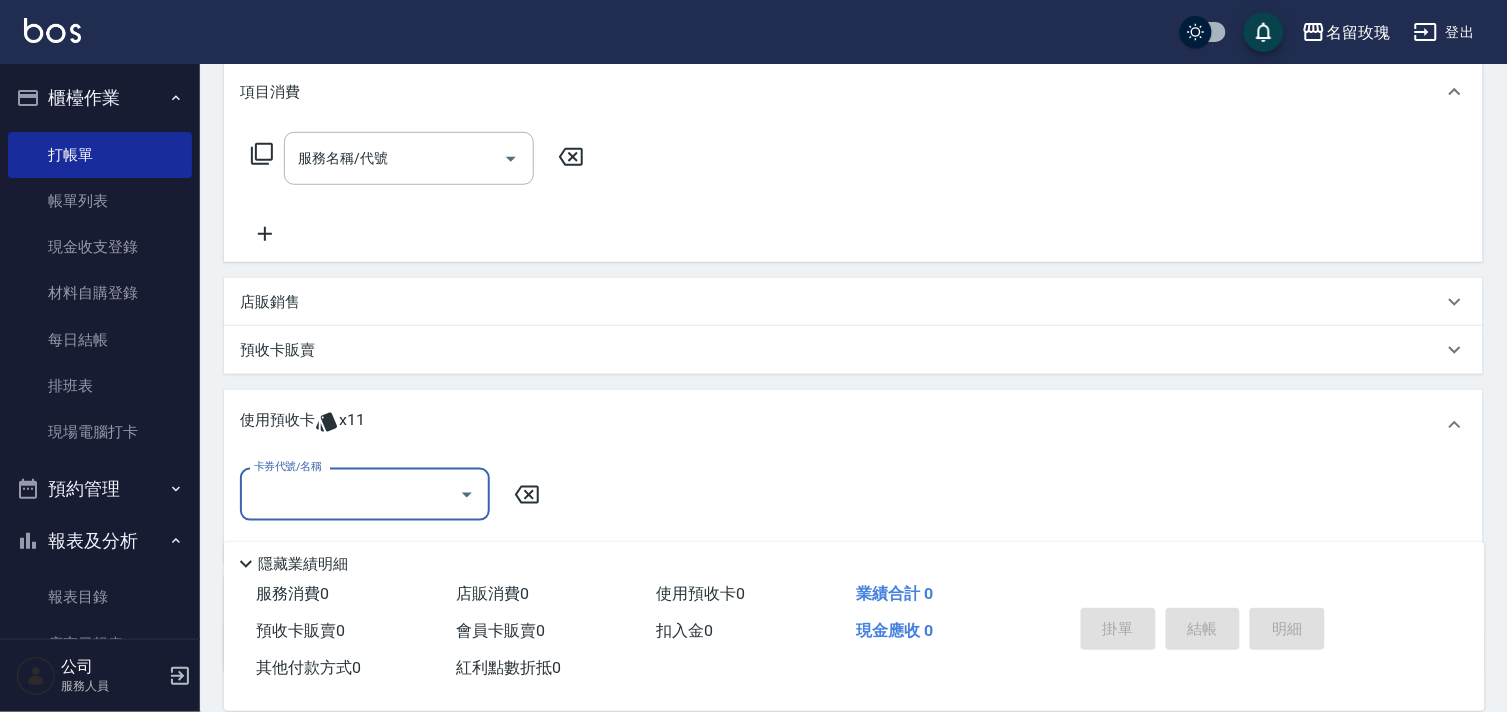 scroll, scrollTop: 1, scrollLeft: 0, axis: vertical 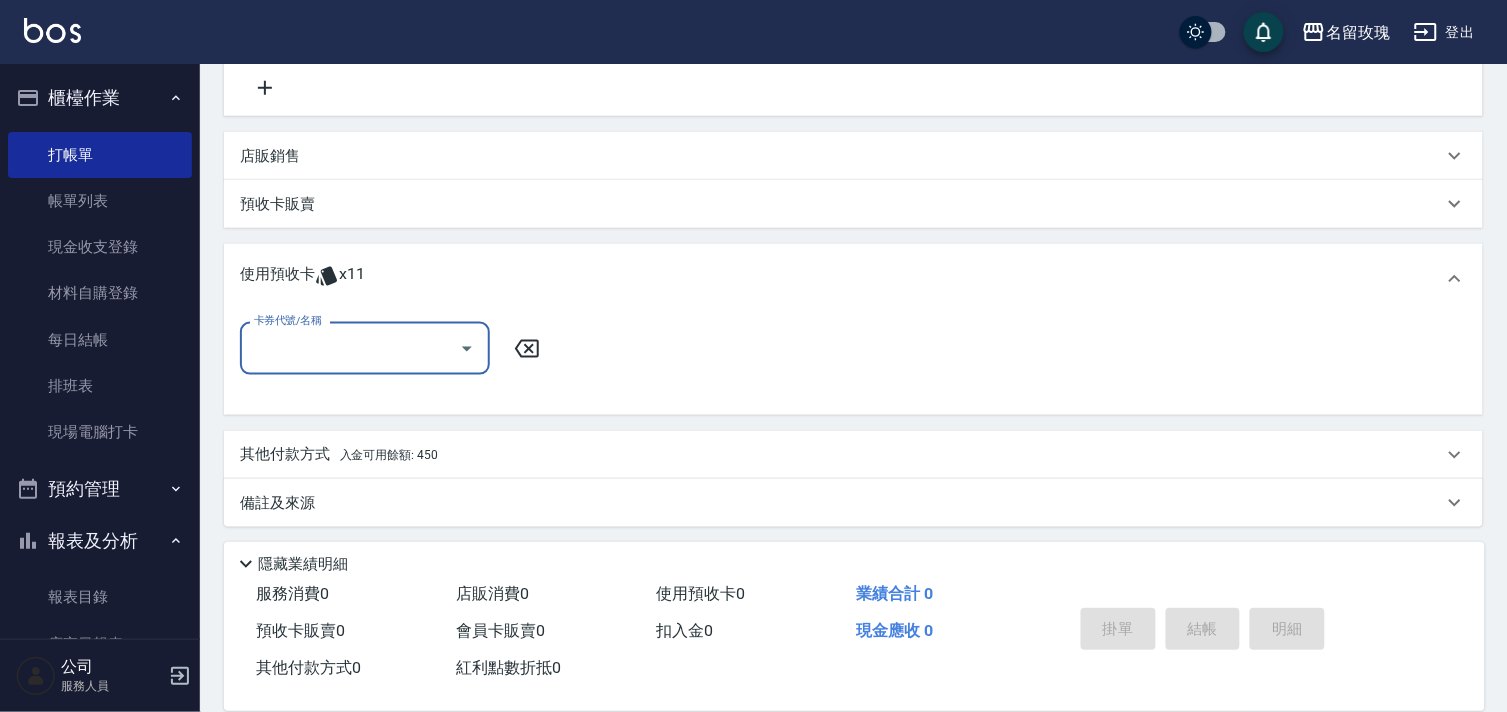 click on "卡券代號/名稱" at bounding box center [350, 348] 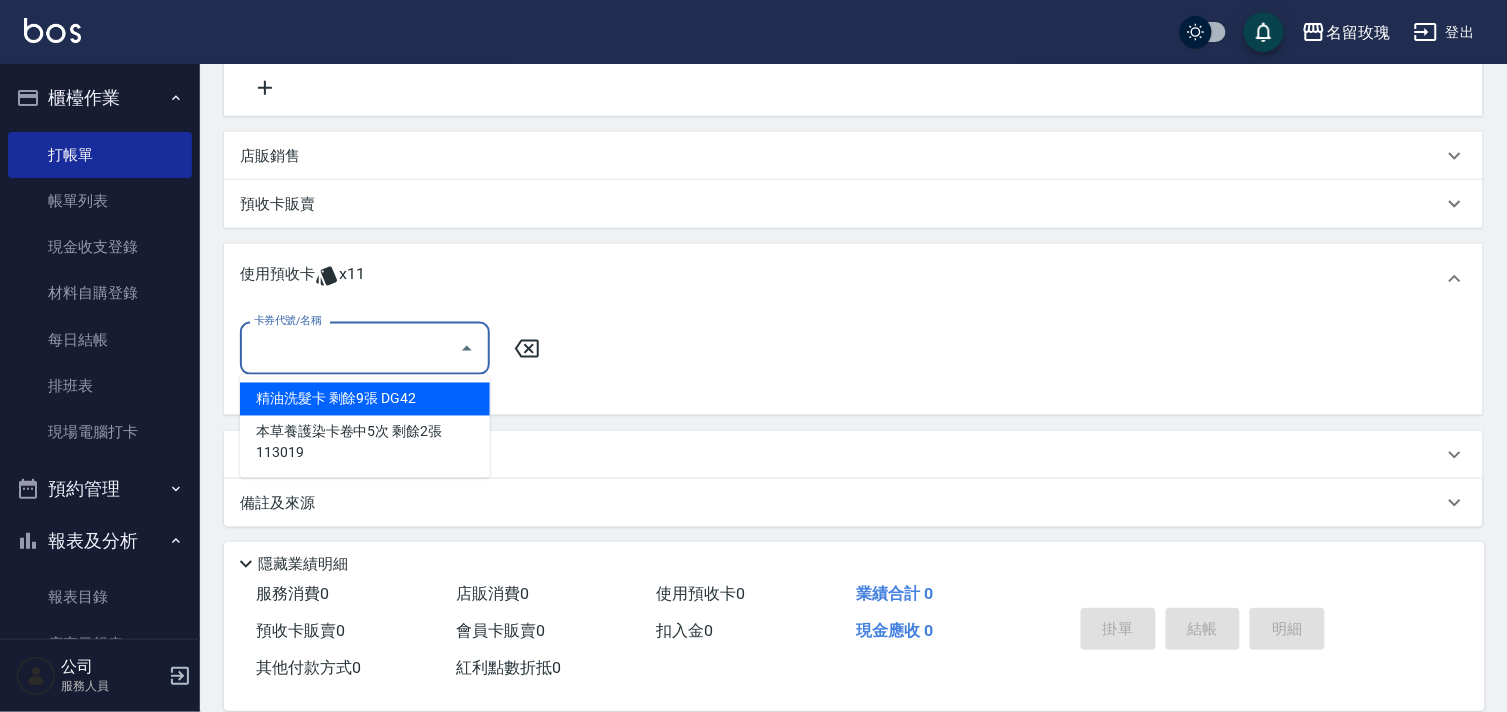 click on "精油洗髮卡 剩餘9張 DG42" at bounding box center (365, 399) 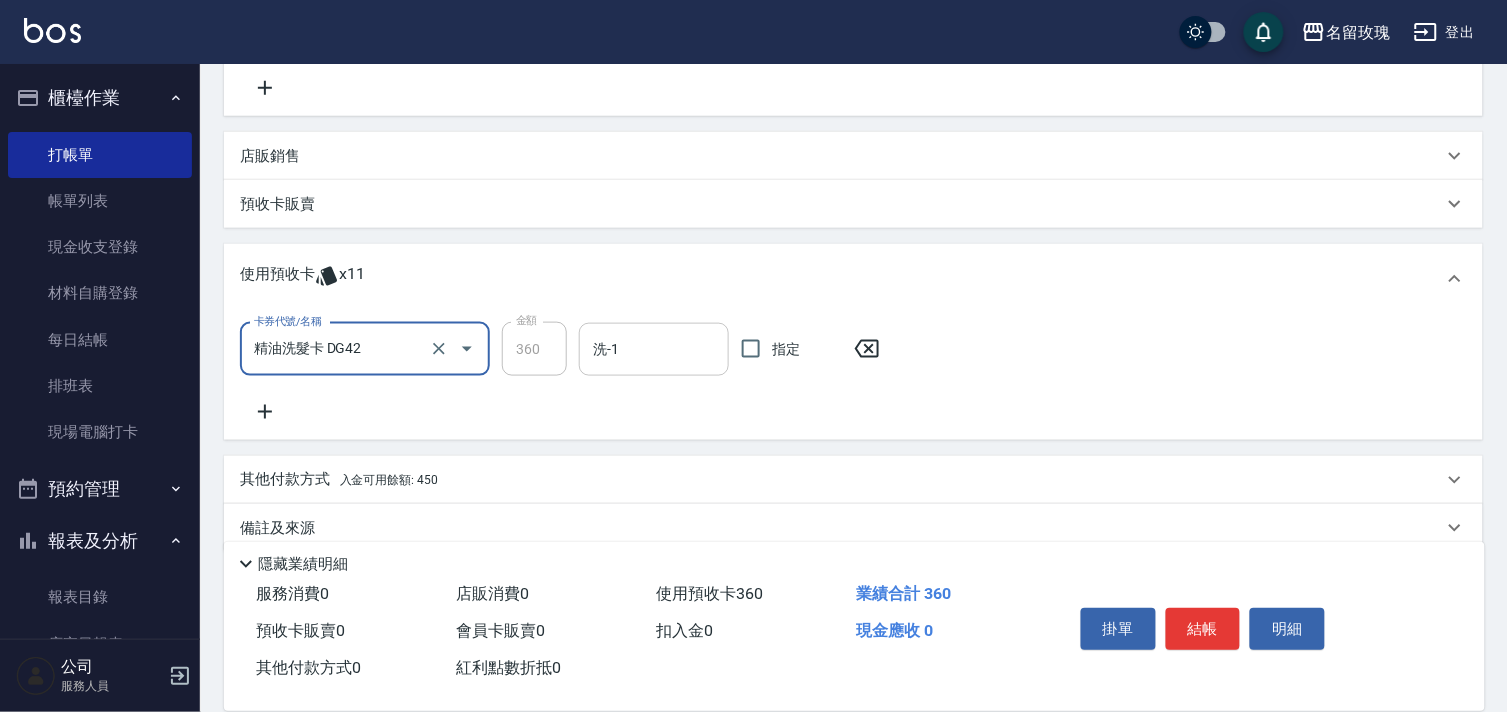 click on "洗-1 洗-1" at bounding box center [654, 349] 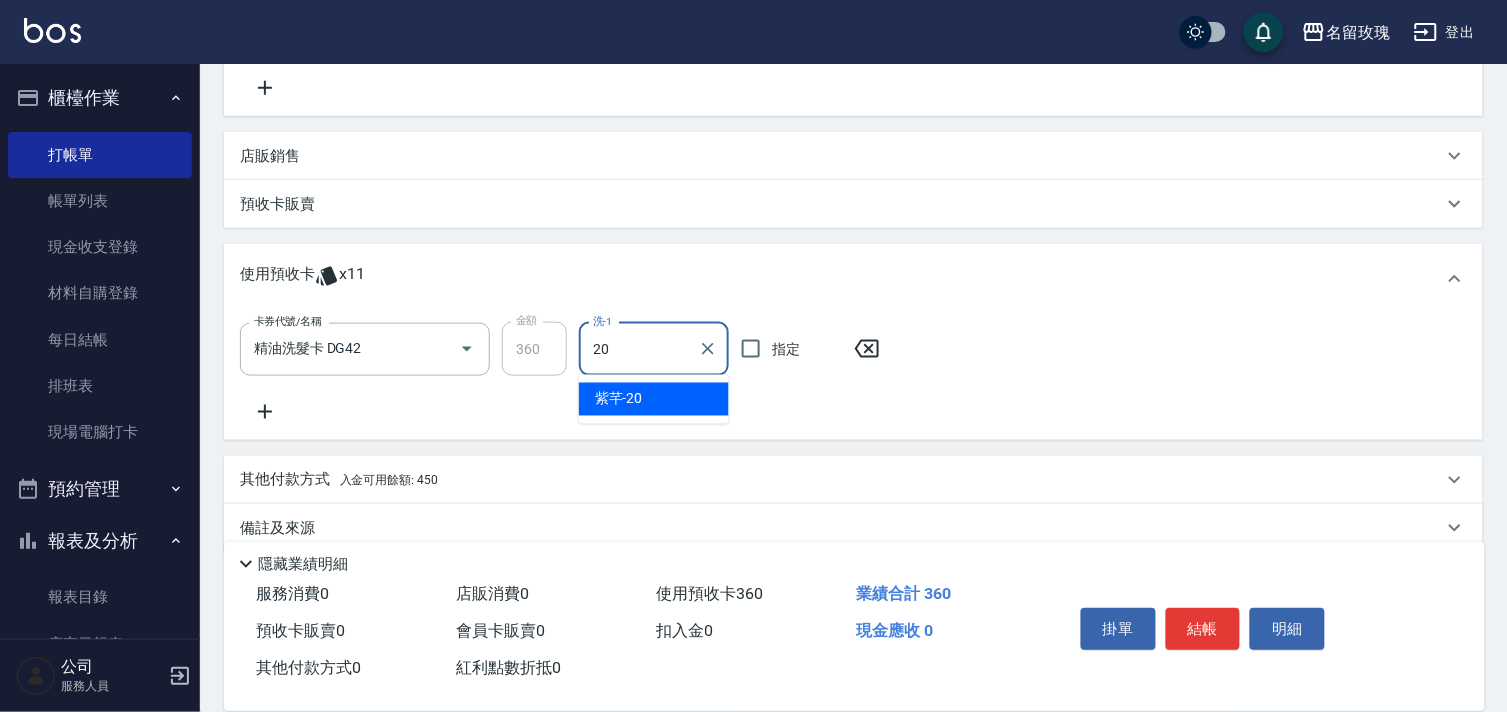 type on "紫芊-20" 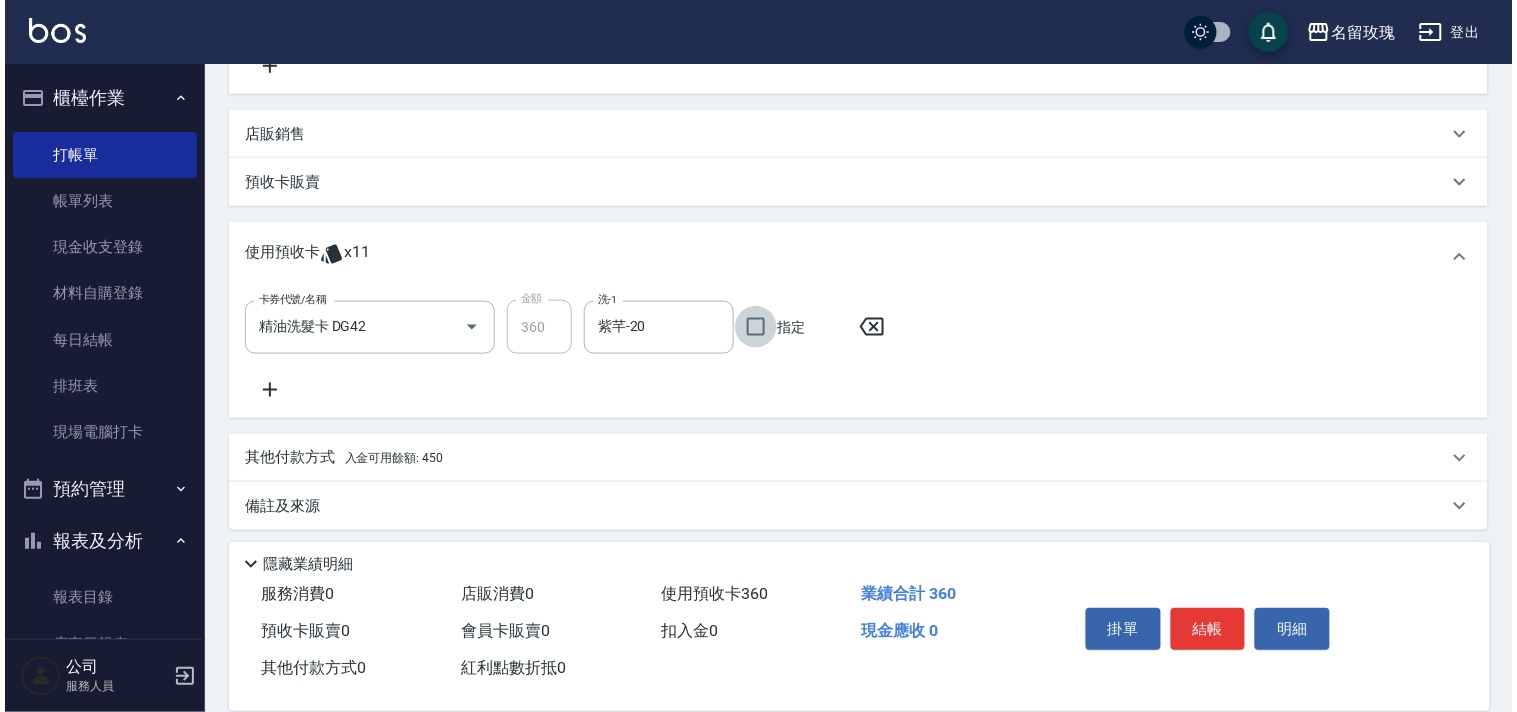scroll, scrollTop: 443, scrollLeft: 0, axis: vertical 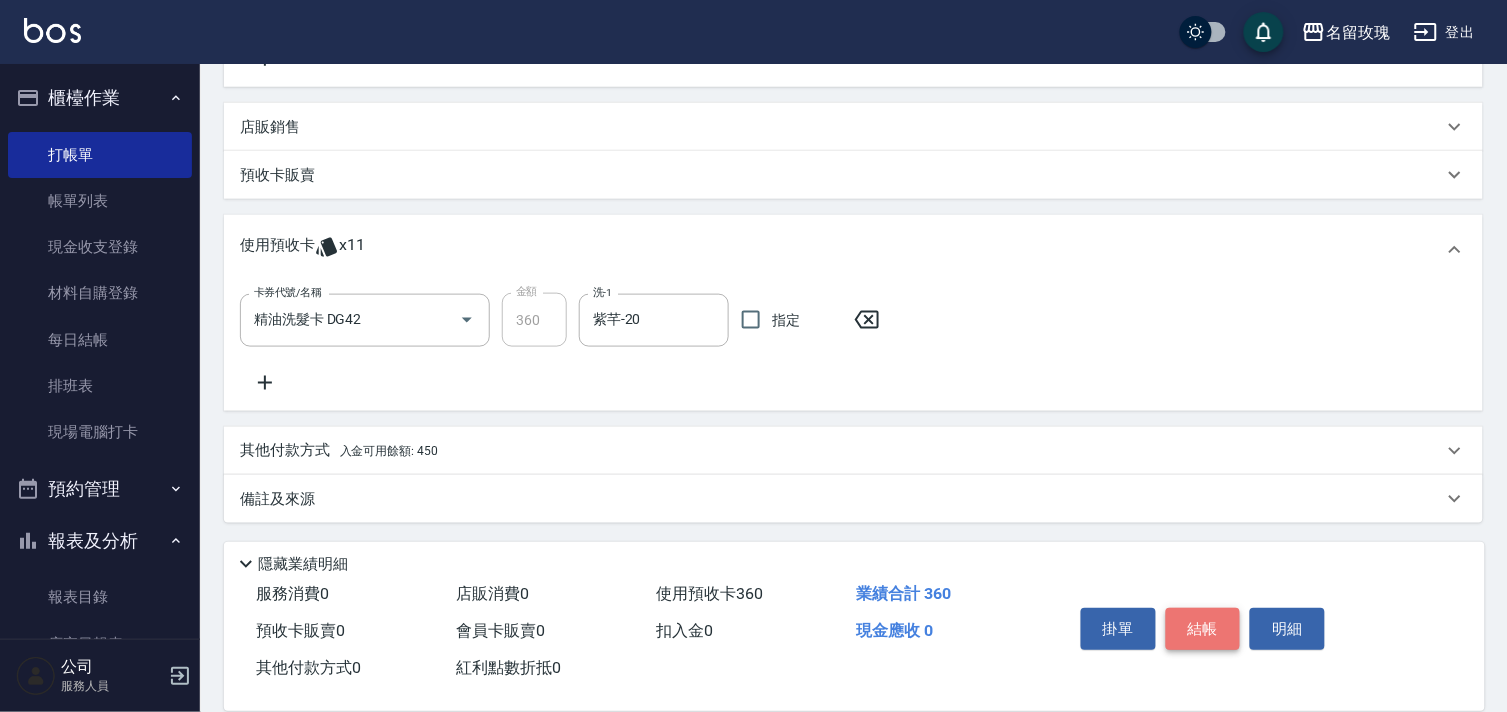 drag, startPoint x: 1205, startPoint y: 612, endPoint x: 971, endPoint y: 602, distance: 234.21358 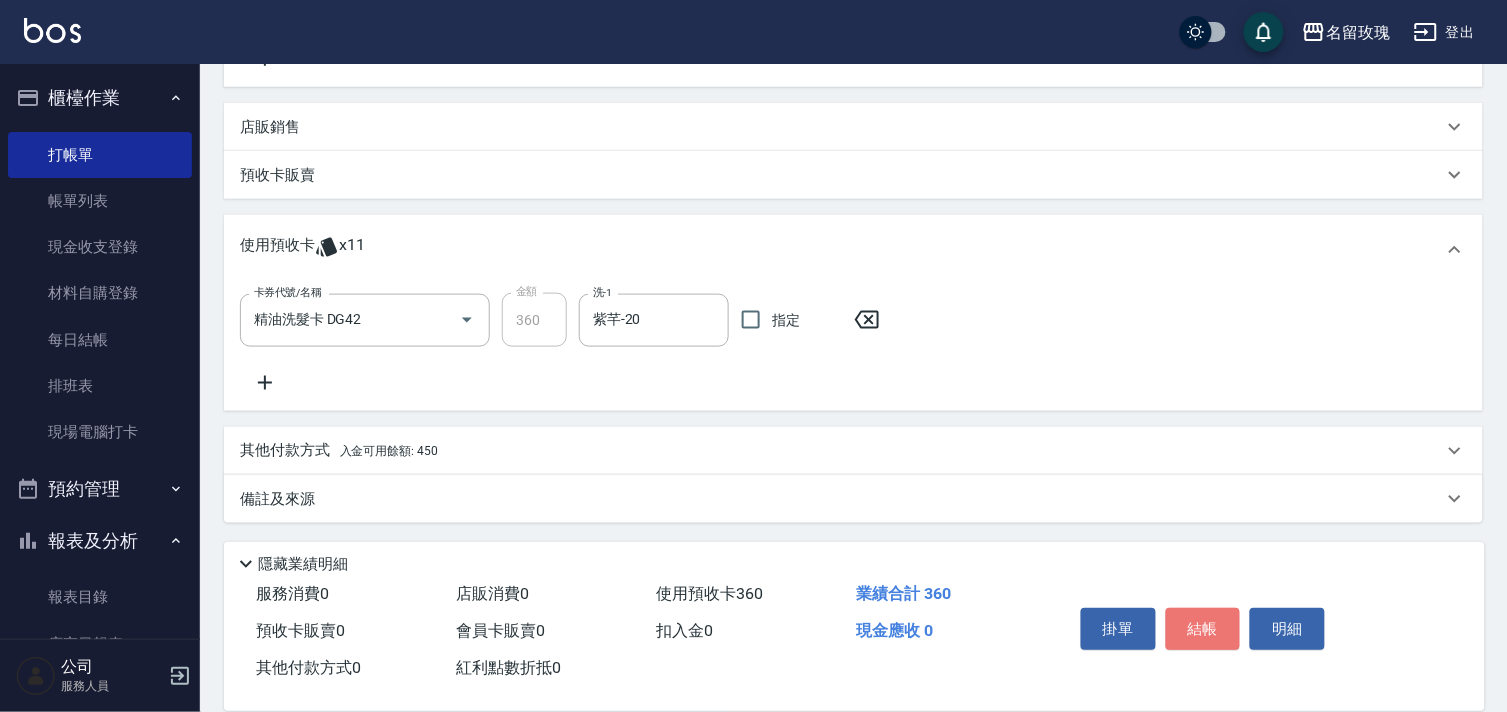 click on "結帳" at bounding box center (1203, 629) 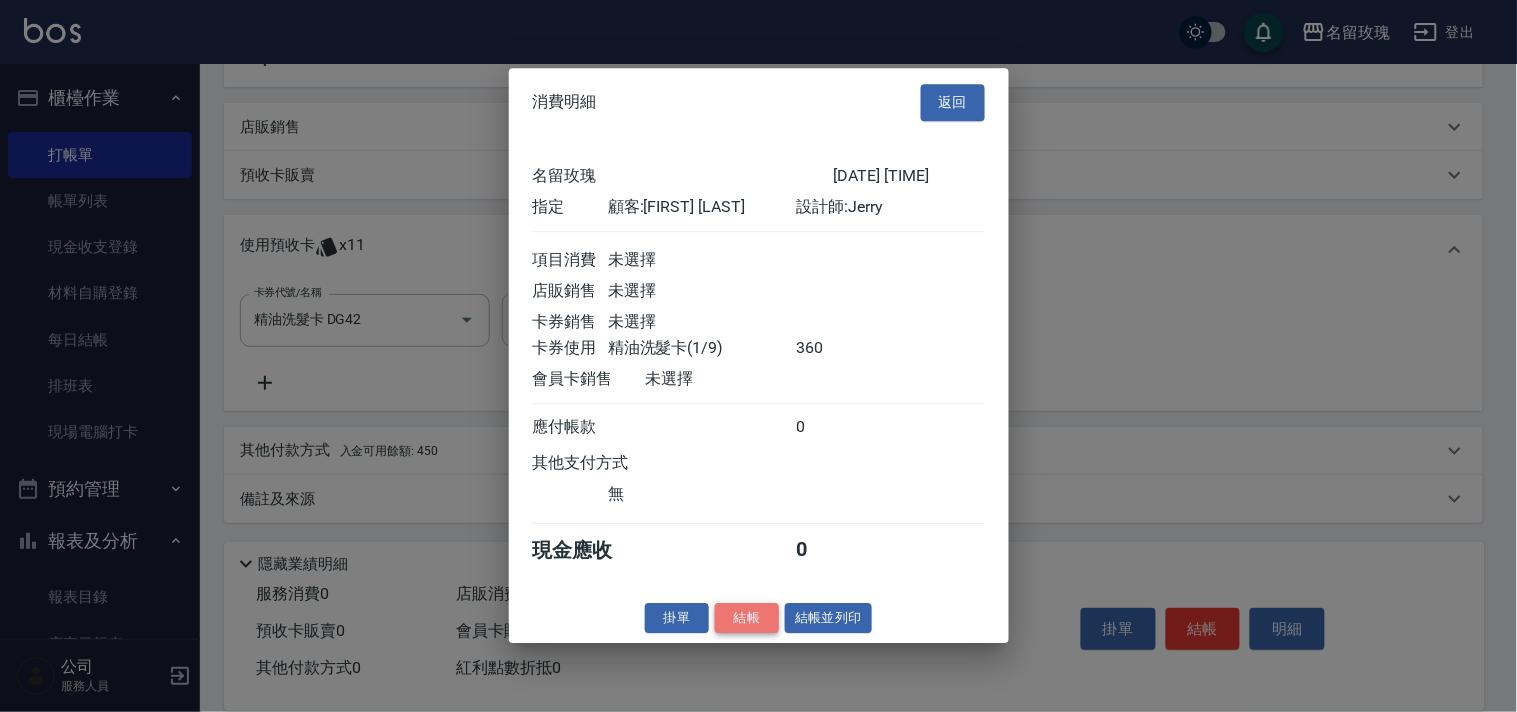 click on "結帳" at bounding box center (747, 618) 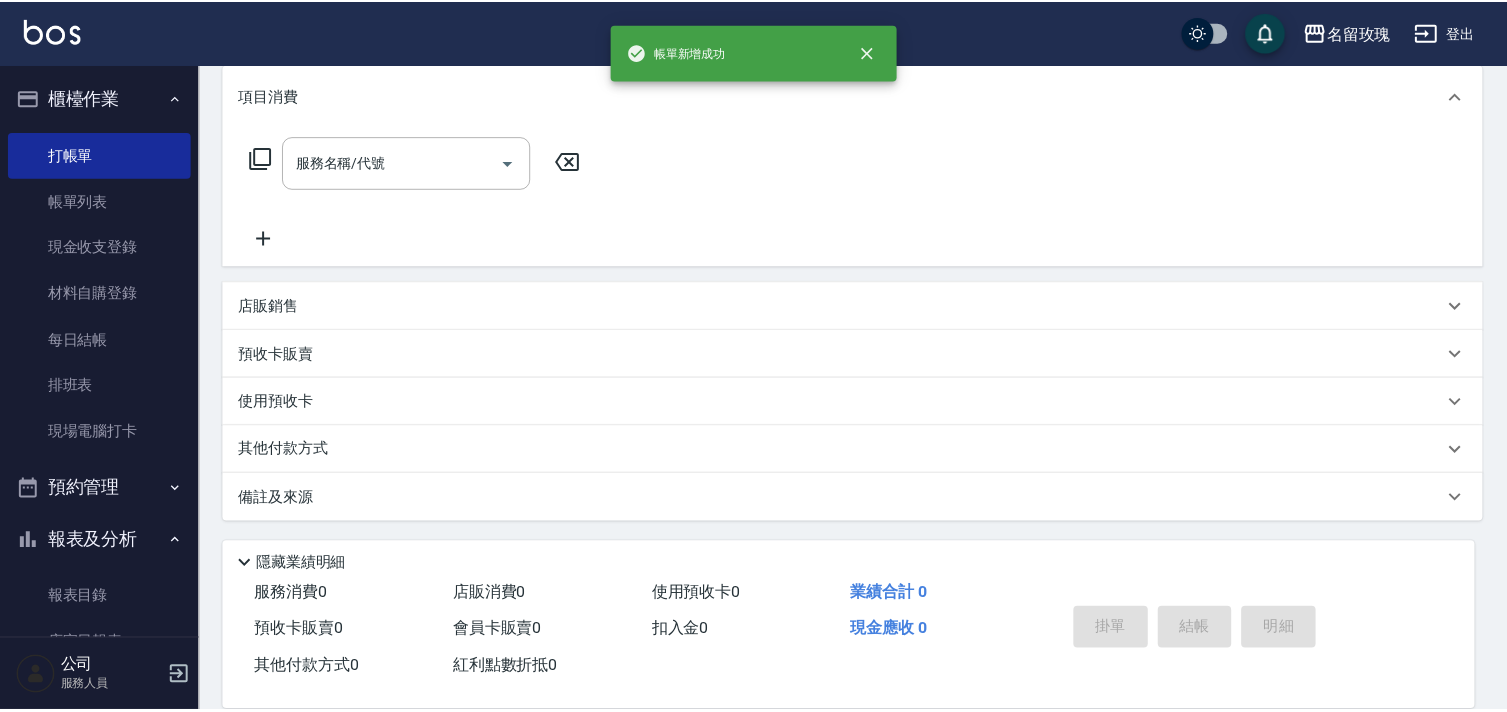 scroll, scrollTop: 0, scrollLeft: 0, axis: both 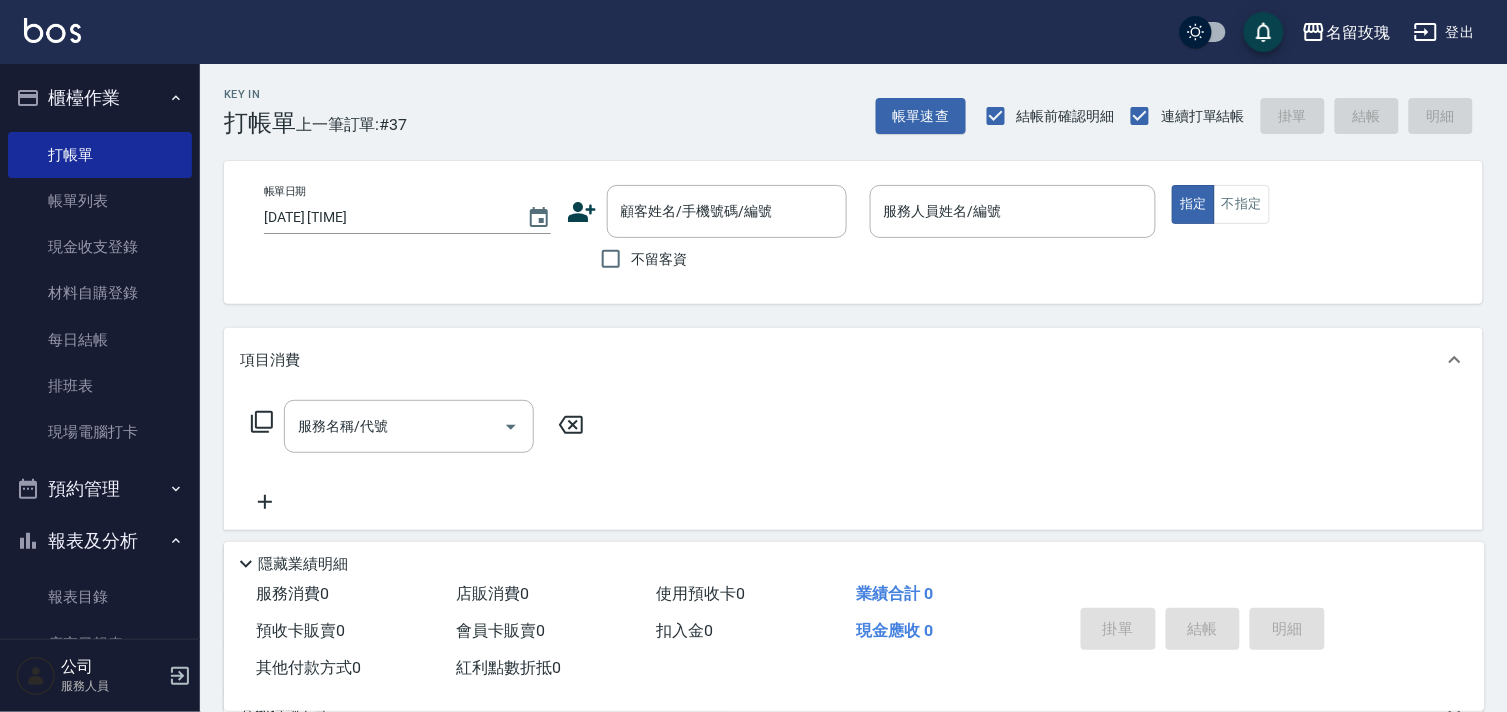drag, startPoint x: 125, startPoint y: 533, endPoint x: 122, endPoint y: 518, distance: 15.297058 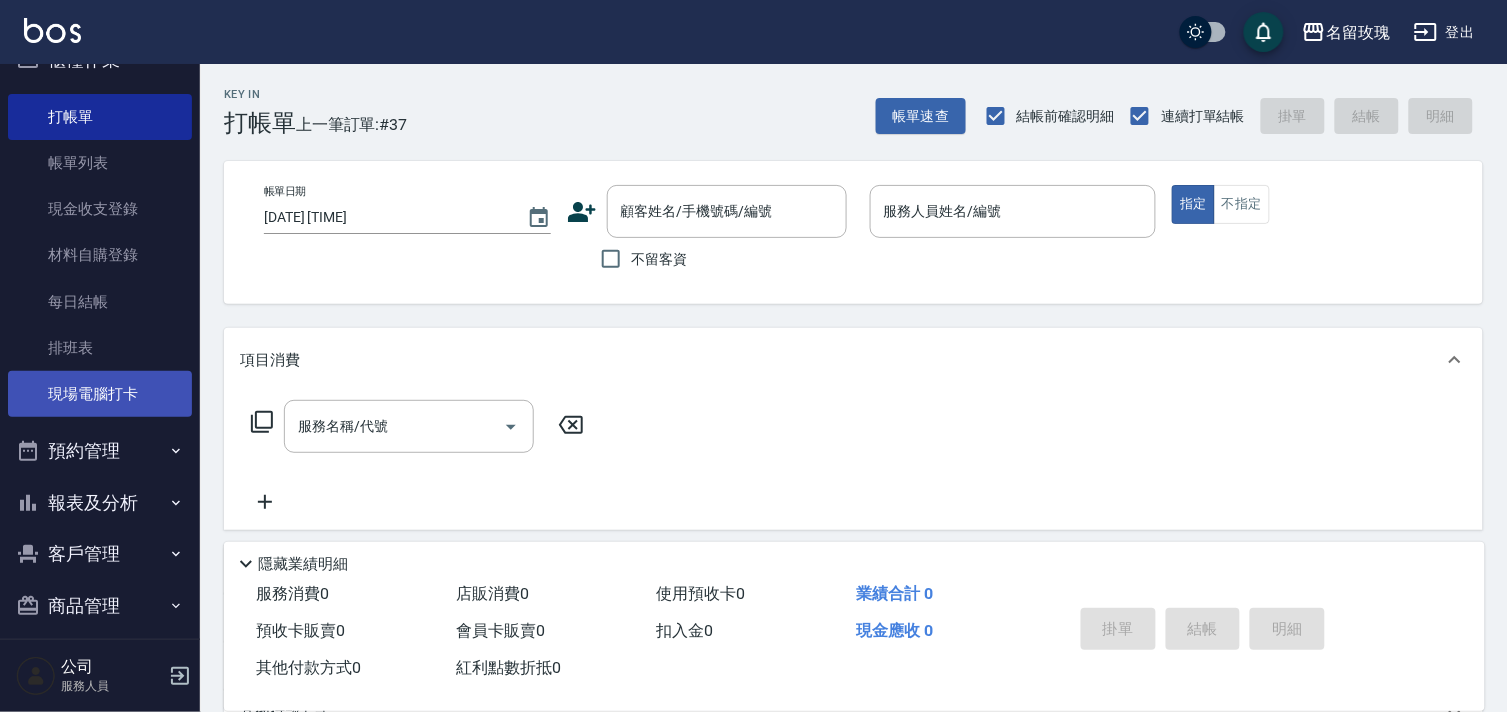 scroll, scrollTop: 0, scrollLeft: 0, axis: both 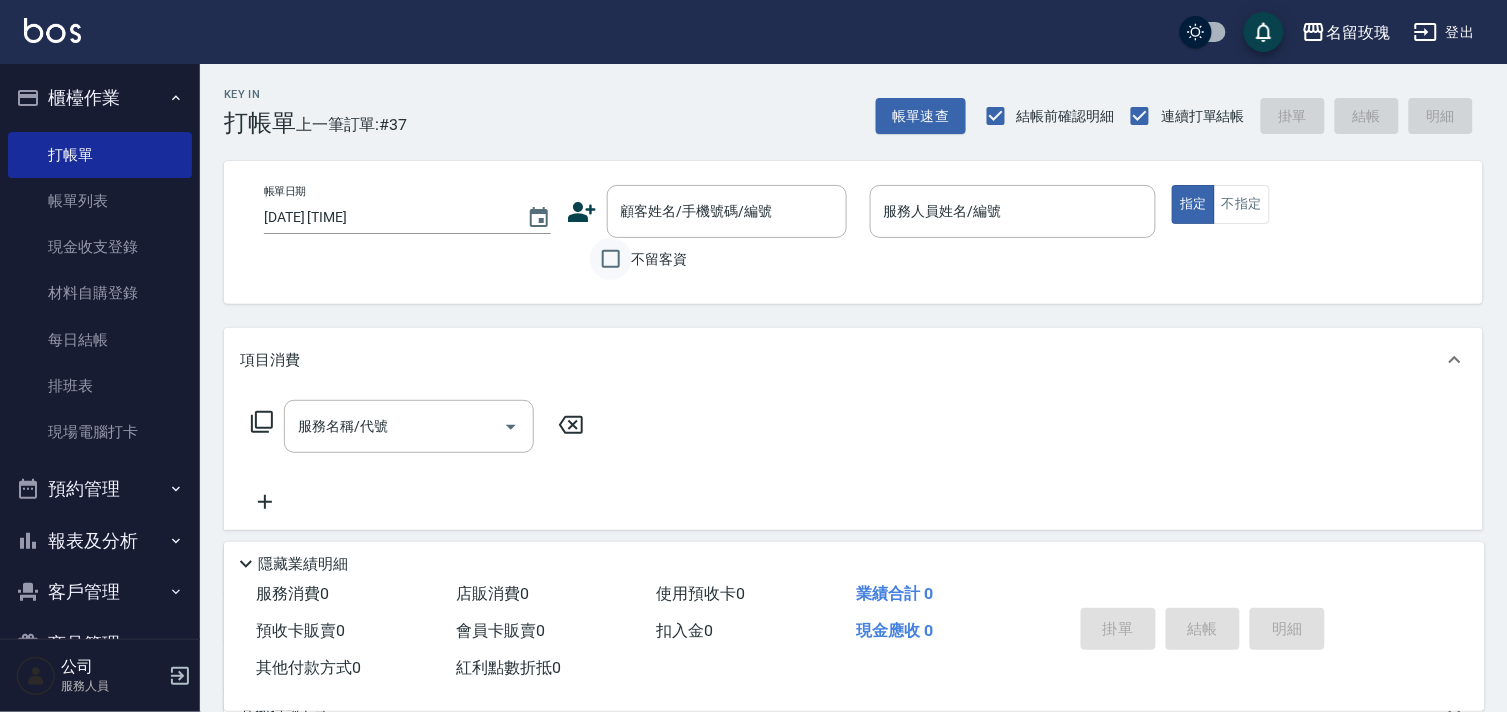 click on "不留客資" at bounding box center [611, 259] 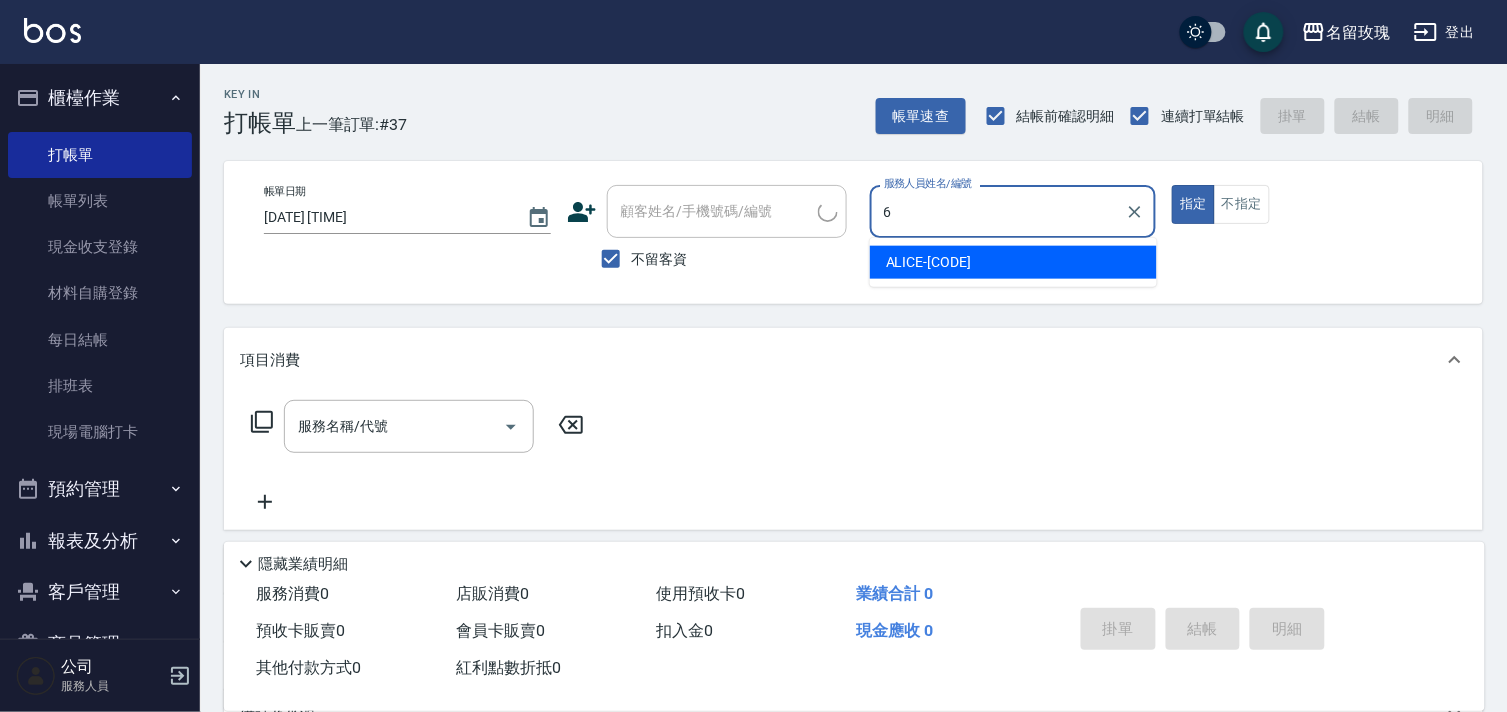 type on "ALICE-6" 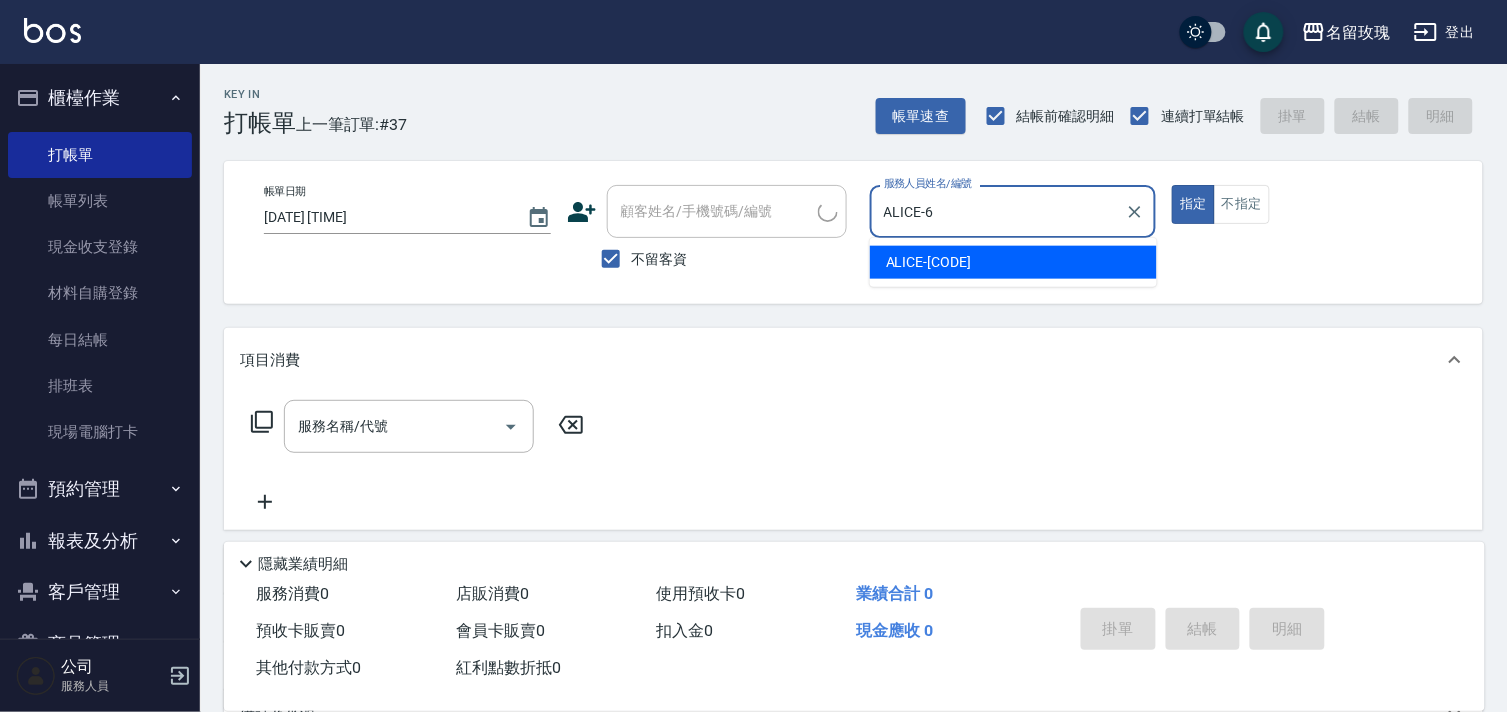 type on "true" 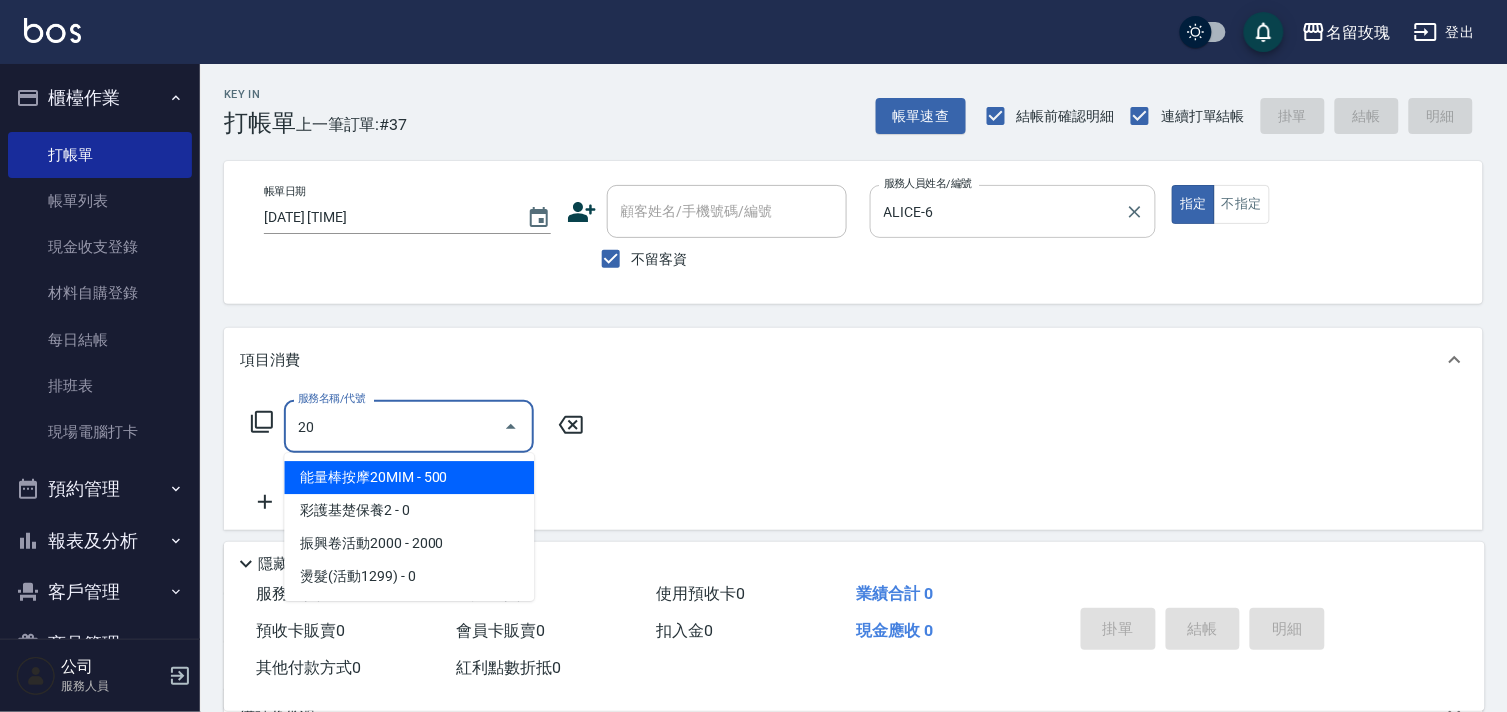 type on "206" 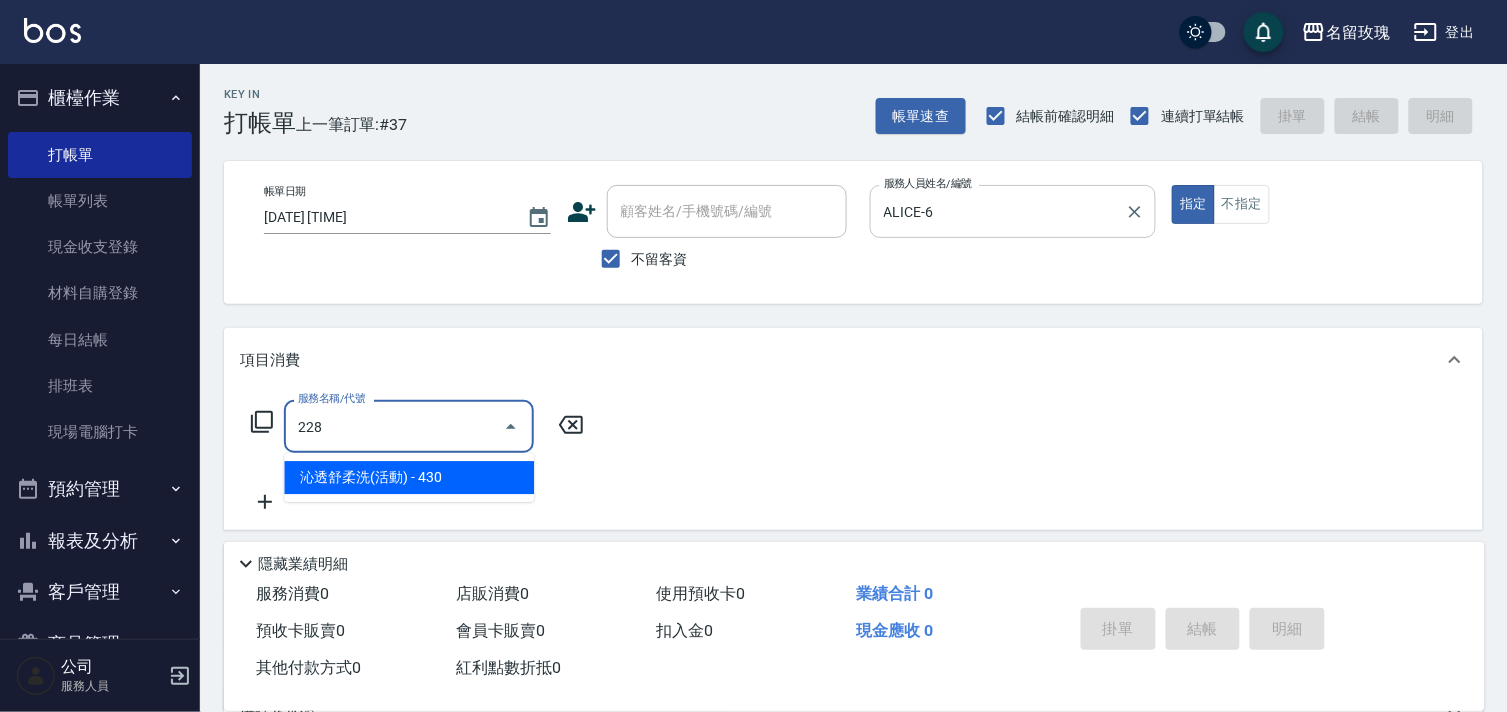 type on "沁透舒柔洗(活動)(228)" 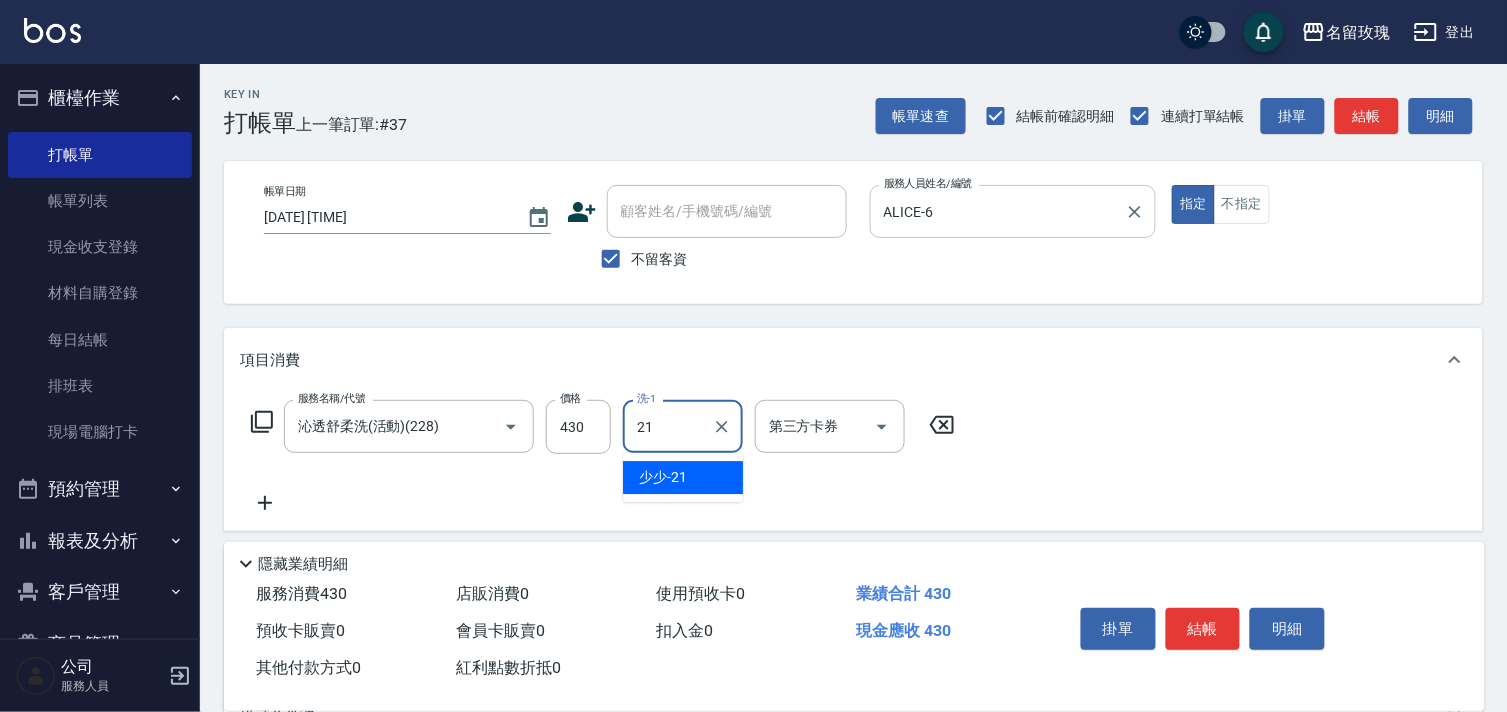type on "少少-21" 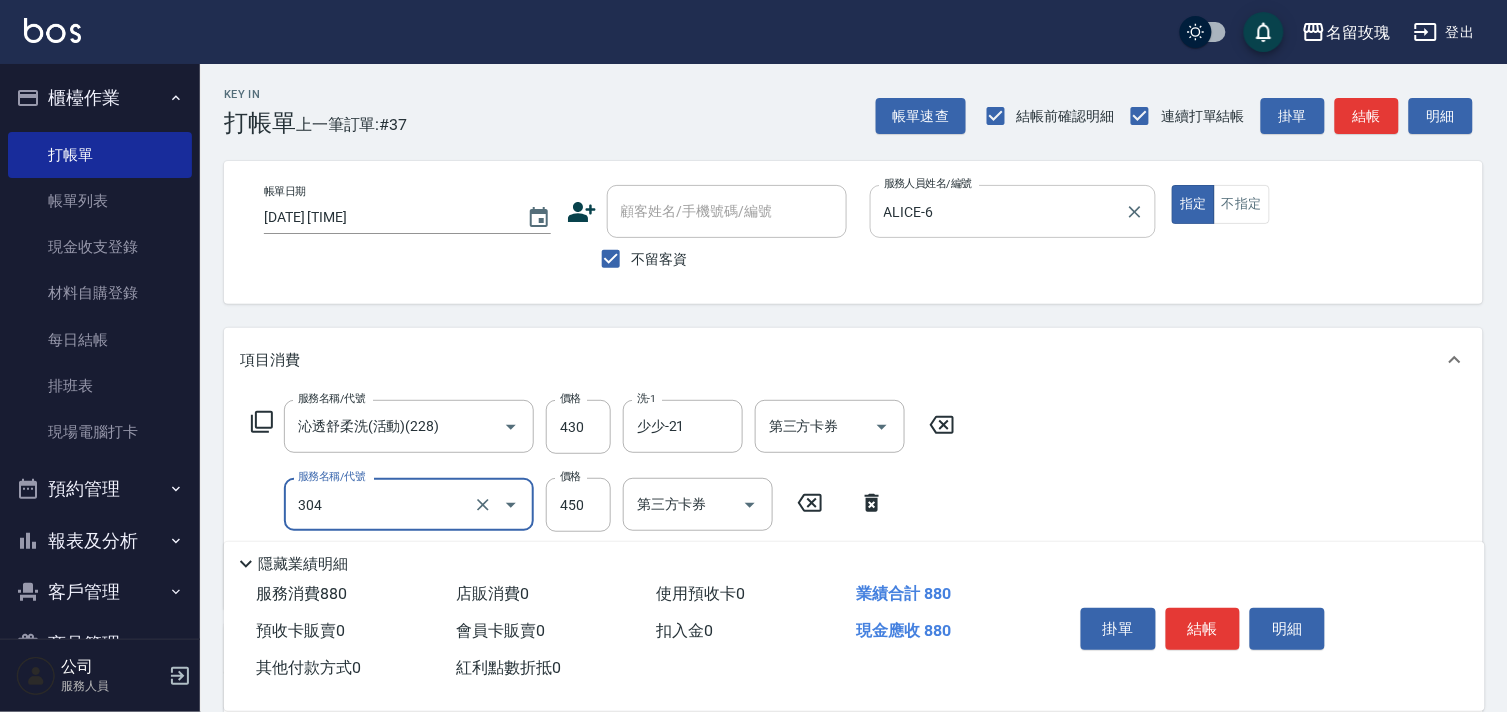 type on "剪髮(304)" 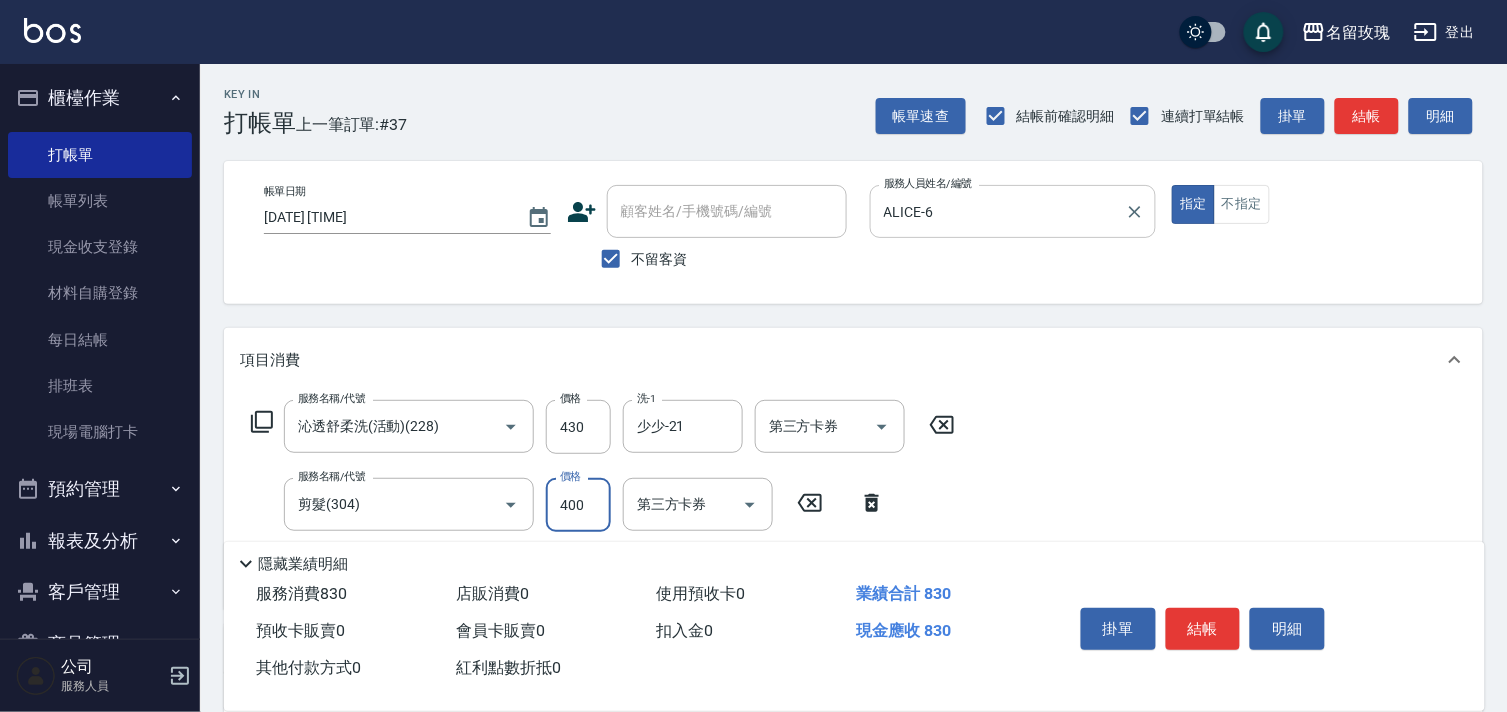type on "400" 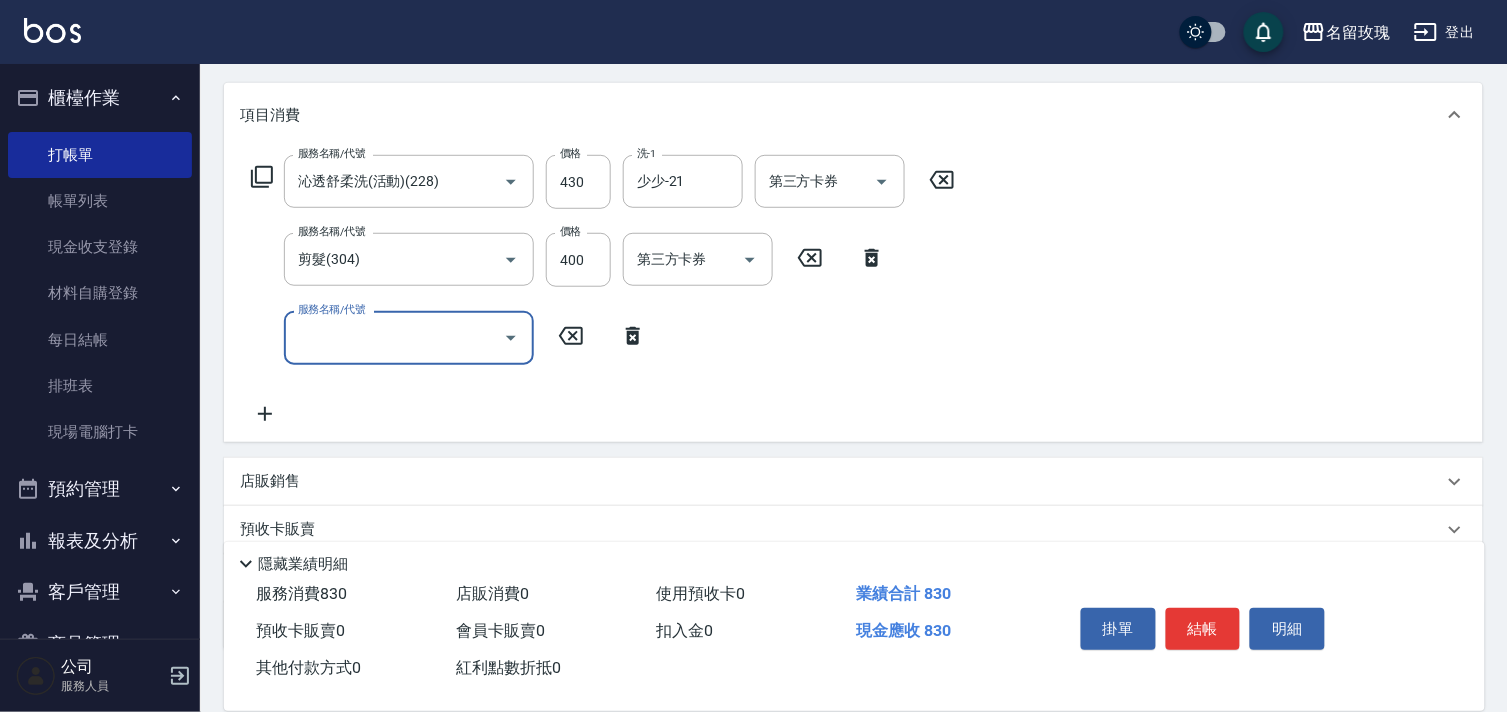 scroll, scrollTop: 333, scrollLeft: 0, axis: vertical 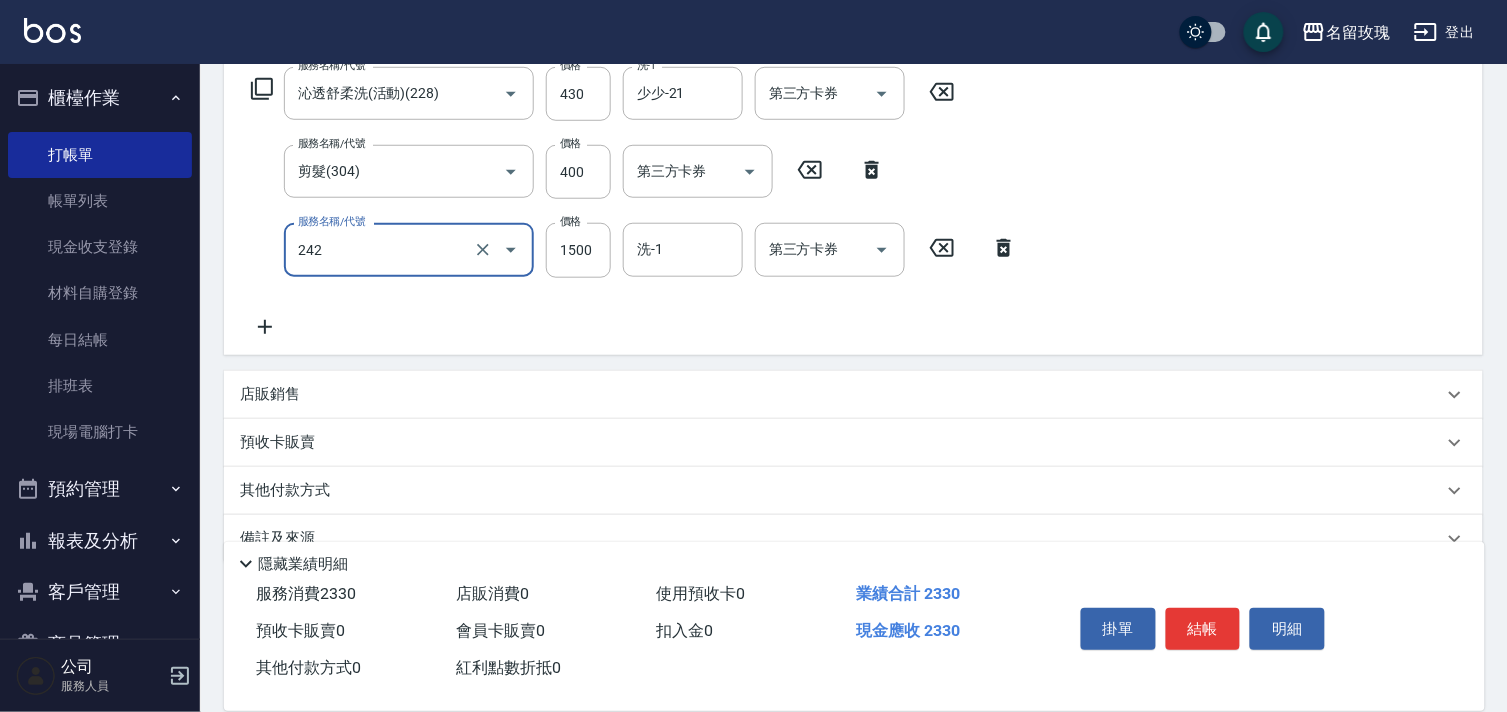 type on "歐娜植萃按摩(242)" 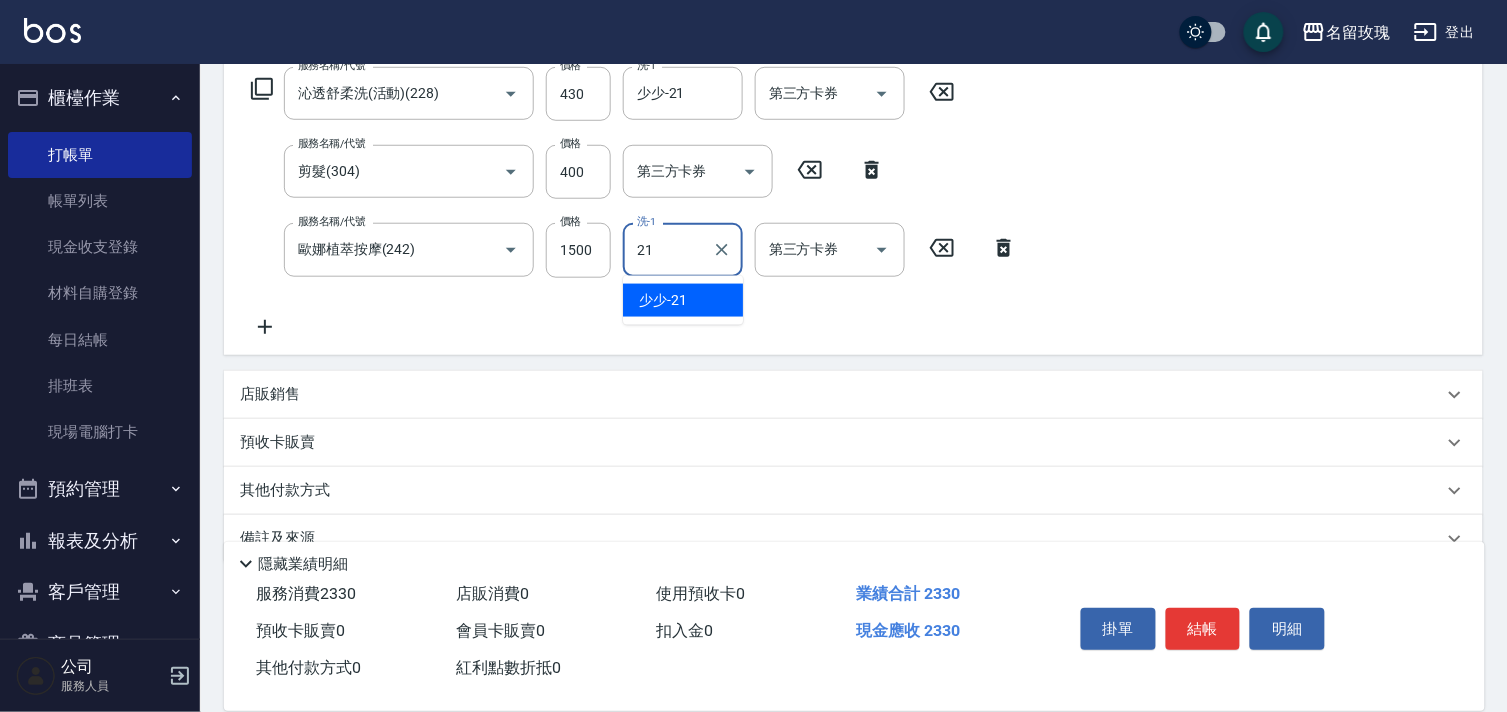 type on "少少-21" 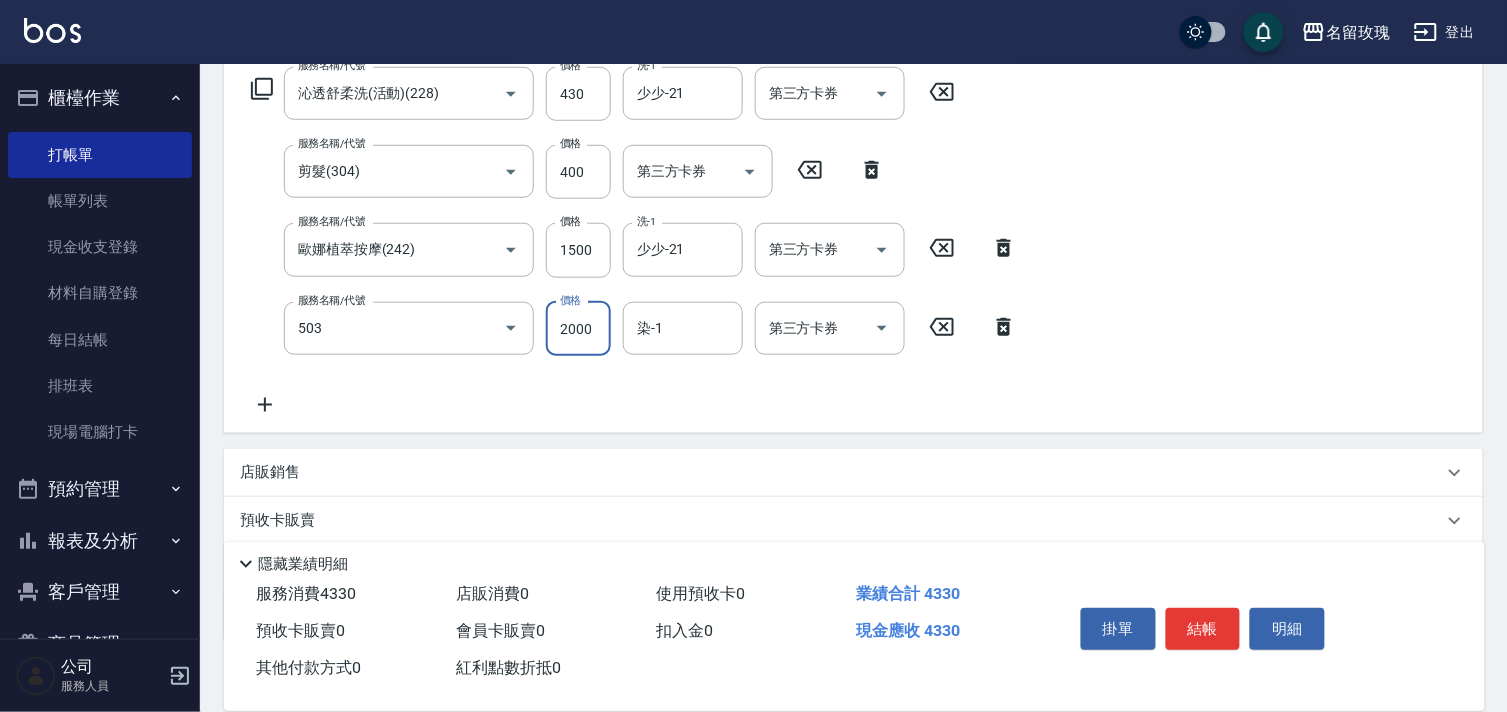 type on "染髮(503)" 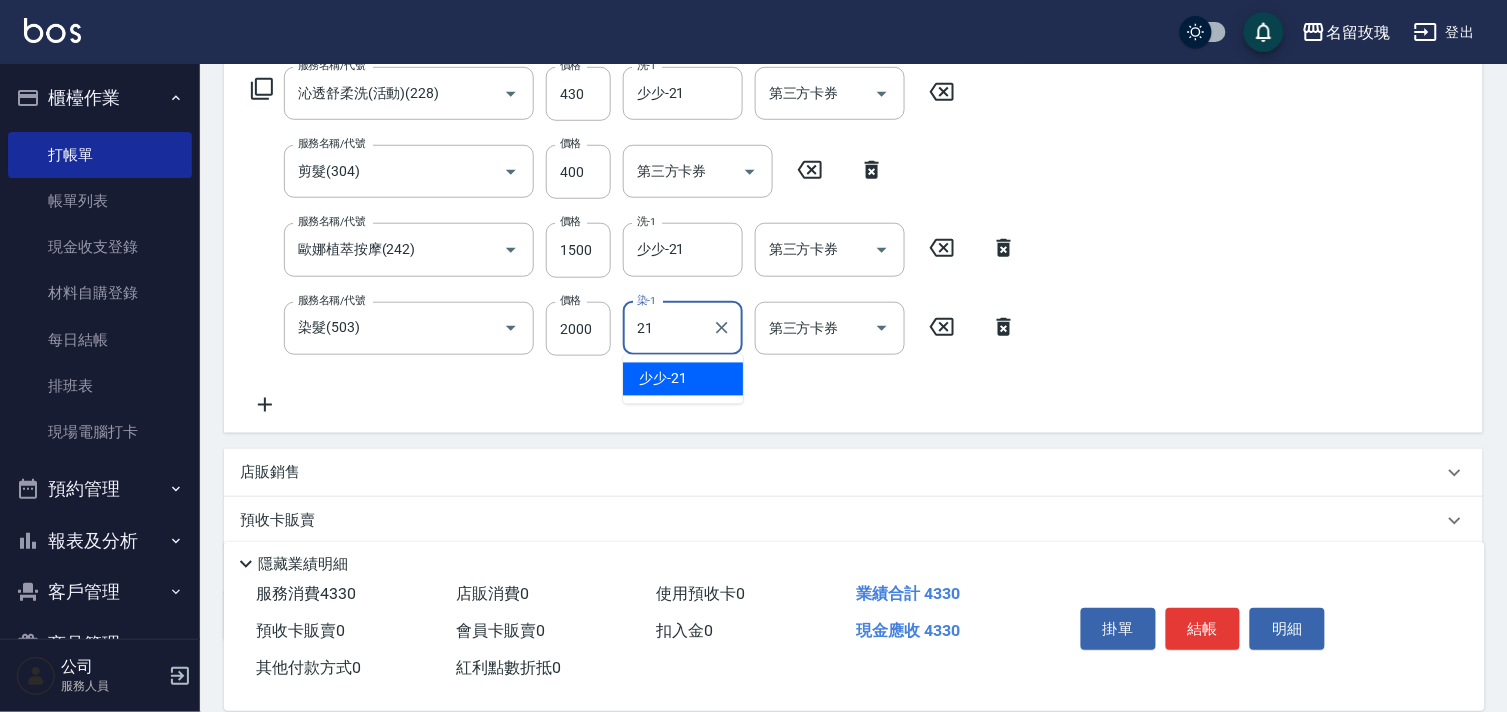 type on "少少-21" 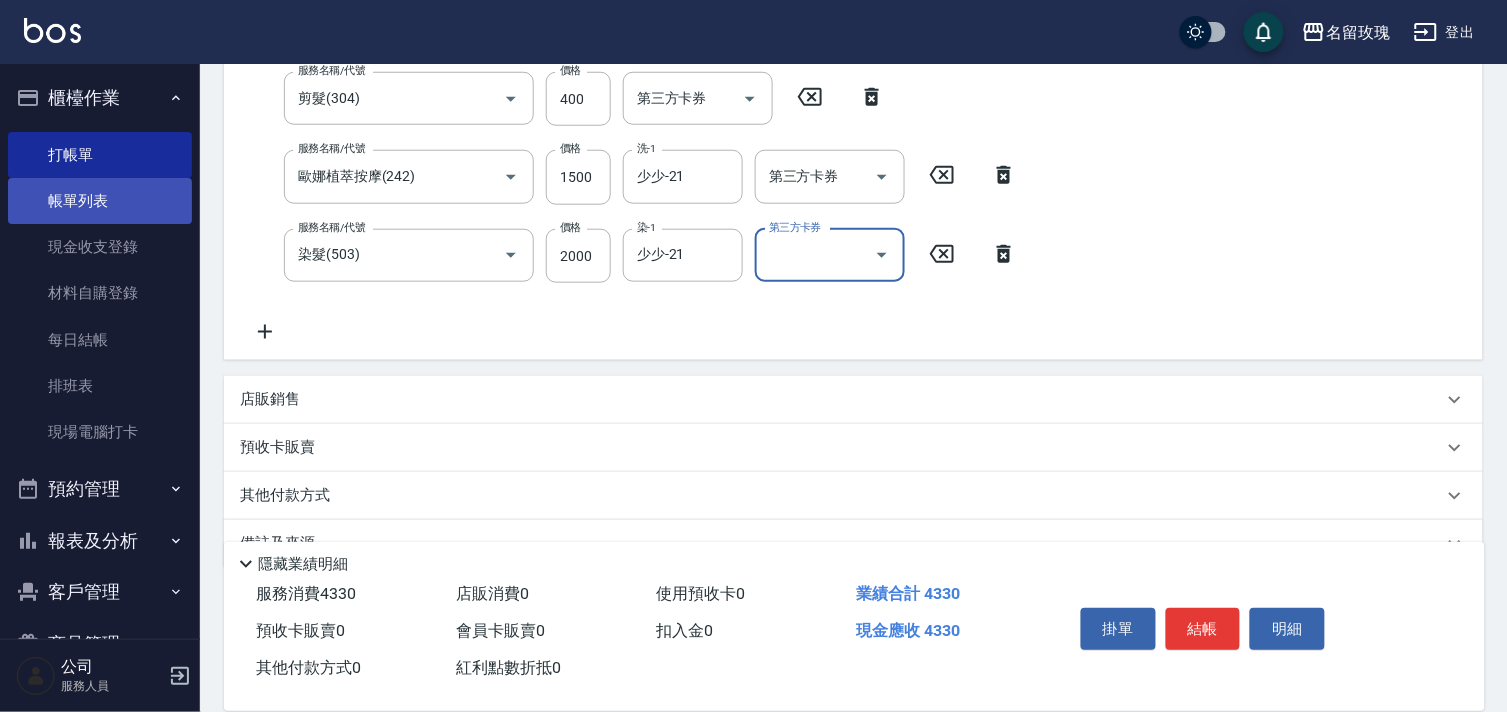 scroll, scrollTop: 444, scrollLeft: 0, axis: vertical 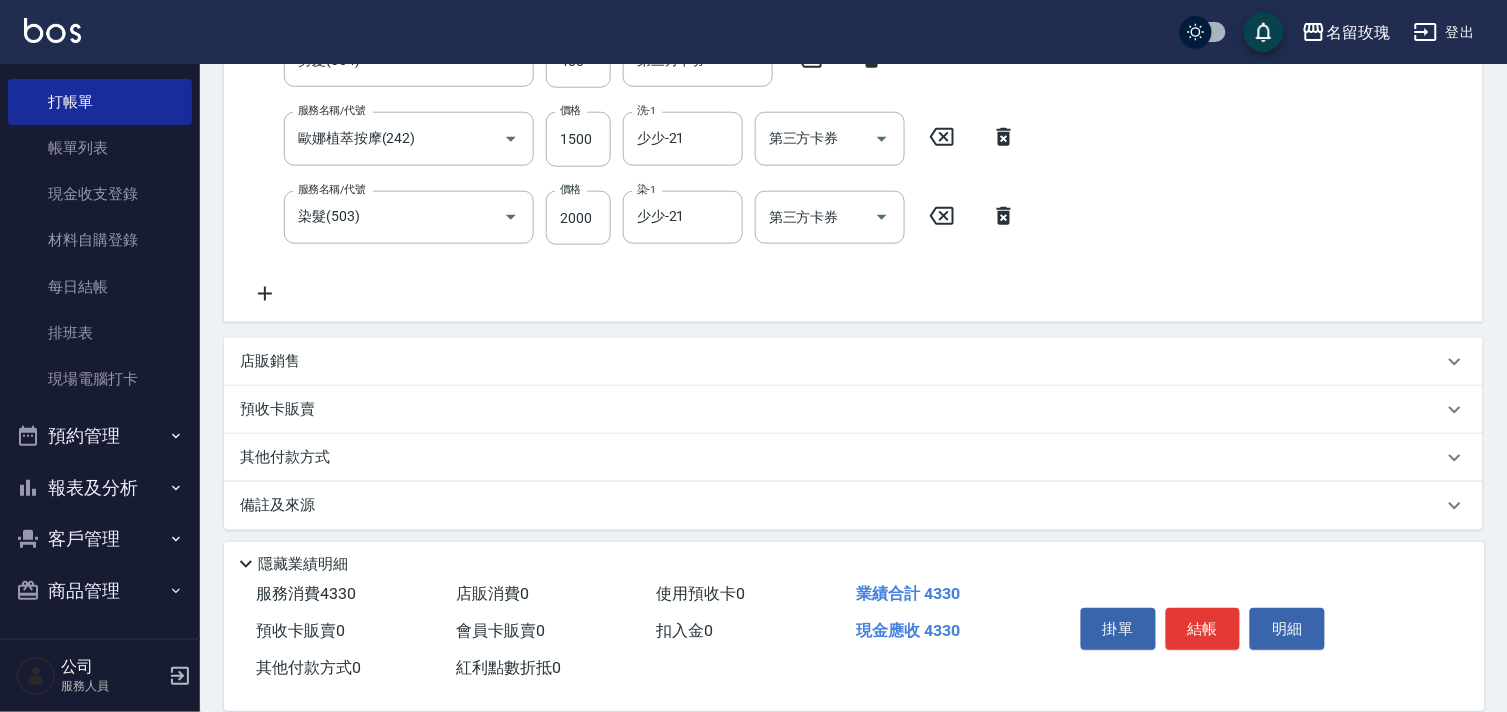 click on "其他付款方式" at bounding box center [841, 458] 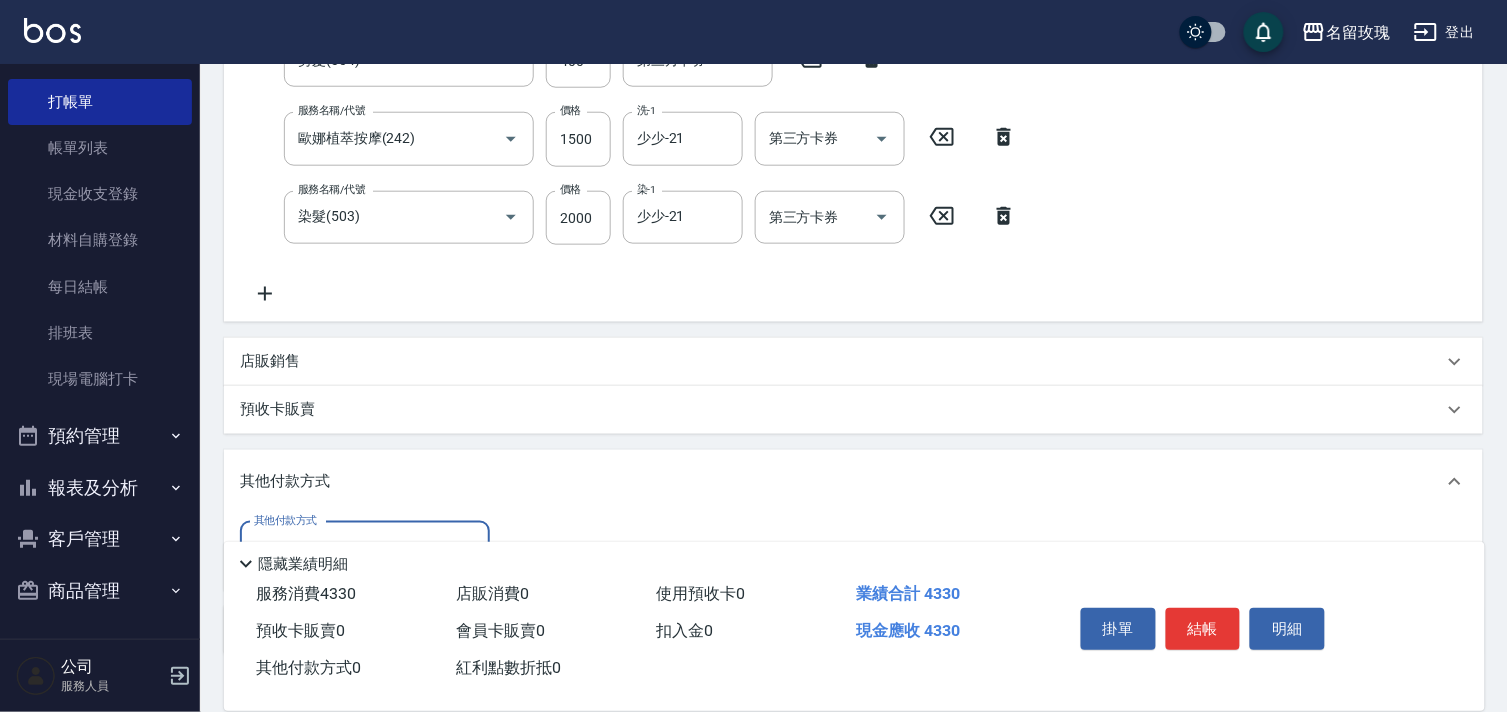 scroll, scrollTop: 0, scrollLeft: 0, axis: both 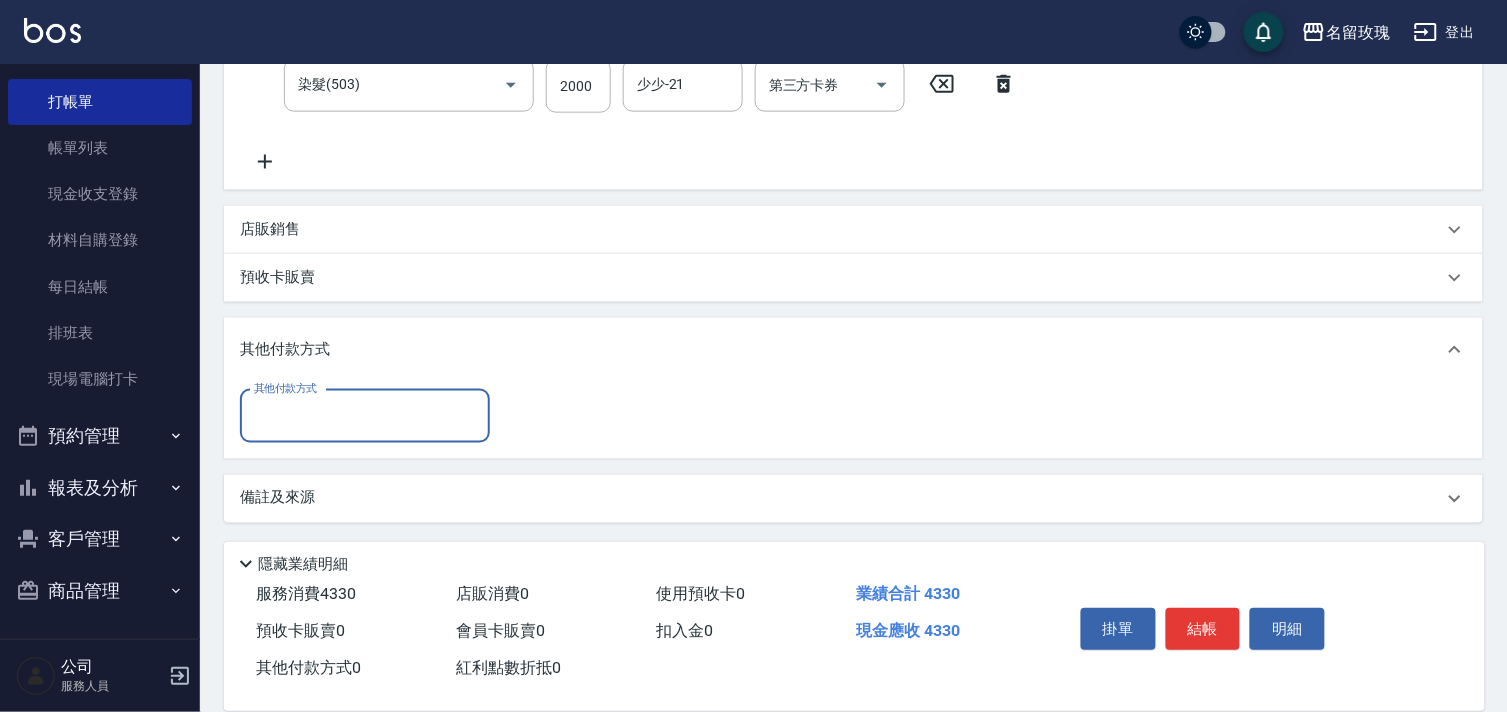 click on "其他付款方式" at bounding box center (365, 416) 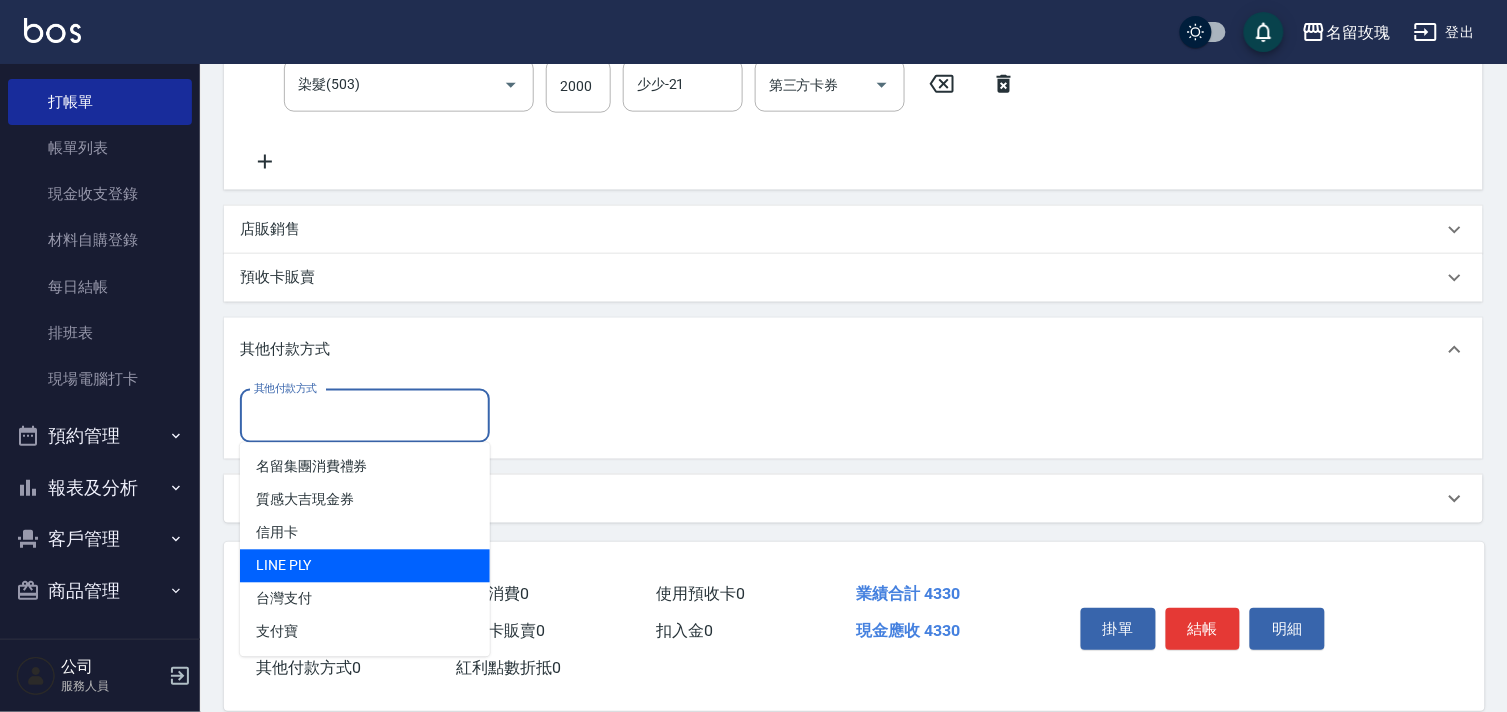 click on "LINE PLY" at bounding box center [365, 566] 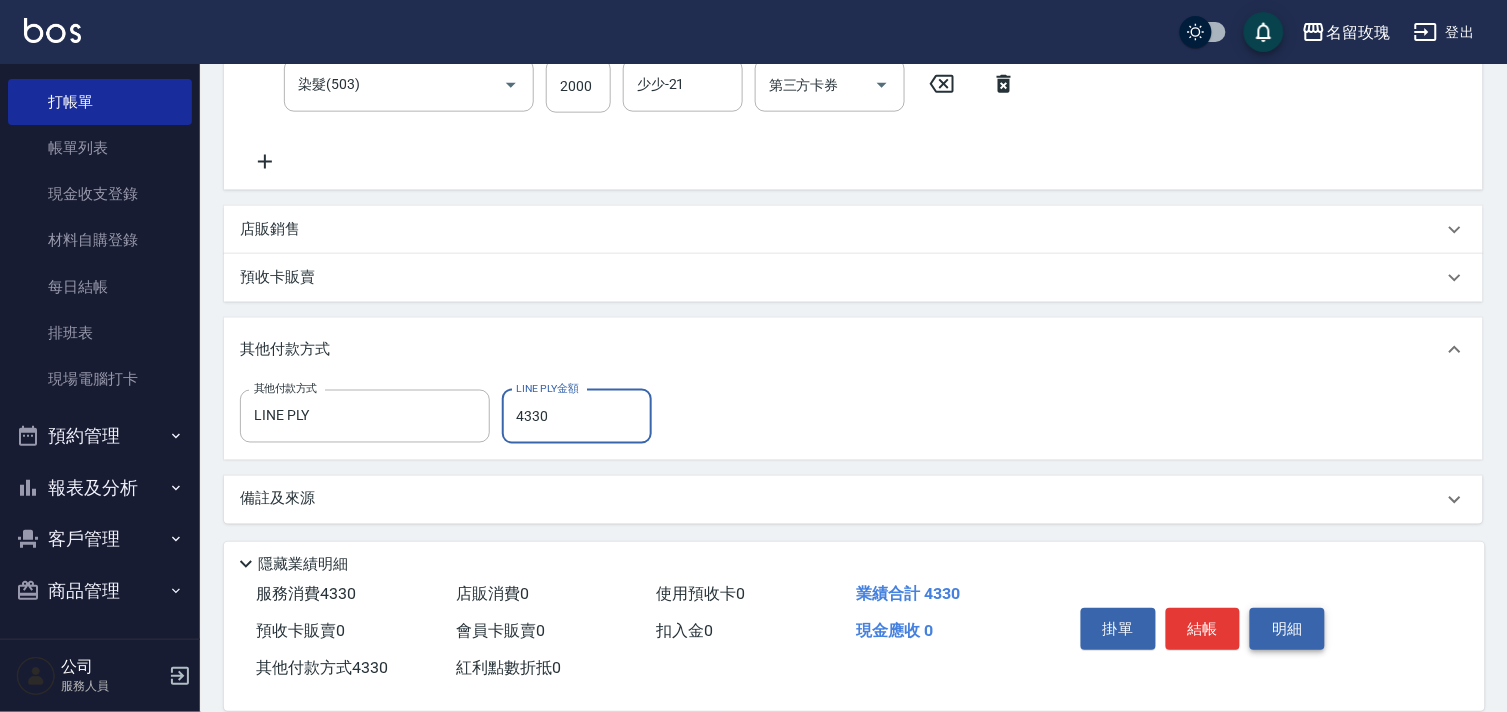 type on "4330" 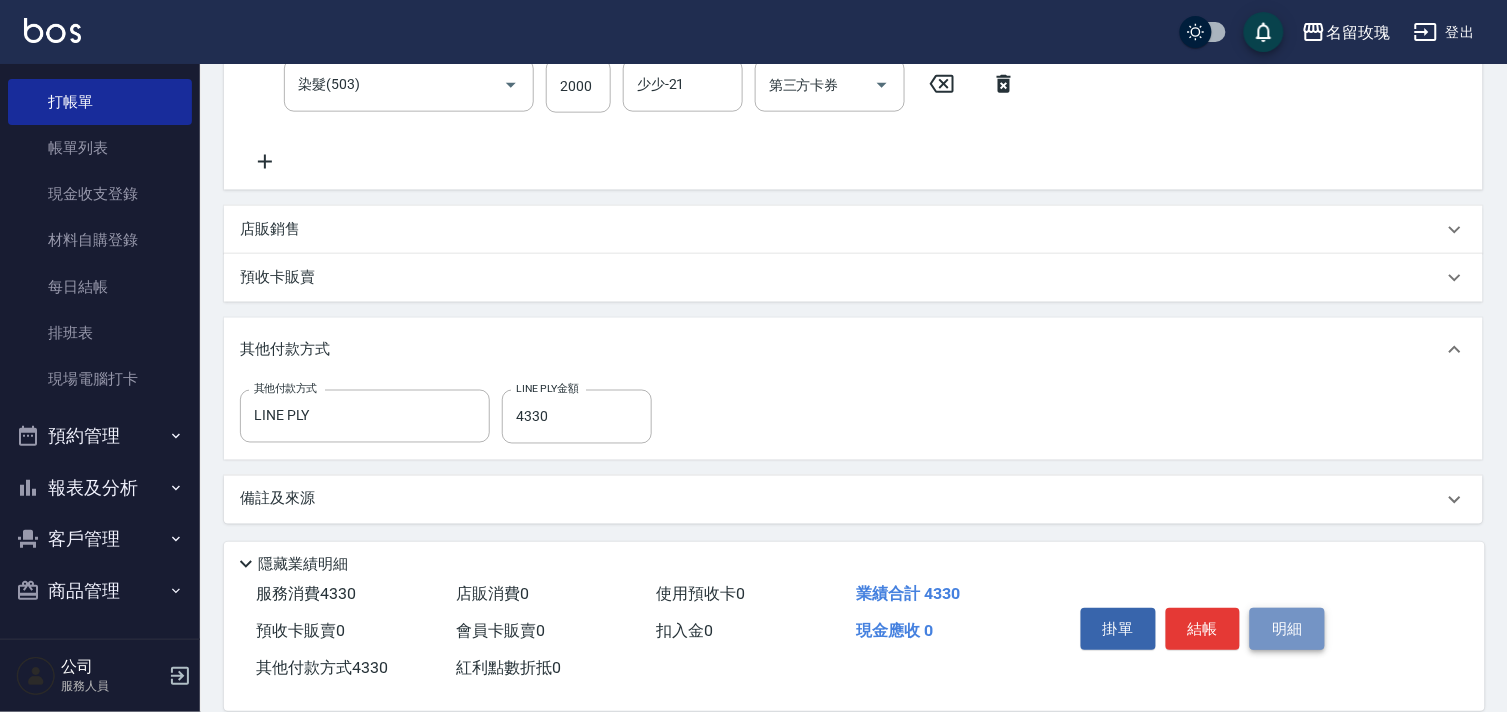 click on "明細" at bounding box center (1287, 629) 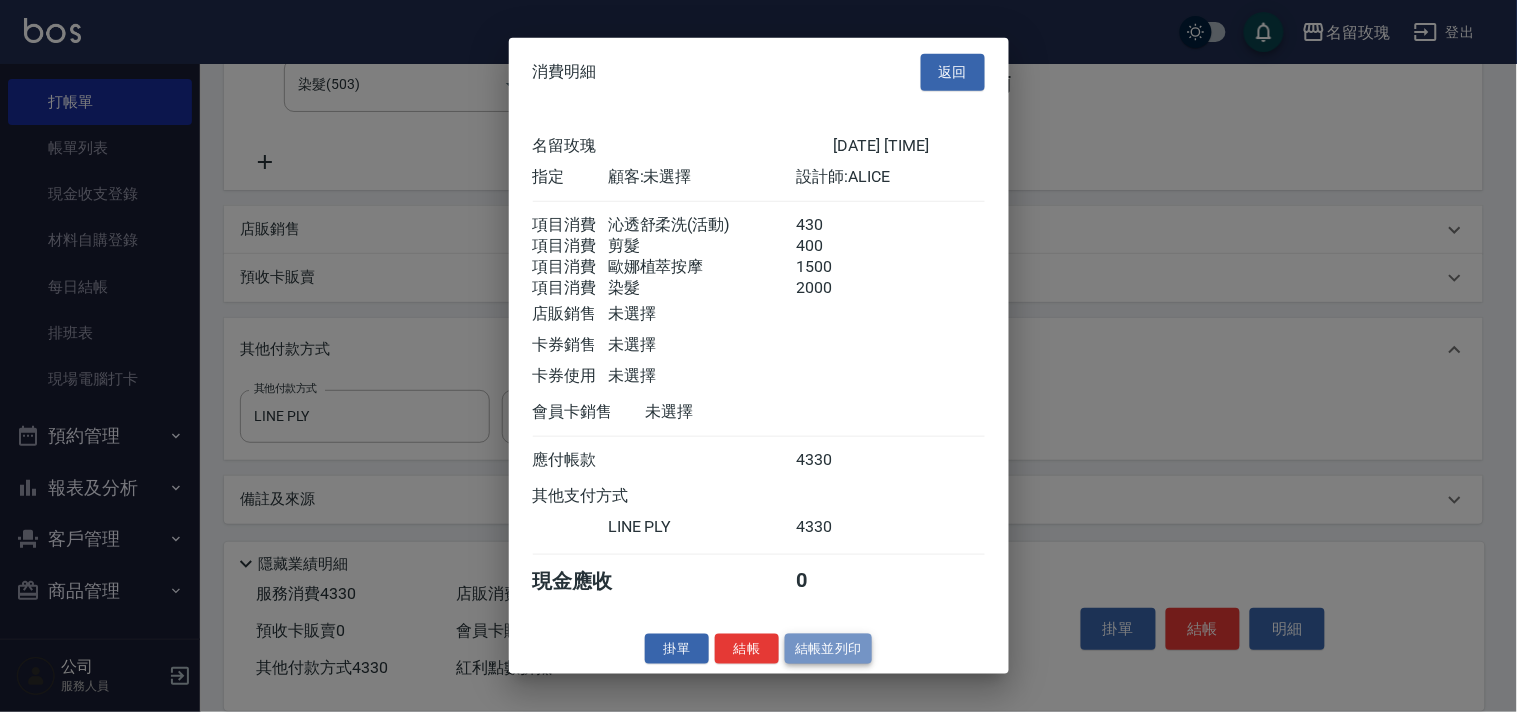 click on "結帳並列印" at bounding box center (828, 648) 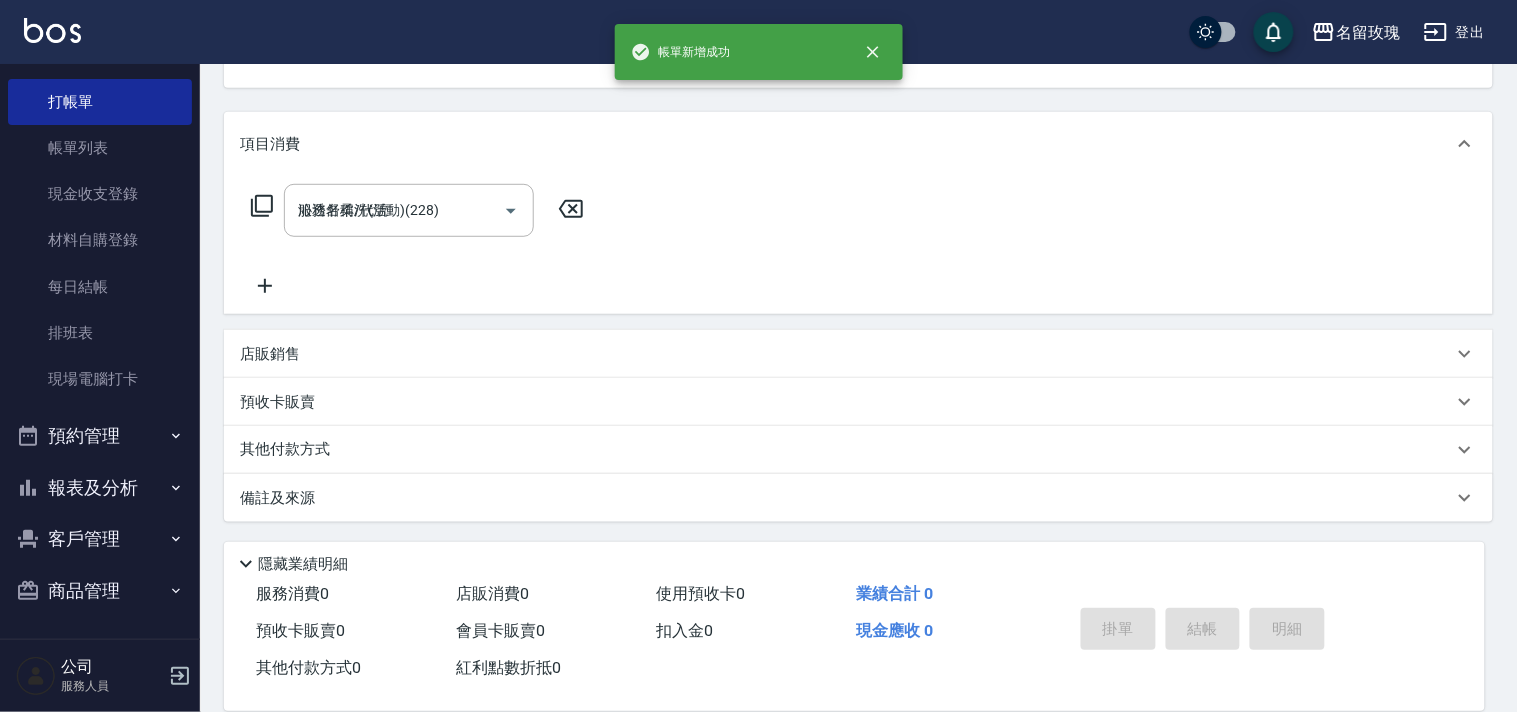 type on "[DATE] [TIME]" 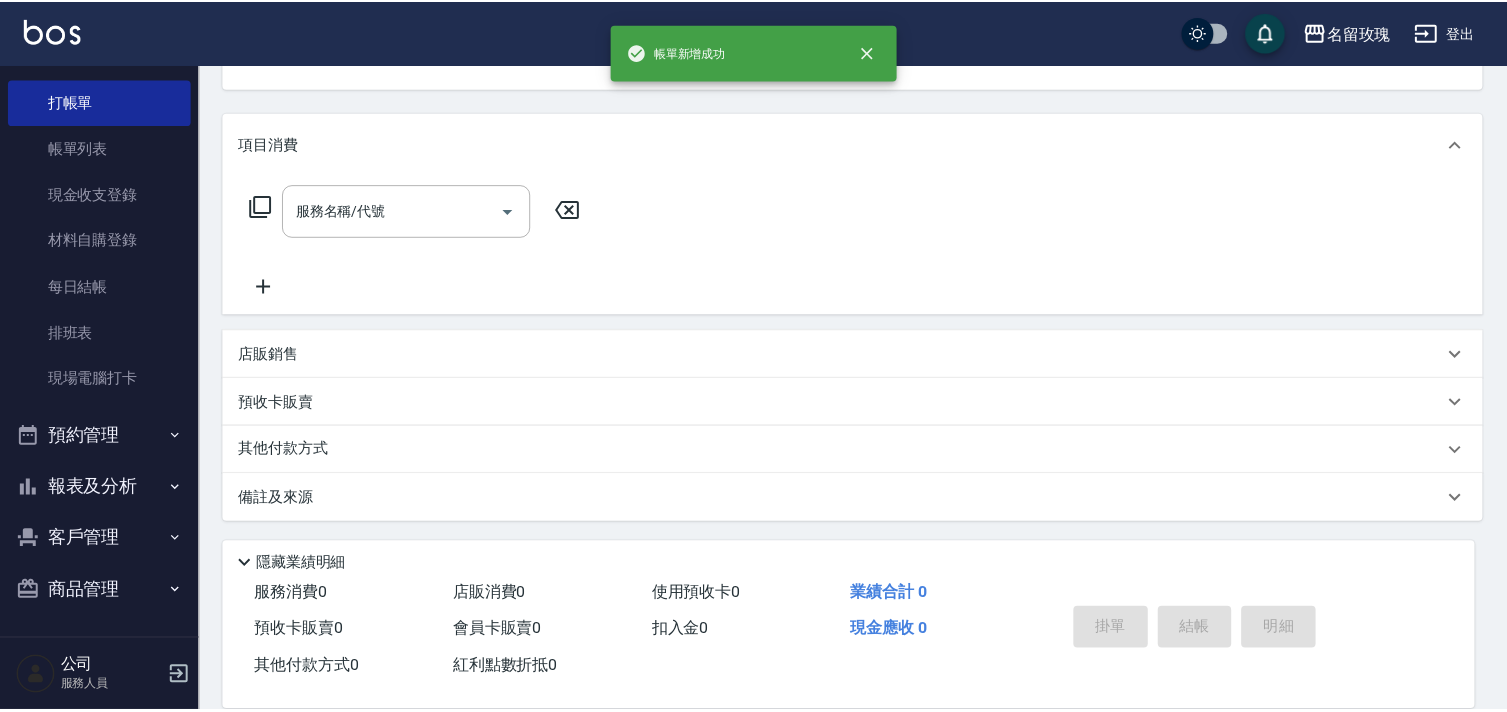 scroll, scrollTop: 0, scrollLeft: 0, axis: both 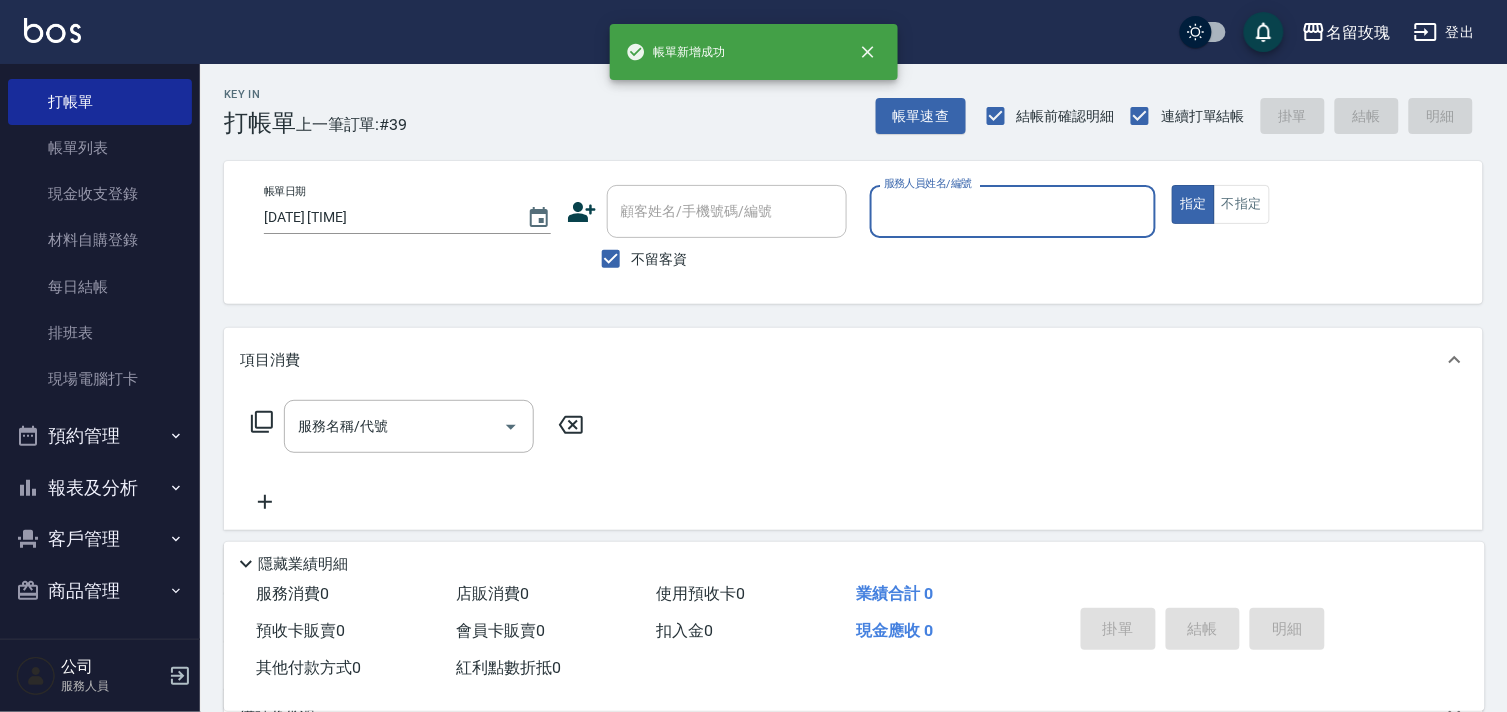 click on "報表及分析" at bounding box center (100, 488) 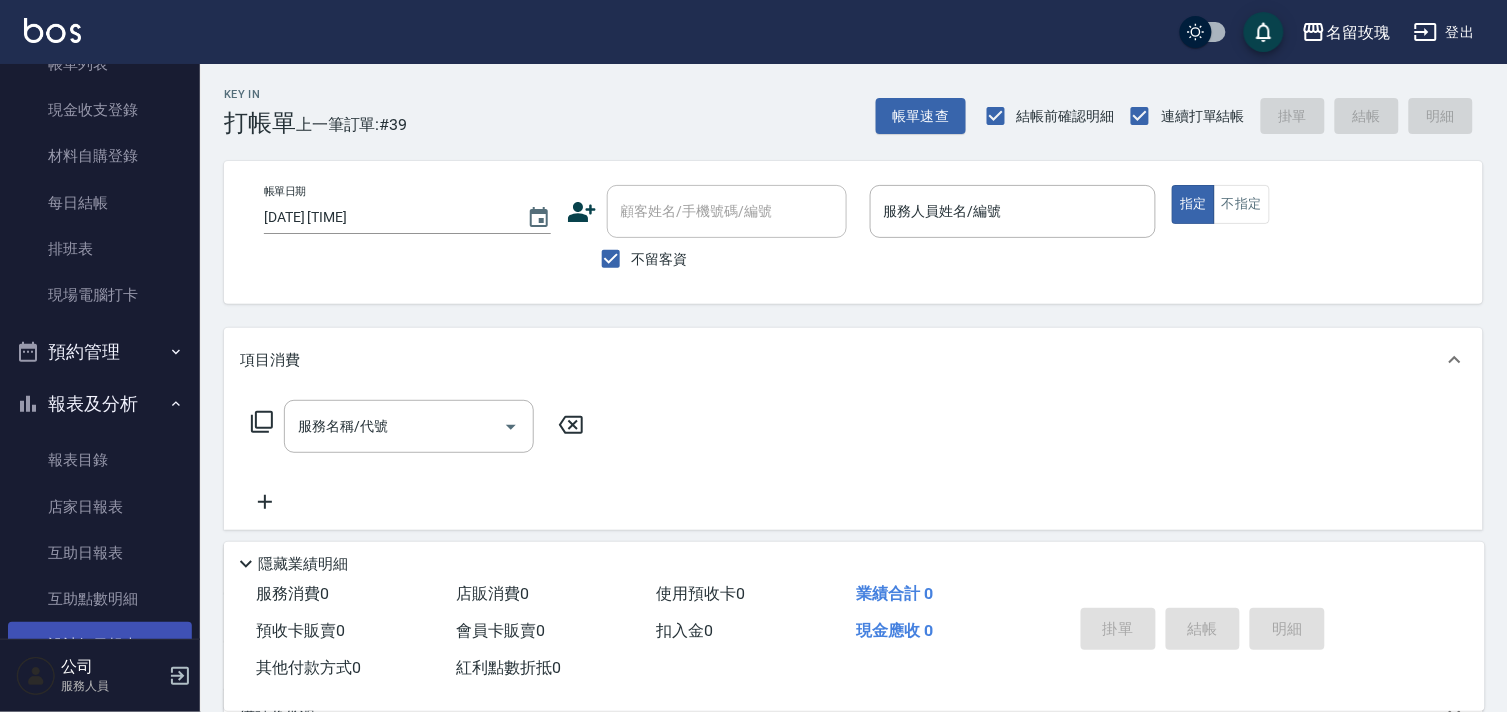 scroll, scrollTop: 283, scrollLeft: 0, axis: vertical 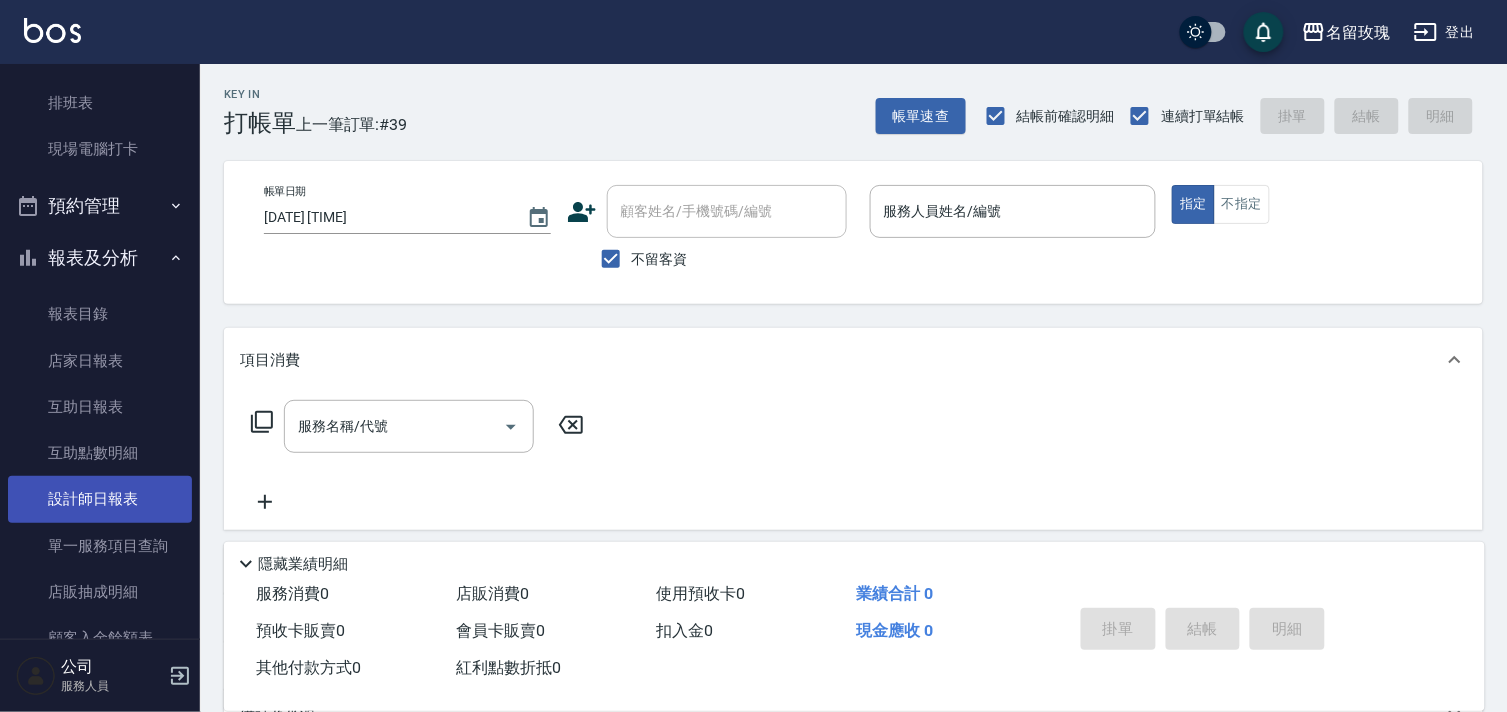 click on "設計師日報表" at bounding box center (100, 499) 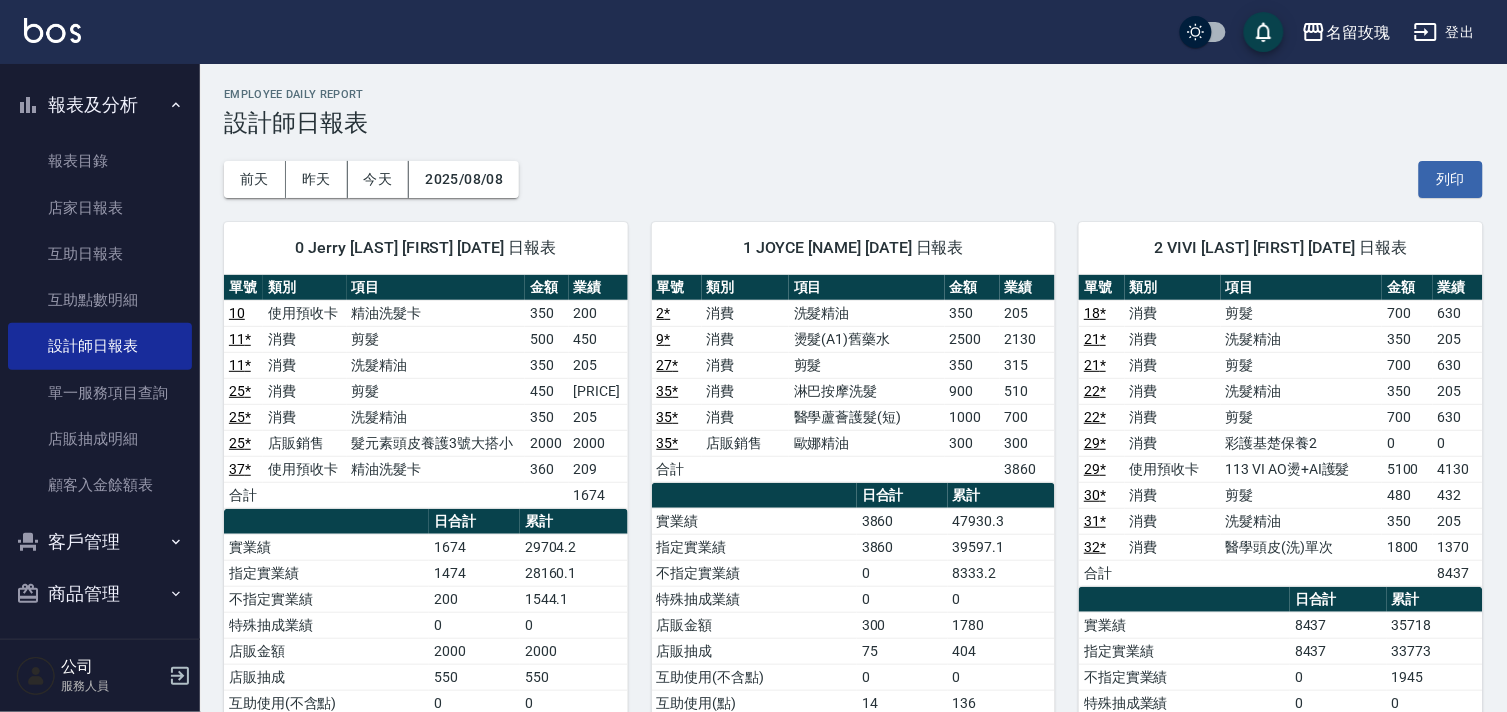 scroll, scrollTop: 440, scrollLeft: 0, axis: vertical 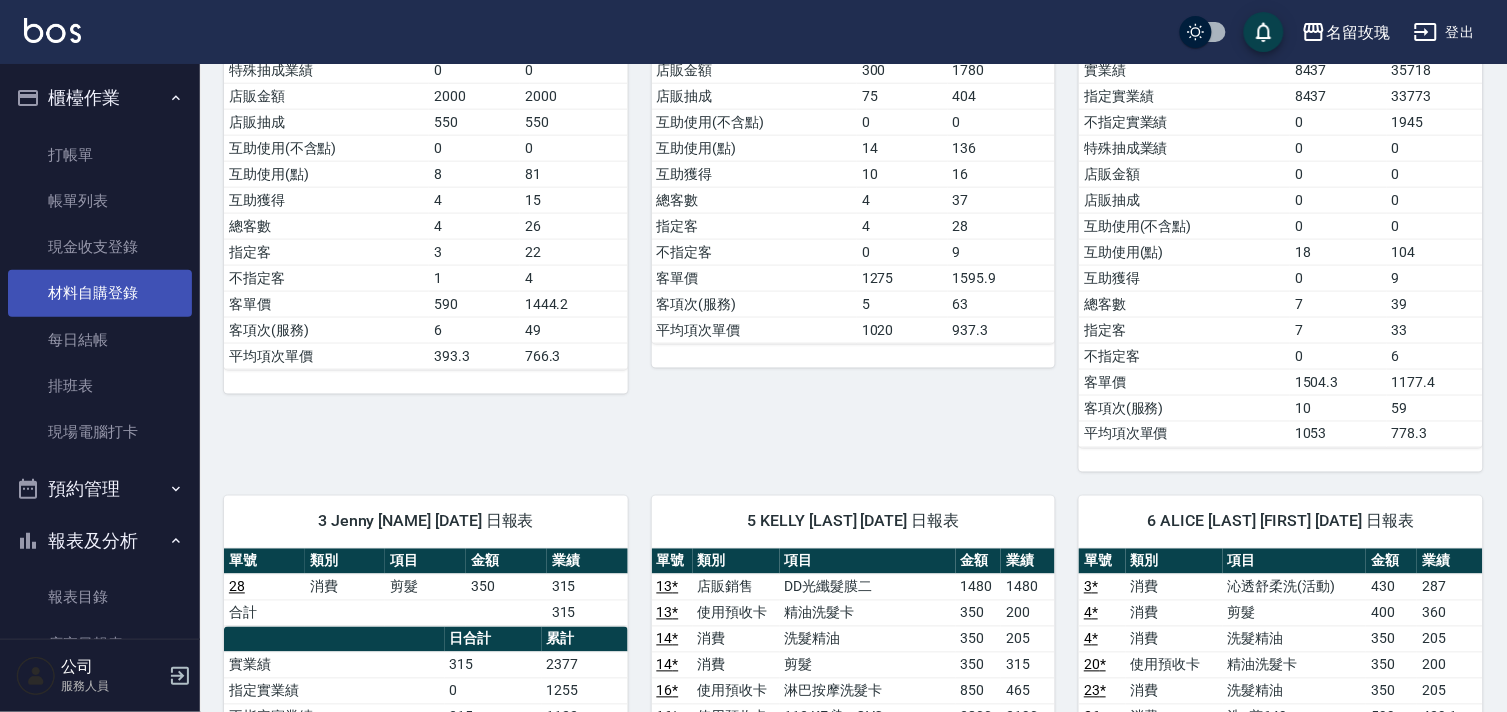 click on "打帳單" at bounding box center [100, 155] 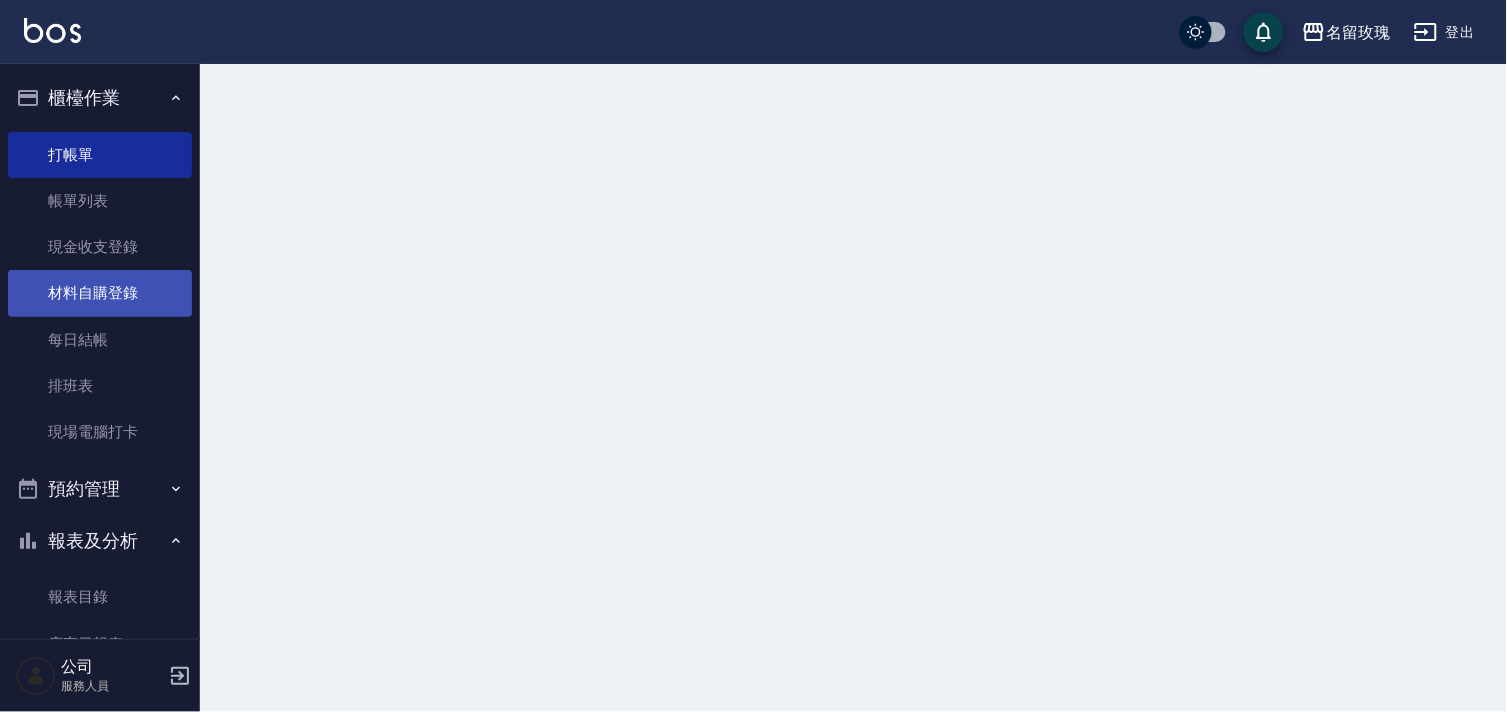 scroll, scrollTop: 0, scrollLeft: 0, axis: both 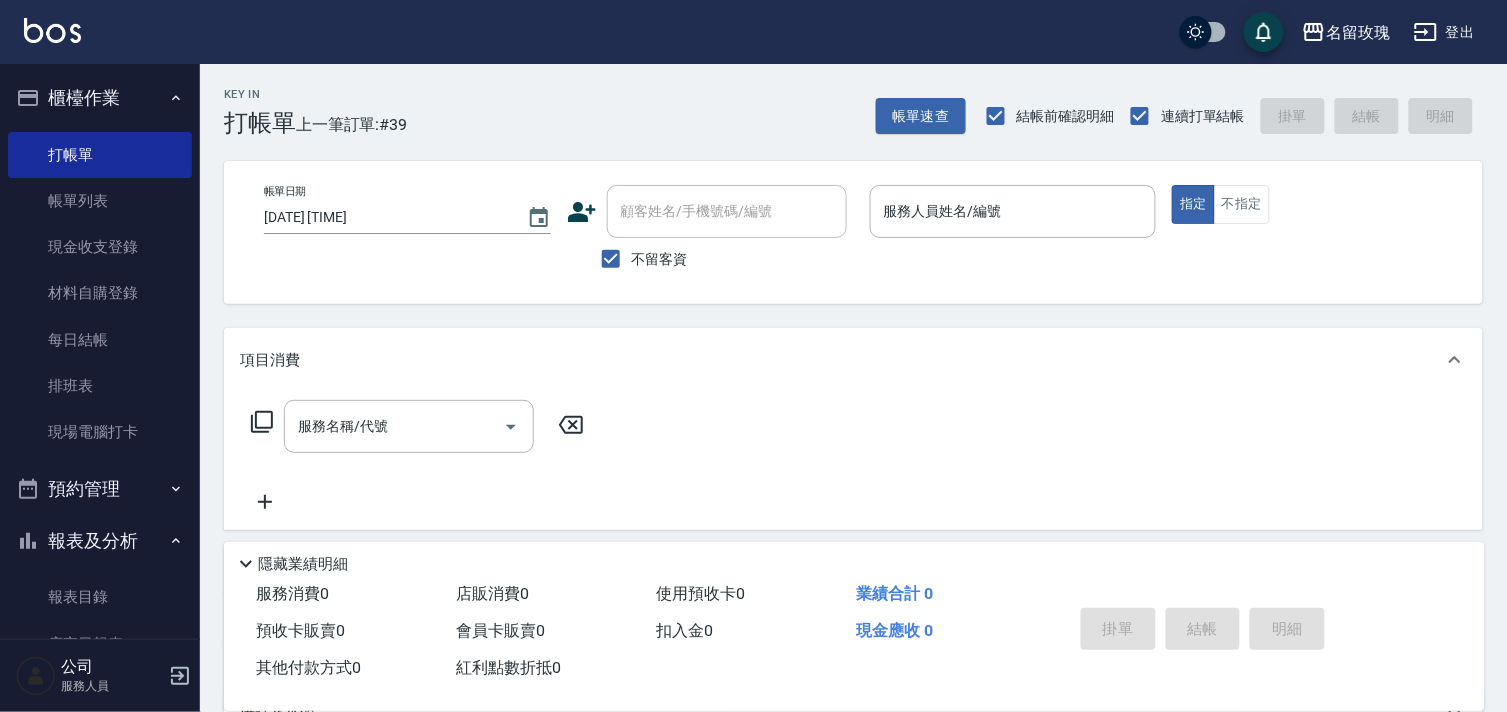 click on "不留客資" at bounding box center (660, 259) 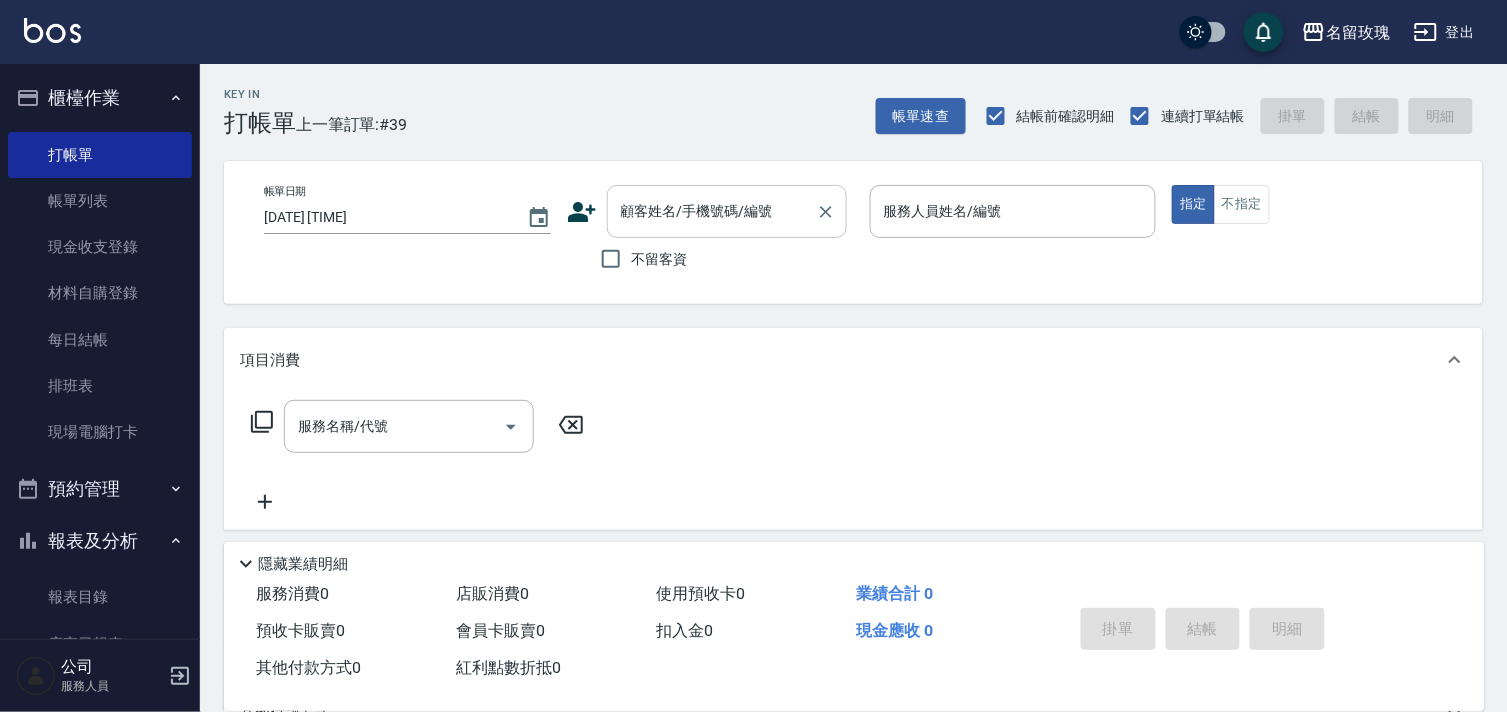 click on "顧客姓名/手機號碼/編號" at bounding box center [712, 211] 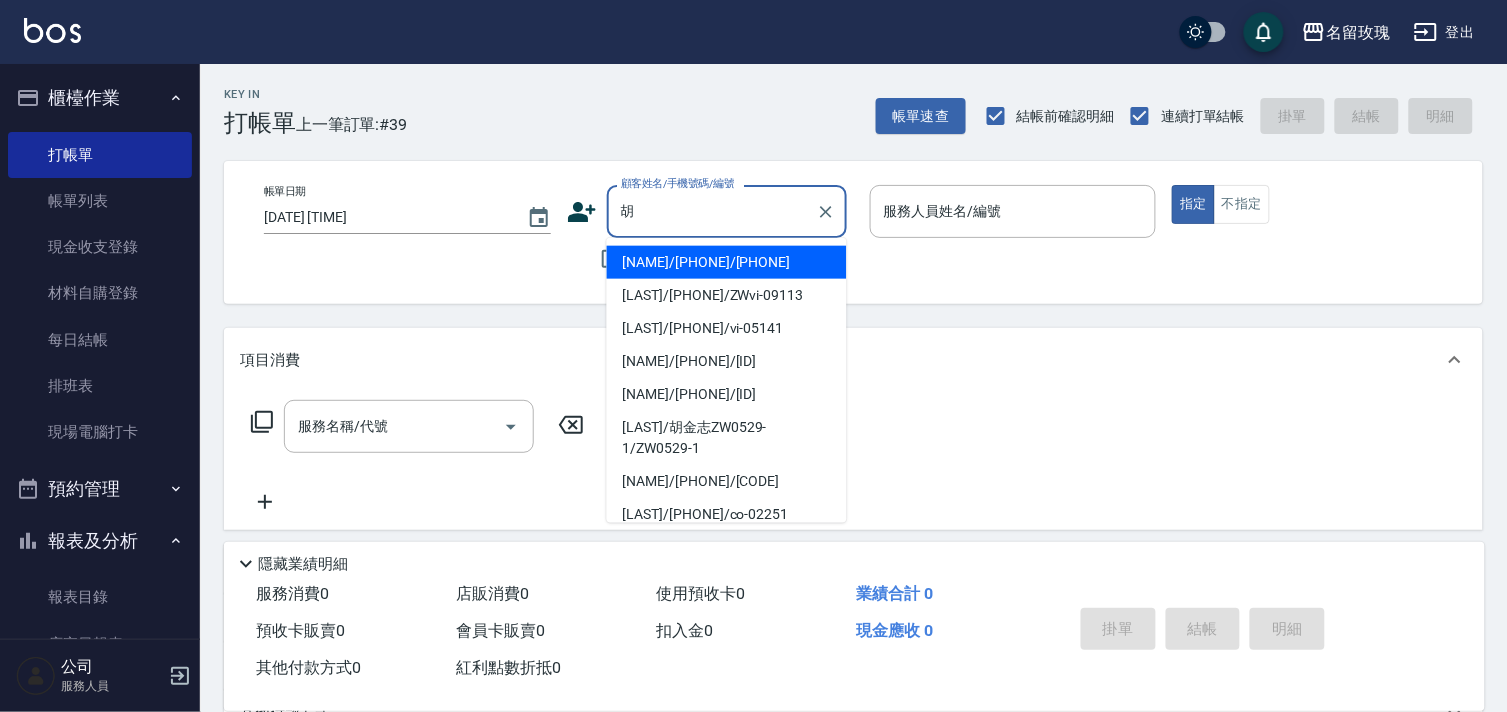click on "[NAME]/[PHONE]/[PHONE]" at bounding box center (727, 262) 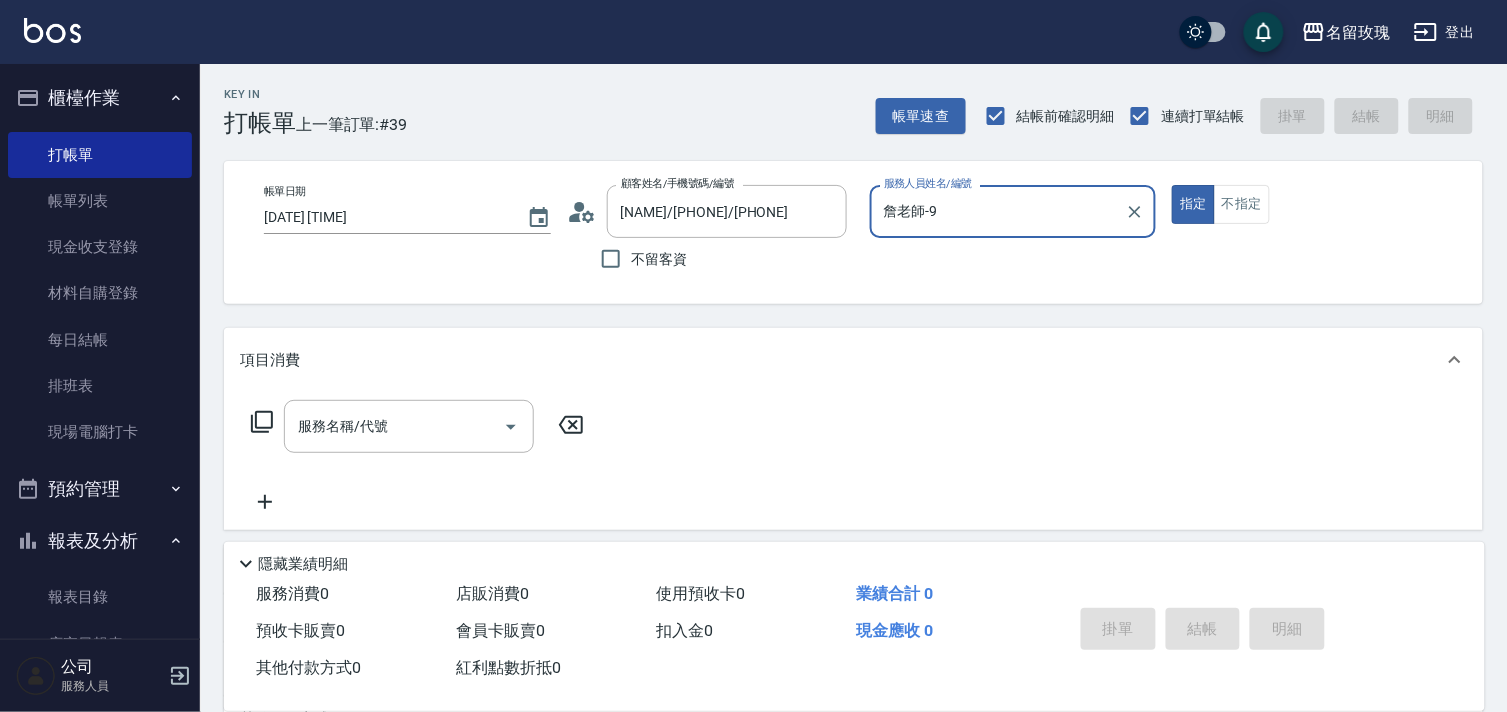 click on "詹老師-9" at bounding box center [998, 211] 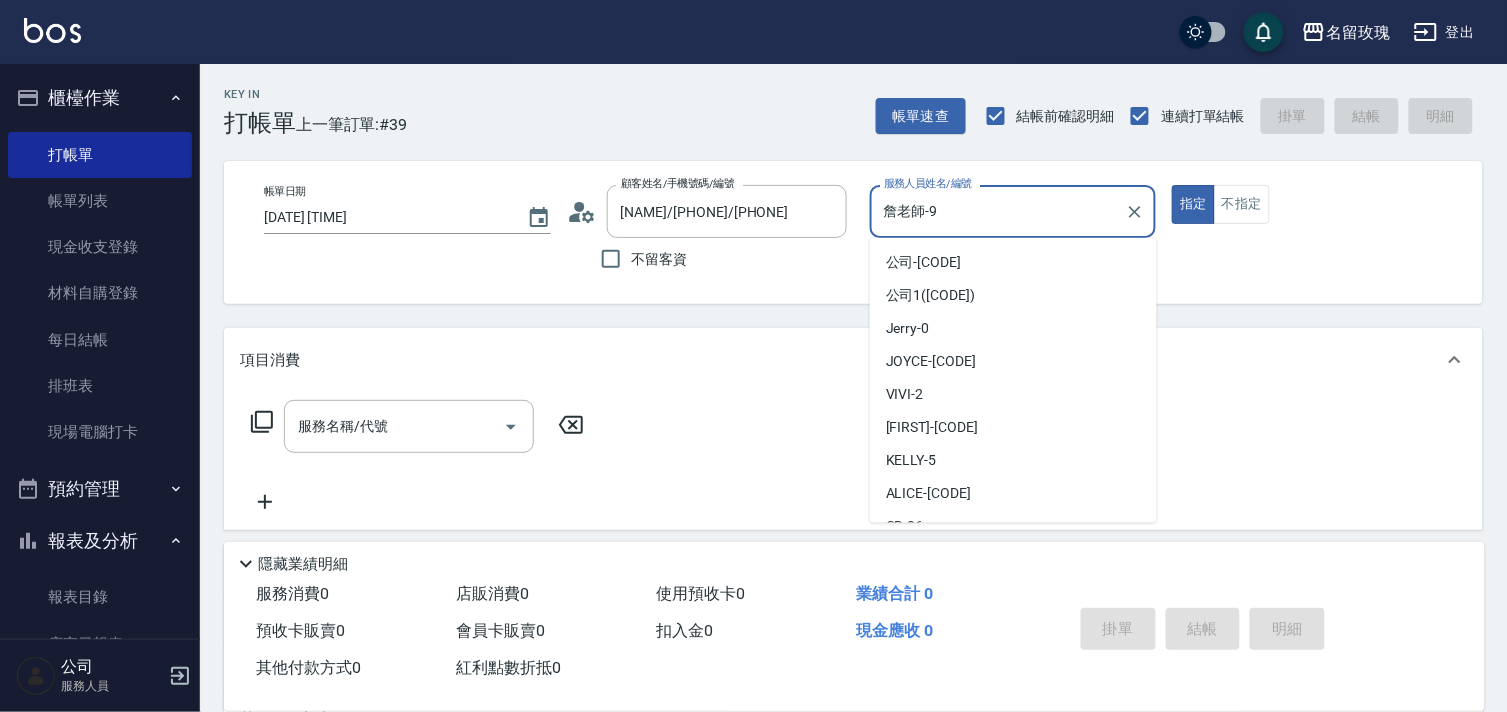 scroll, scrollTop: 118, scrollLeft: 0, axis: vertical 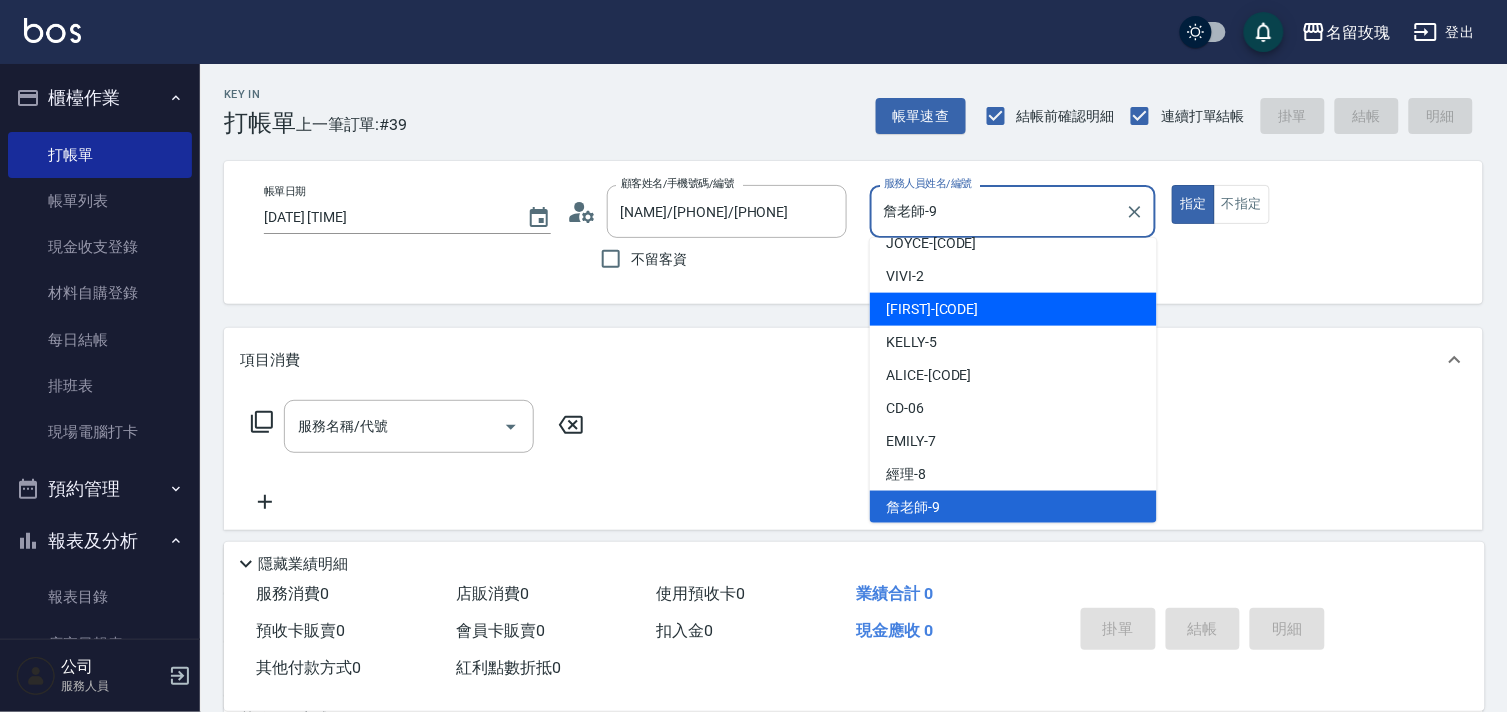 click on "[NAME] -3" at bounding box center (932, 309) 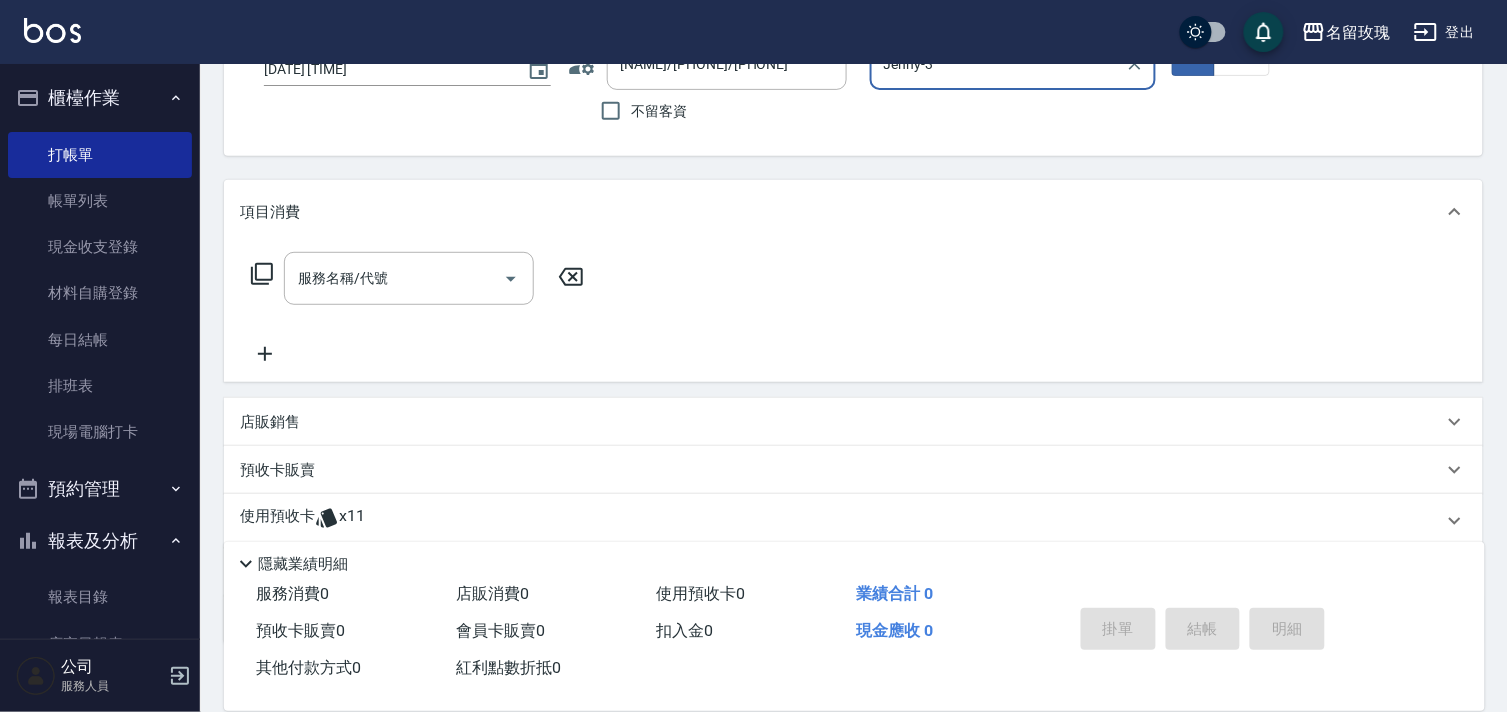 scroll, scrollTop: 268, scrollLeft: 0, axis: vertical 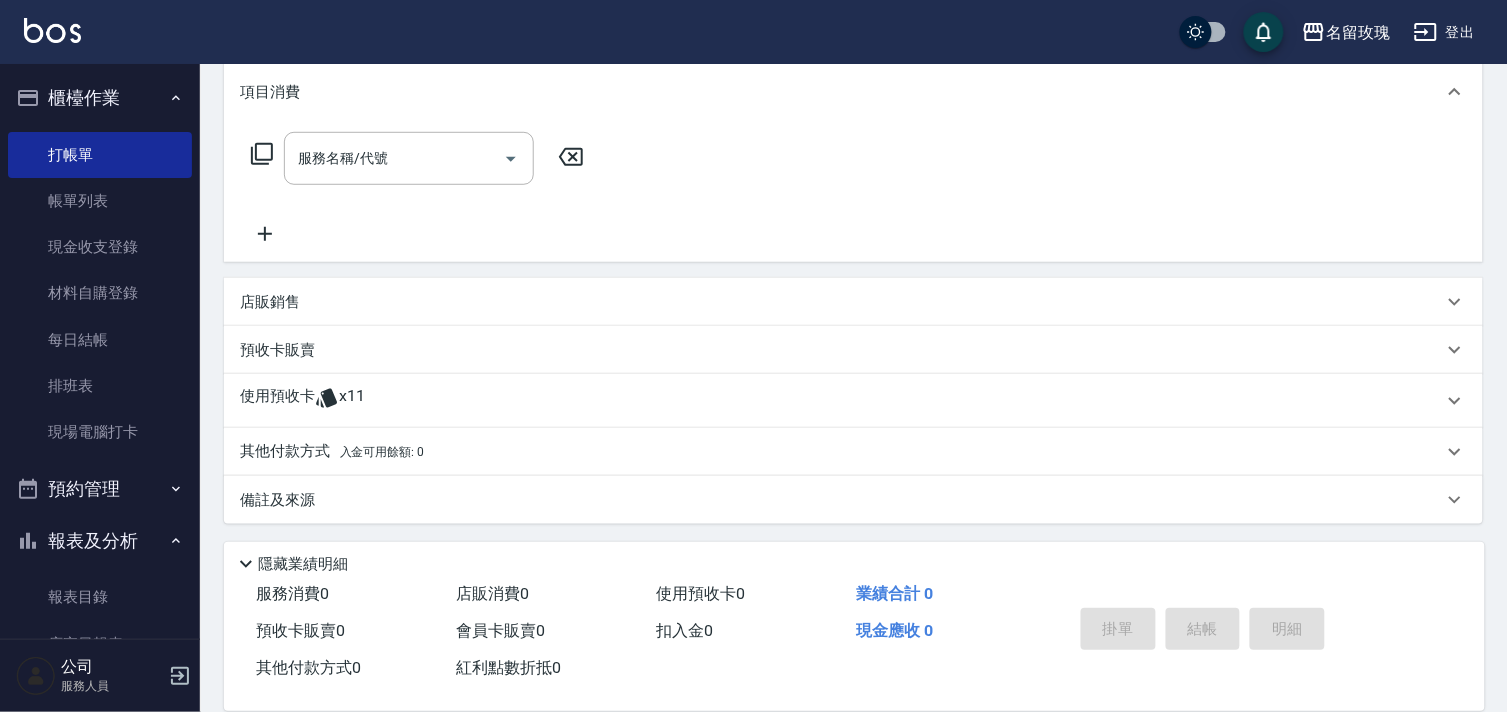 click 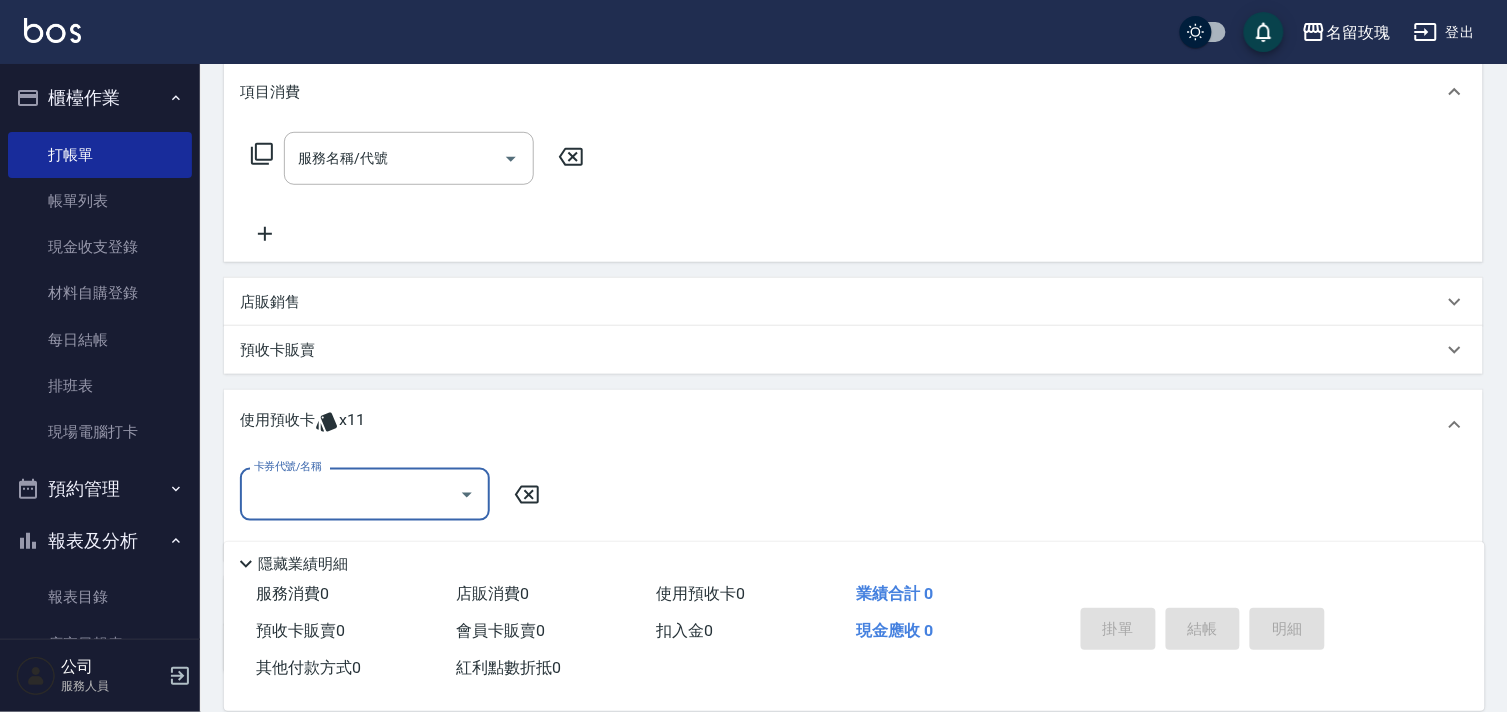 scroll, scrollTop: 0, scrollLeft: 0, axis: both 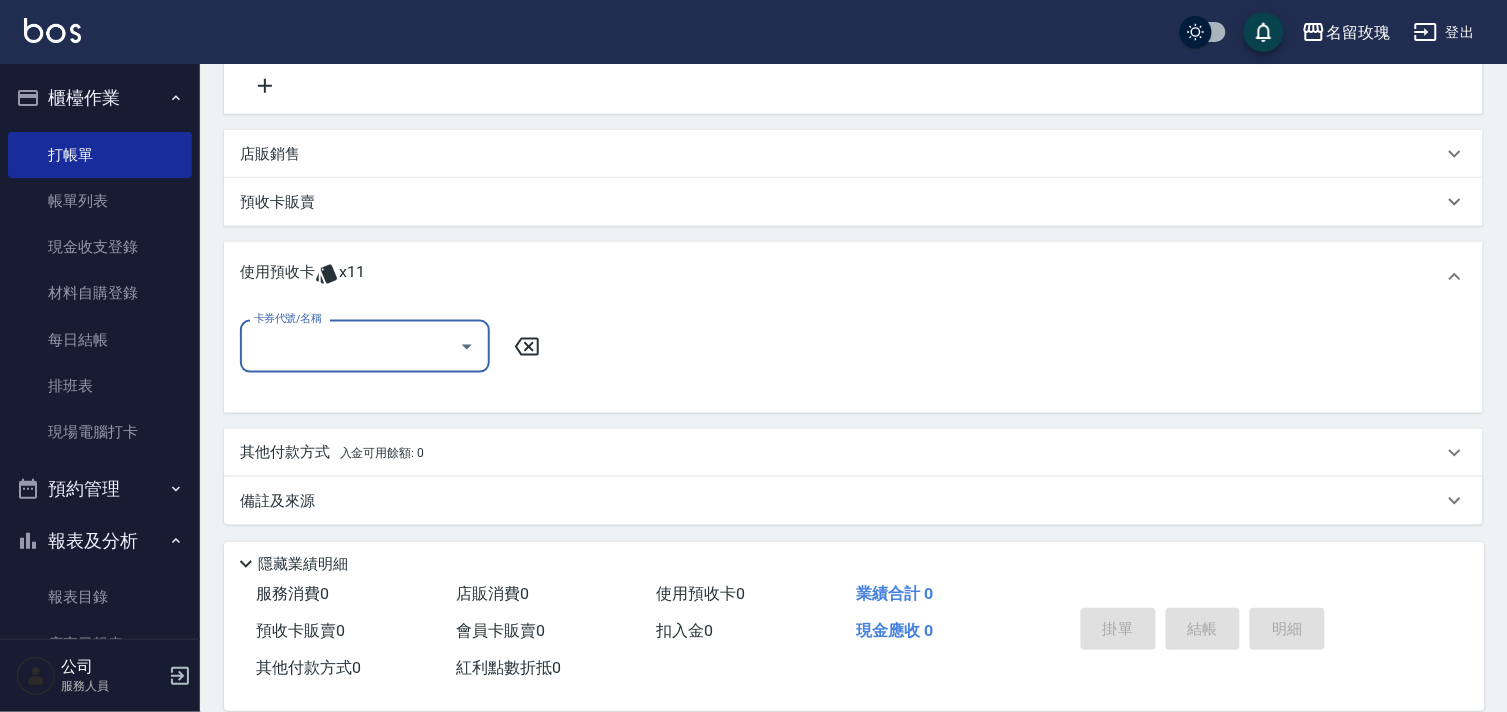 click on "卡券代號/名稱" at bounding box center (350, 346) 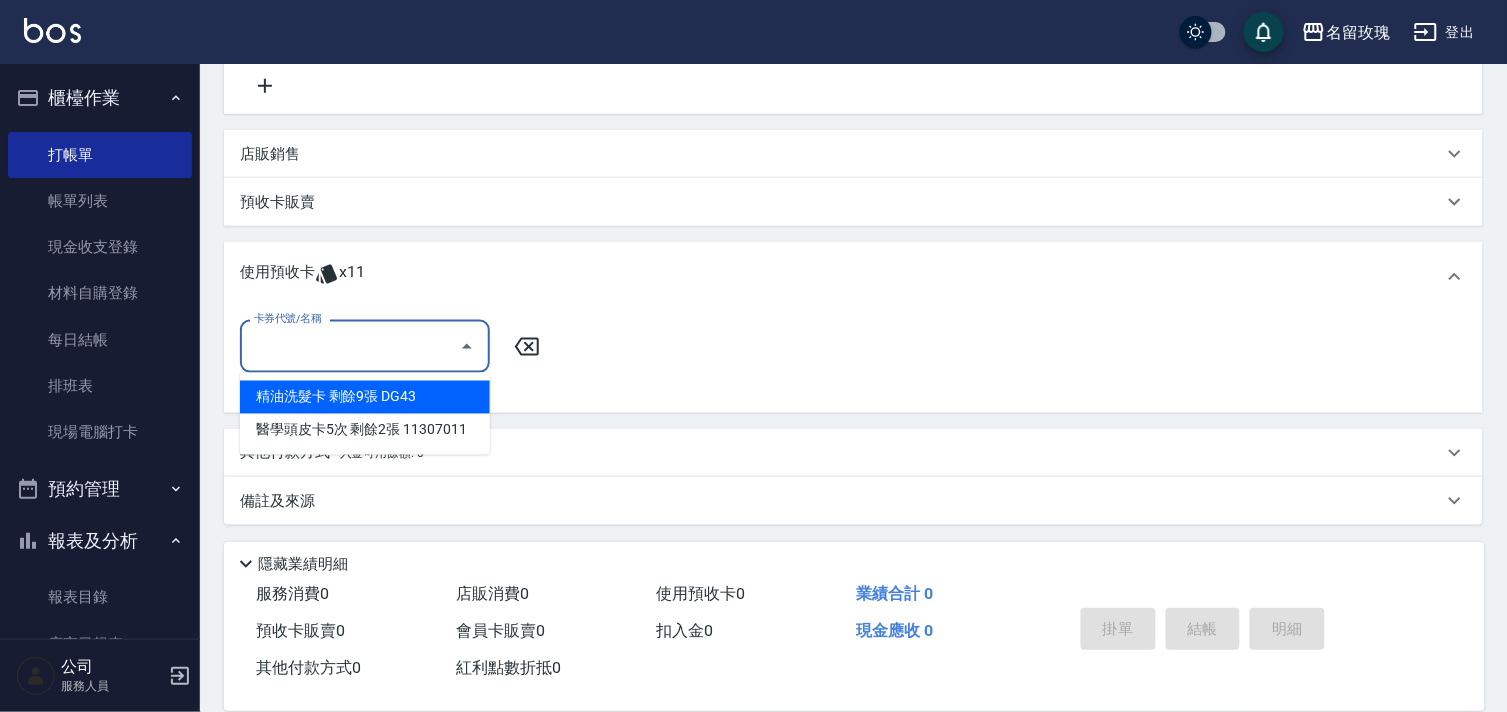 click on "精油洗髮卡 剩餘9張 DG43" at bounding box center [365, 397] 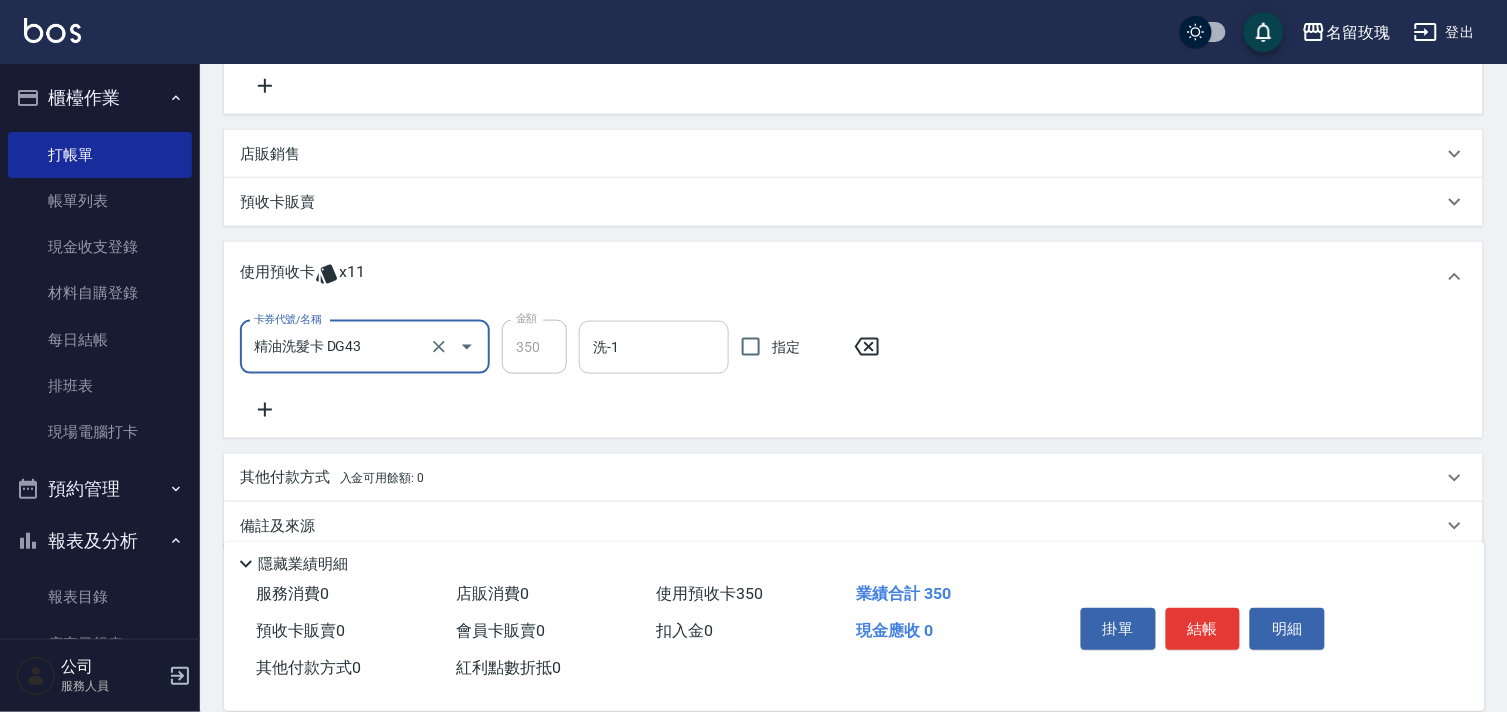 click on "洗-1" at bounding box center [654, 347] 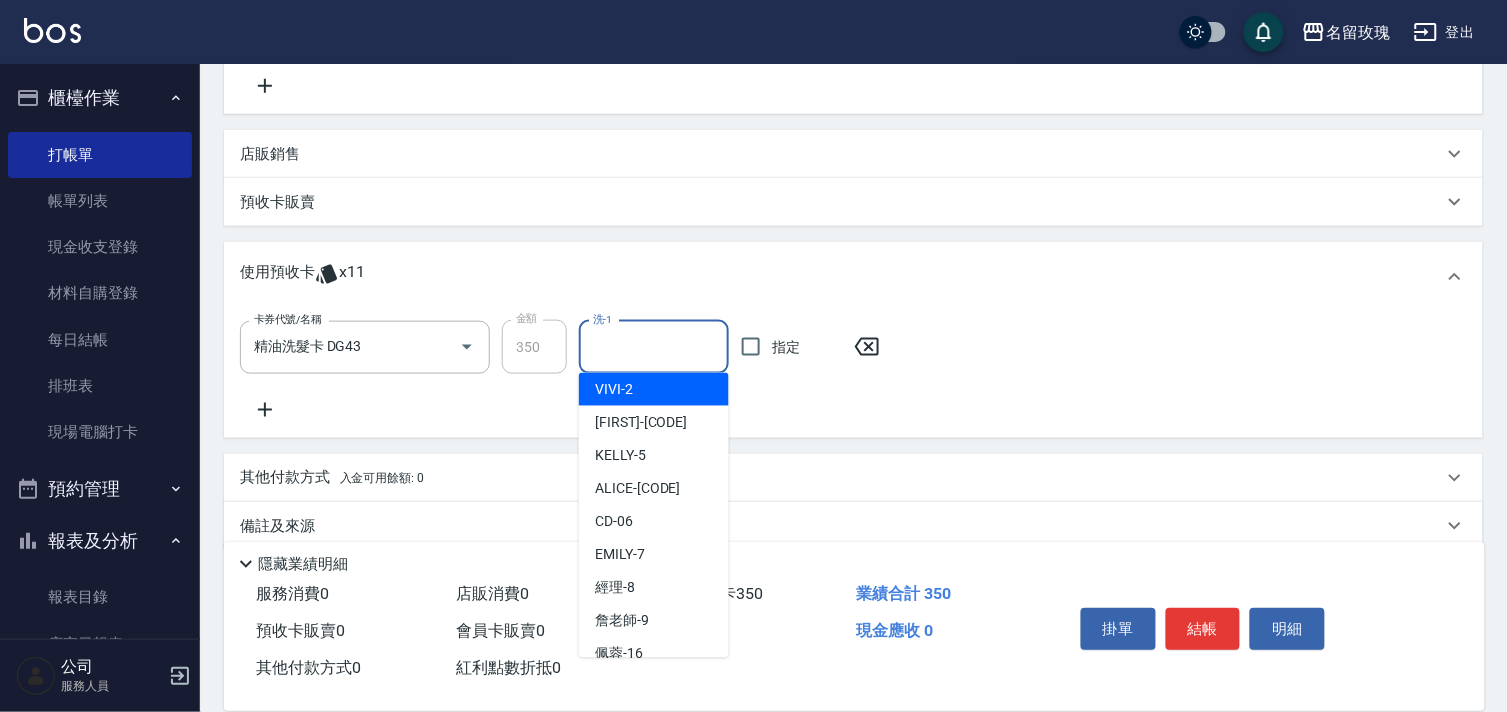 scroll, scrollTop: 333, scrollLeft: 0, axis: vertical 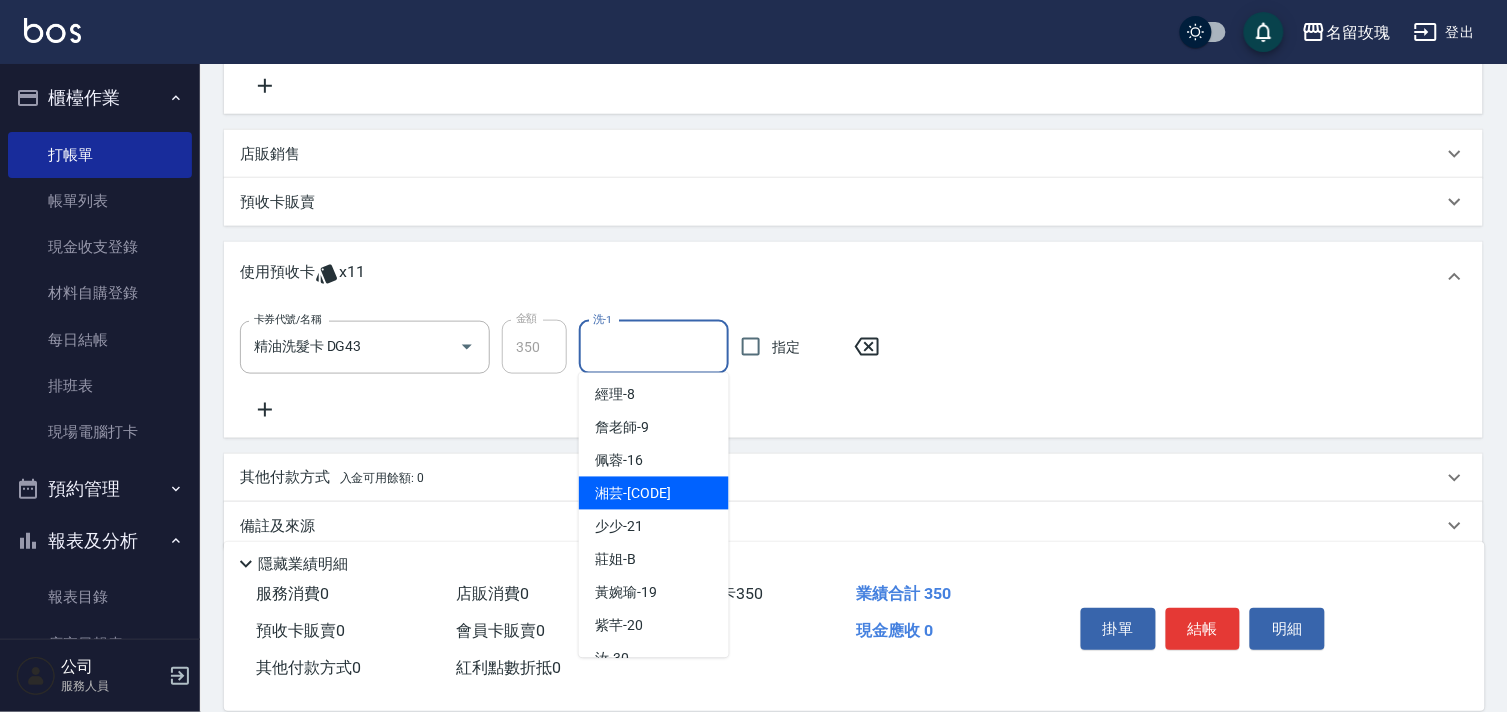click on "湘芸 -17" at bounding box center (654, 493) 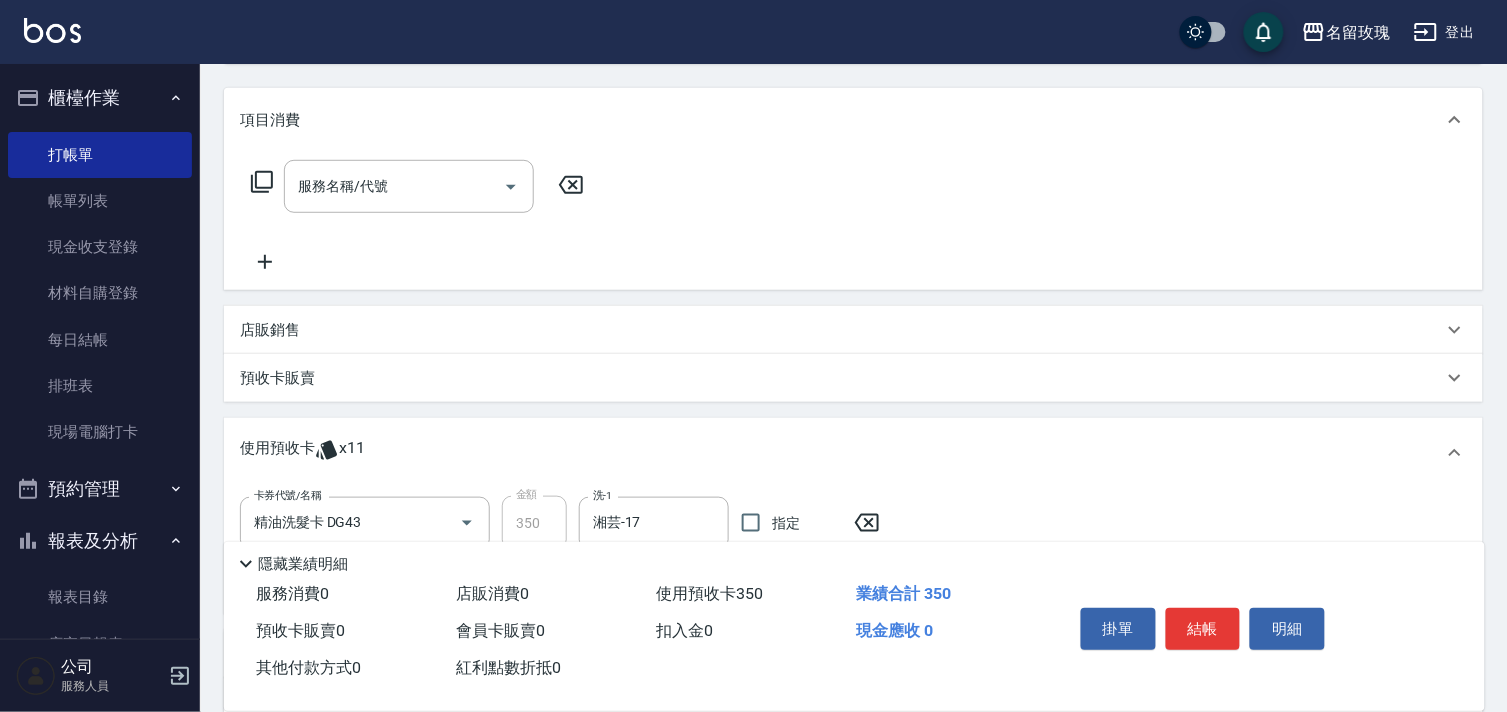 scroll, scrollTop: 83, scrollLeft: 0, axis: vertical 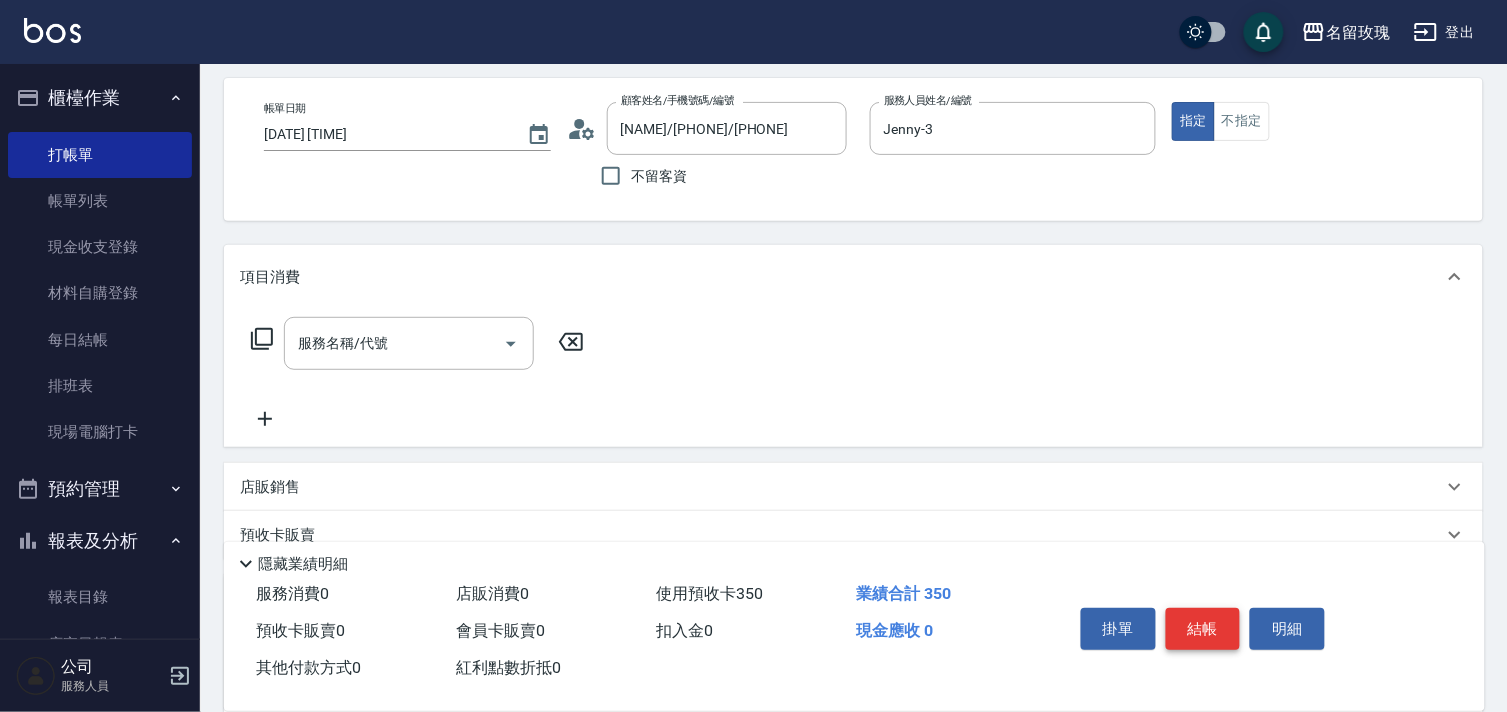 click on "結帳" at bounding box center [1203, 629] 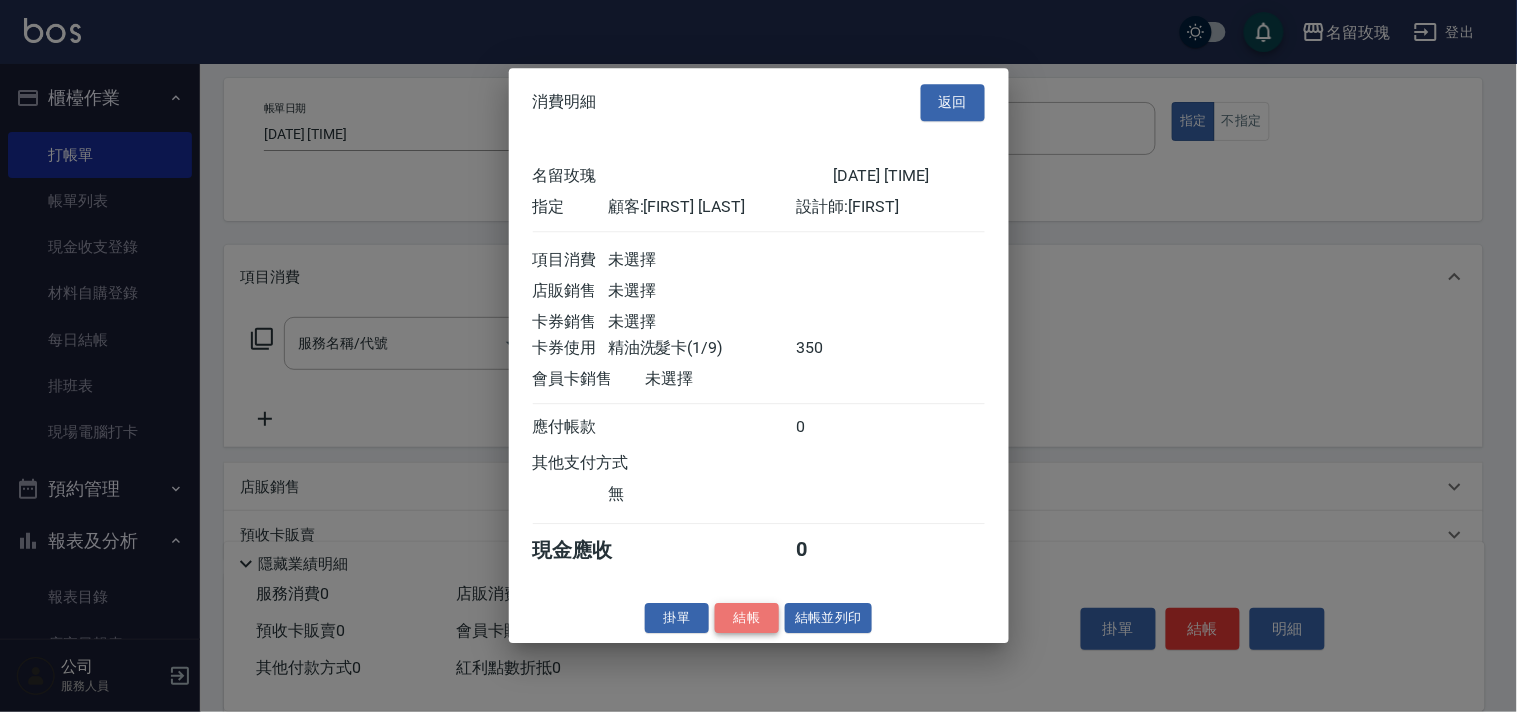 click on "結帳" at bounding box center (747, 618) 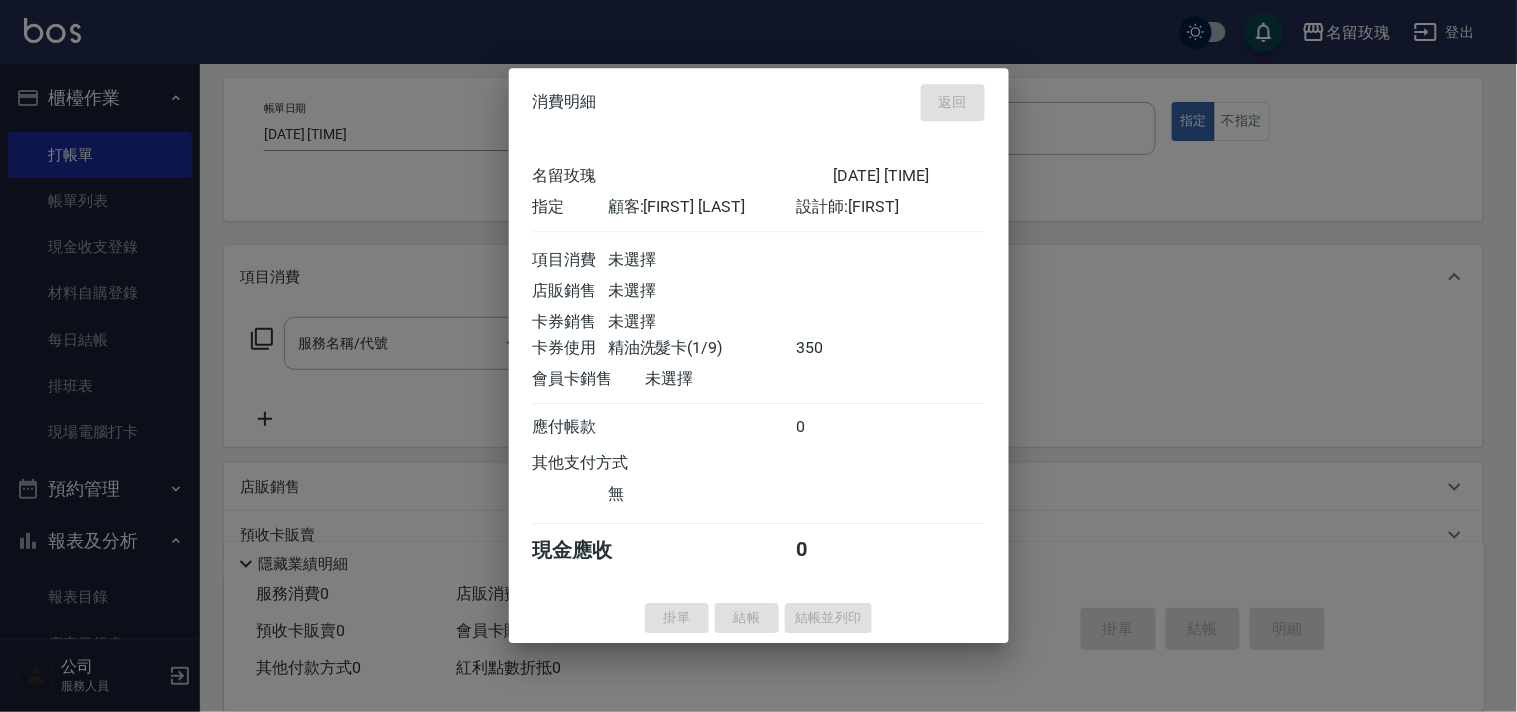 type on "2025/08/08 19:30" 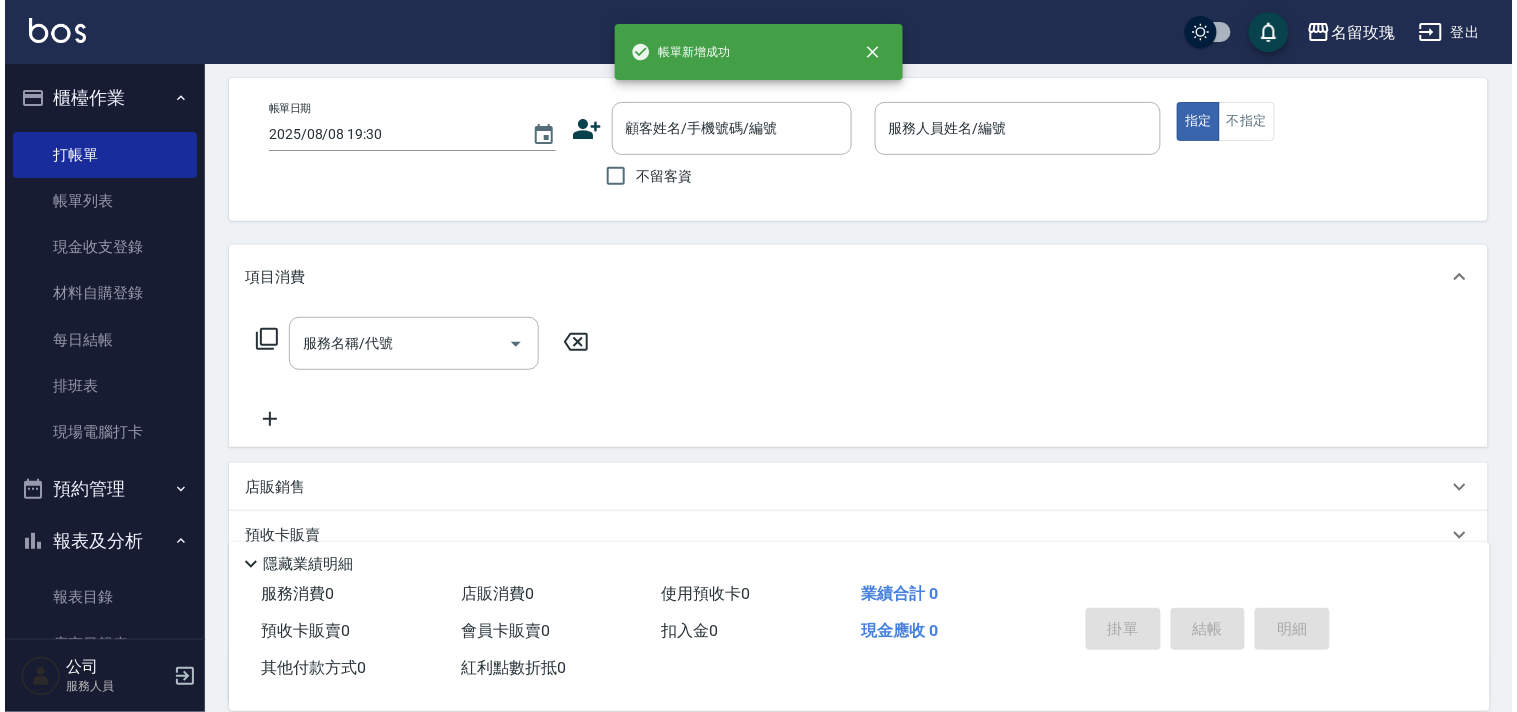 scroll, scrollTop: 0, scrollLeft: 0, axis: both 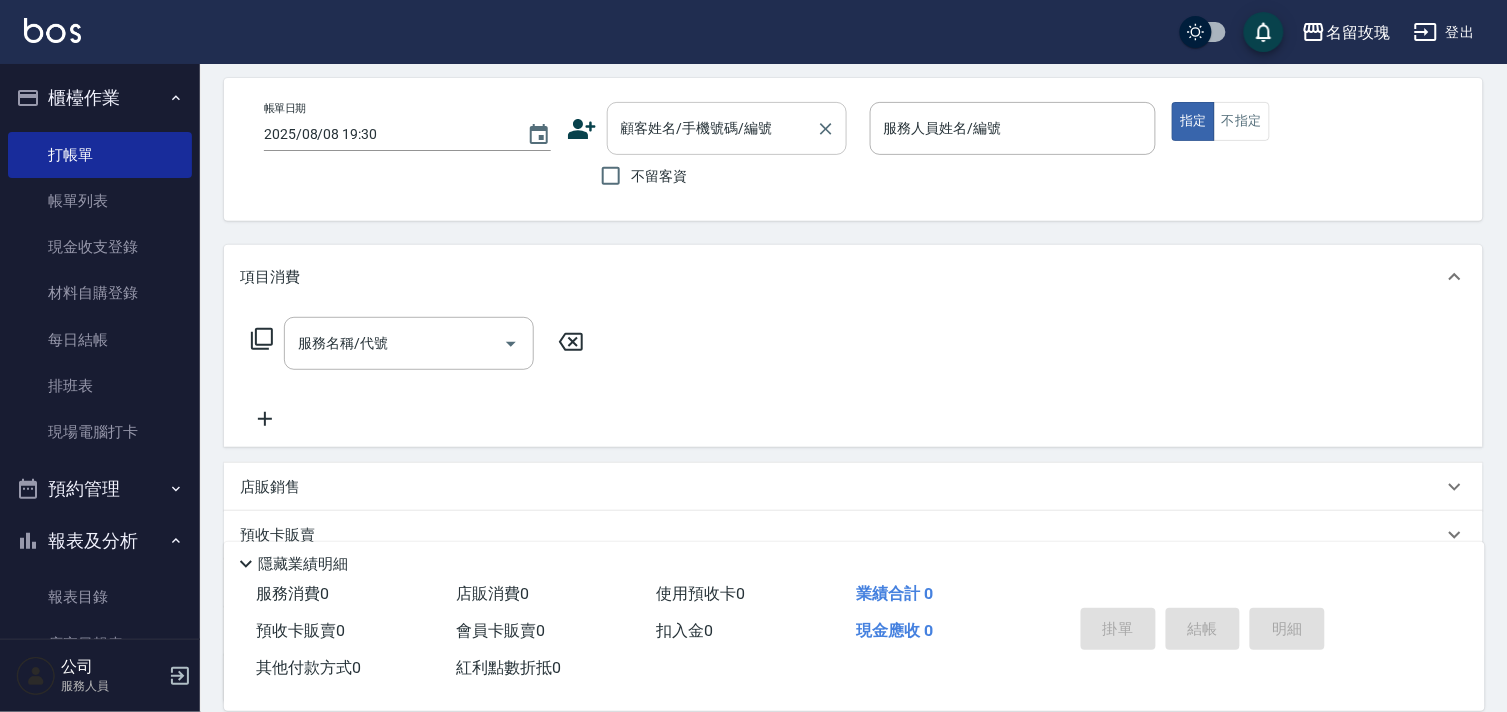 click on "顧客姓名/手機號碼/編號" at bounding box center [712, 128] 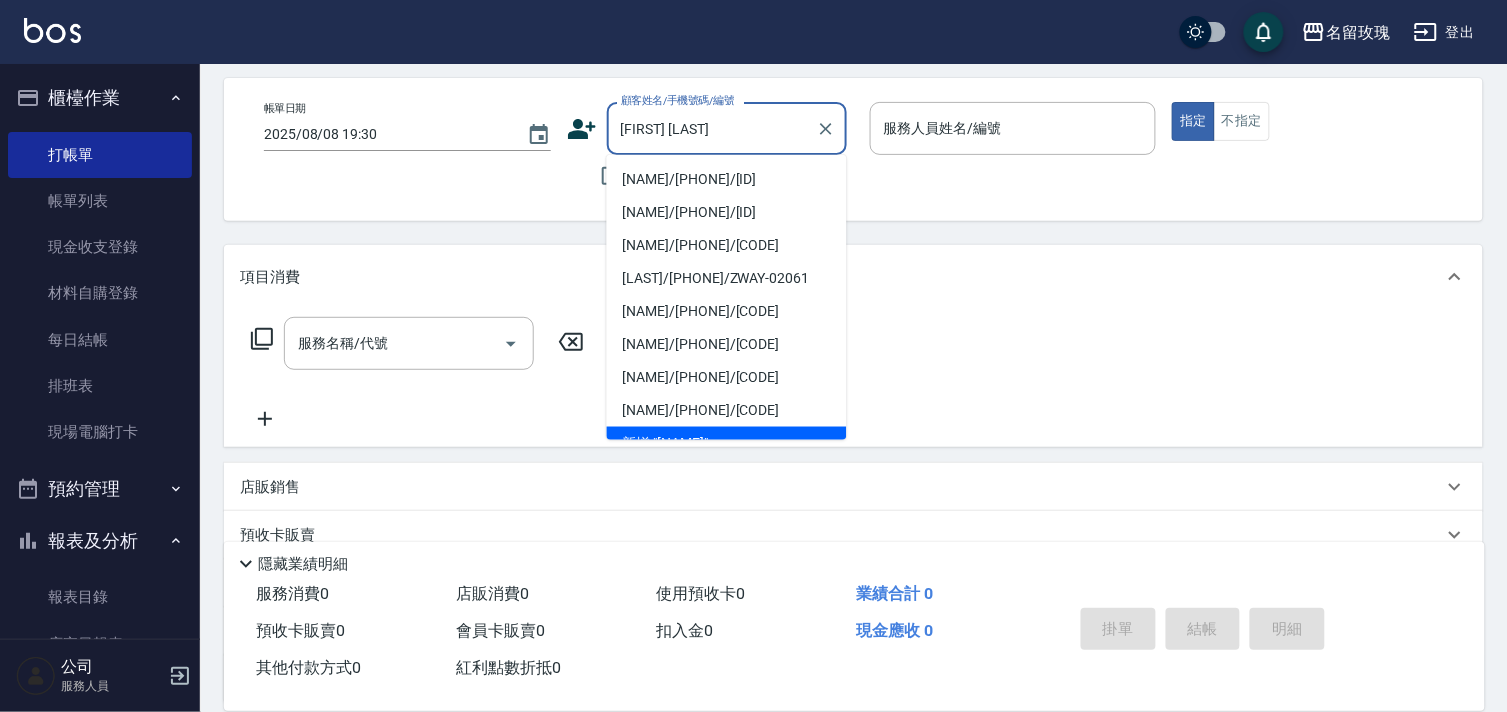 click on "[NAME]/[PHONE]/[ID]" at bounding box center [727, 179] 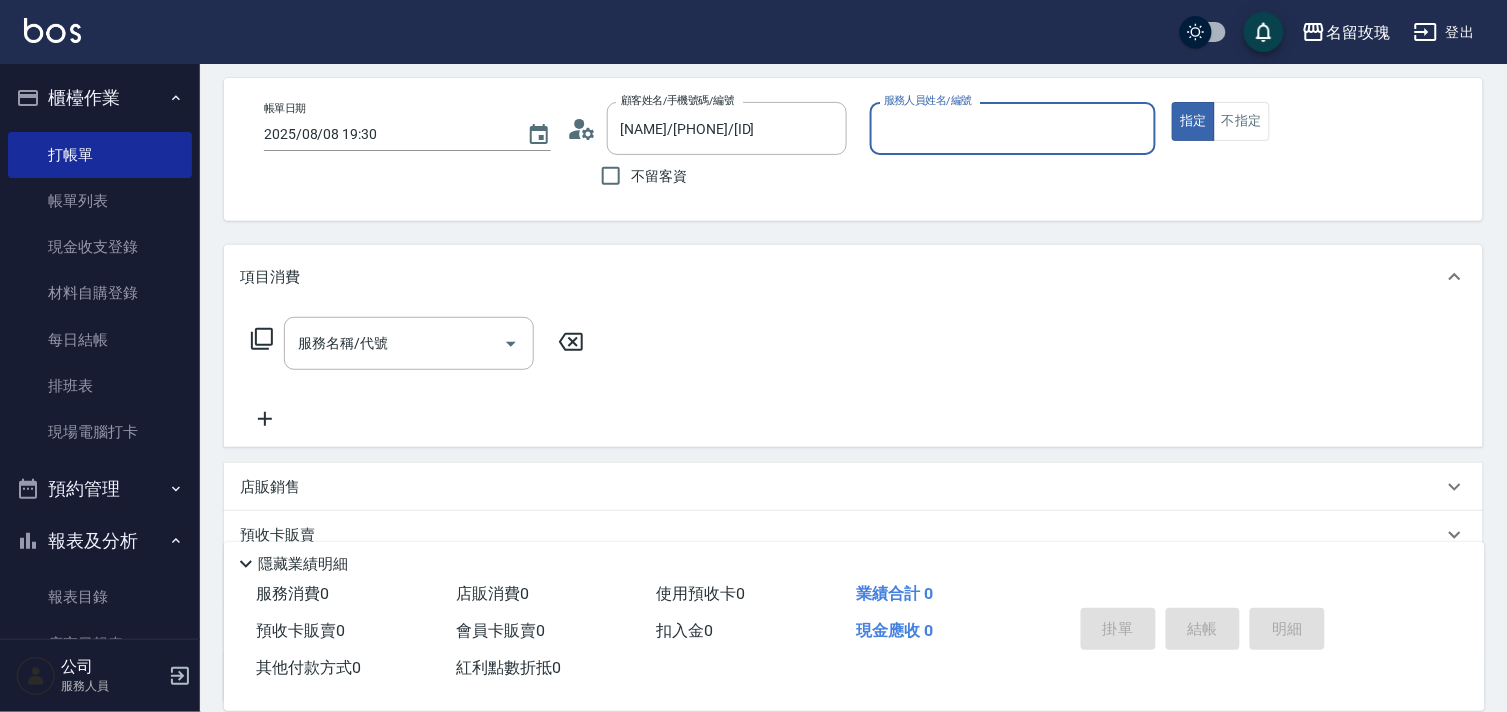 type on "JOYCE-1" 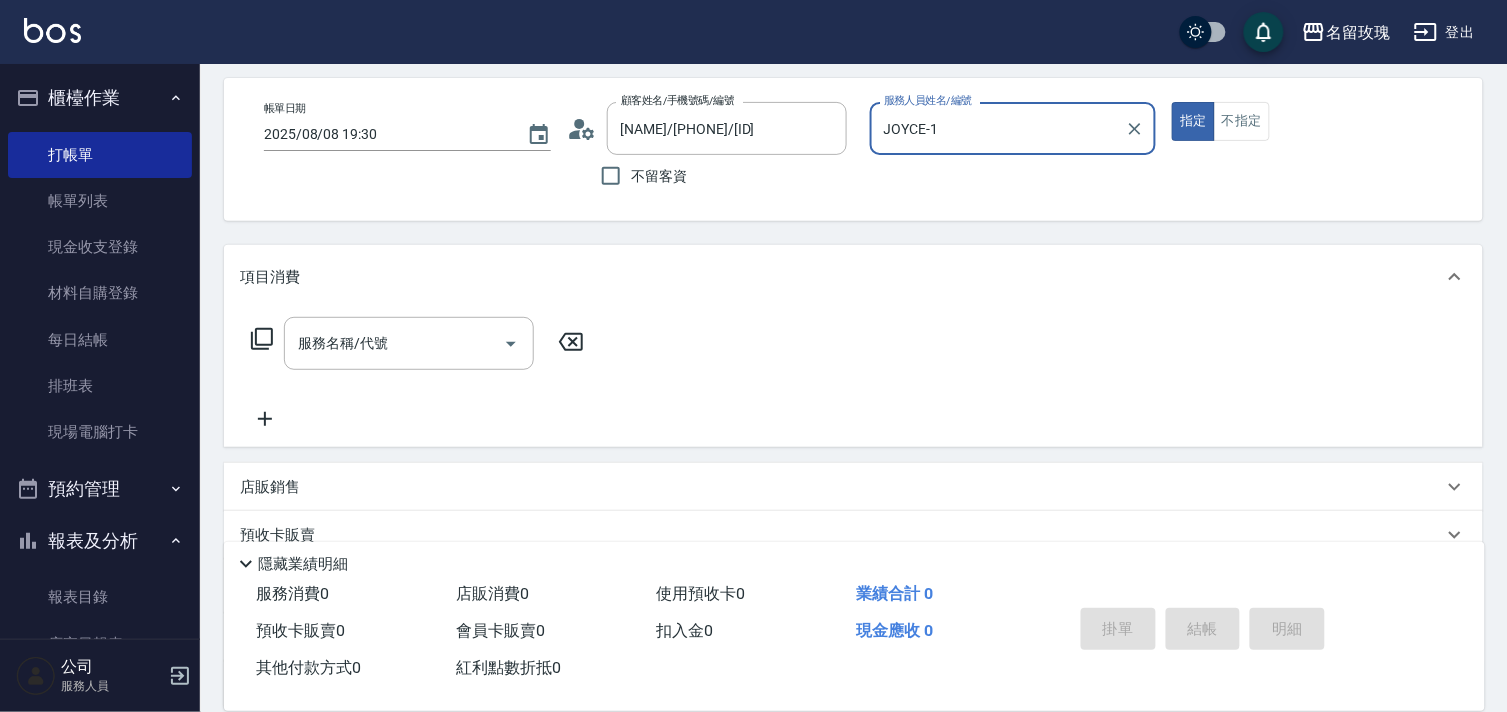 click 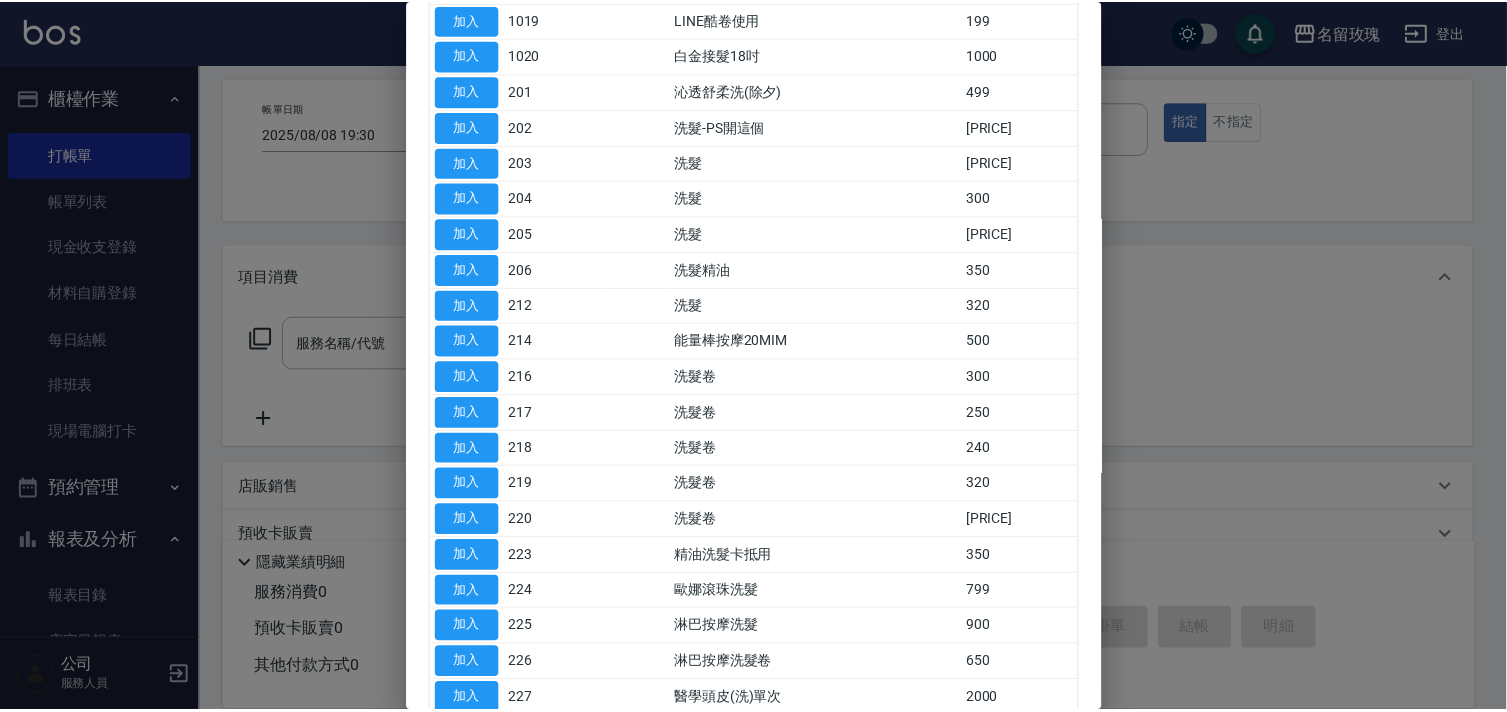 scroll, scrollTop: 444, scrollLeft: 0, axis: vertical 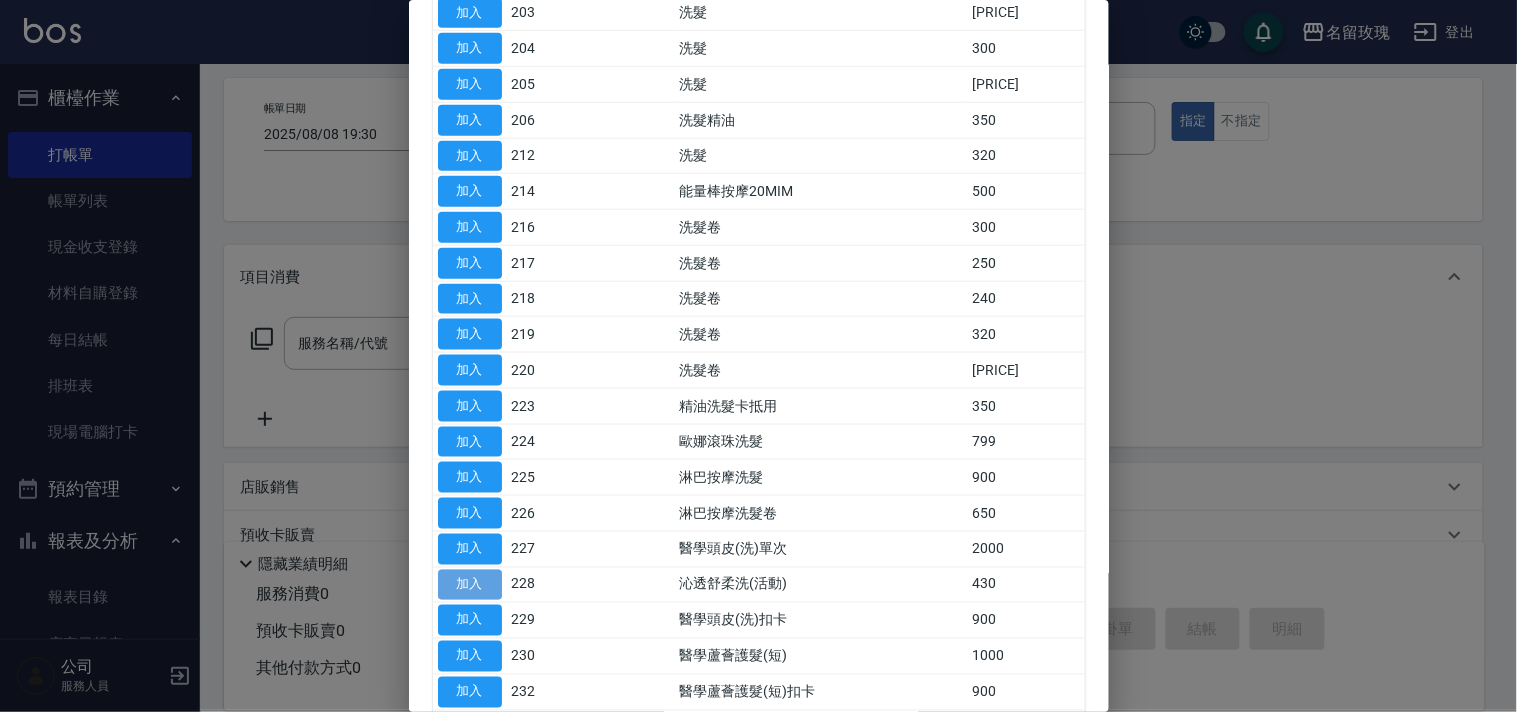 click on "加入" at bounding box center (470, 585) 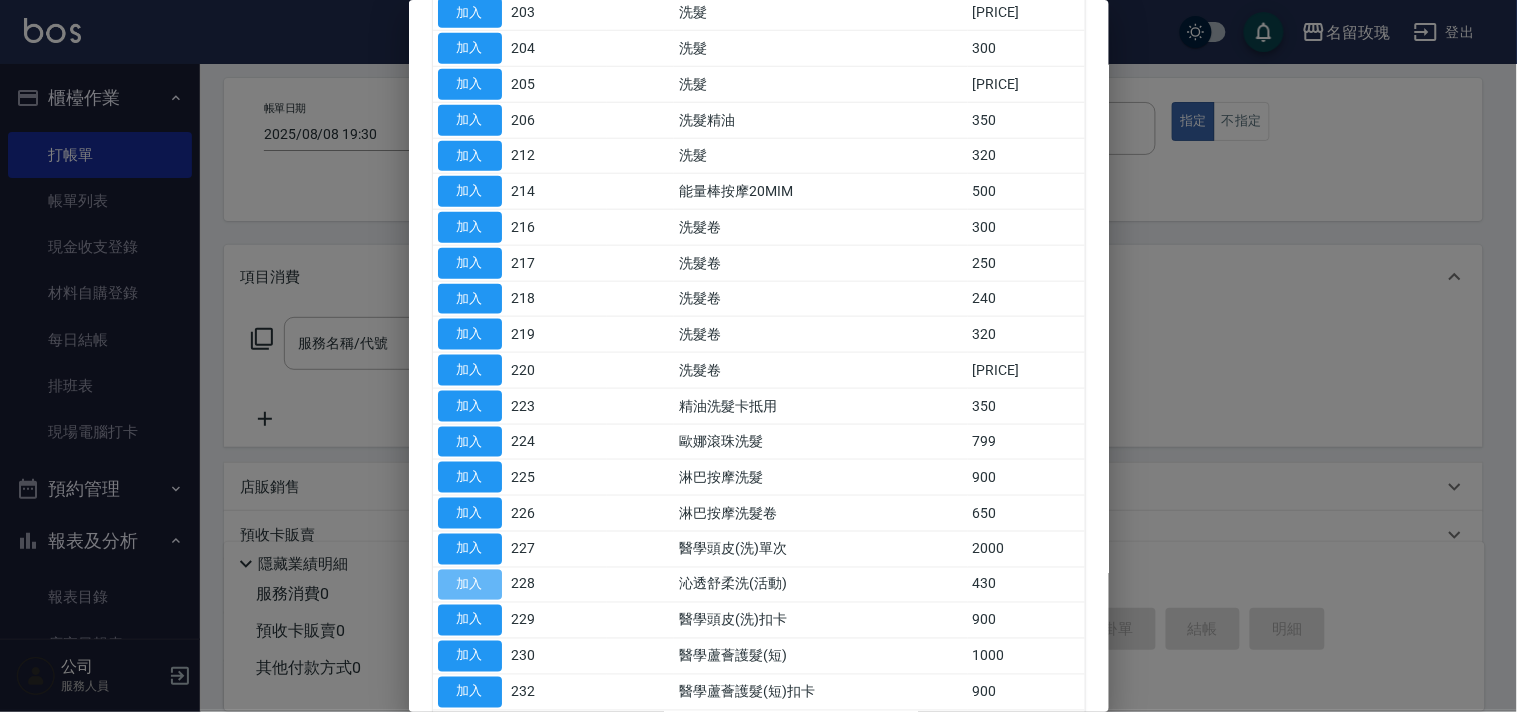 type on "沁透舒柔洗(活動)(228)" 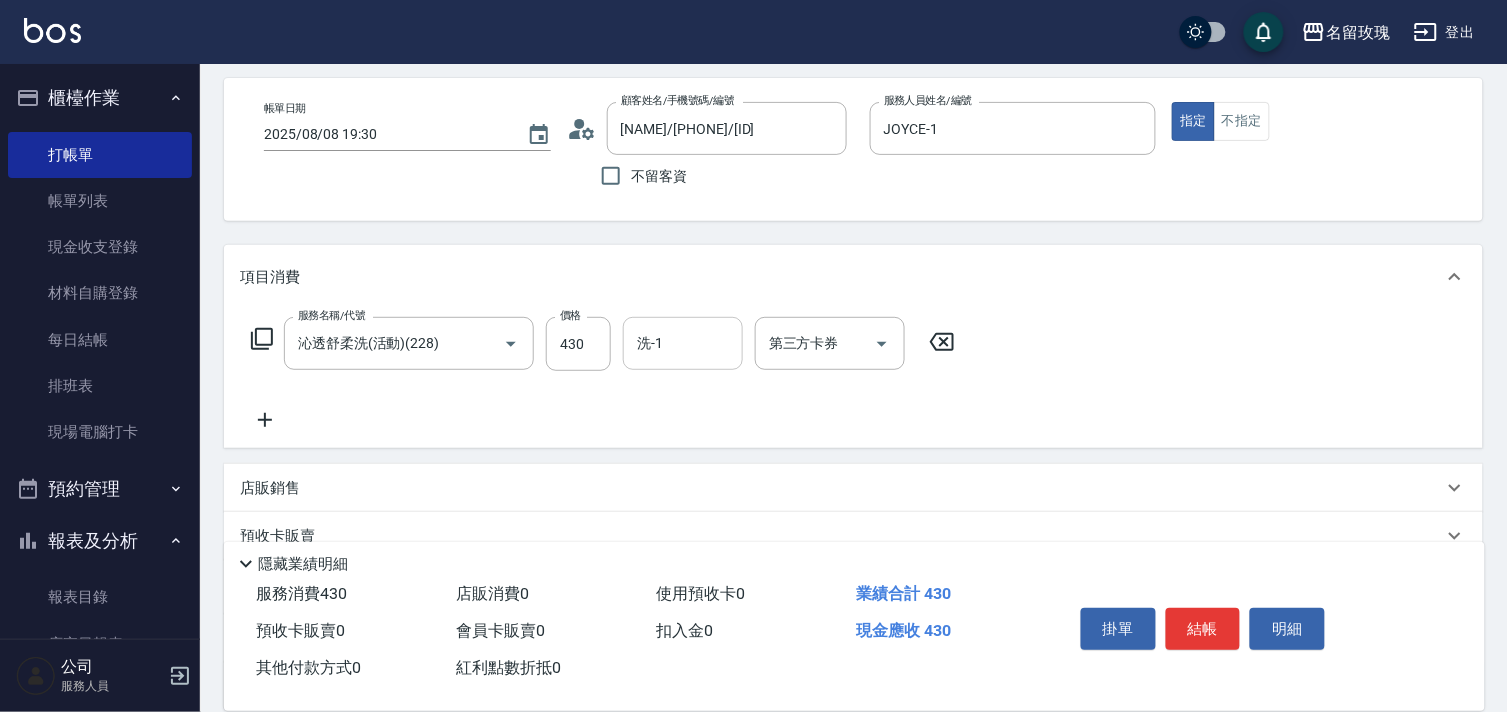 click on "洗-1" at bounding box center (683, 343) 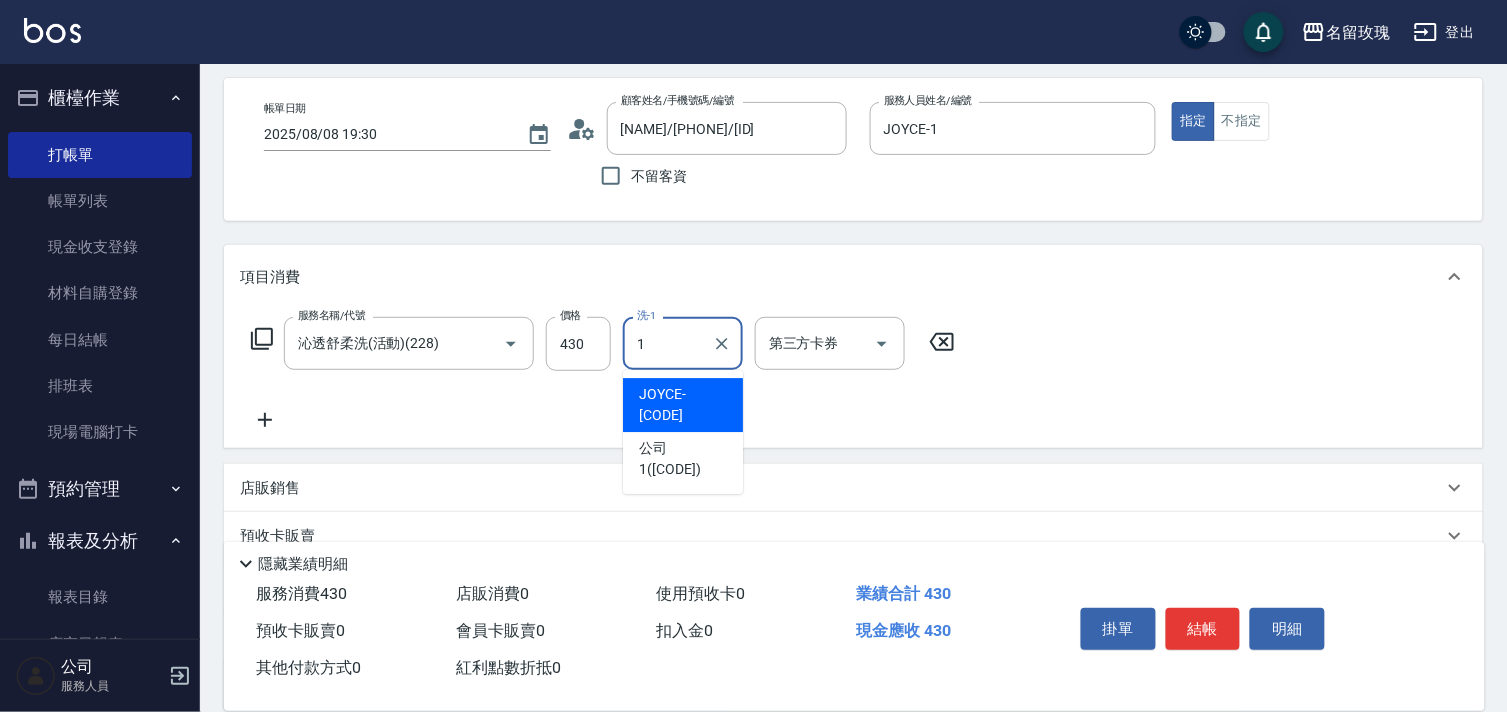 type on "JOYCE-1" 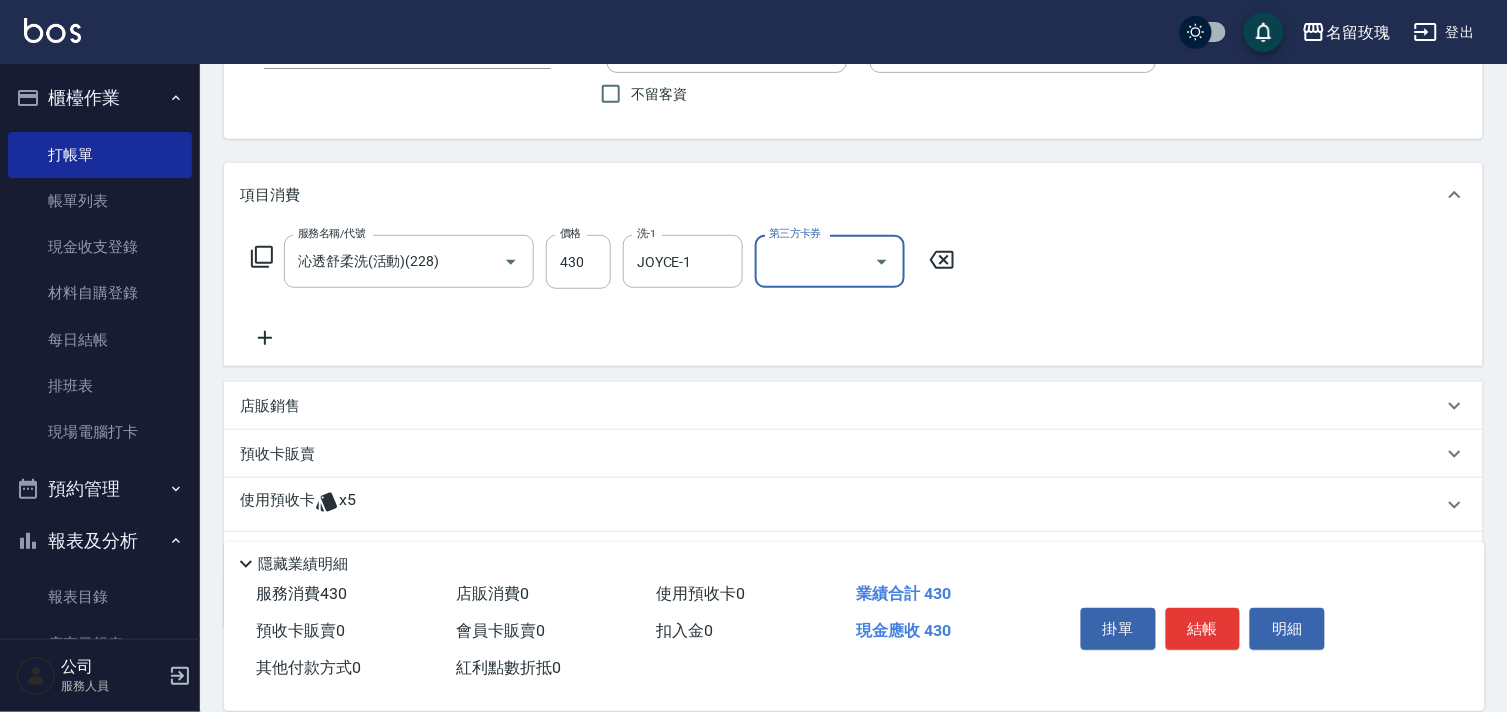 scroll, scrollTop: 270, scrollLeft: 0, axis: vertical 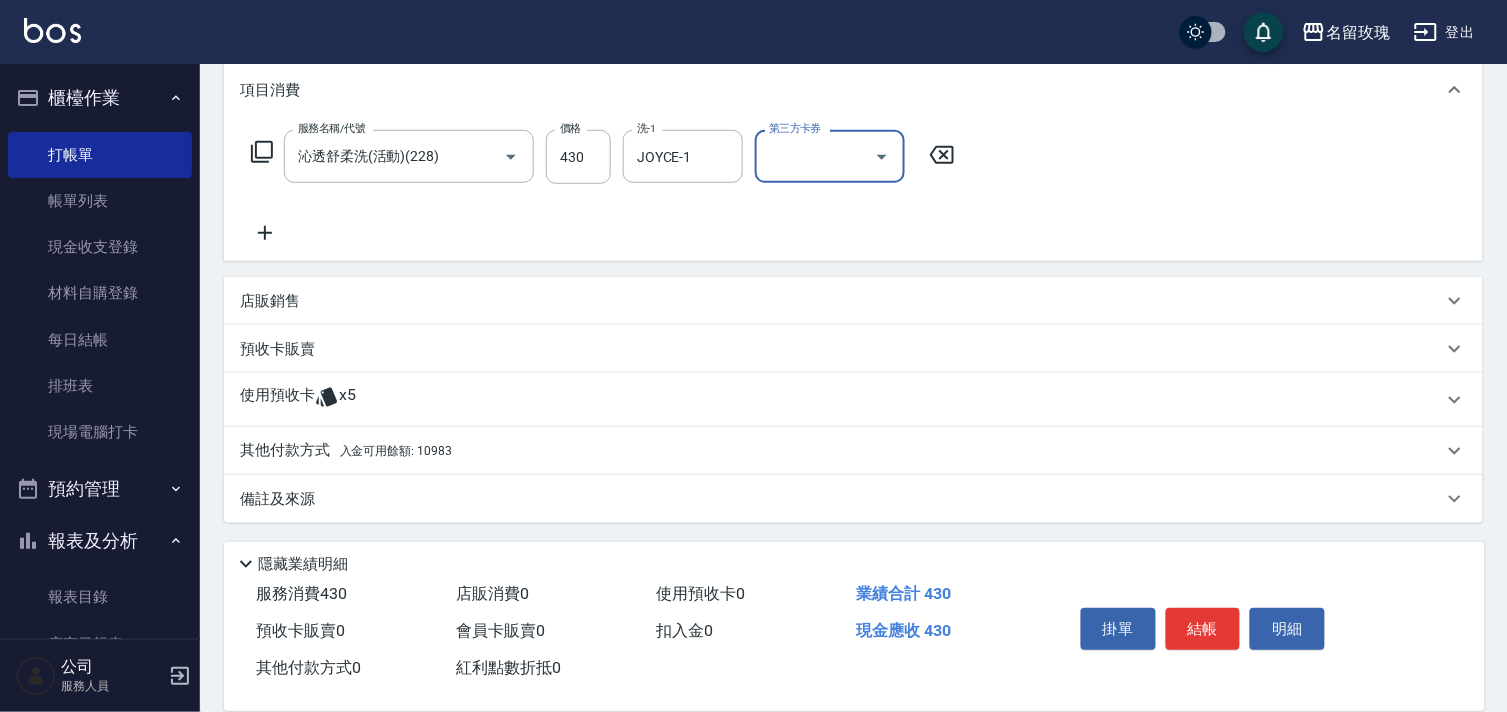 click on "x5" at bounding box center [347, 400] 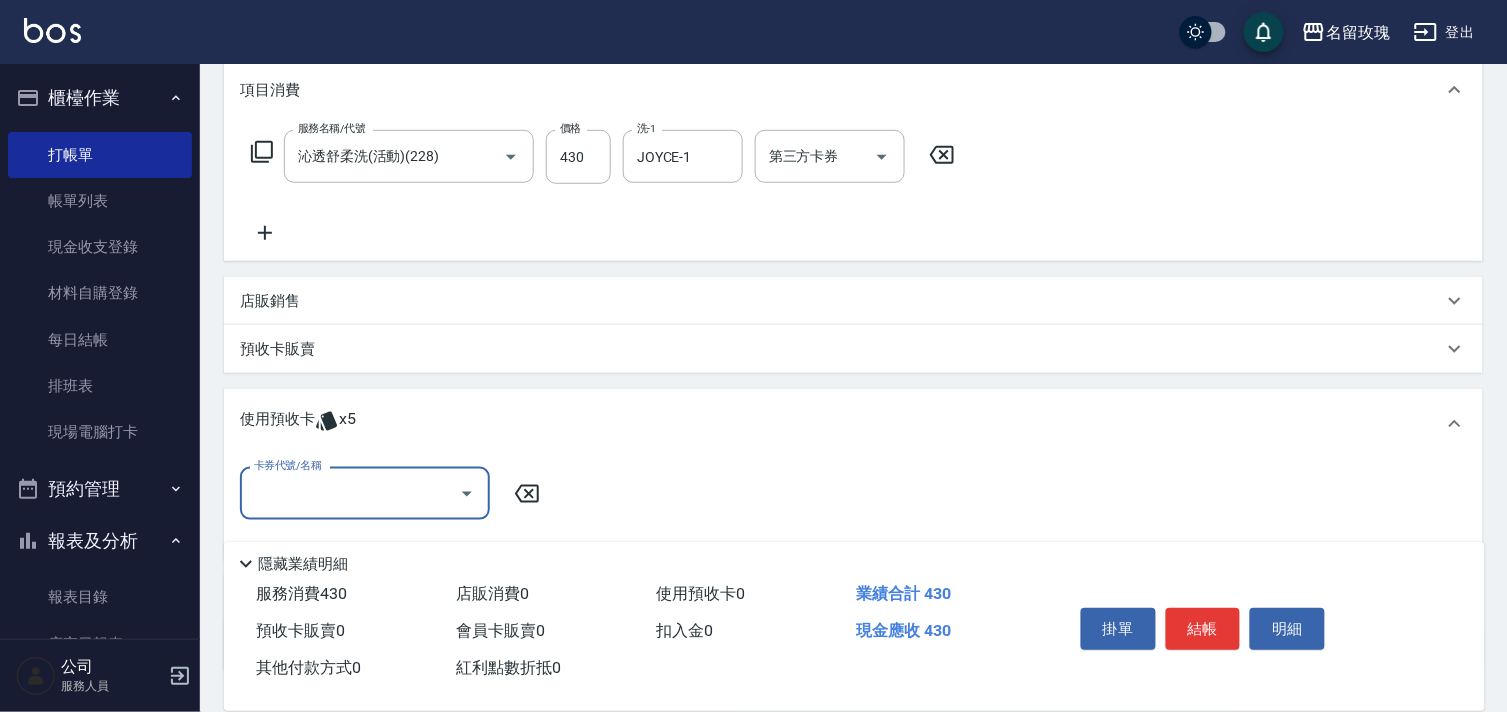 scroll, scrollTop: 0, scrollLeft: 0, axis: both 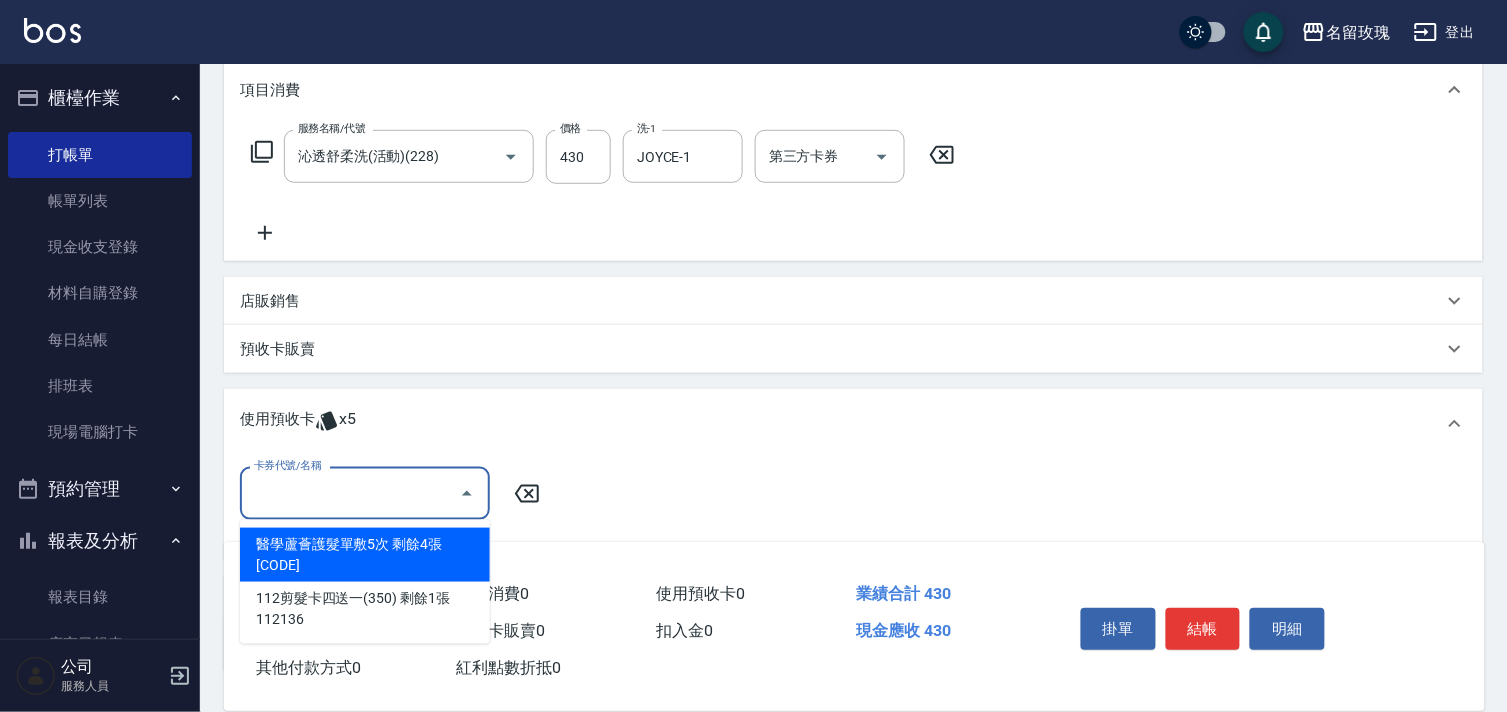 click on "卡券代號/名稱" at bounding box center [350, 493] 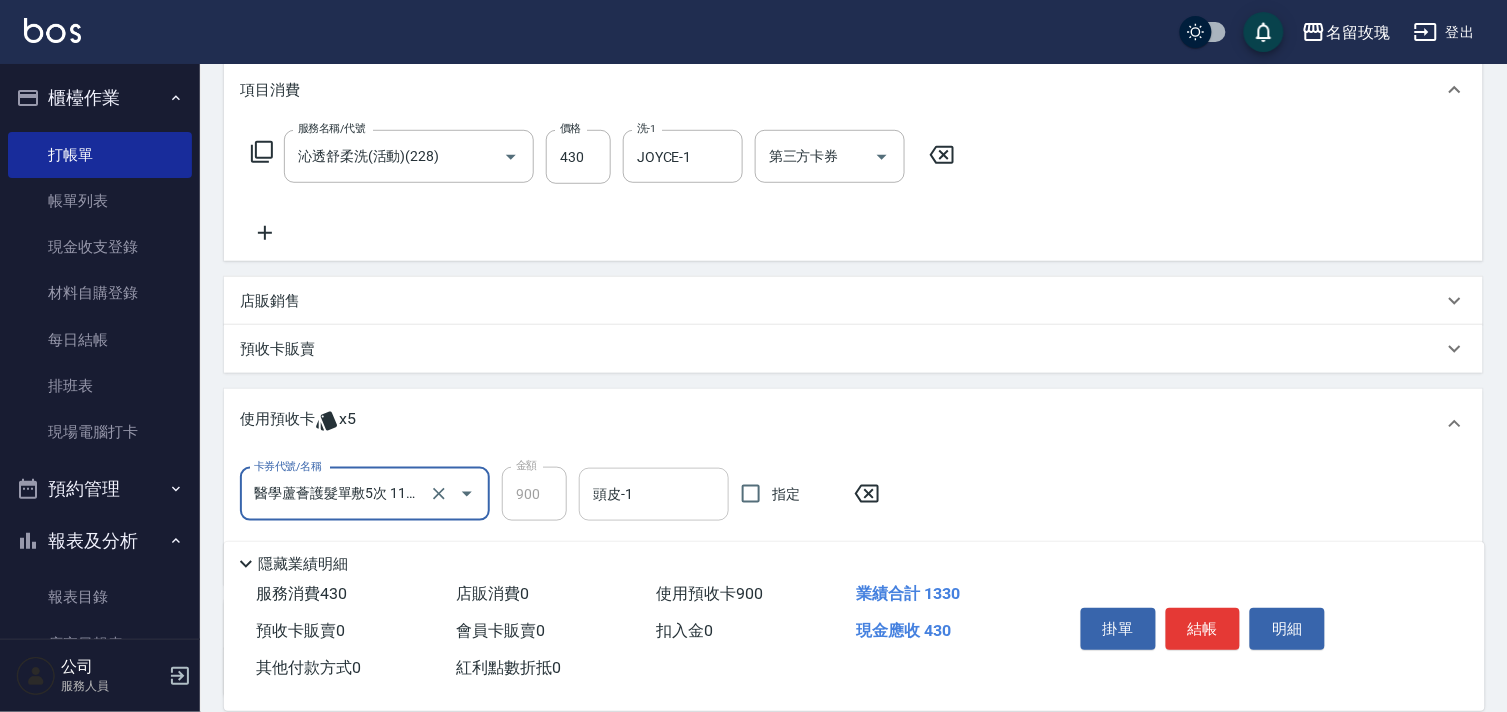 click on "頭皮-1" at bounding box center [654, 494] 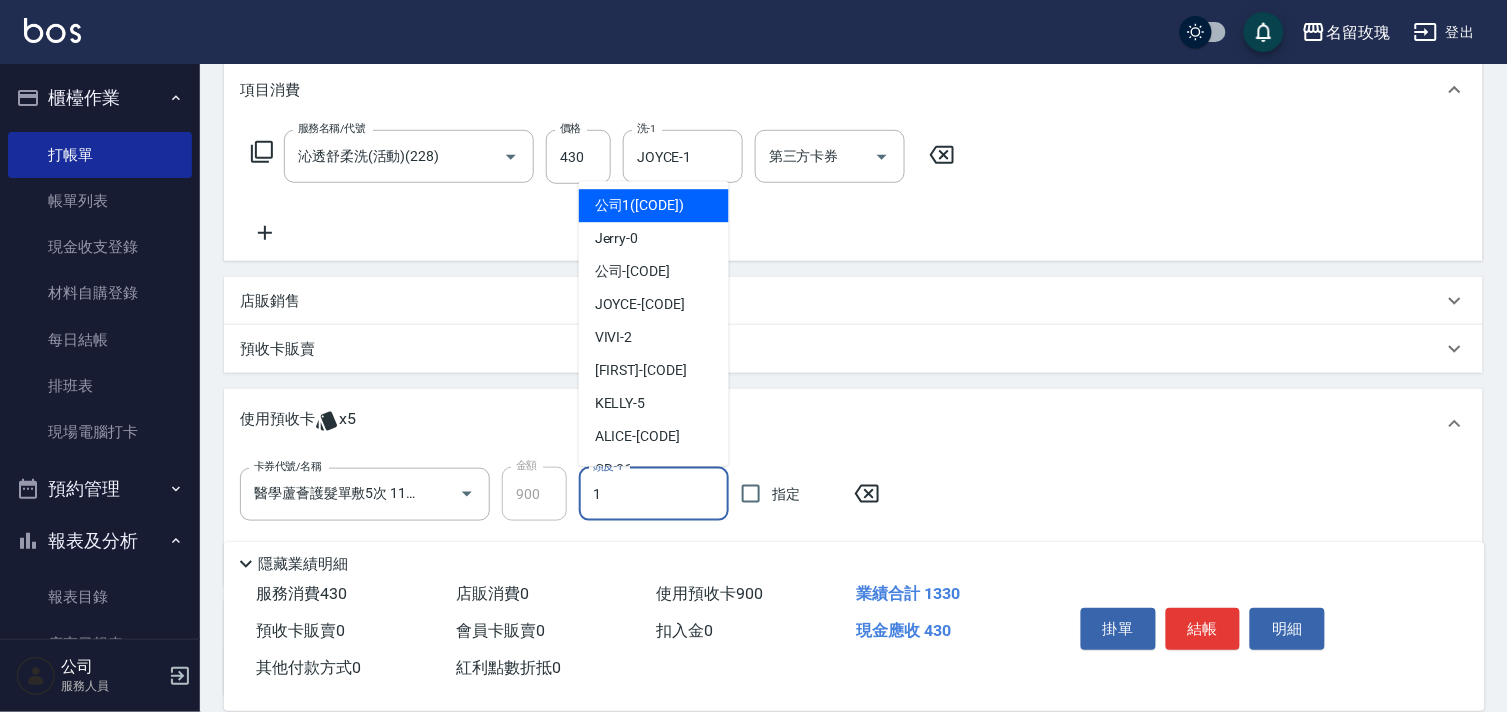 type on "JOYCE-1" 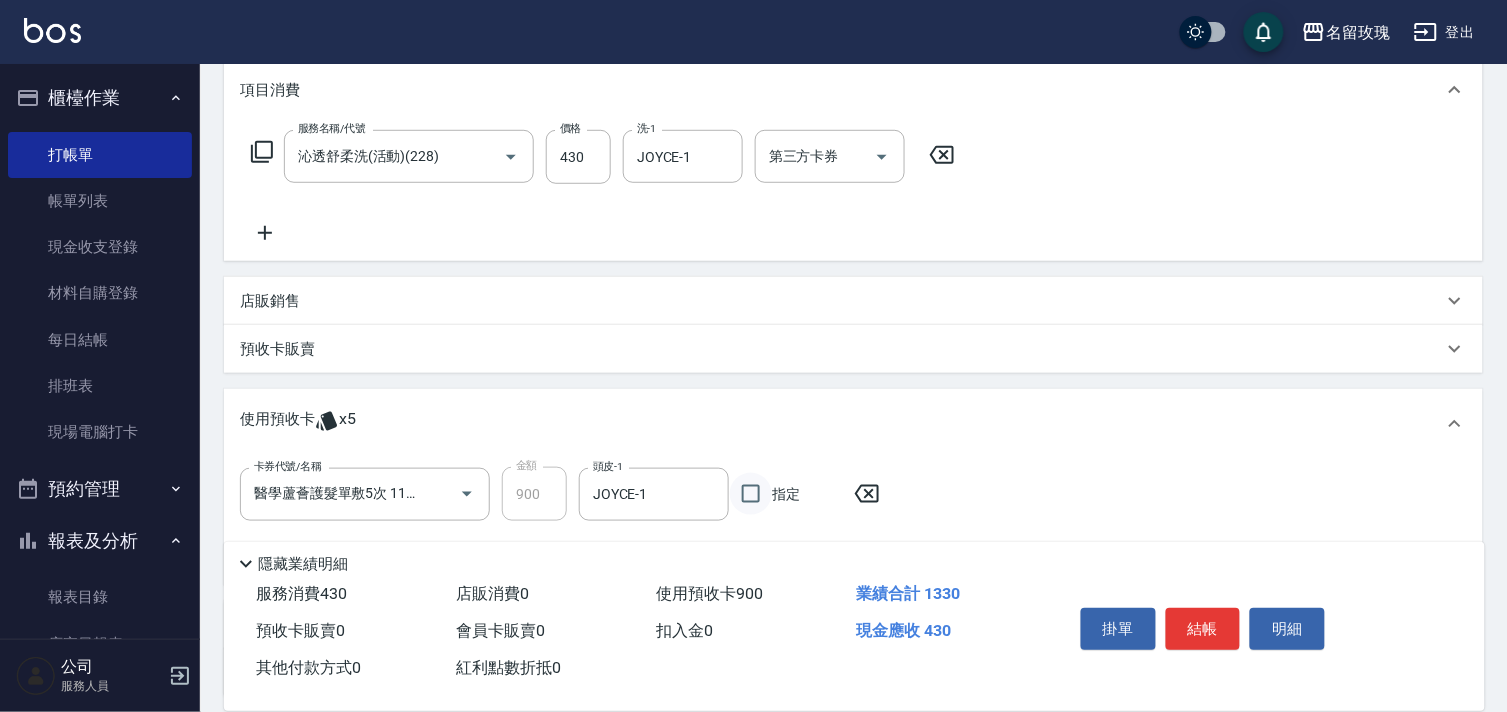 click on "指定" at bounding box center (751, 494) 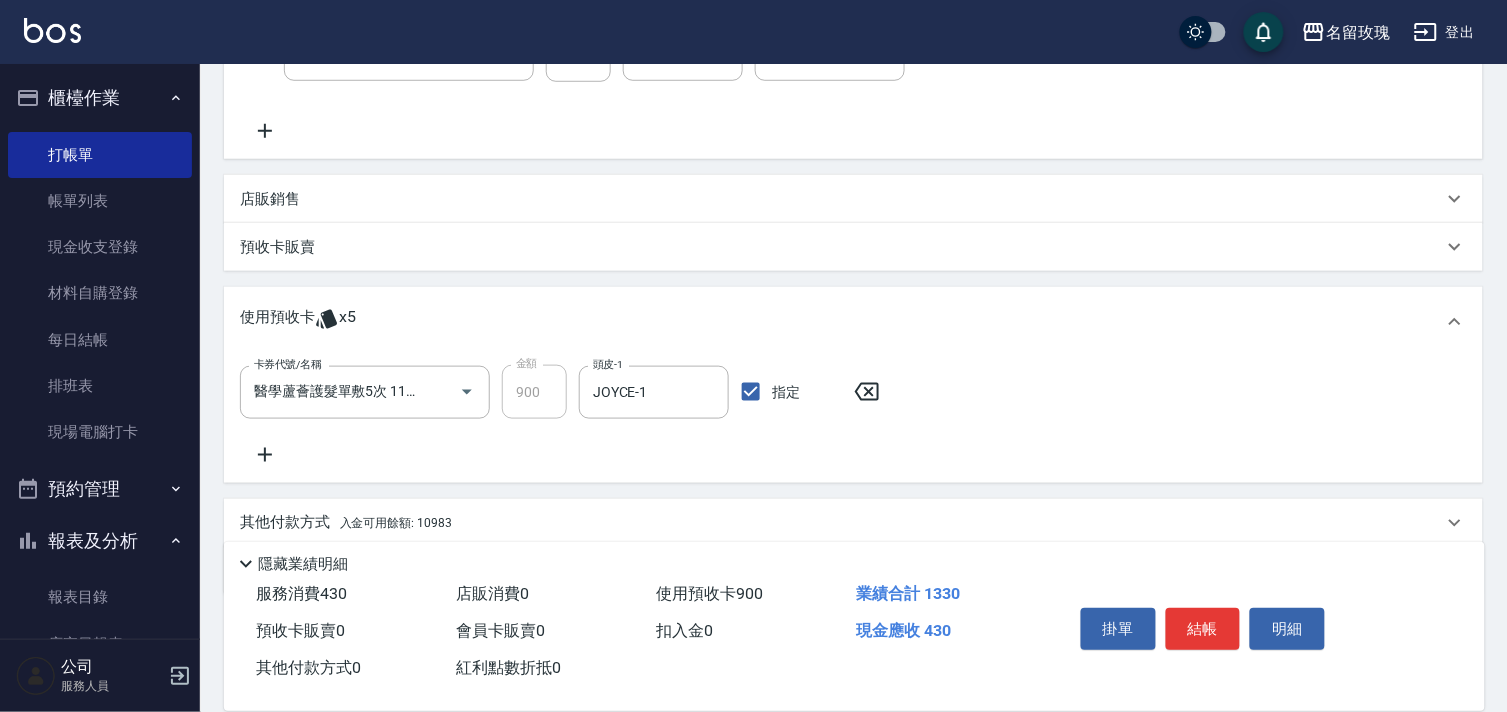 scroll, scrollTop: 444, scrollLeft: 0, axis: vertical 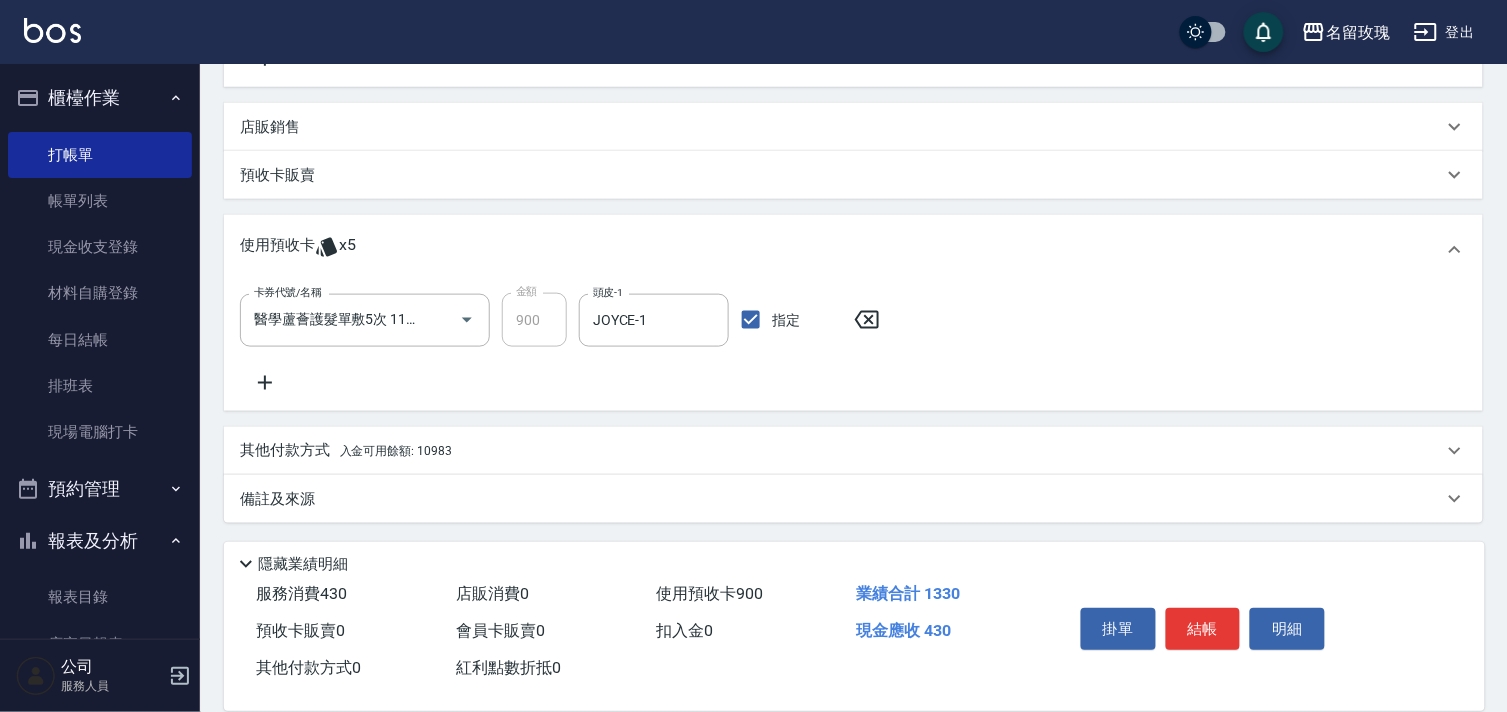 click on "入金可用餘額: 10983" at bounding box center [396, 451] 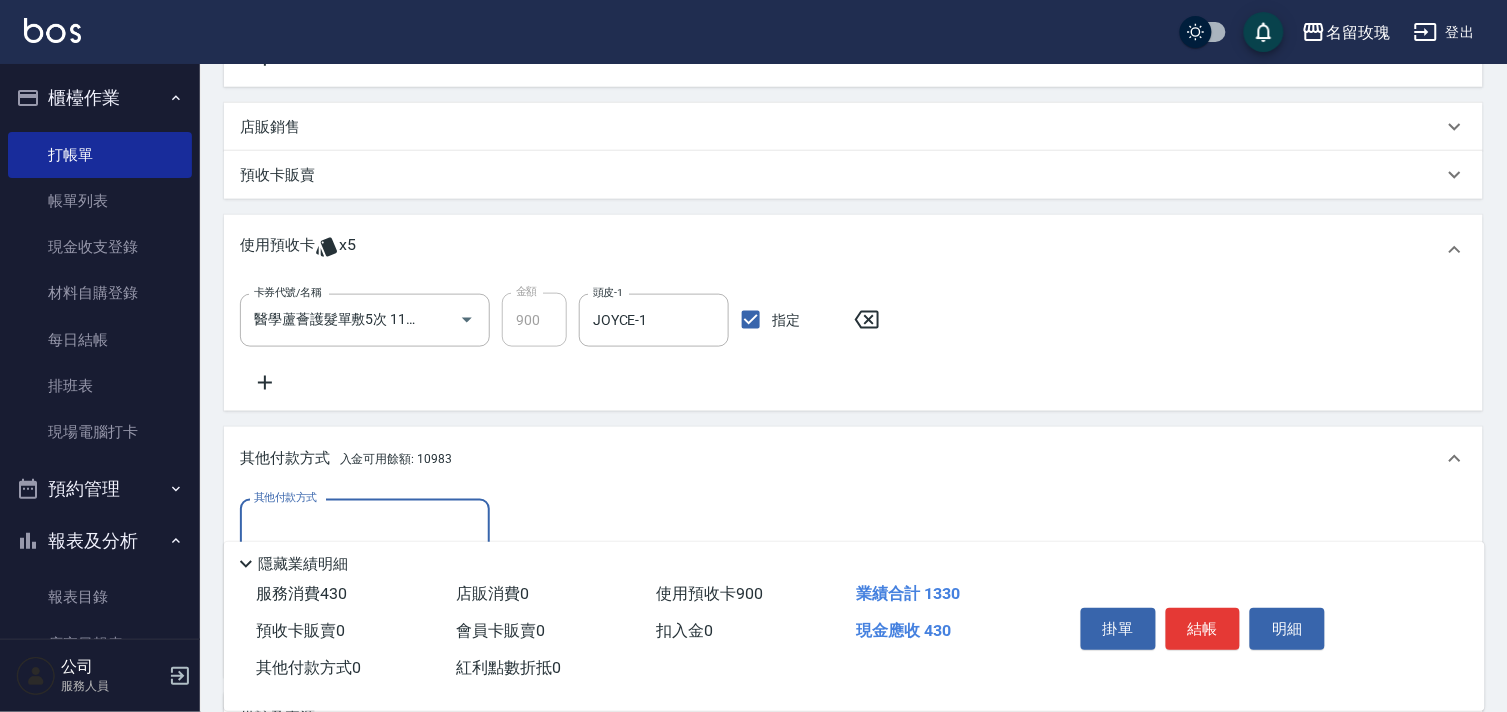 scroll, scrollTop: 478, scrollLeft: 0, axis: vertical 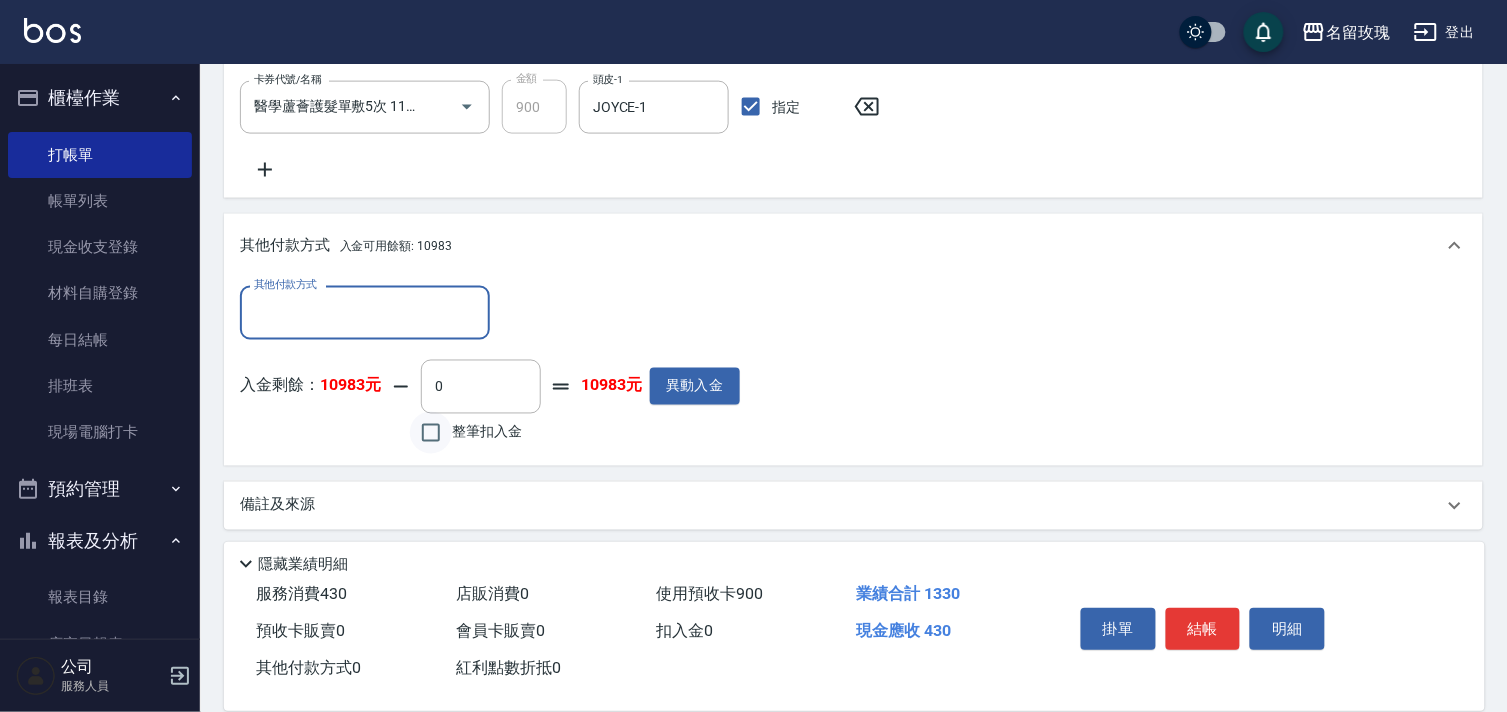 click on "整筆扣入金" at bounding box center (431, 433) 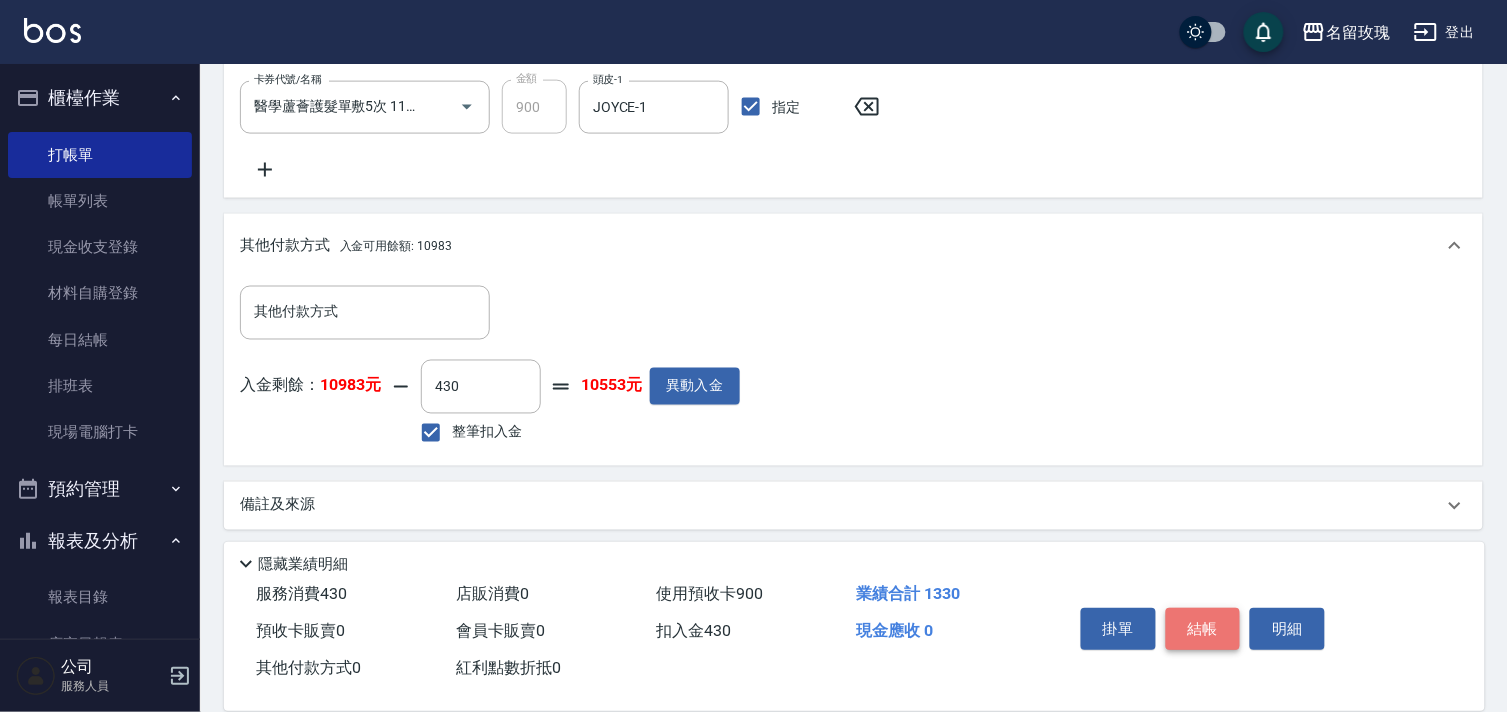 click on "結帳" at bounding box center [1203, 629] 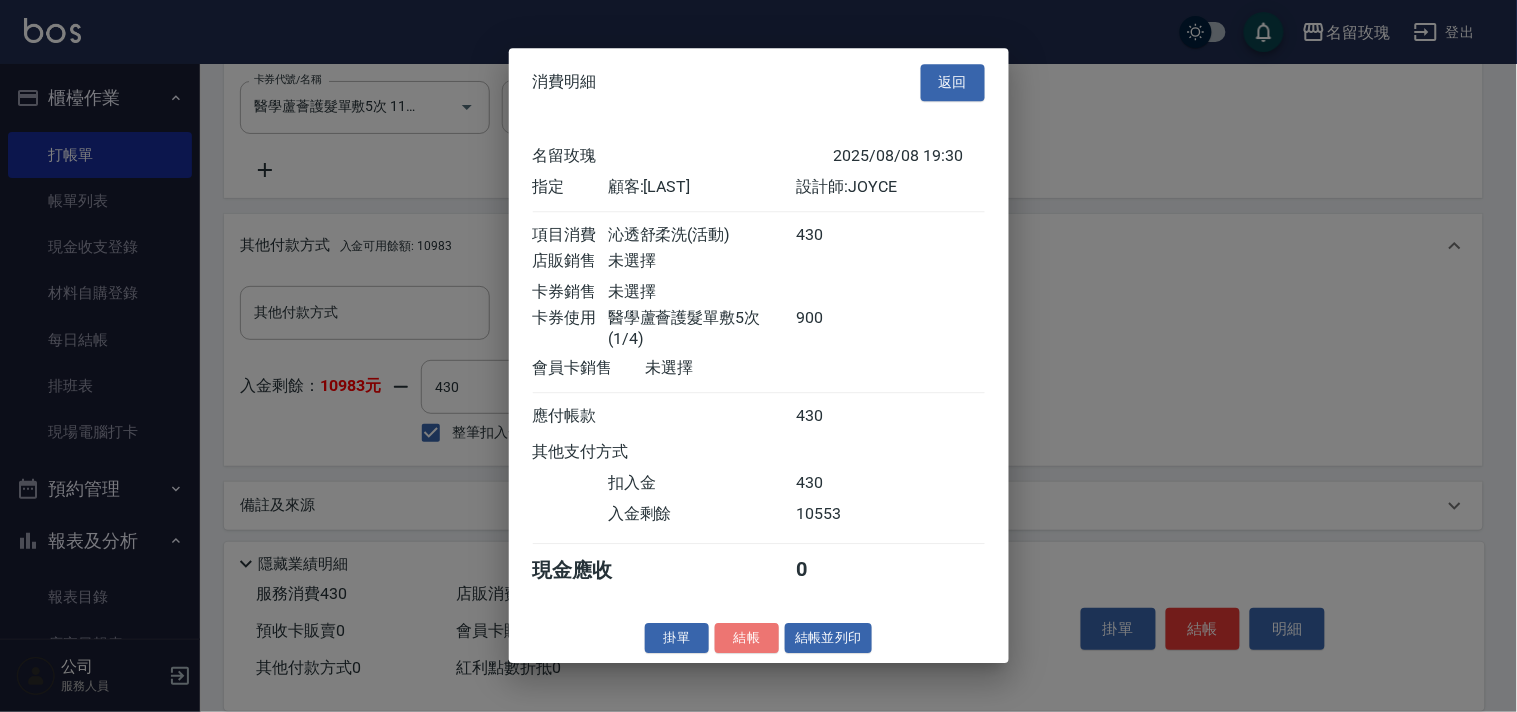 click on "結帳" at bounding box center [747, 638] 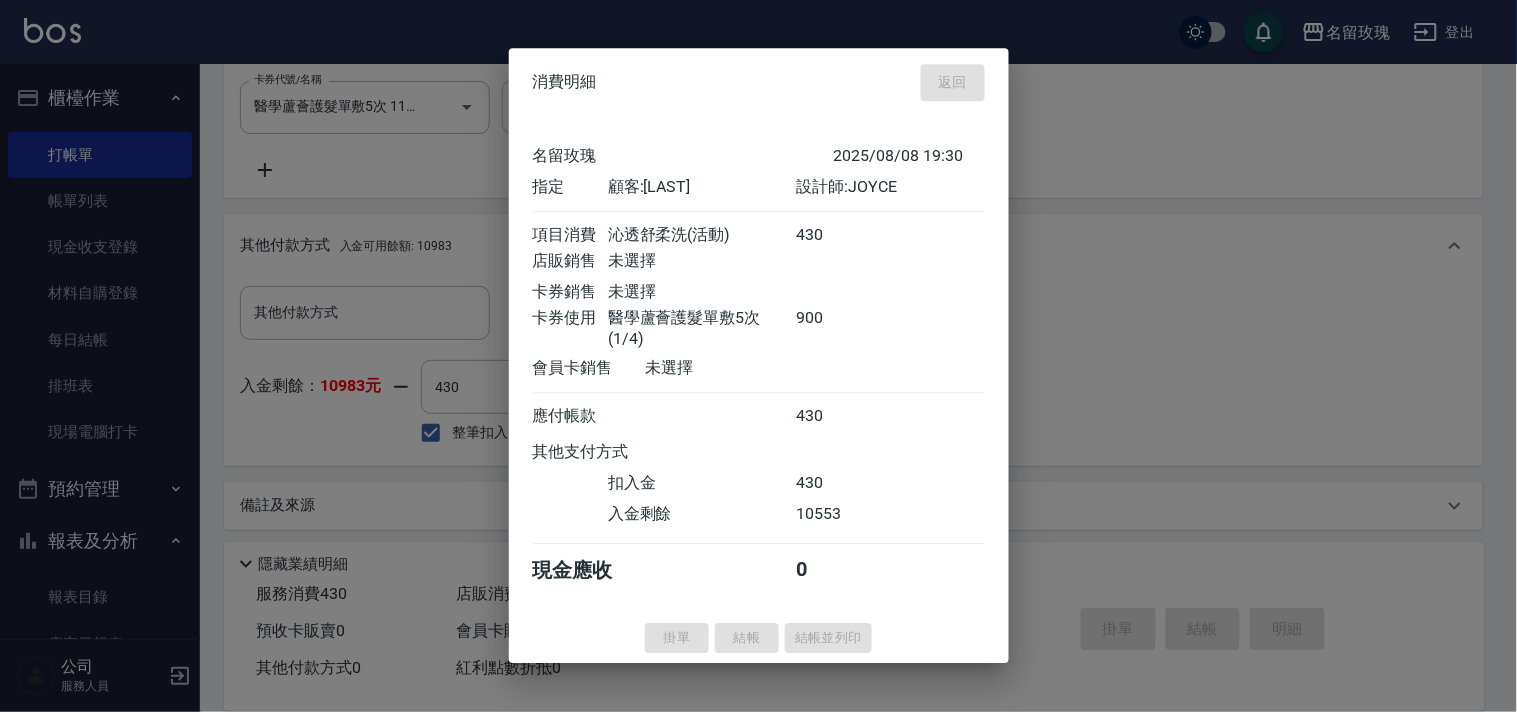 type on "[DATE] [TIME]" 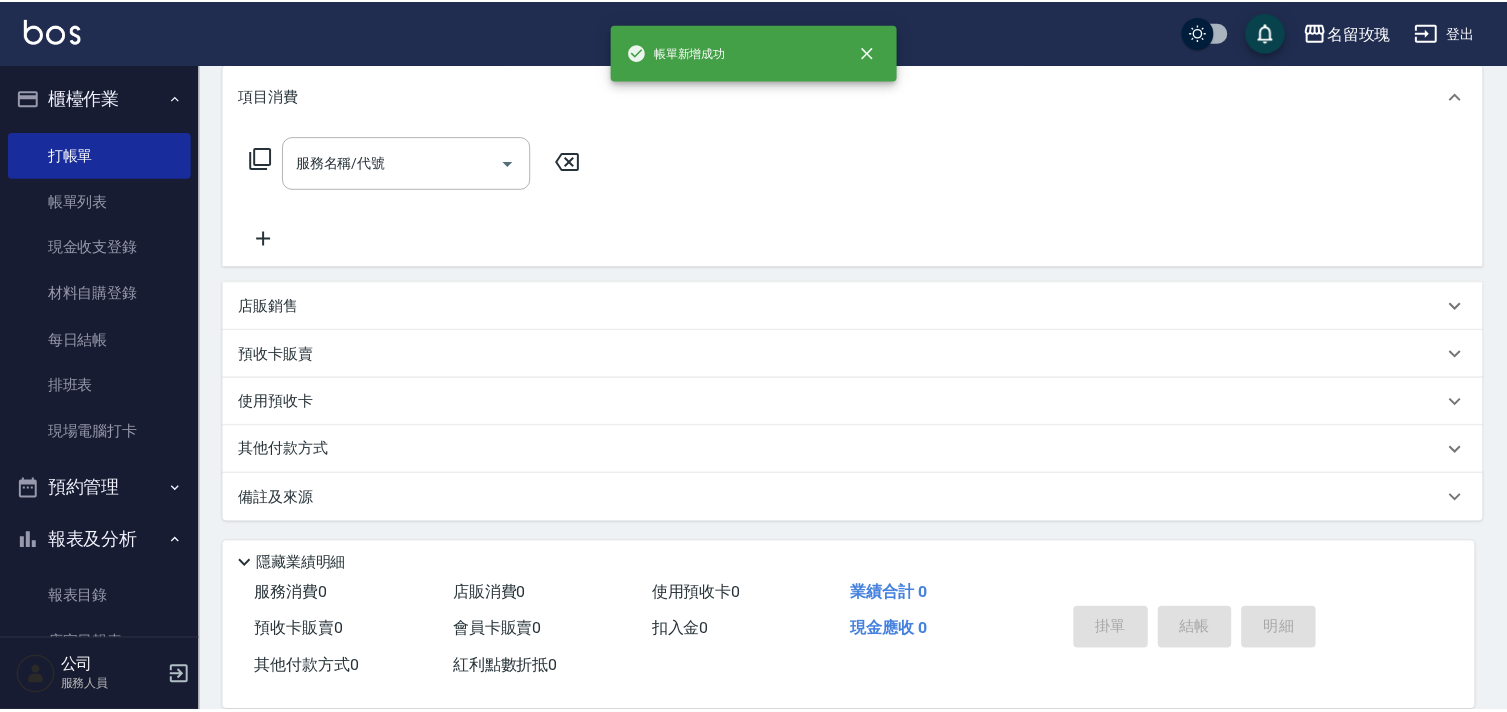 scroll, scrollTop: 0, scrollLeft: 0, axis: both 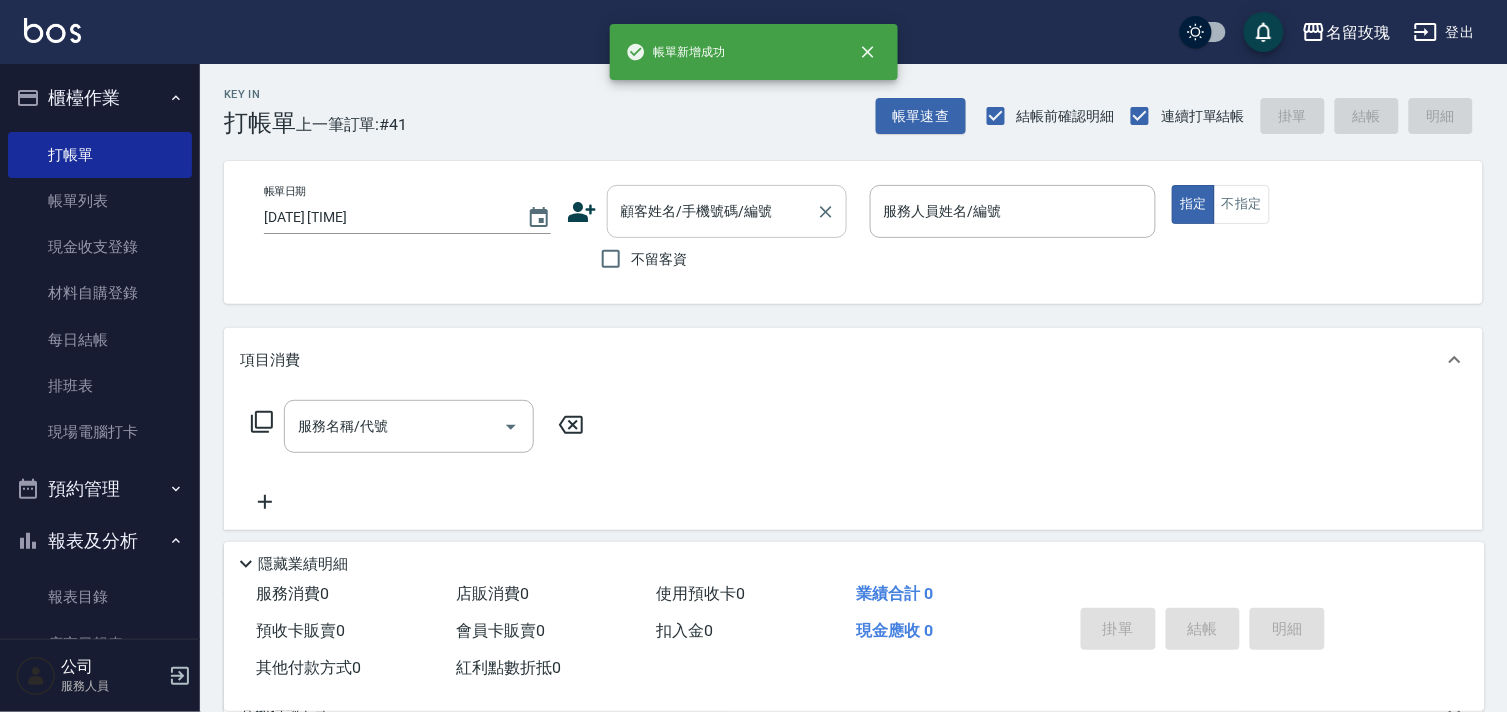 click on "顧客姓名/手機號碼/編號" at bounding box center (712, 211) 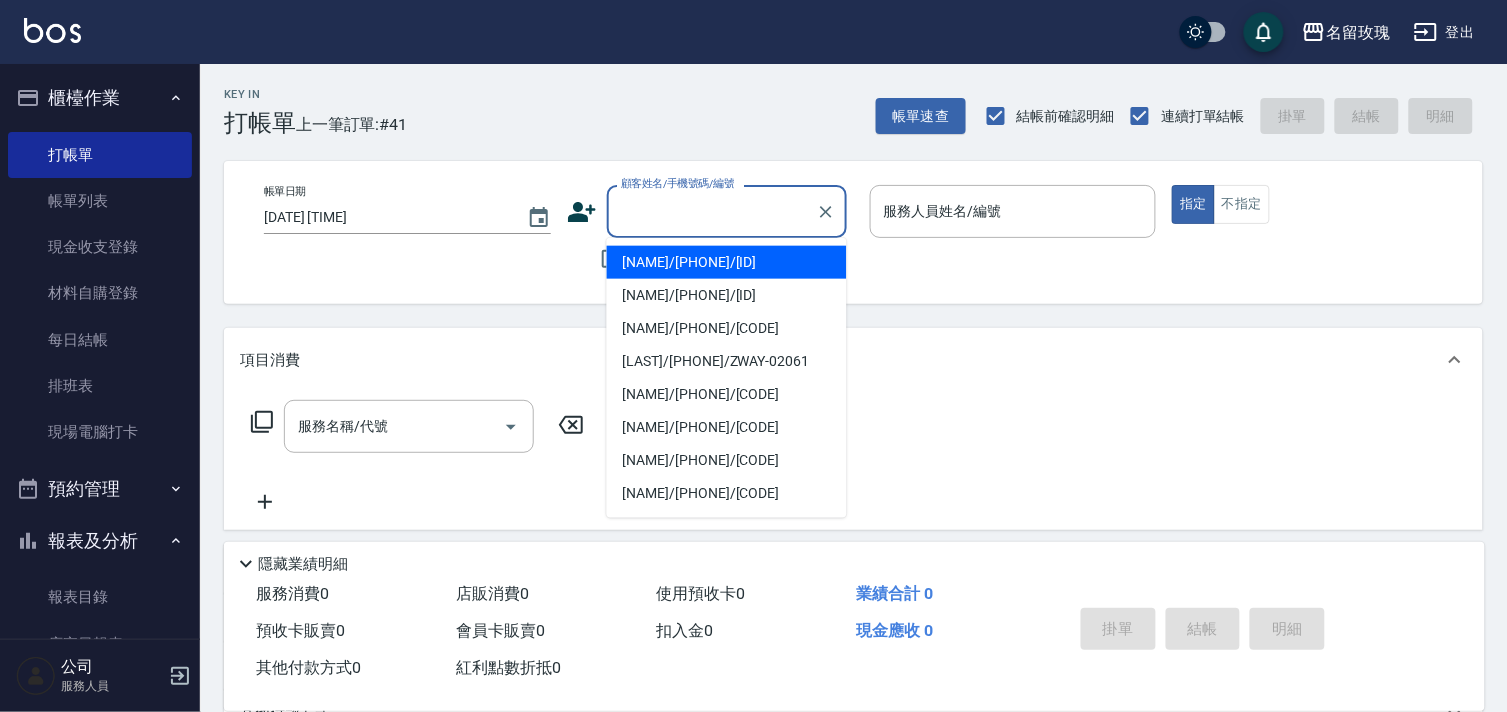 click on "Key In 打帳單 上一筆訂單:#41 帳單速查 結帳前確認明細 連續打單結帳 掛單 結帳 明細" at bounding box center [841, 100] 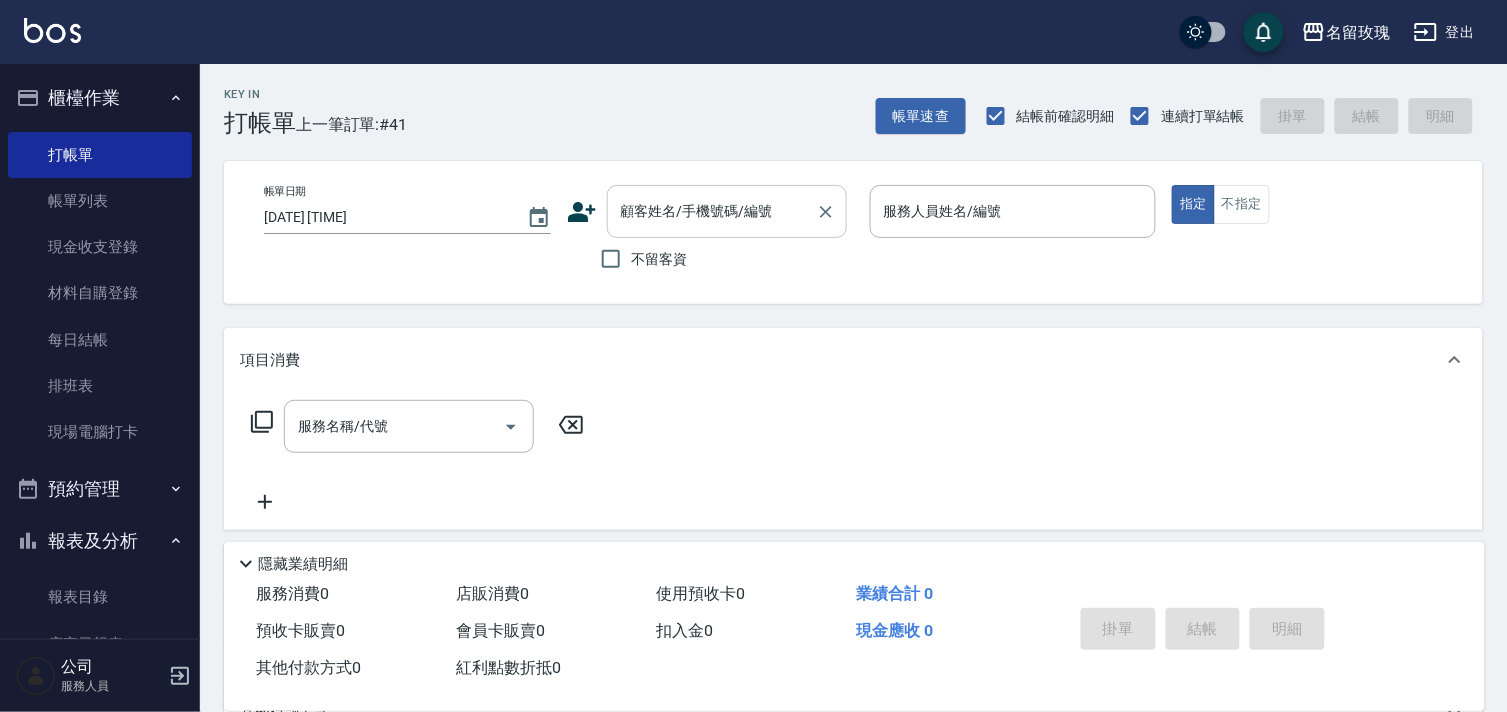drag, startPoint x: 675, startPoint y: 246, endPoint x: 787, endPoint y: 194, distance: 123.482796 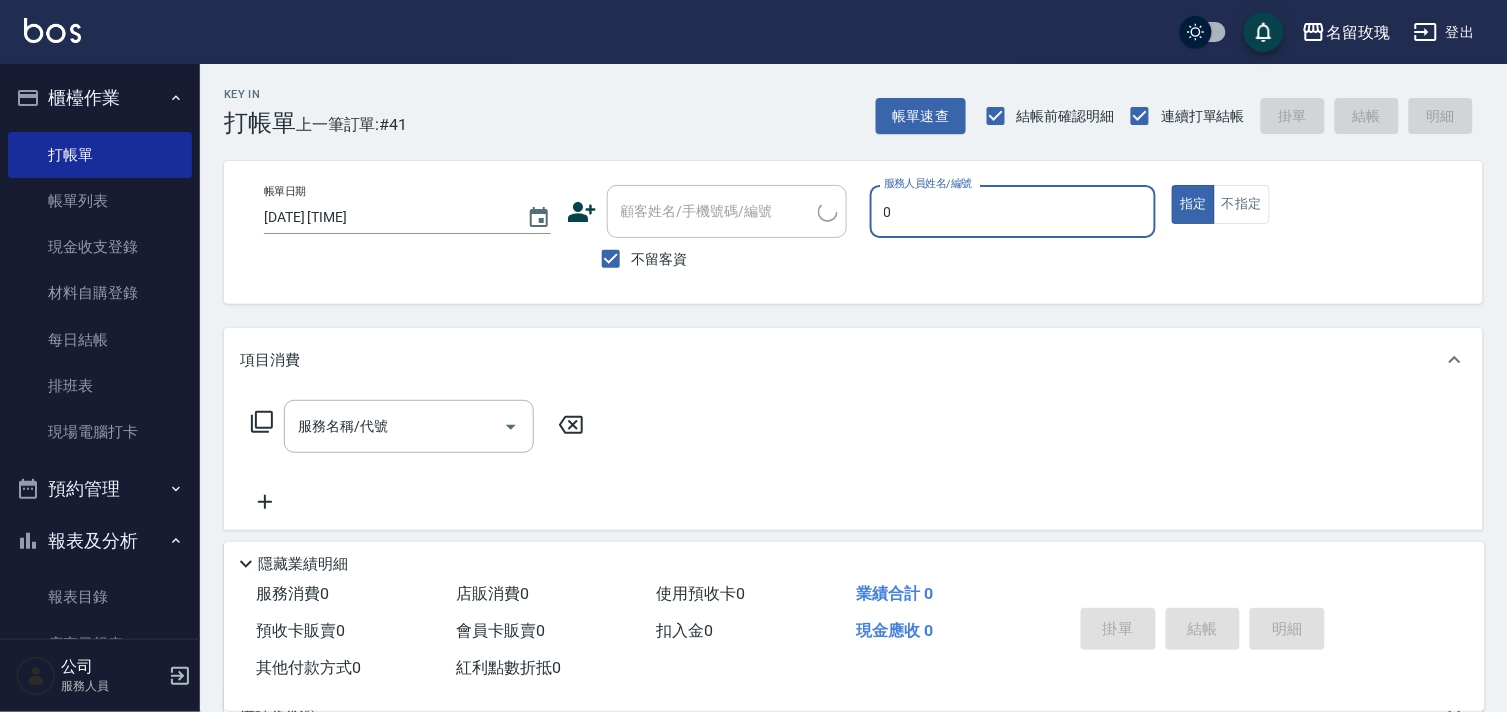 type on "Jerry-0" 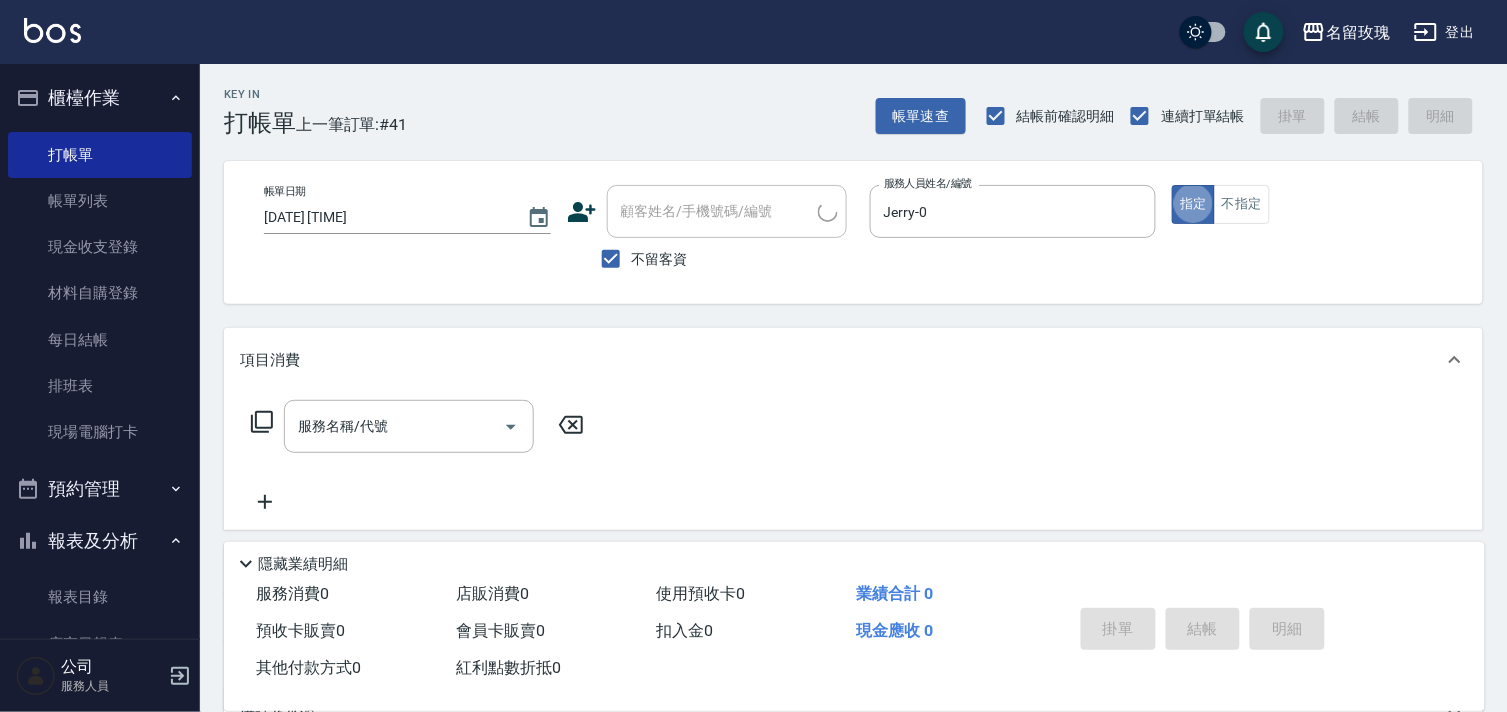 type on "true" 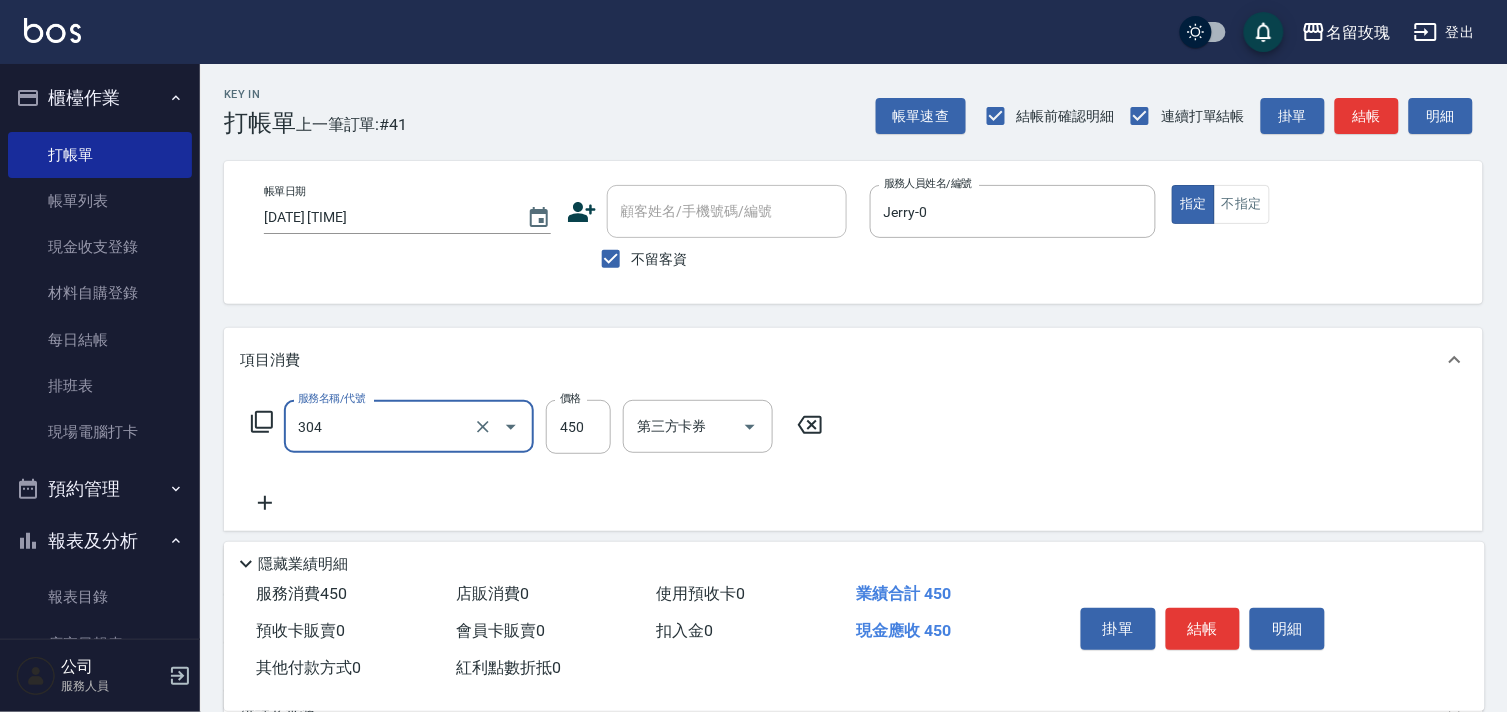 type on "剪髮(304)" 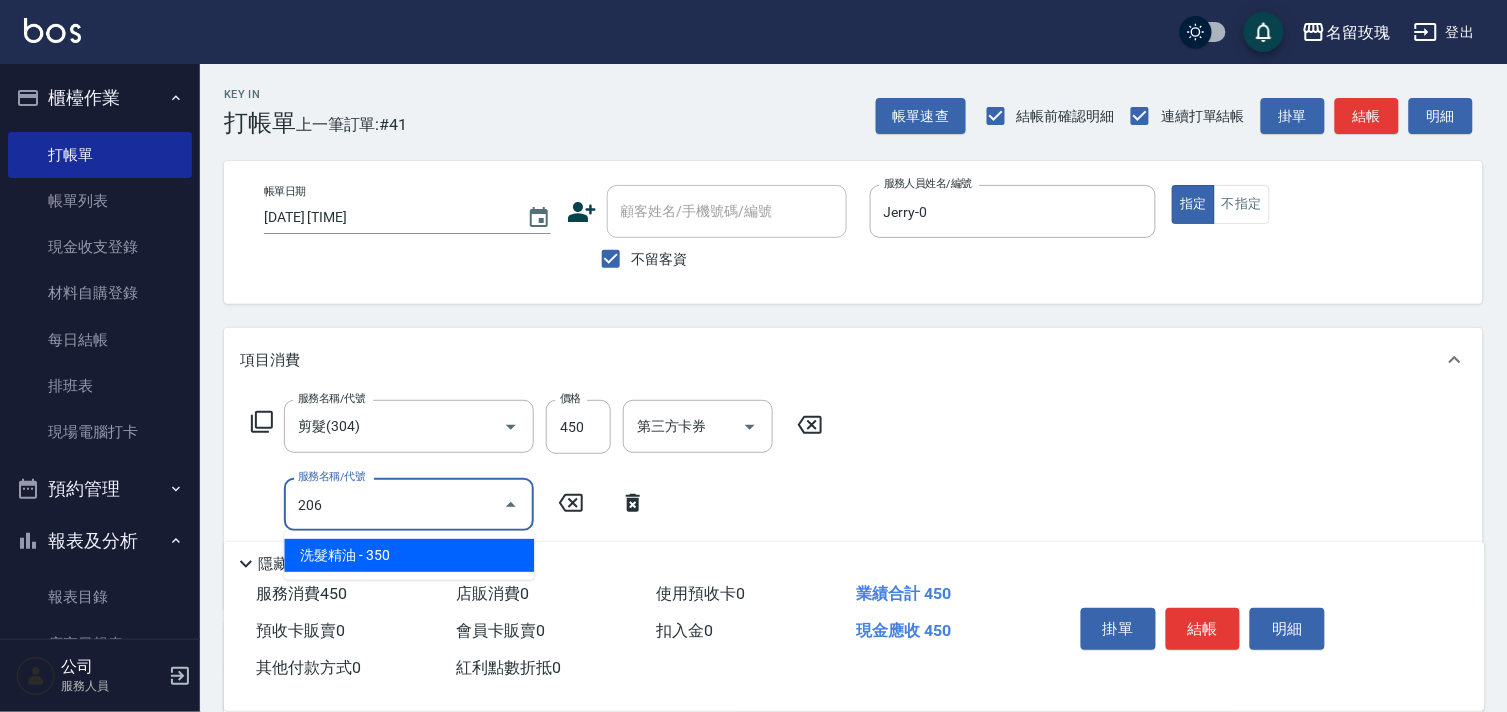 type on "洗髮精油(206)" 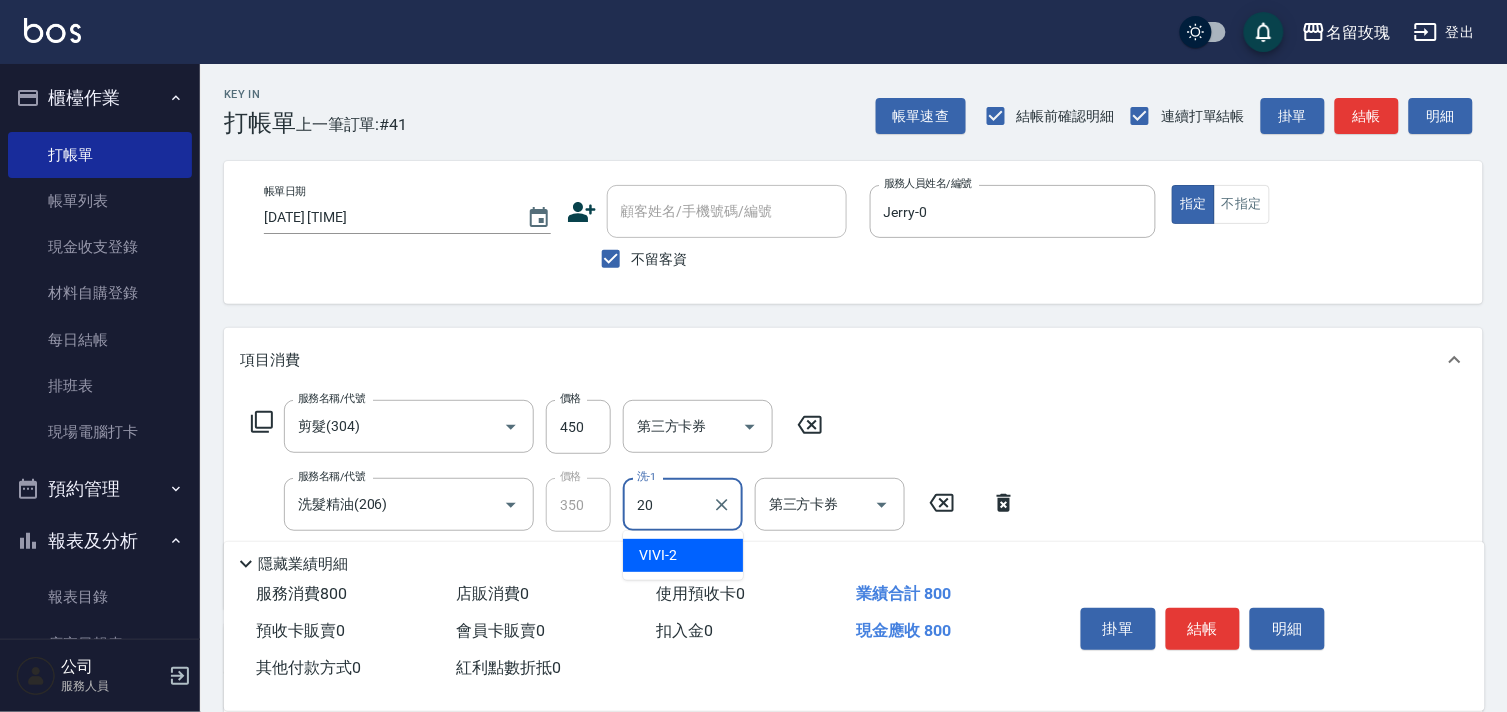 type on "紫芊-20" 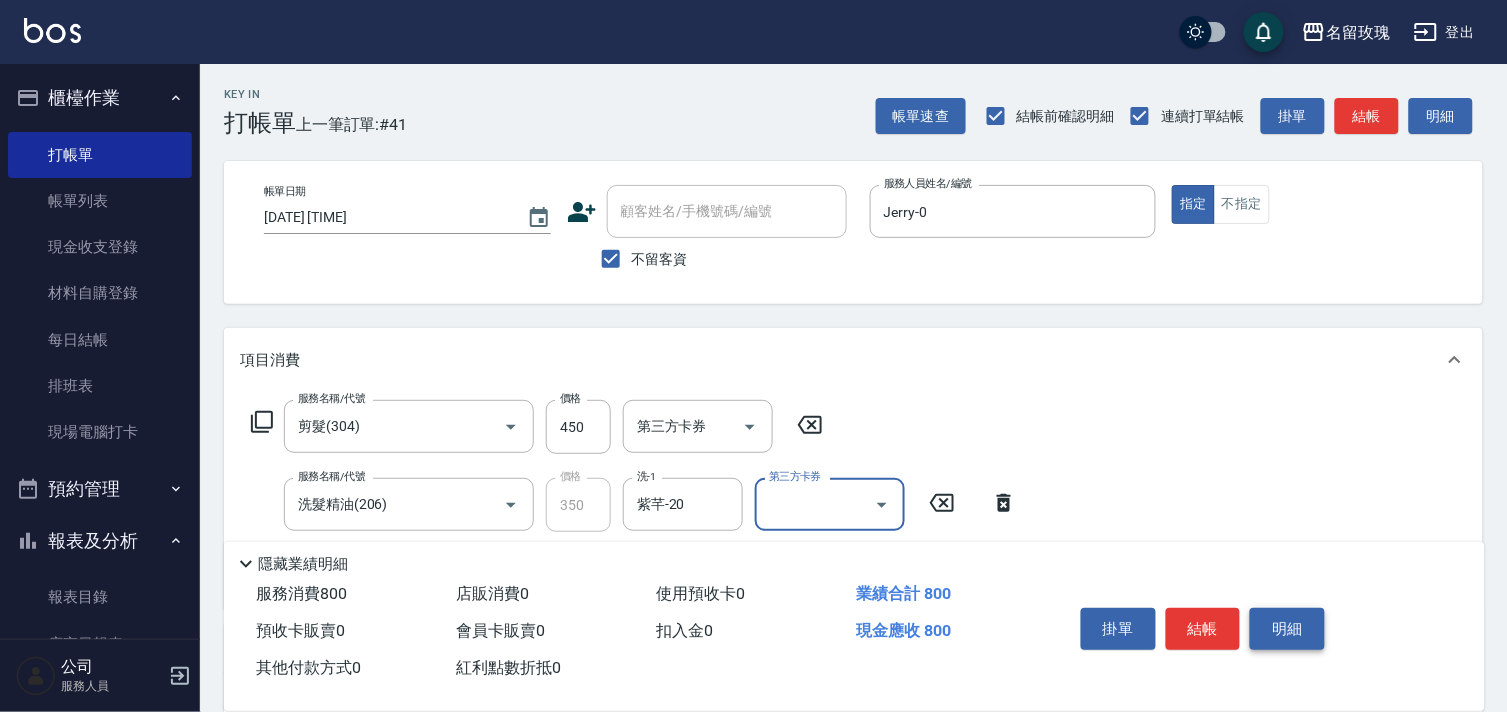 click on "明細" at bounding box center [1287, 629] 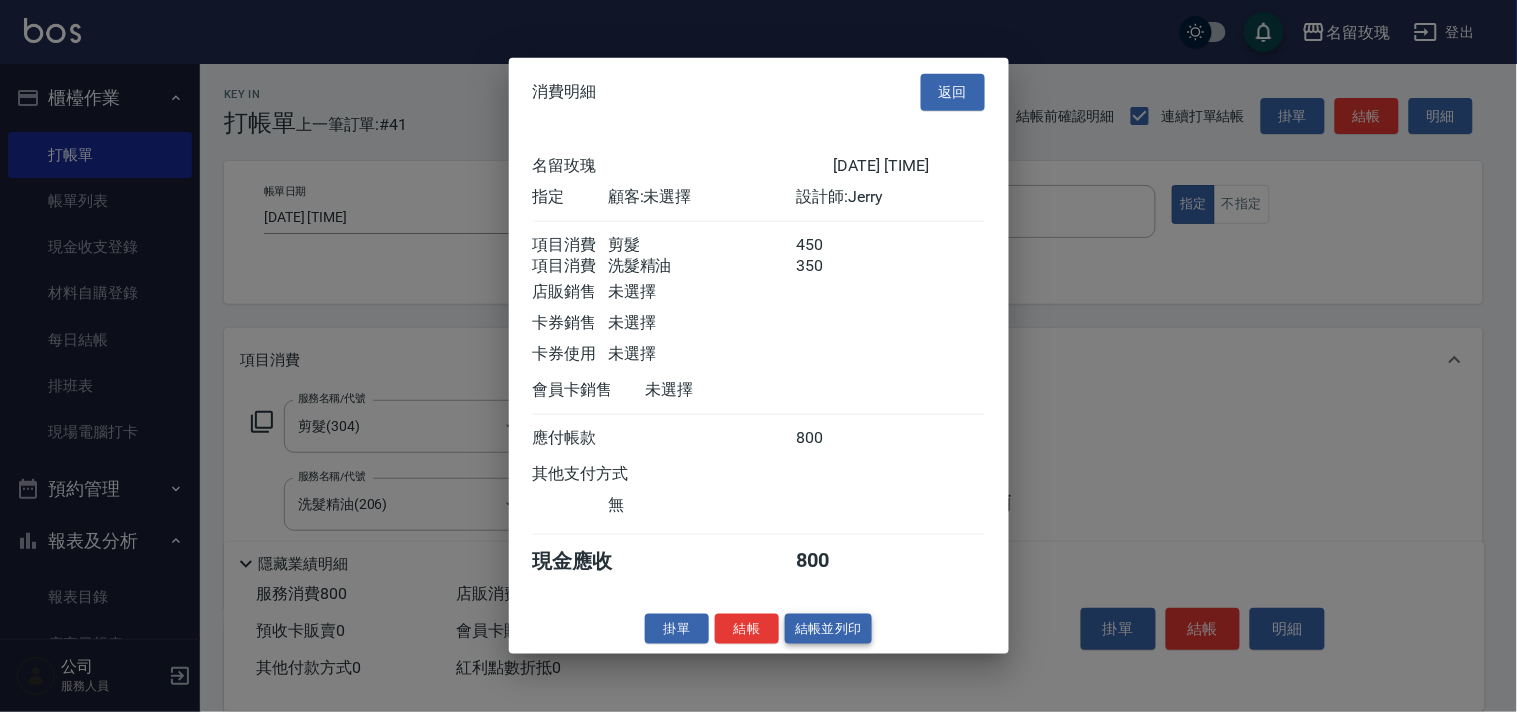 click on "結帳並列印" at bounding box center [828, 628] 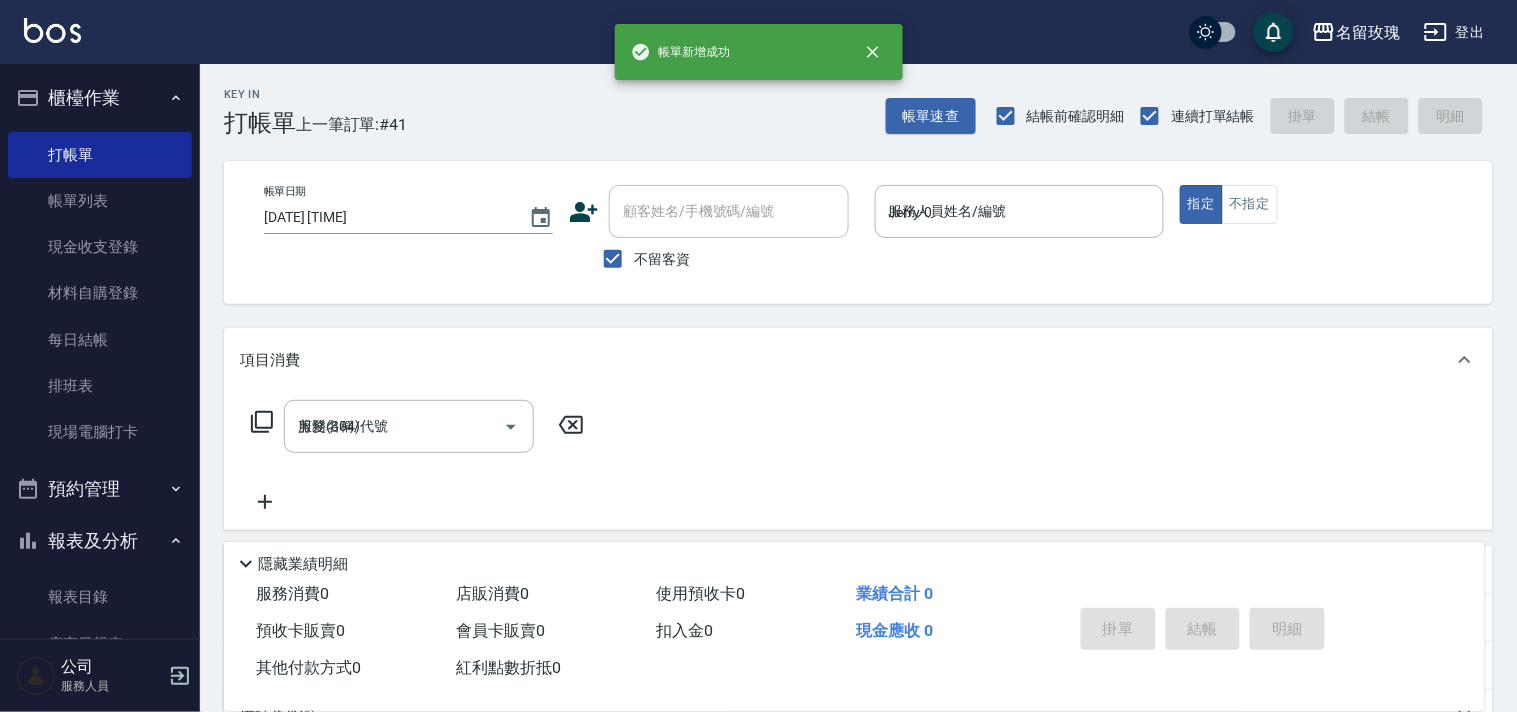 type on "2025/08/08 19:39" 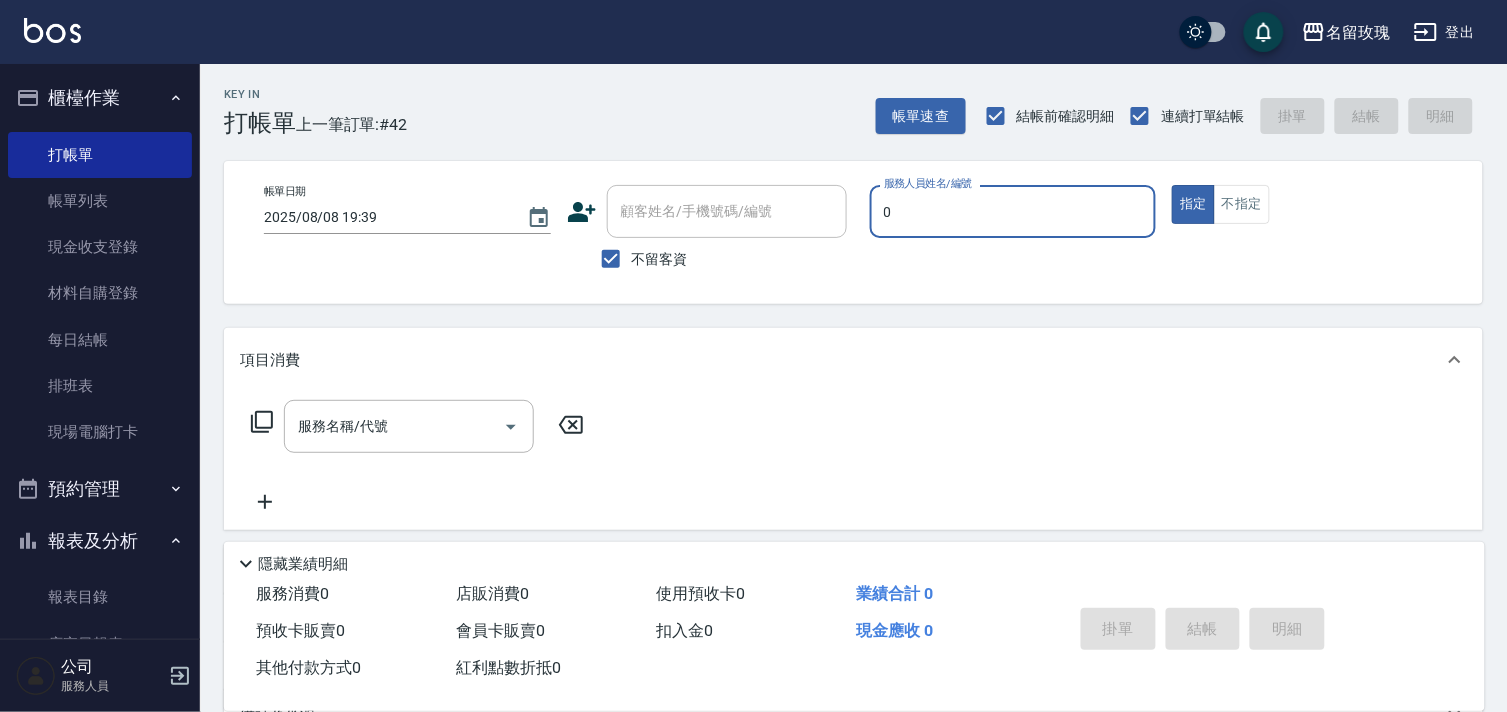 type on "Jerry-0" 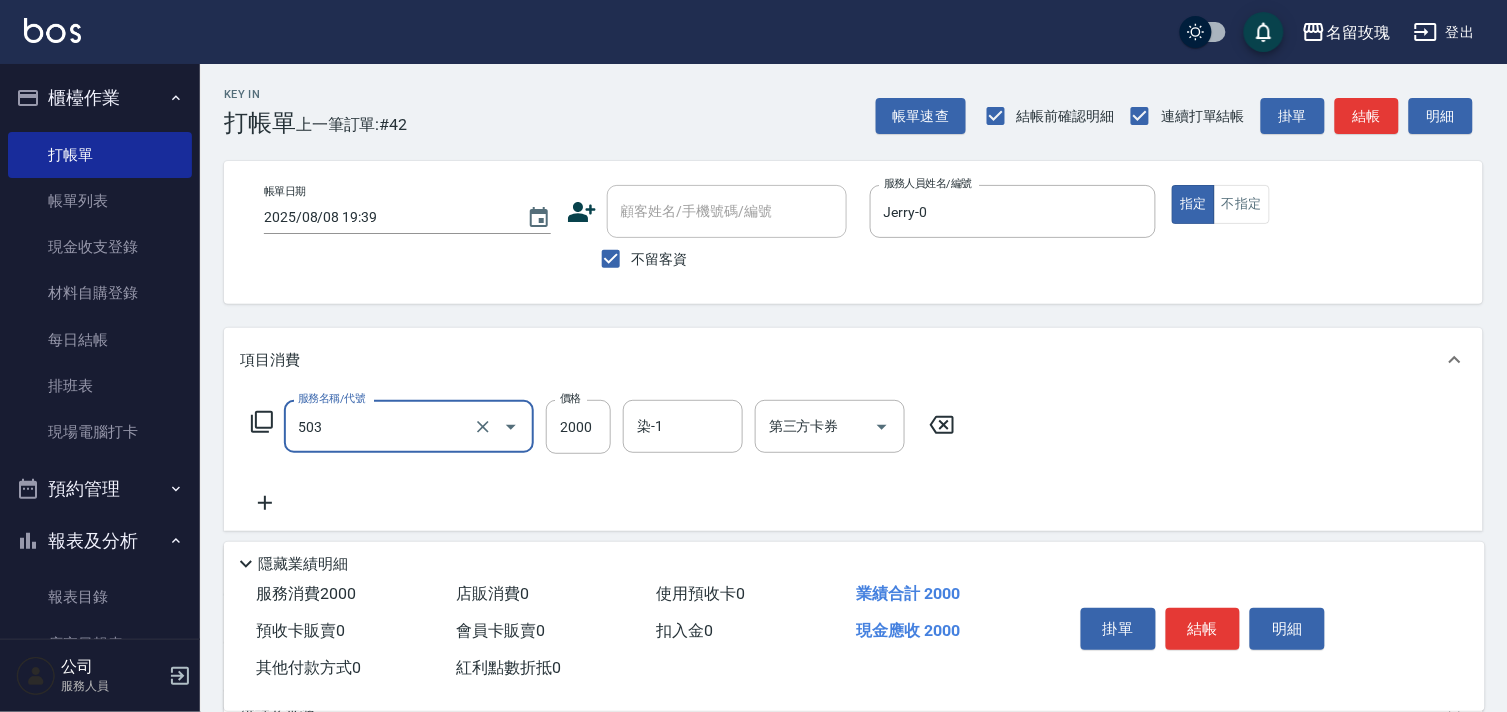 type on "染髮(503)" 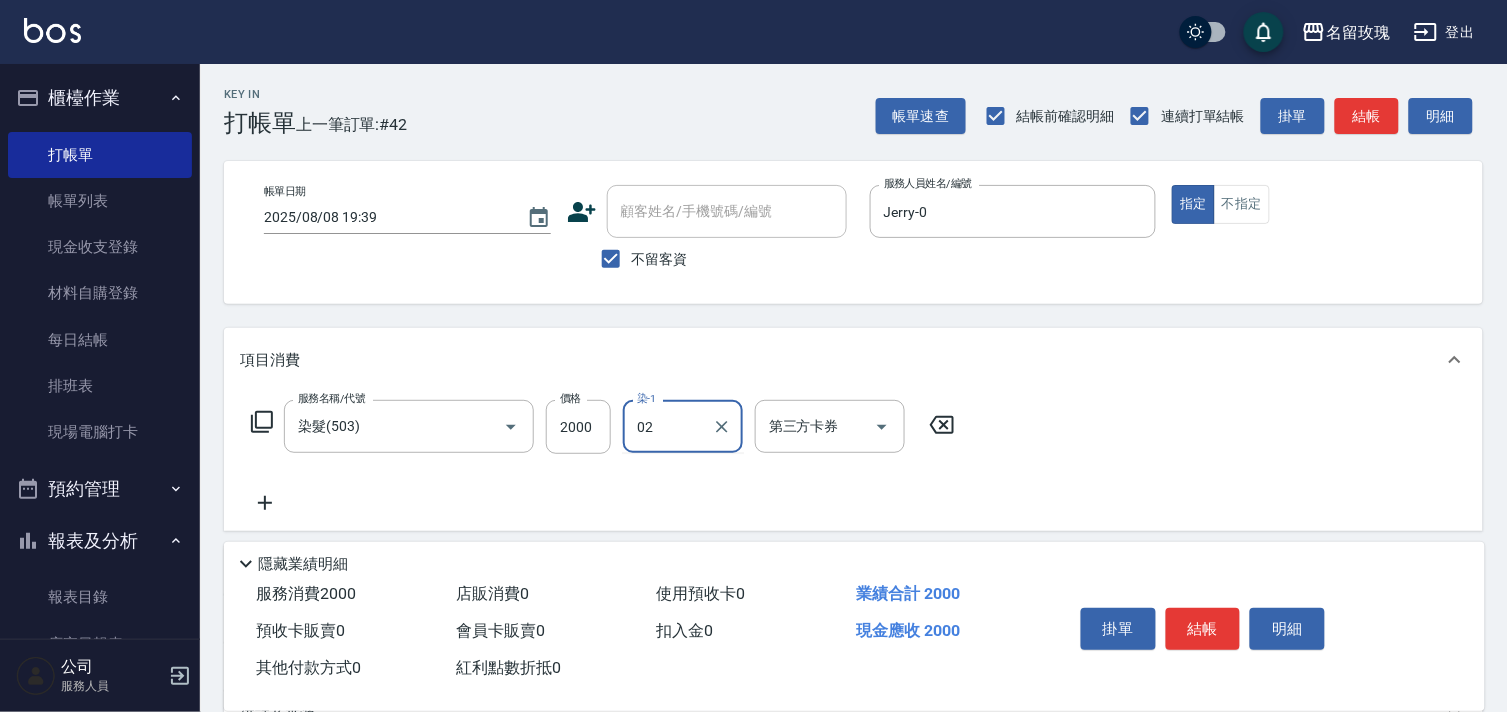 type on "0" 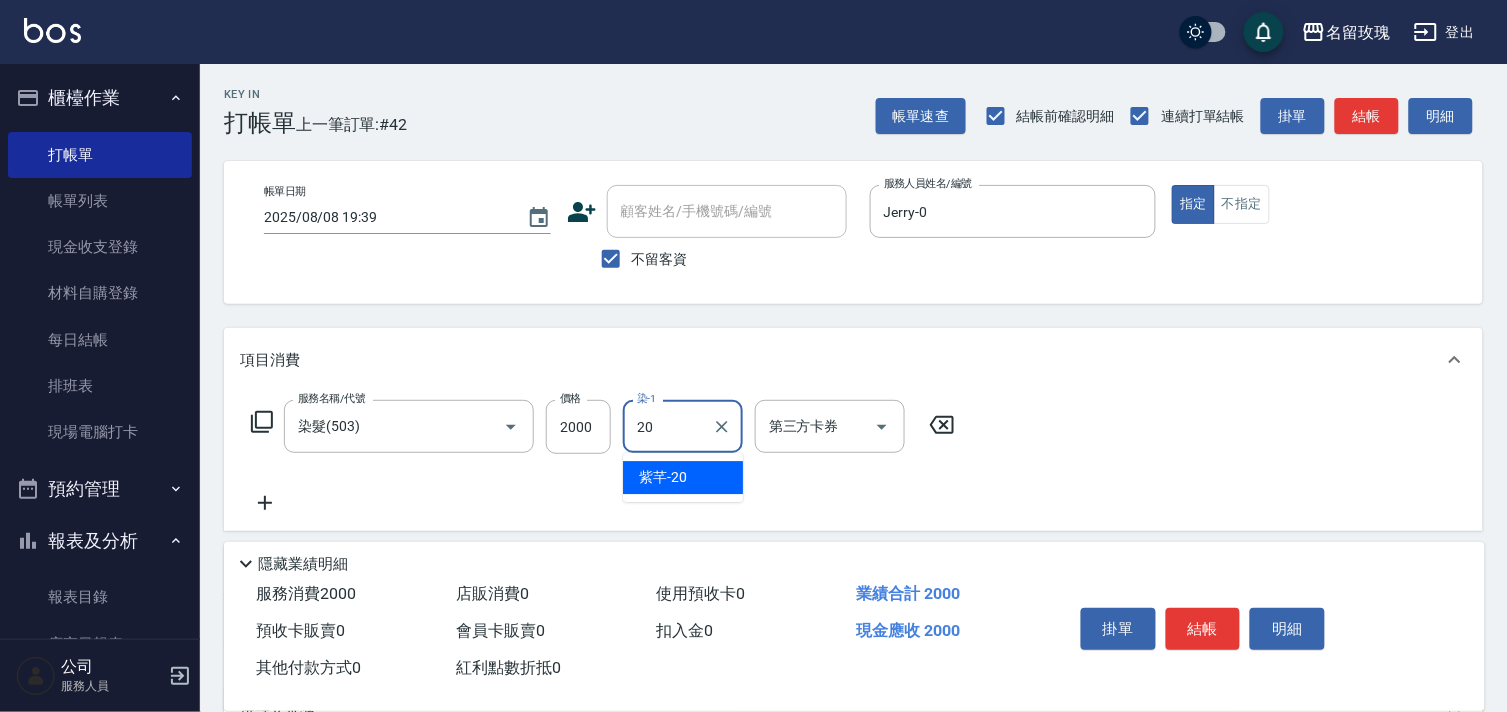 type on "紫芊-20" 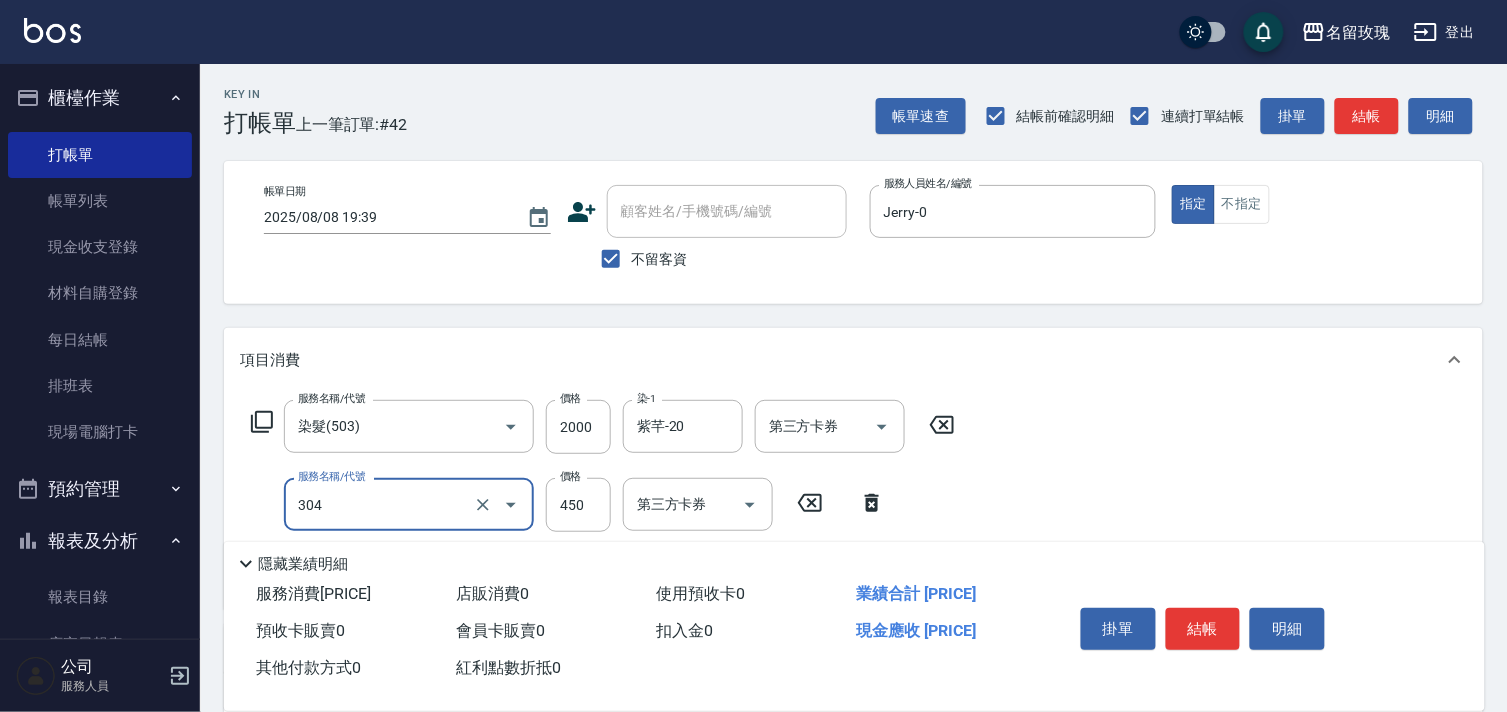 type on "剪髮(304)" 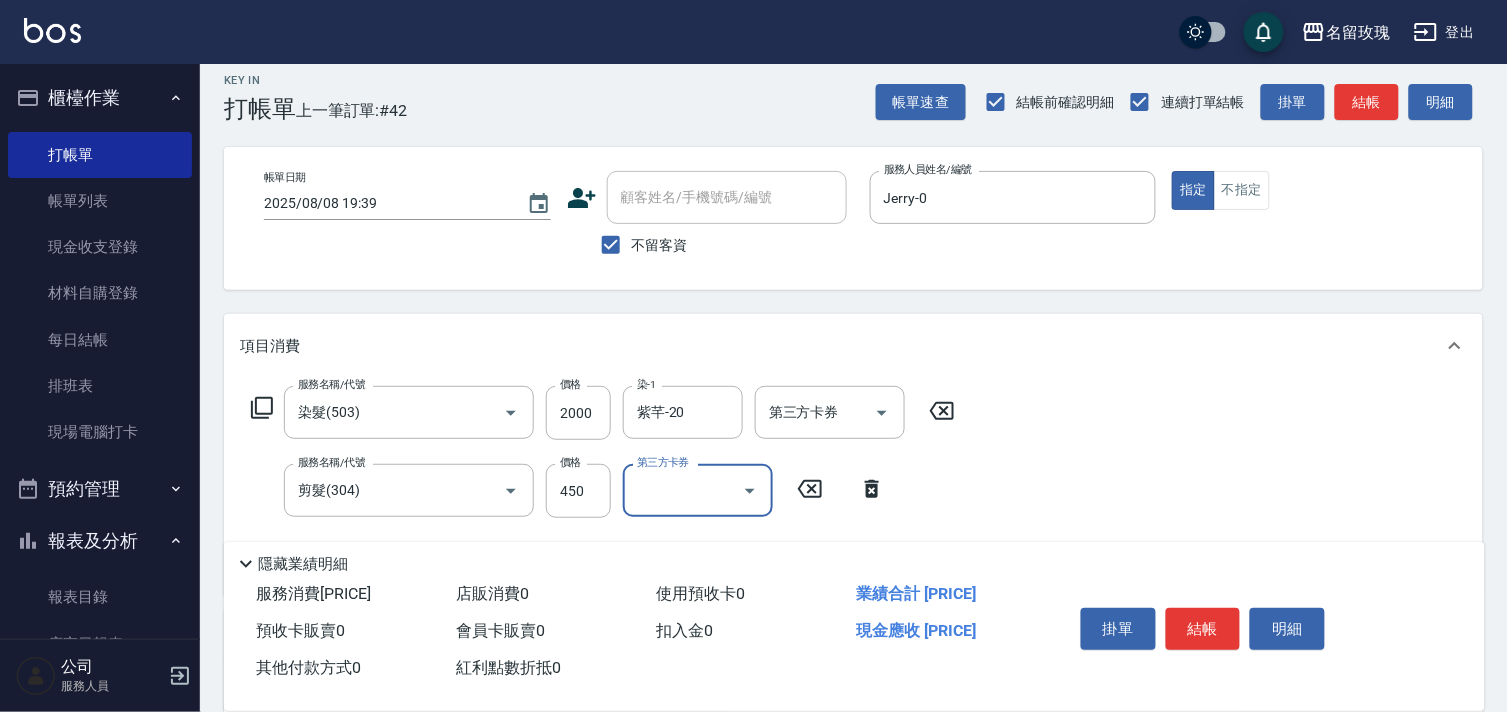 scroll, scrollTop: 222, scrollLeft: 0, axis: vertical 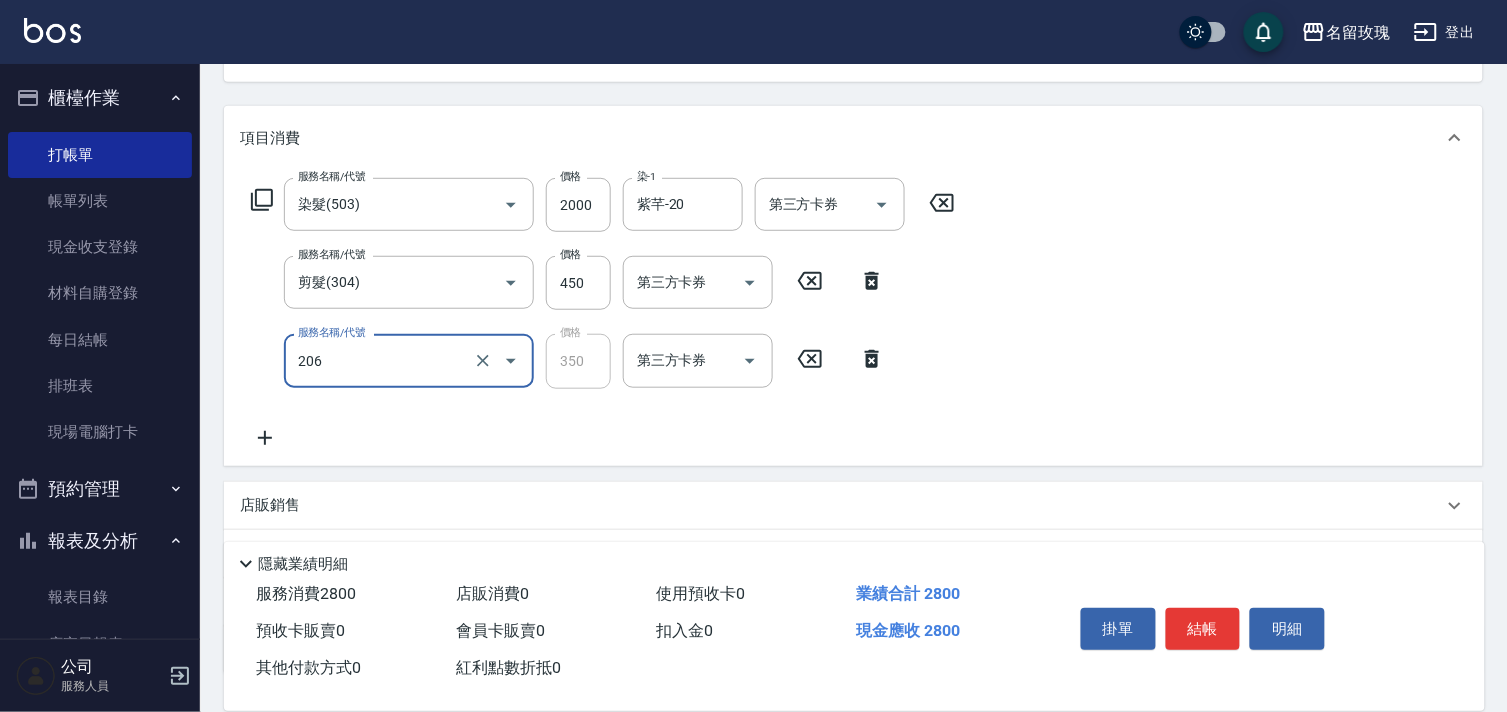 type on "洗髮精油(206)" 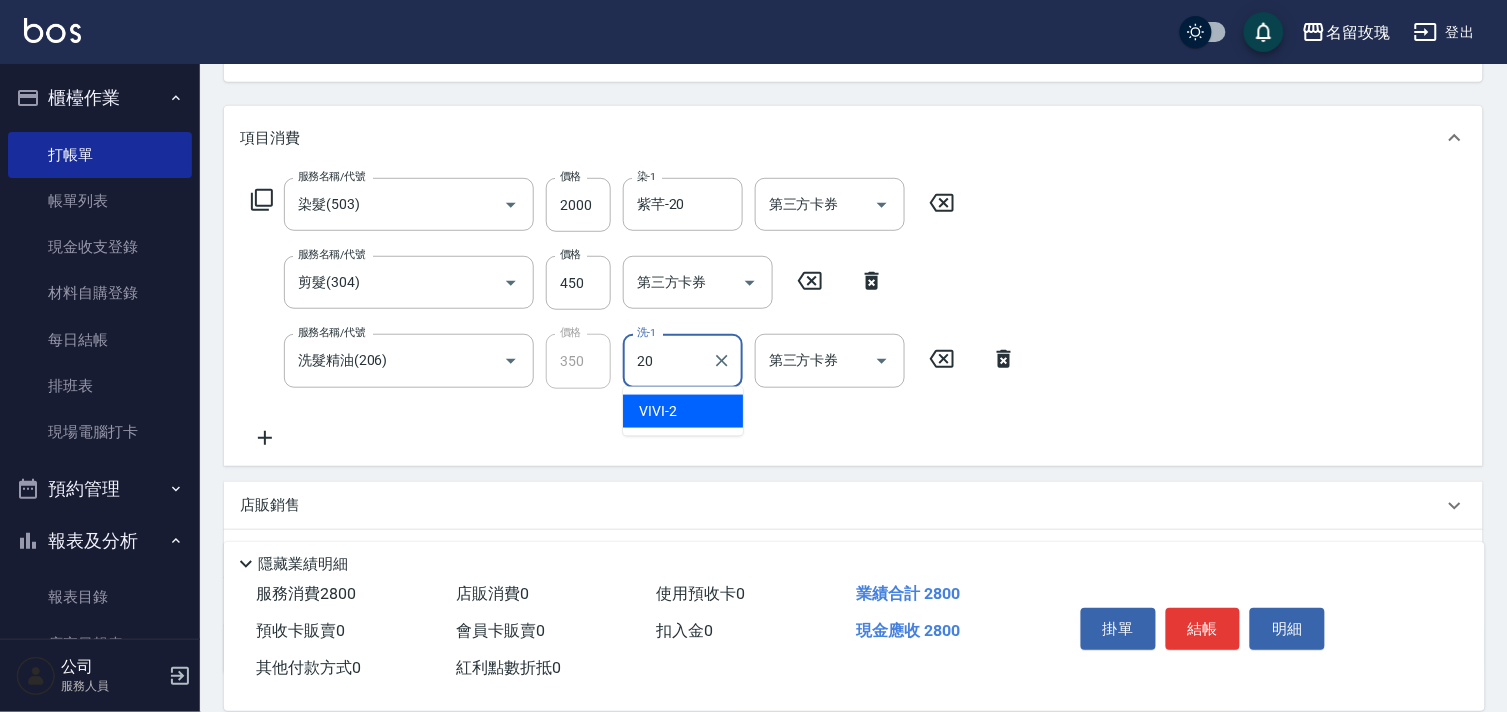type on "紫芊-20" 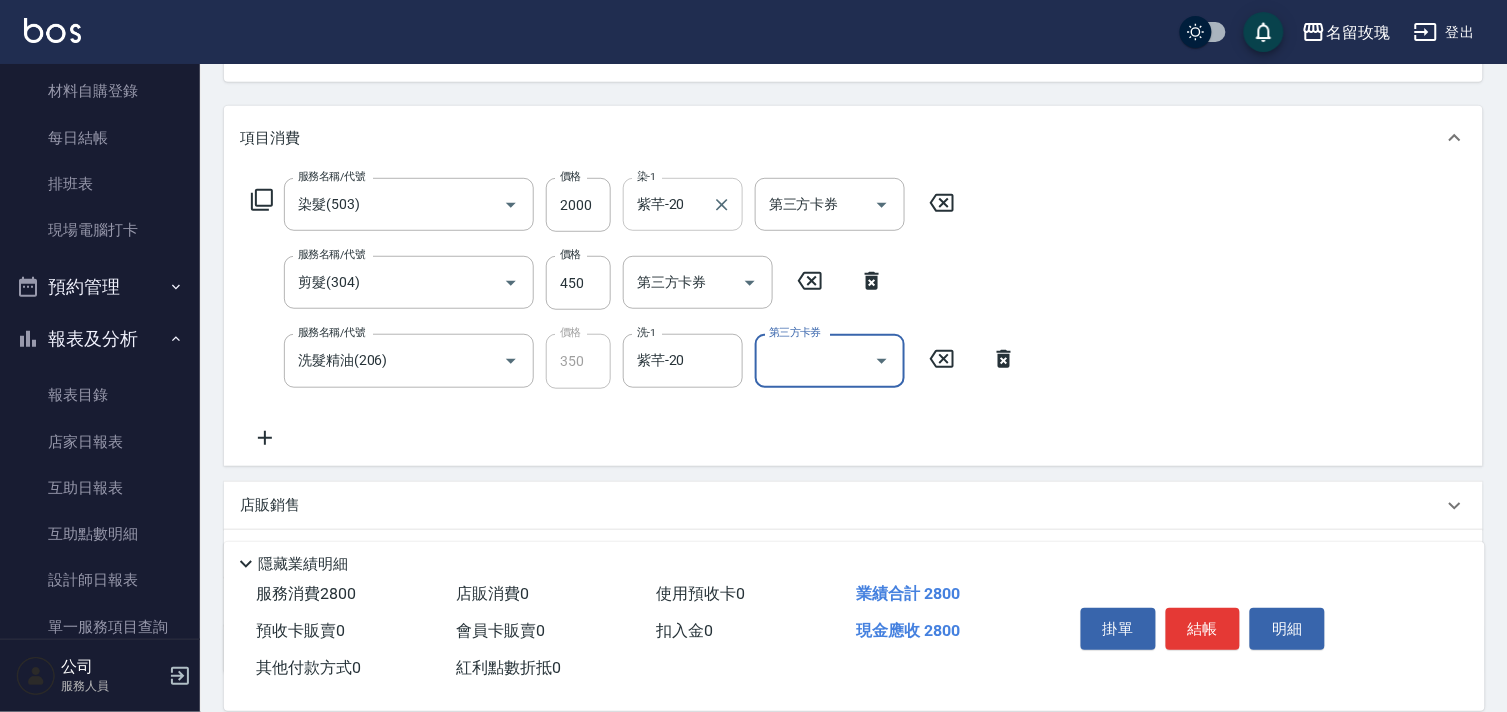 scroll, scrollTop: 222, scrollLeft: 0, axis: vertical 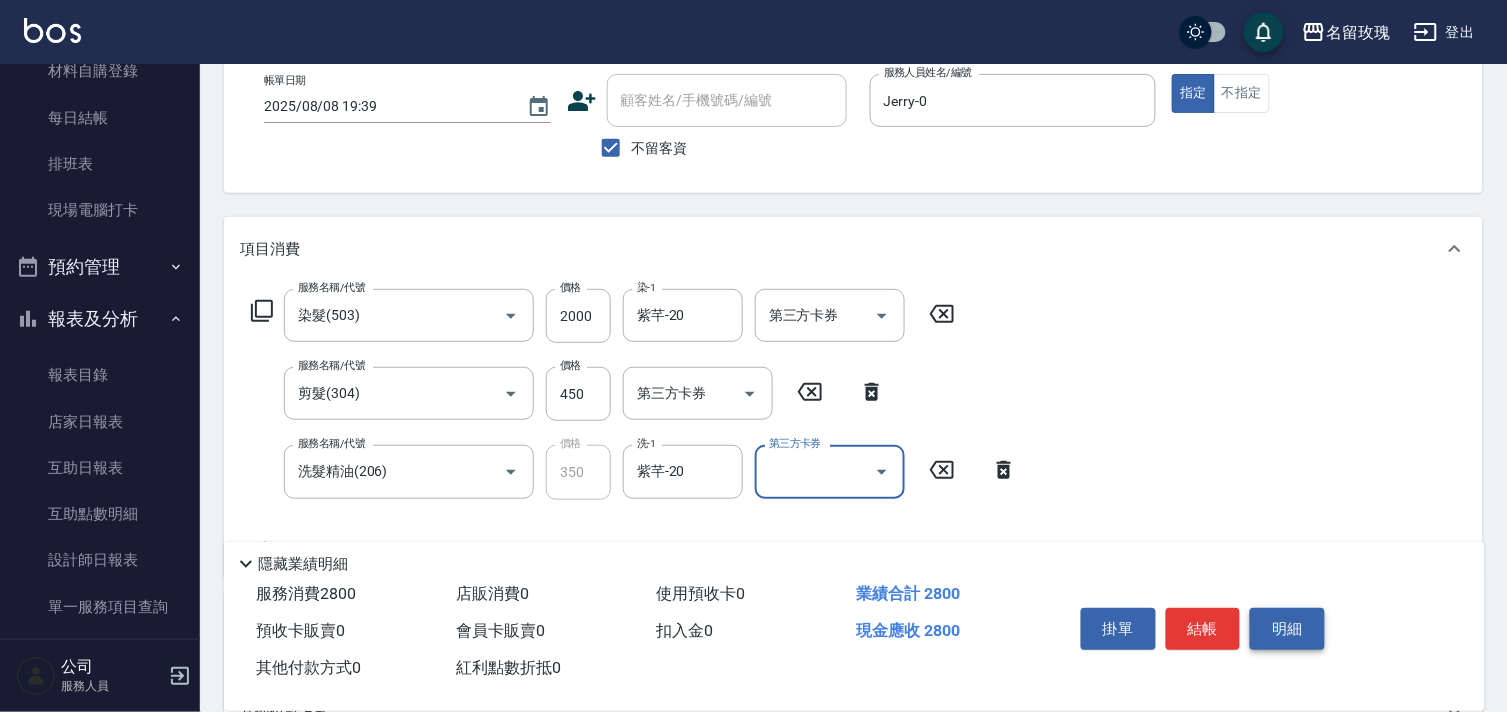 click on "明細" at bounding box center [1287, 629] 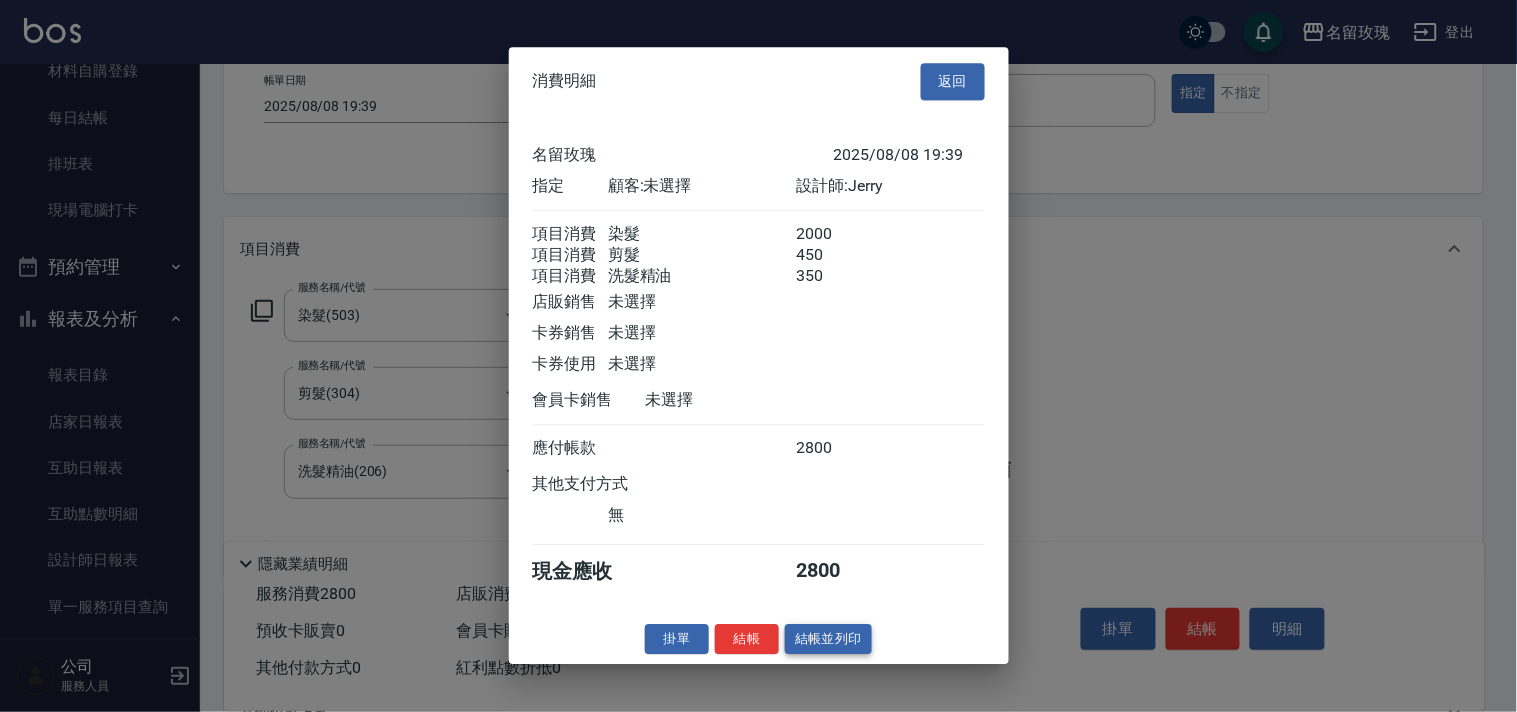 click on "結帳並列印" at bounding box center [828, 639] 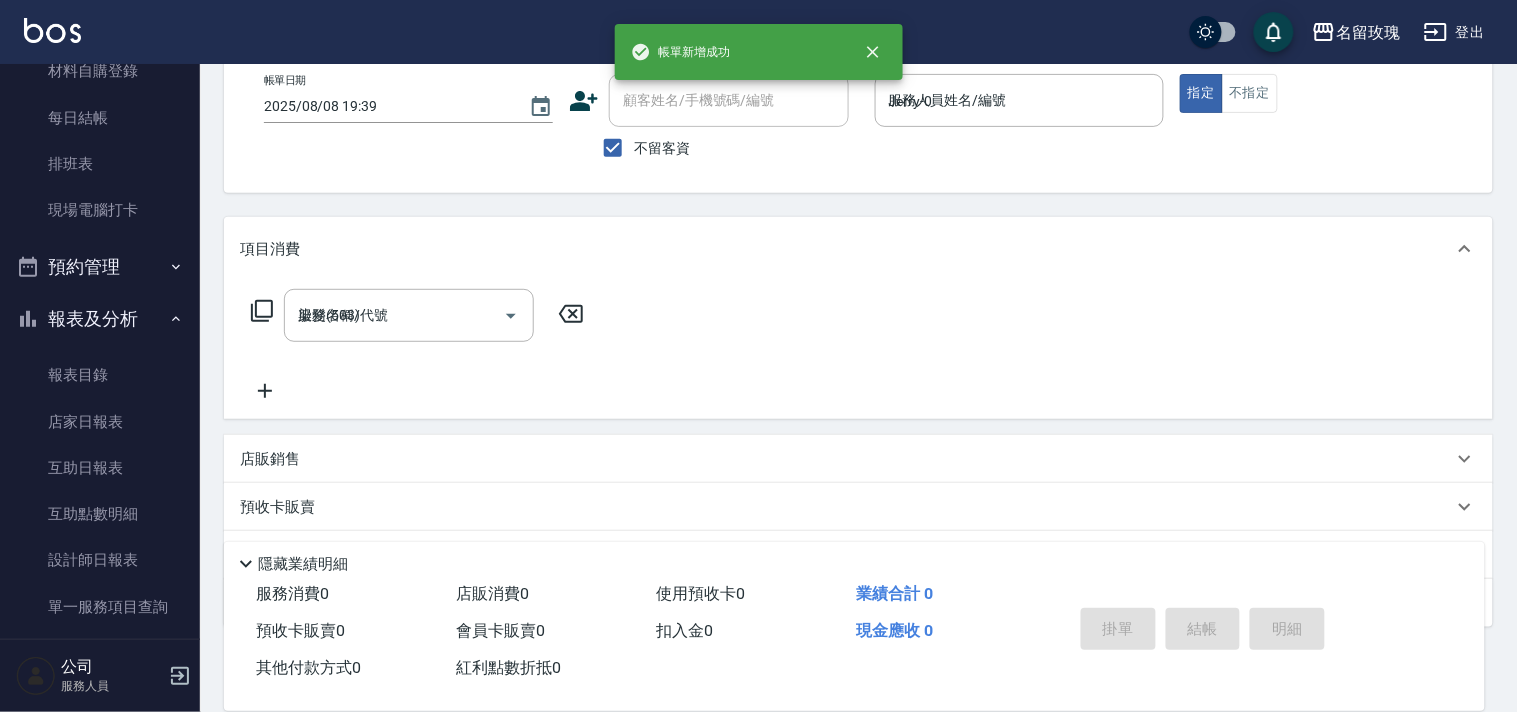 type on "2025/08/08 19:40" 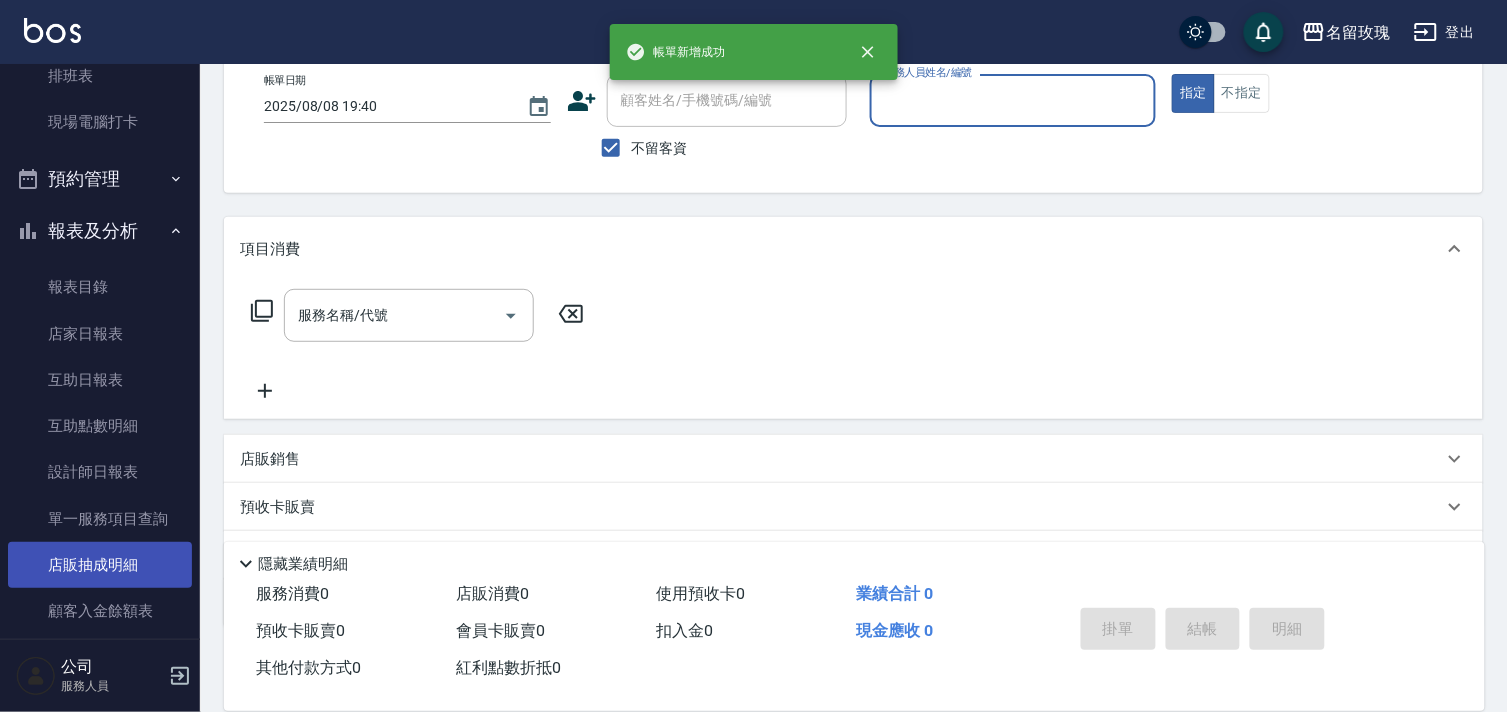 scroll, scrollTop: 440, scrollLeft: 0, axis: vertical 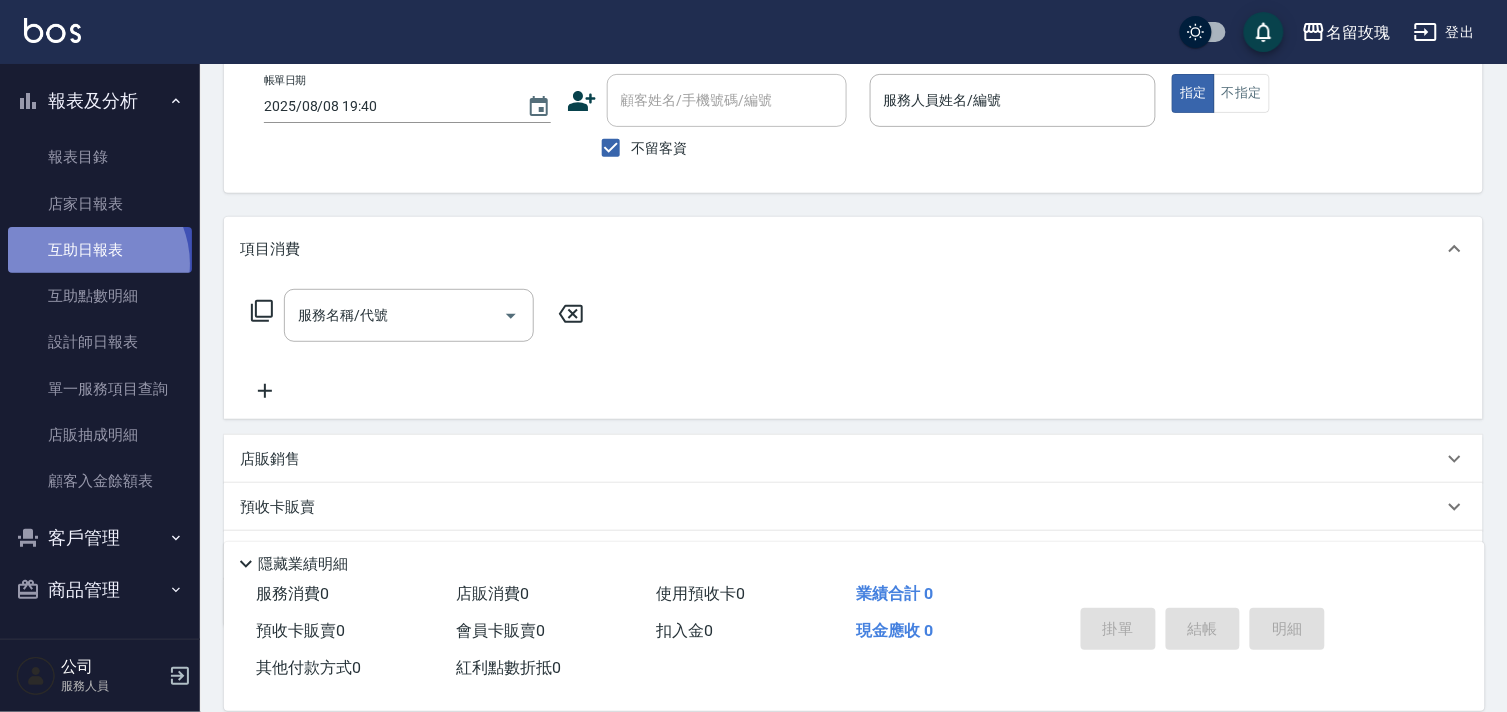 click on "互助日報表" at bounding box center (100, 250) 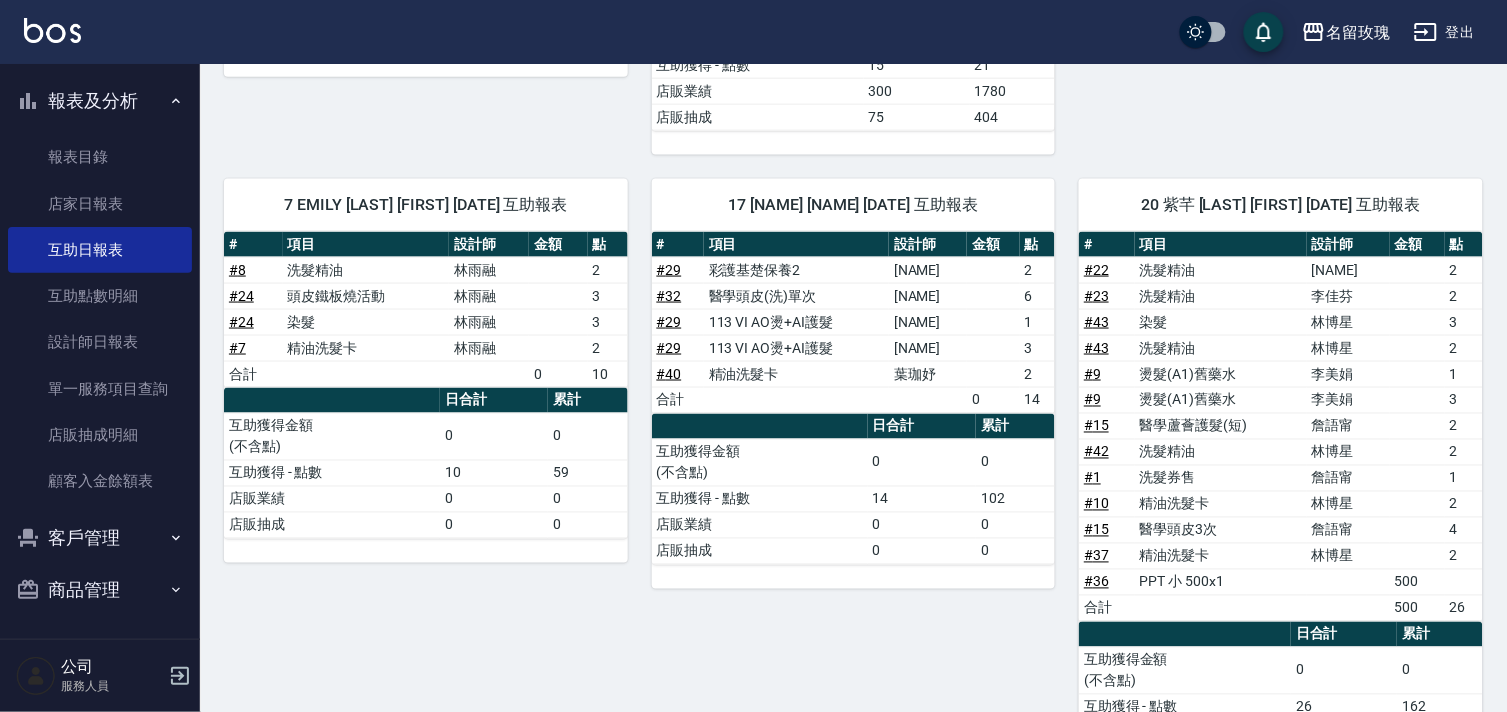 scroll, scrollTop: 325, scrollLeft: 0, axis: vertical 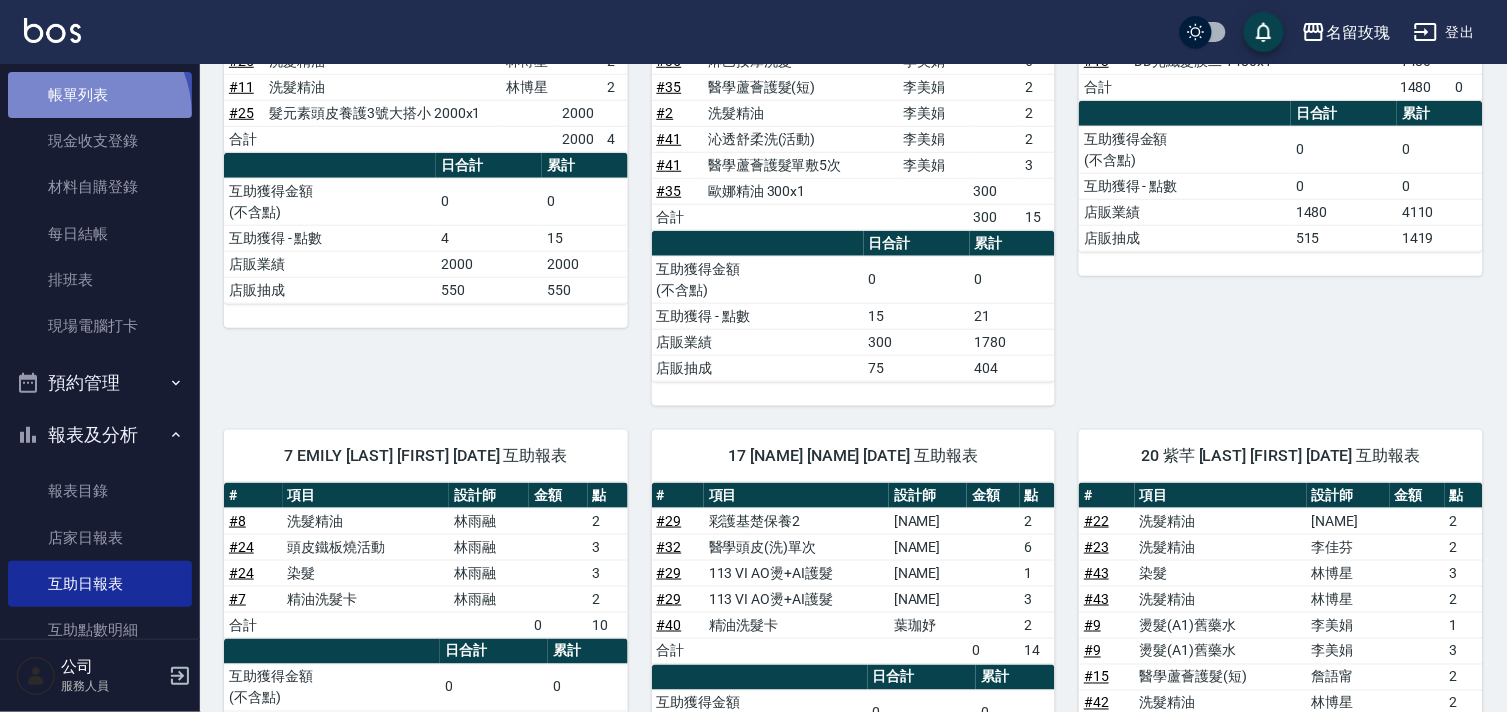 drag, startPoint x: 71, startPoint y: 115, endPoint x: 65, endPoint y: 105, distance: 11.661903 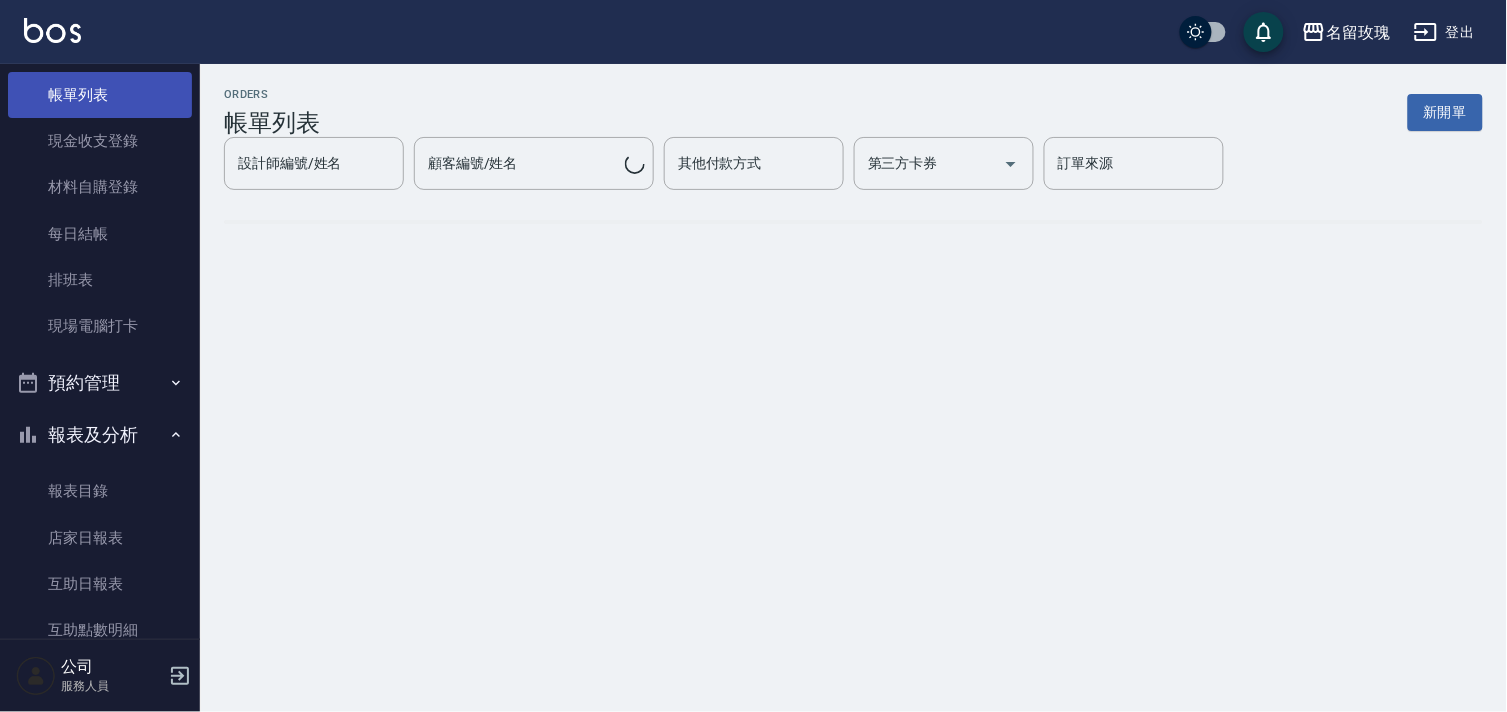 scroll, scrollTop: 0, scrollLeft: 0, axis: both 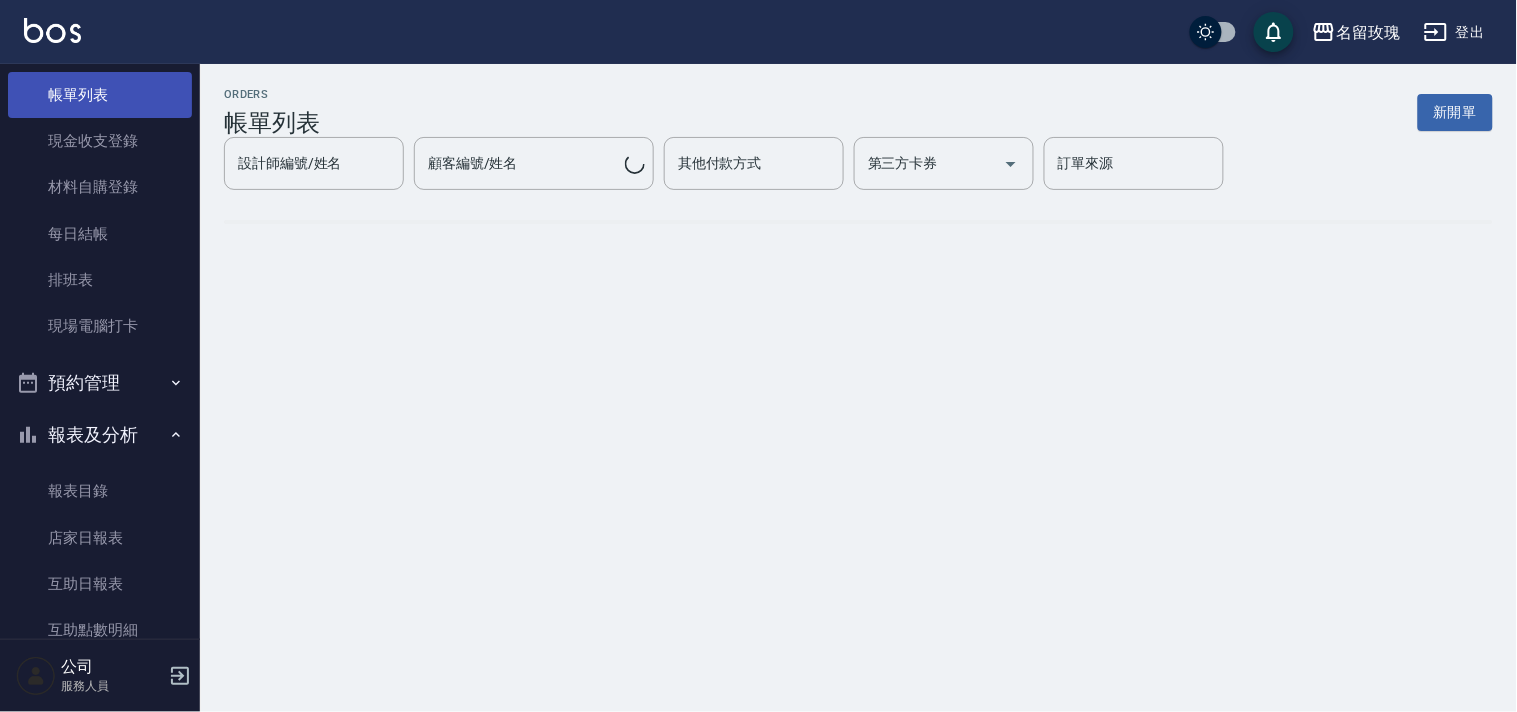 click on "帳單列表" at bounding box center (100, 95) 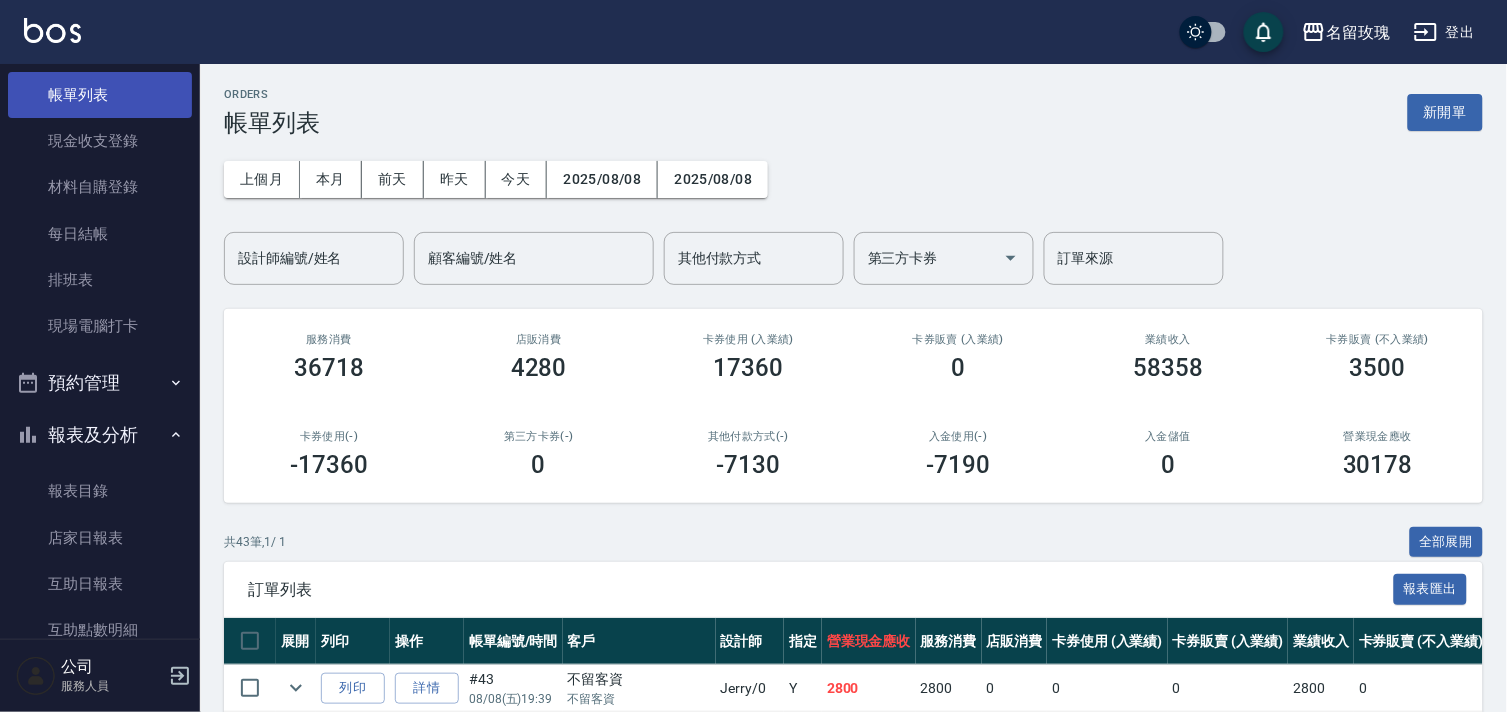 click on "帳單列表" at bounding box center (100, 95) 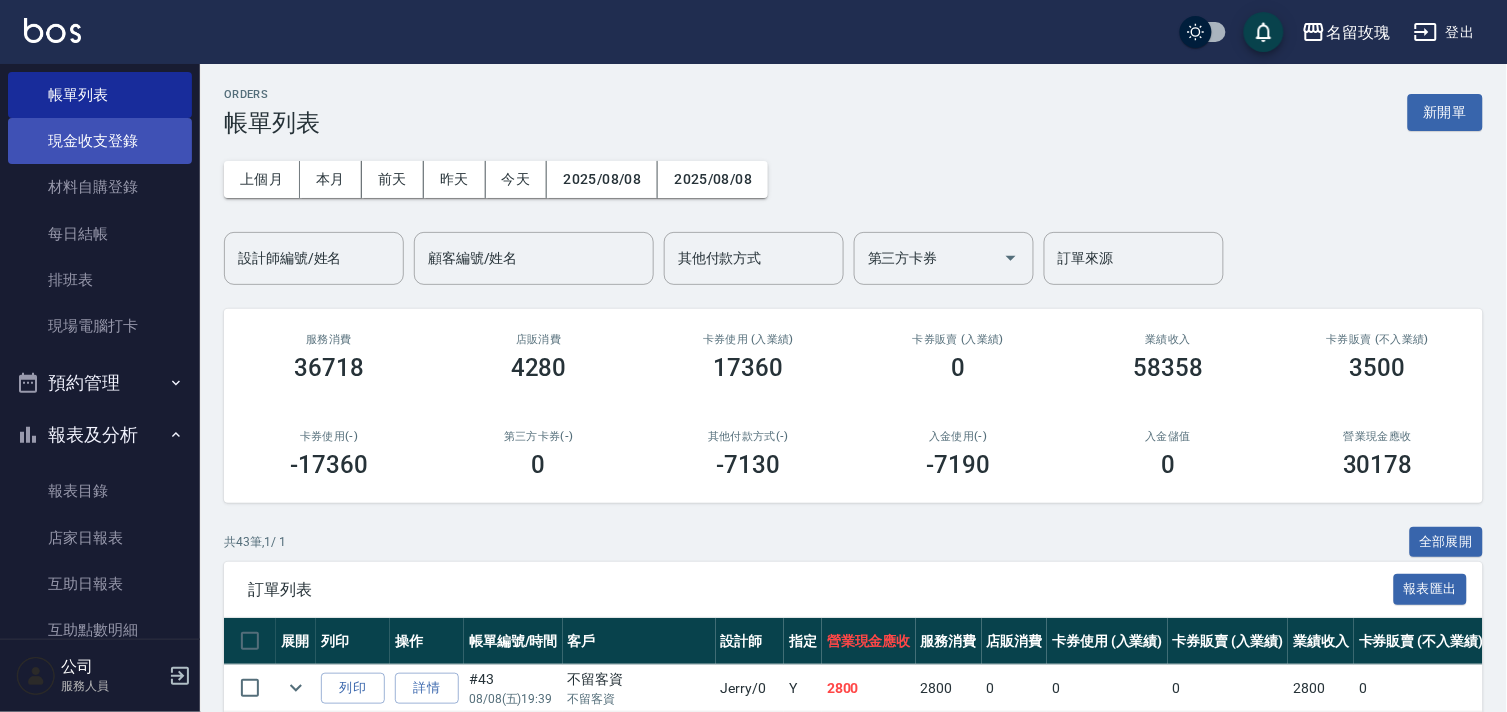 scroll, scrollTop: 0, scrollLeft: 0, axis: both 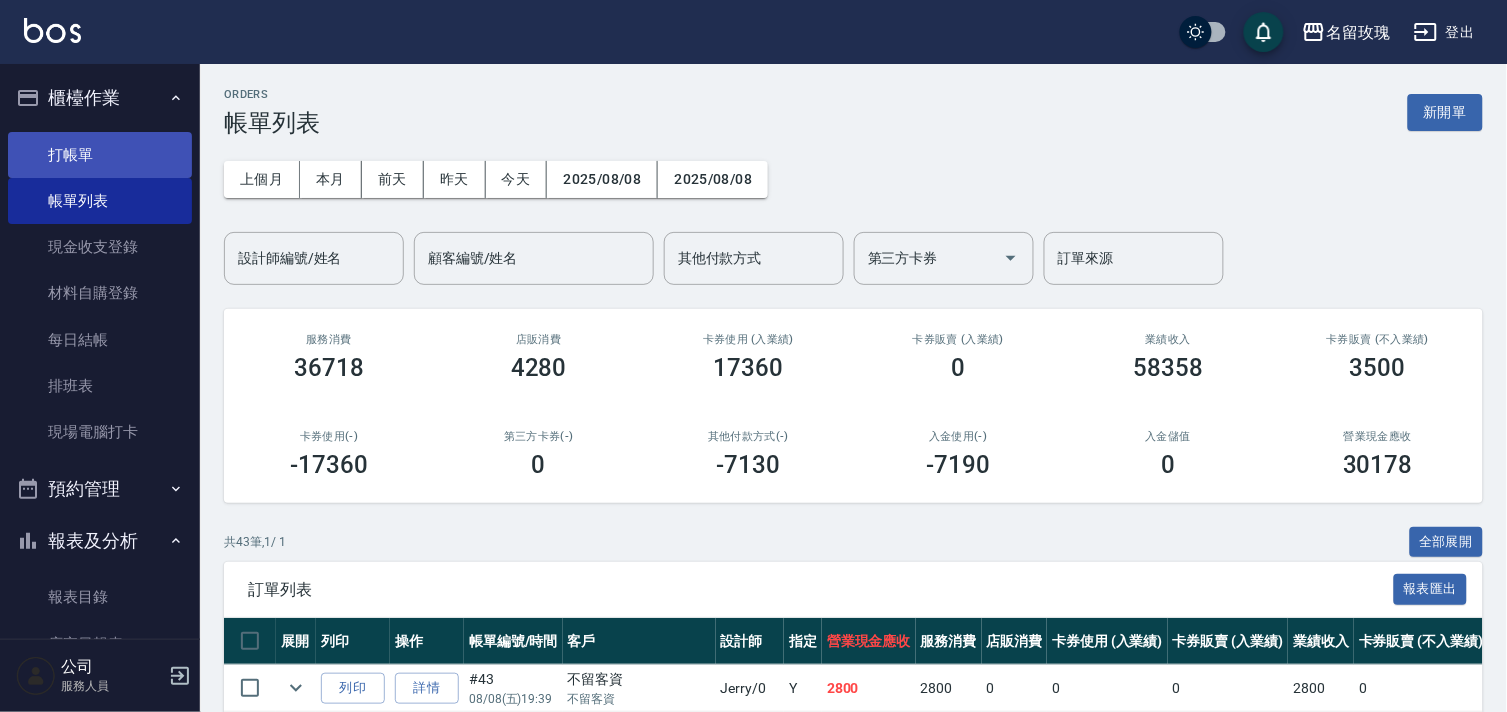 click on "打帳單" at bounding box center [100, 155] 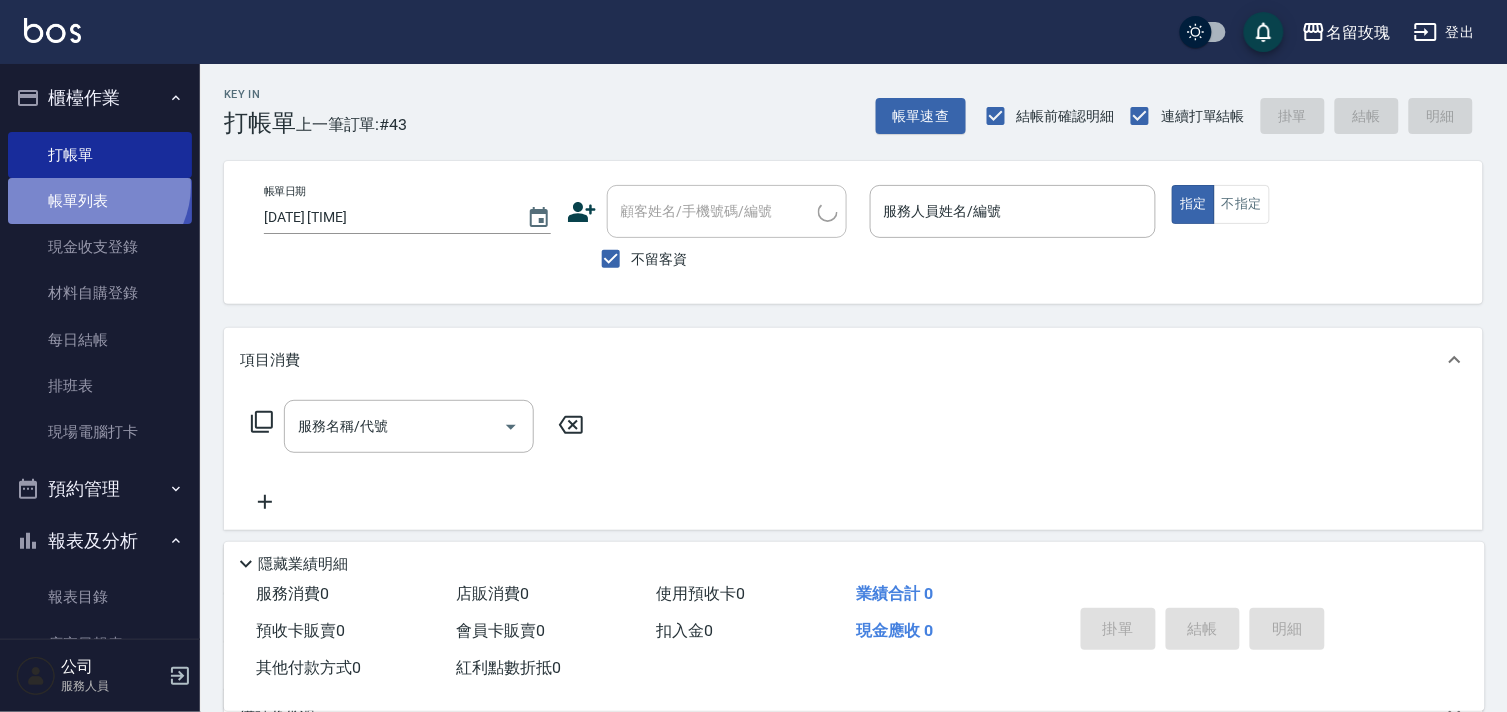 click on "帳單列表" at bounding box center (100, 201) 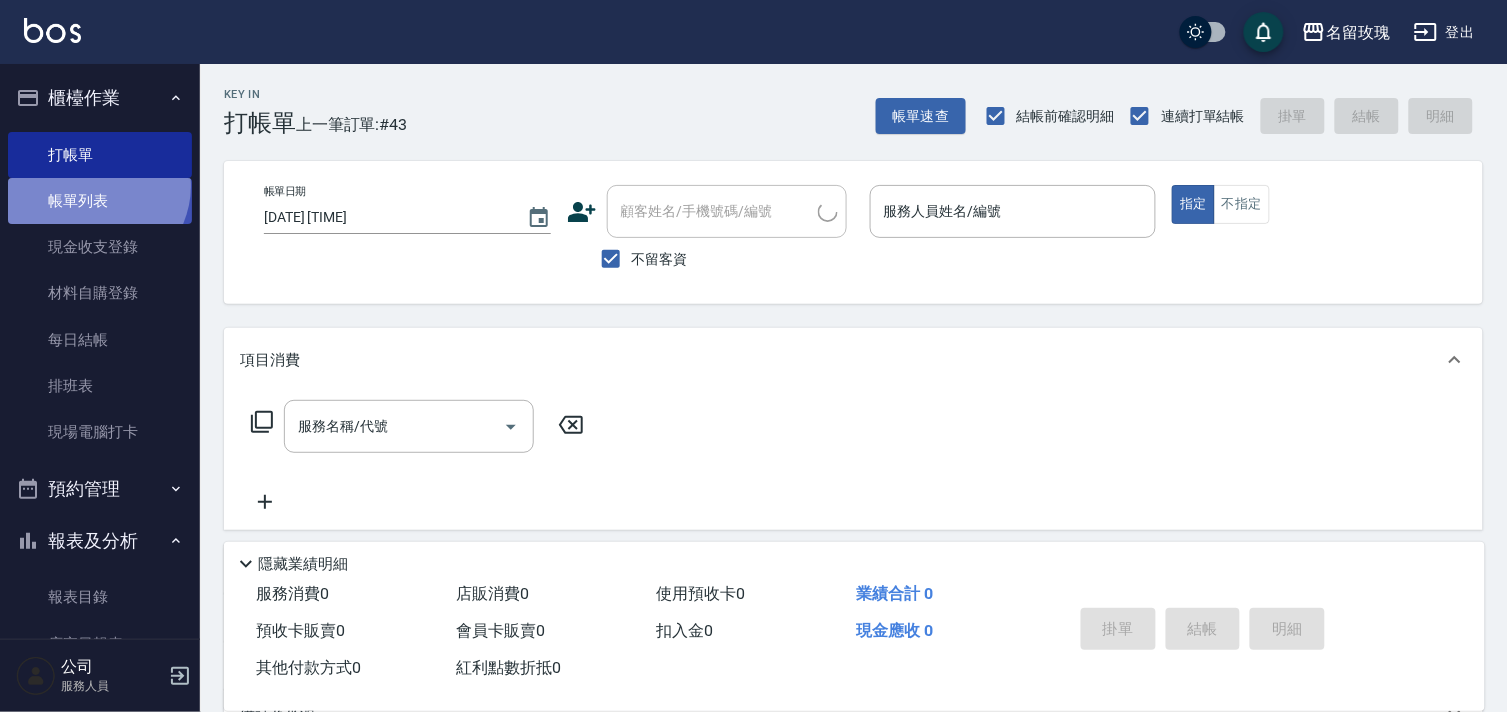 click on "帳單列表" at bounding box center (100, 201) 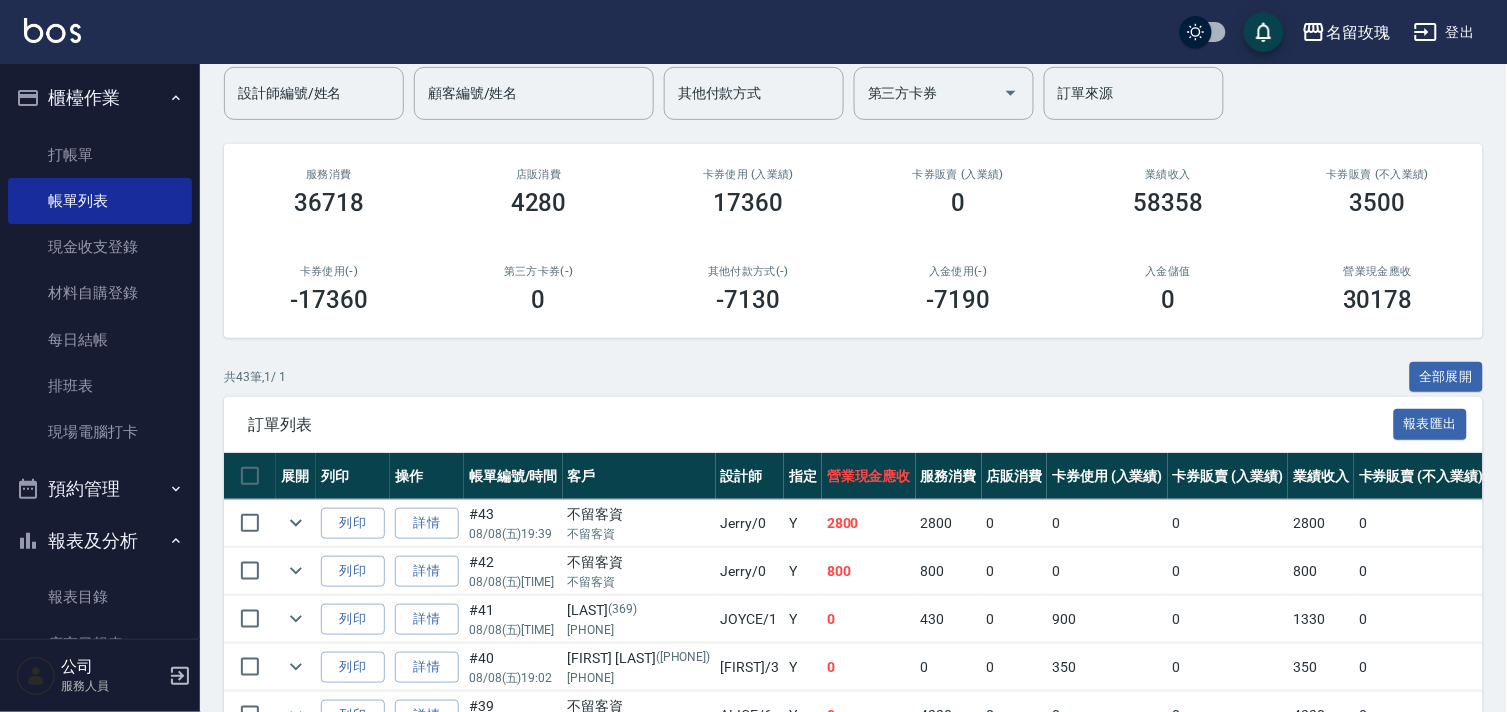 scroll, scrollTop: 333, scrollLeft: 0, axis: vertical 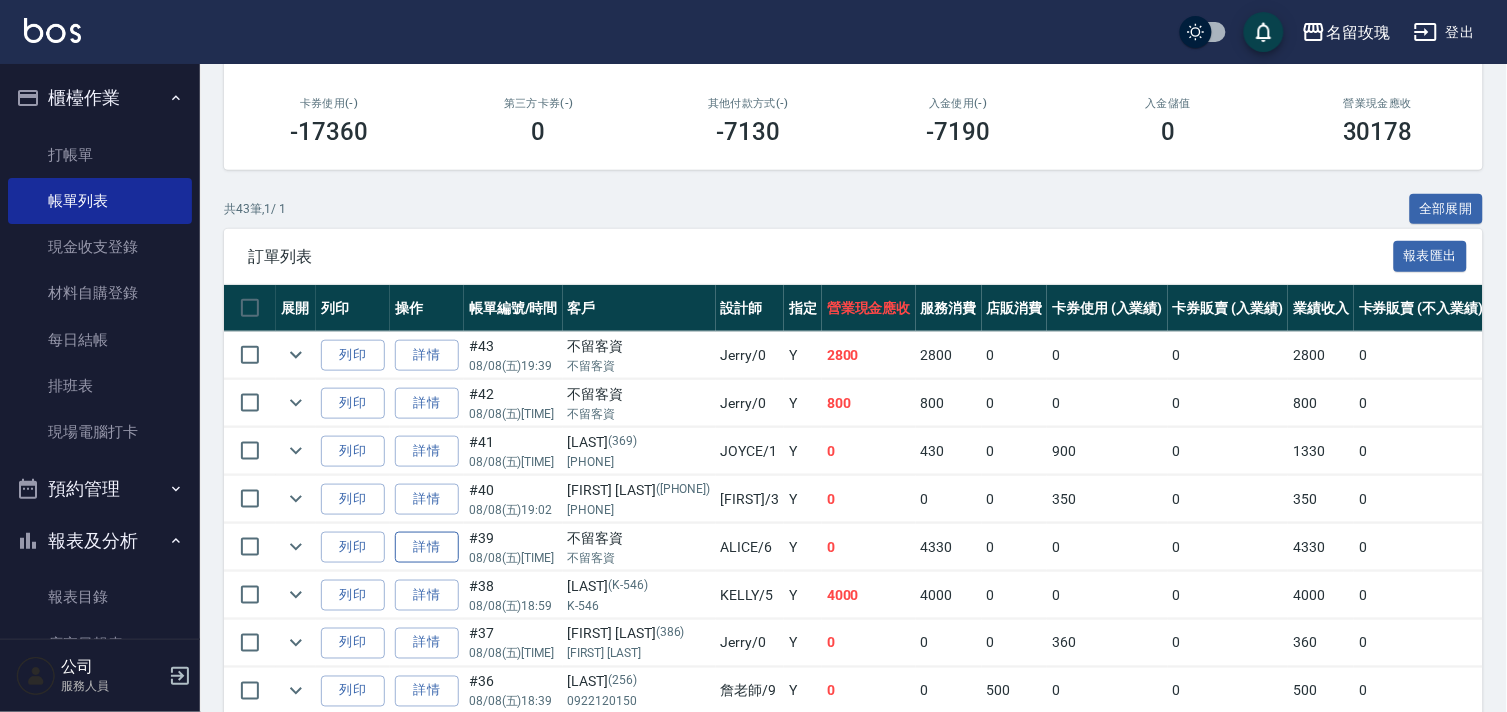 click on "詳情" at bounding box center [427, 547] 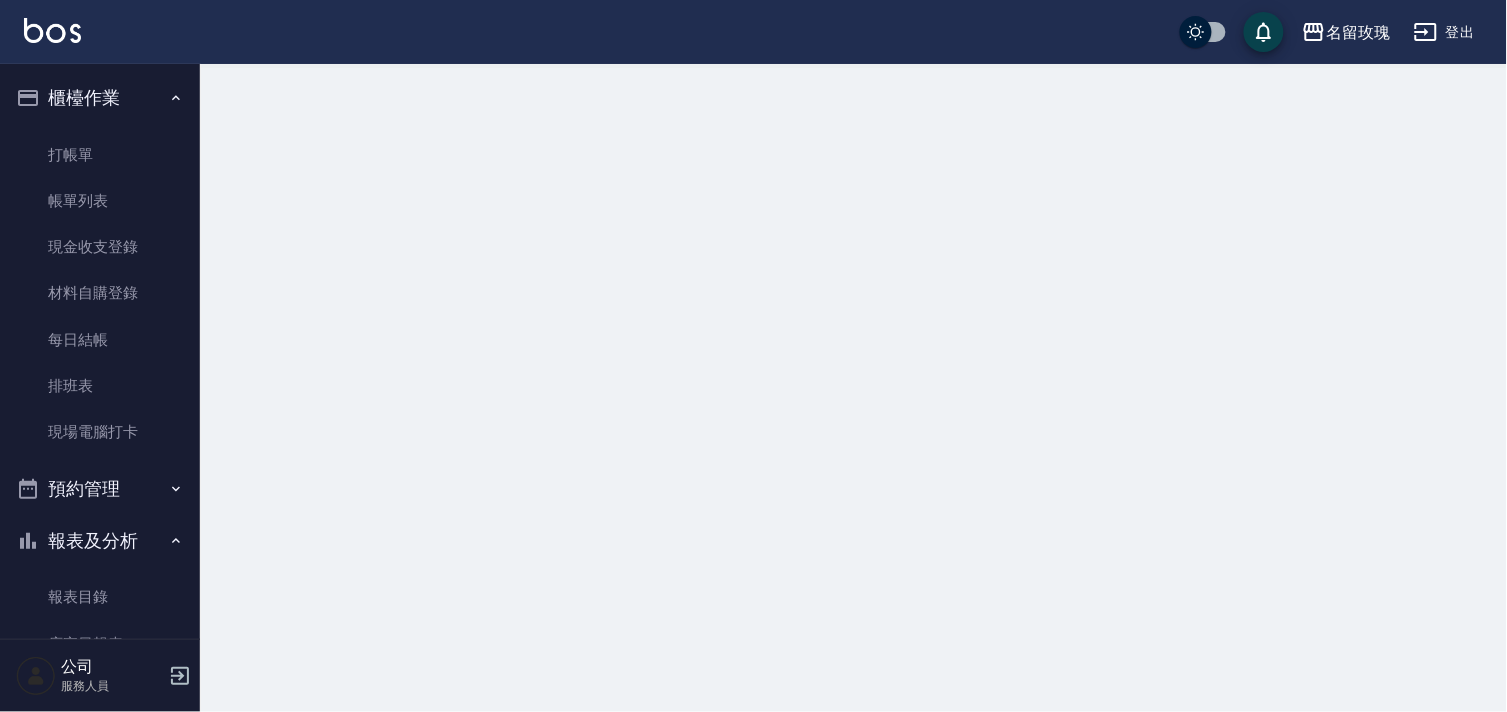 scroll, scrollTop: 0, scrollLeft: 0, axis: both 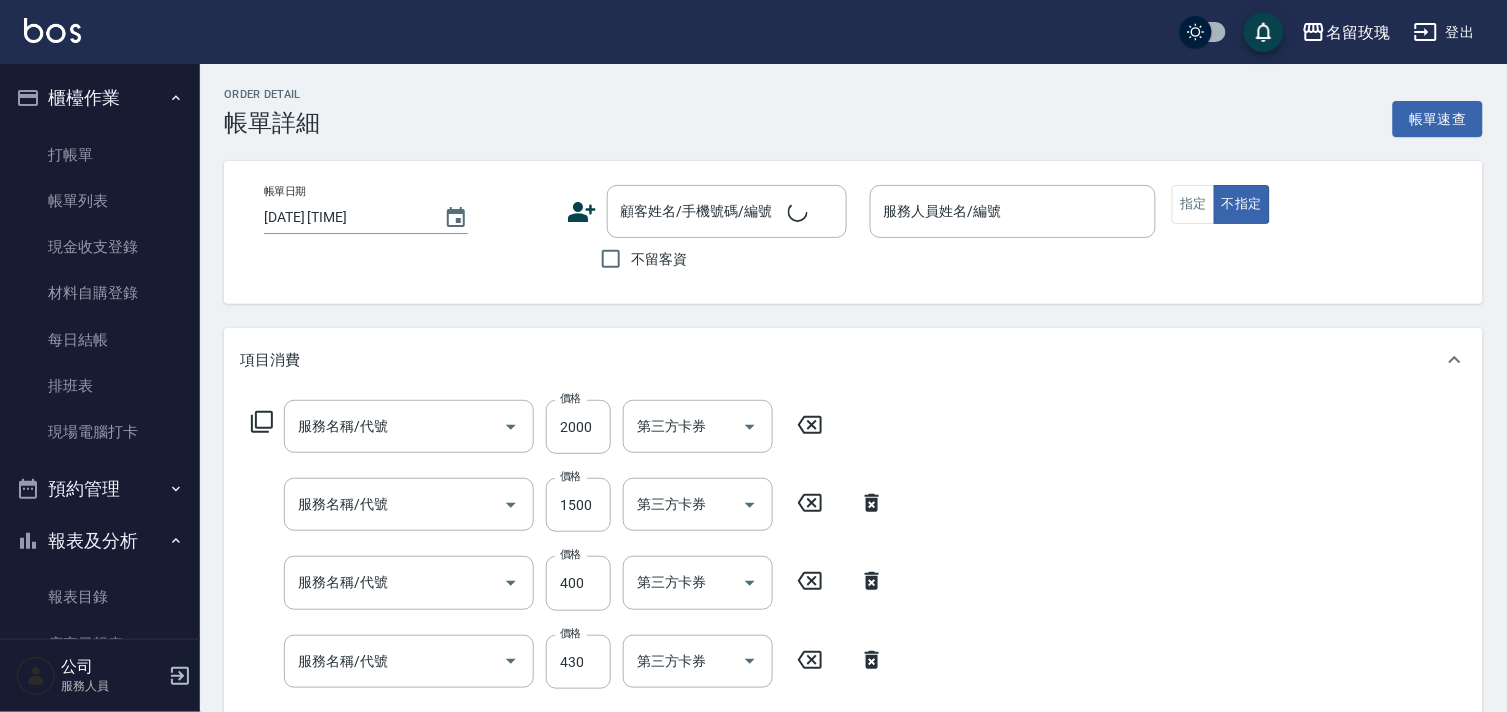 type on "[DATE] [TIME]" 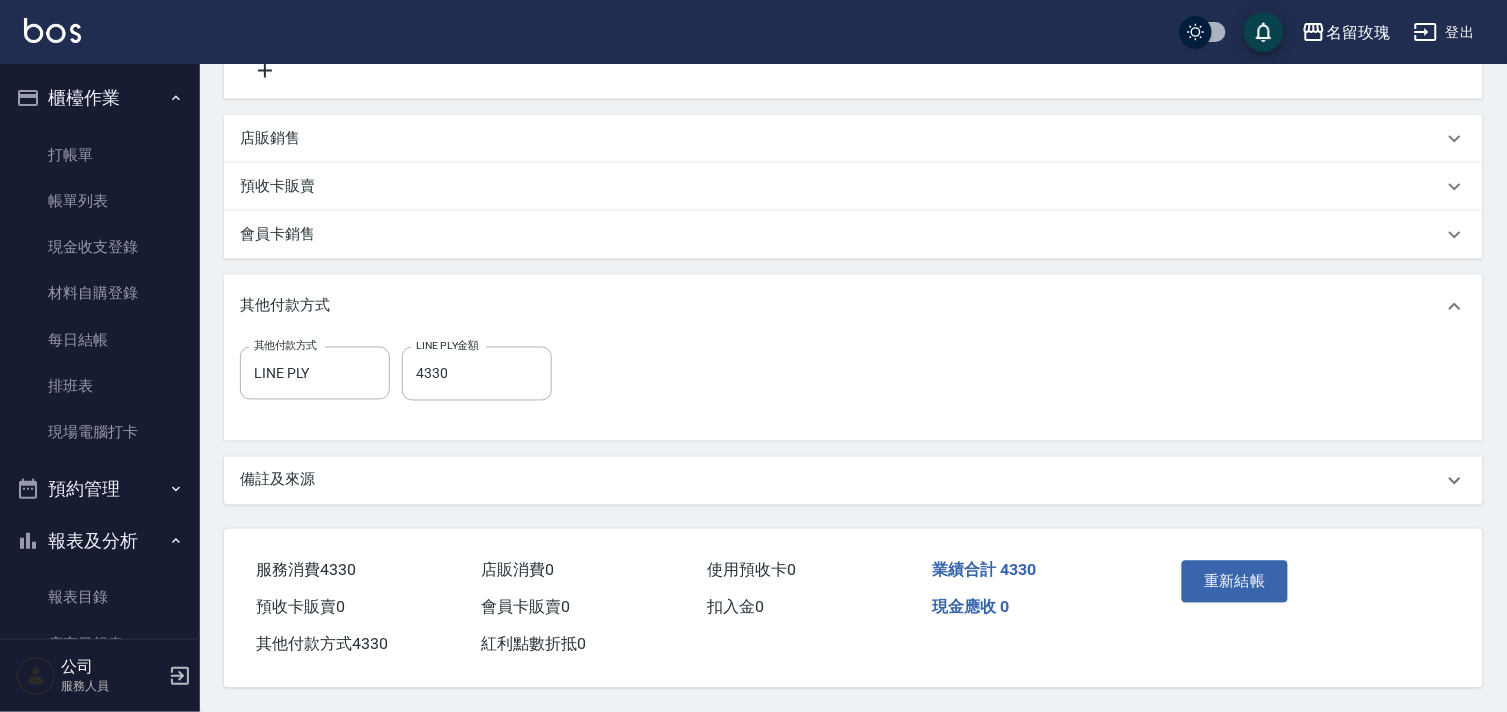 scroll, scrollTop: 673, scrollLeft: 0, axis: vertical 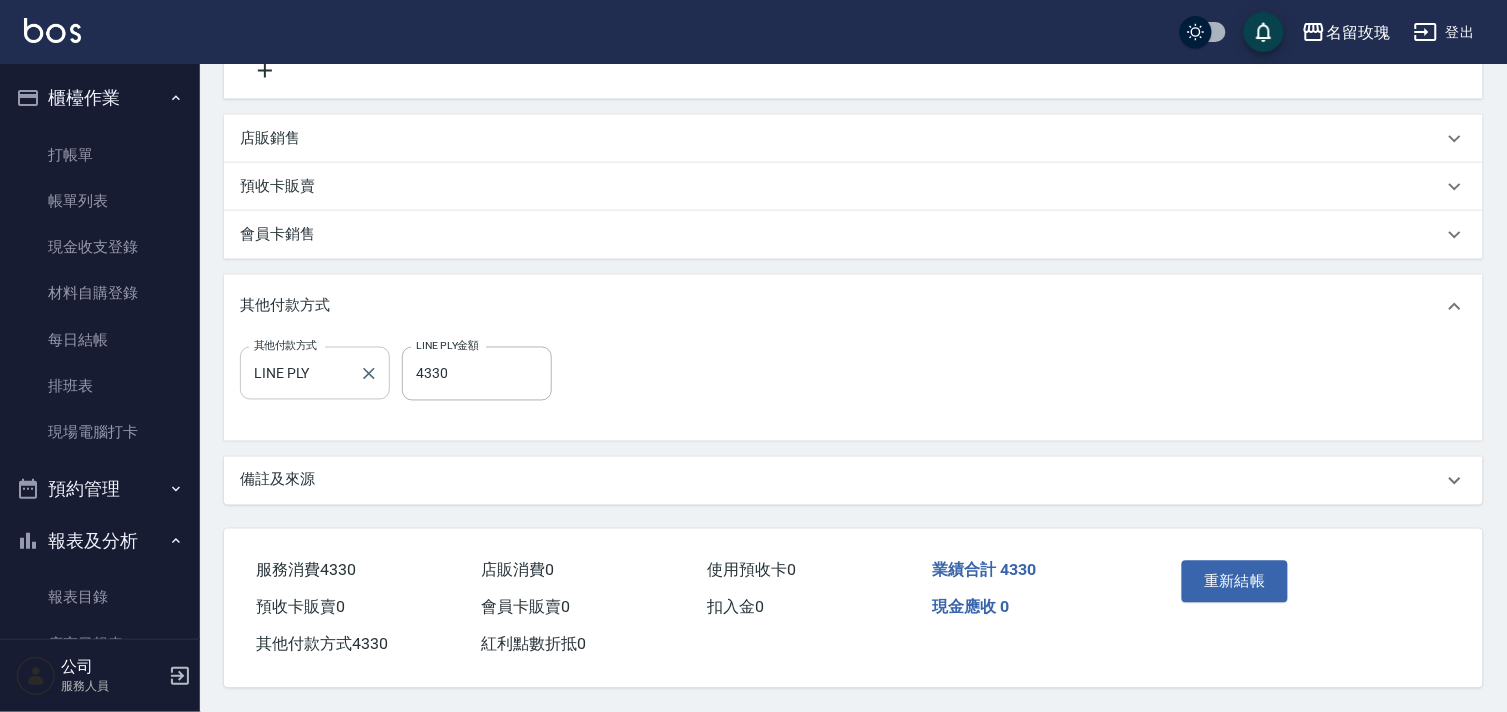 click on "LINE PLY" at bounding box center [300, 373] 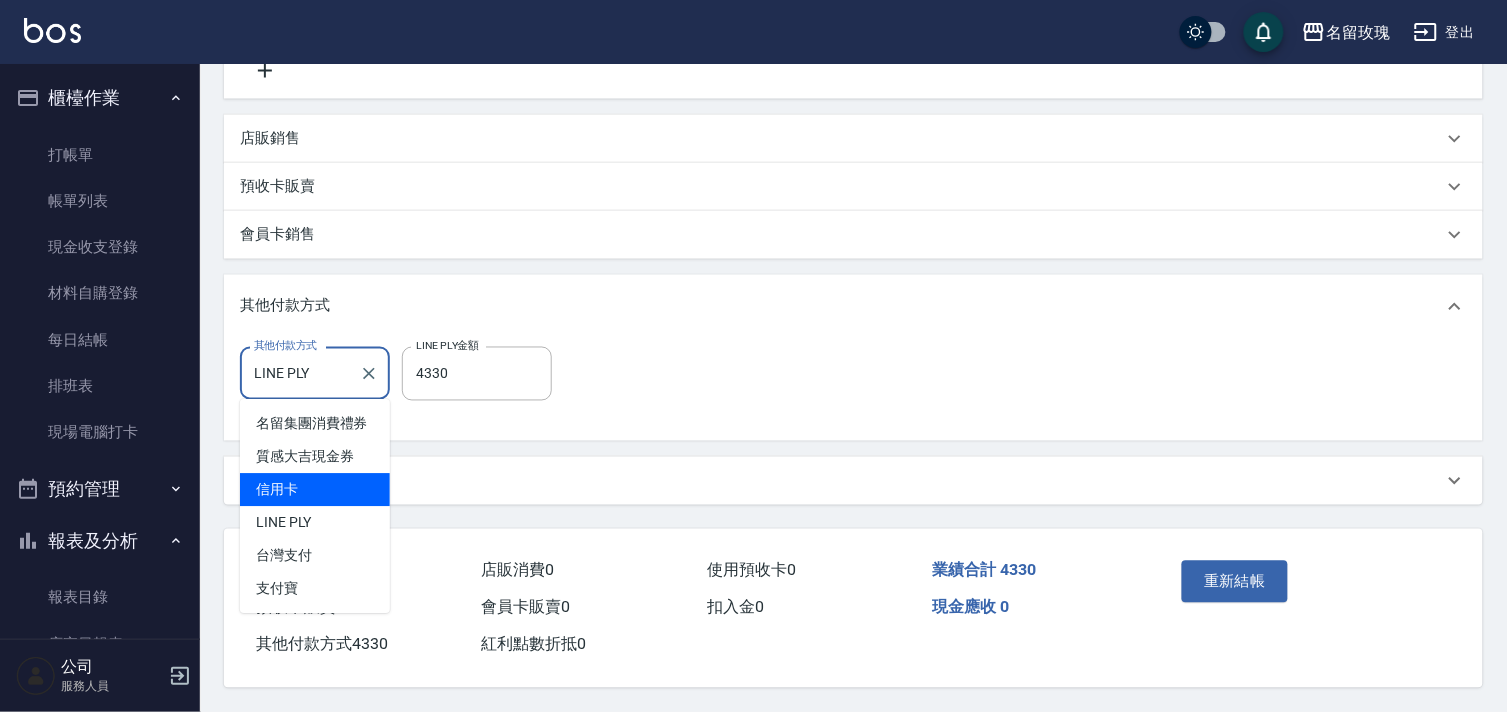 click on "信用卡" at bounding box center [315, 490] 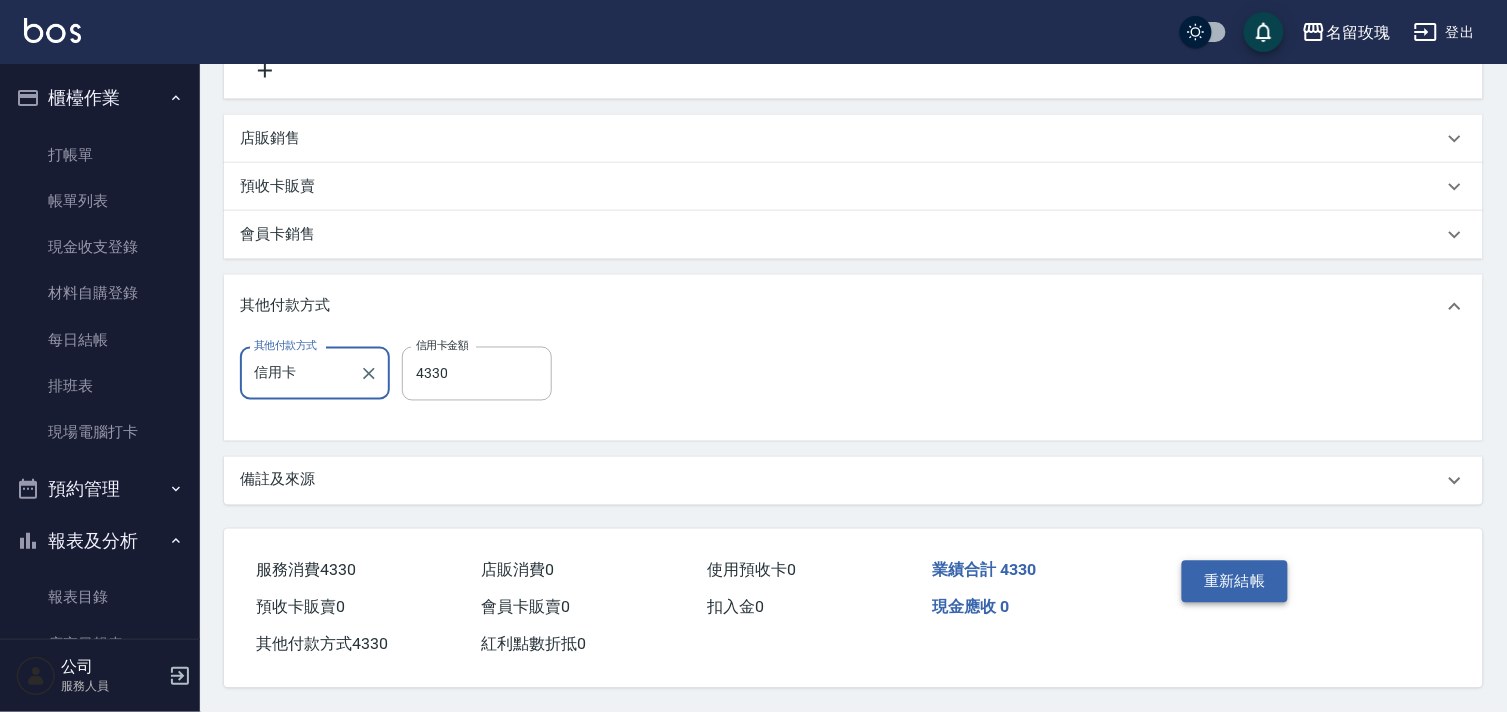 click on "重新結帳" at bounding box center (1235, 582) 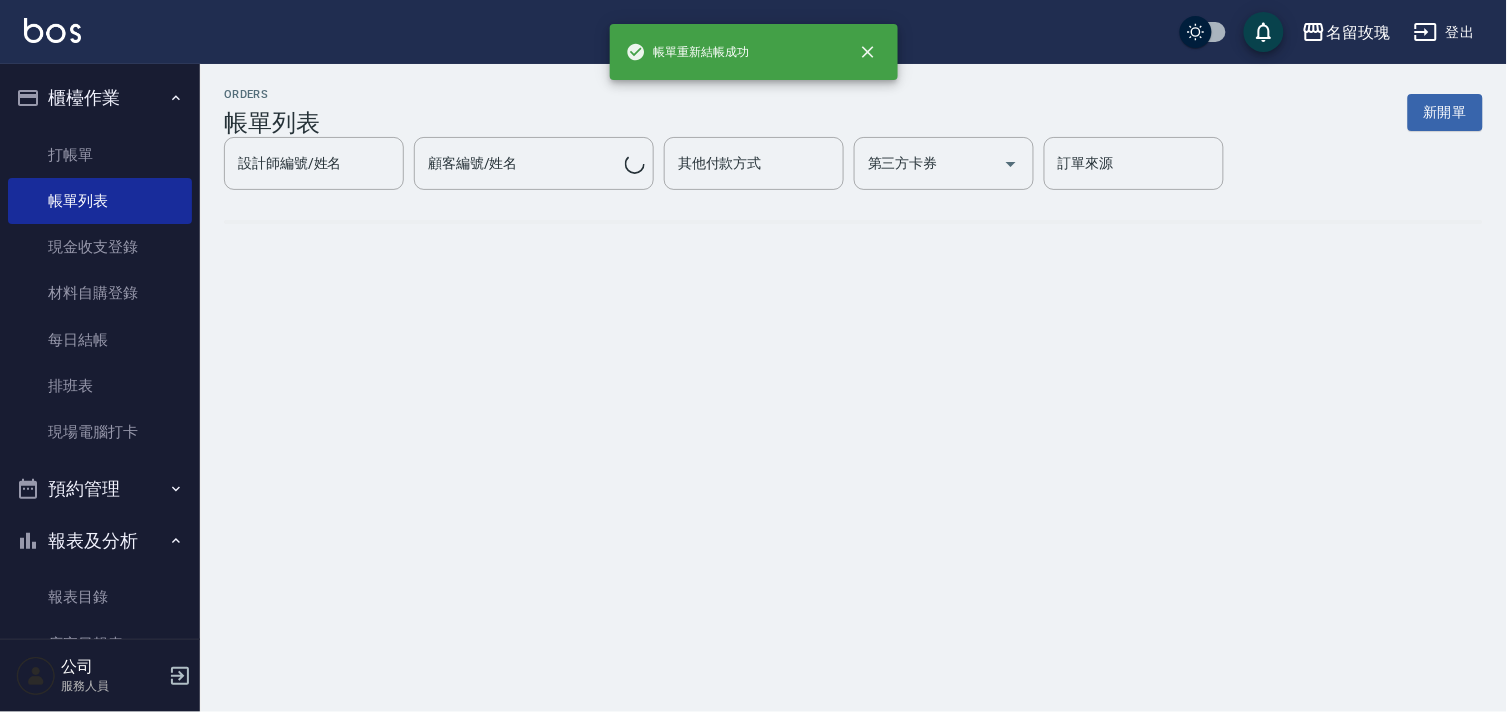 scroll, scrollTop: 0, scrollLeft: 0, axis: both 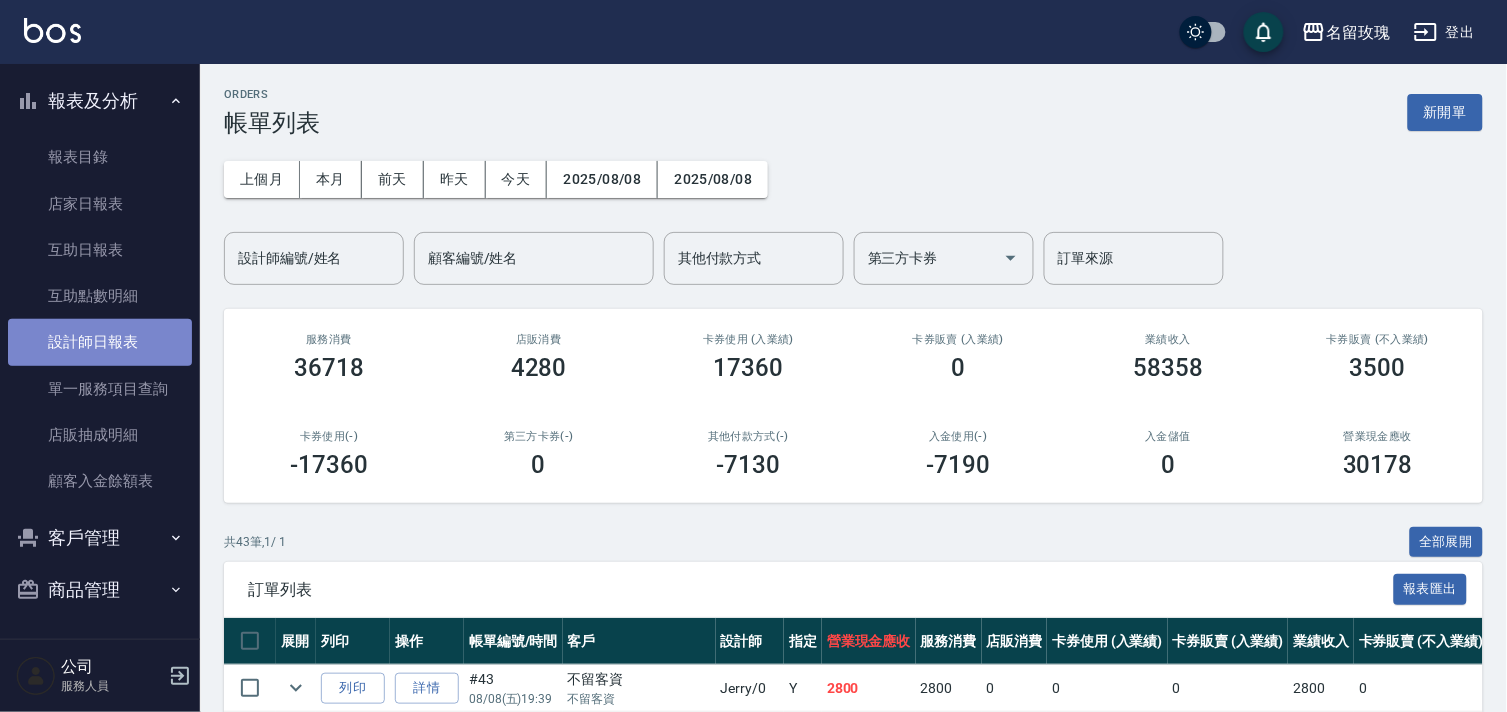 click on "設計師日報表" at bounding box center [100, 342] 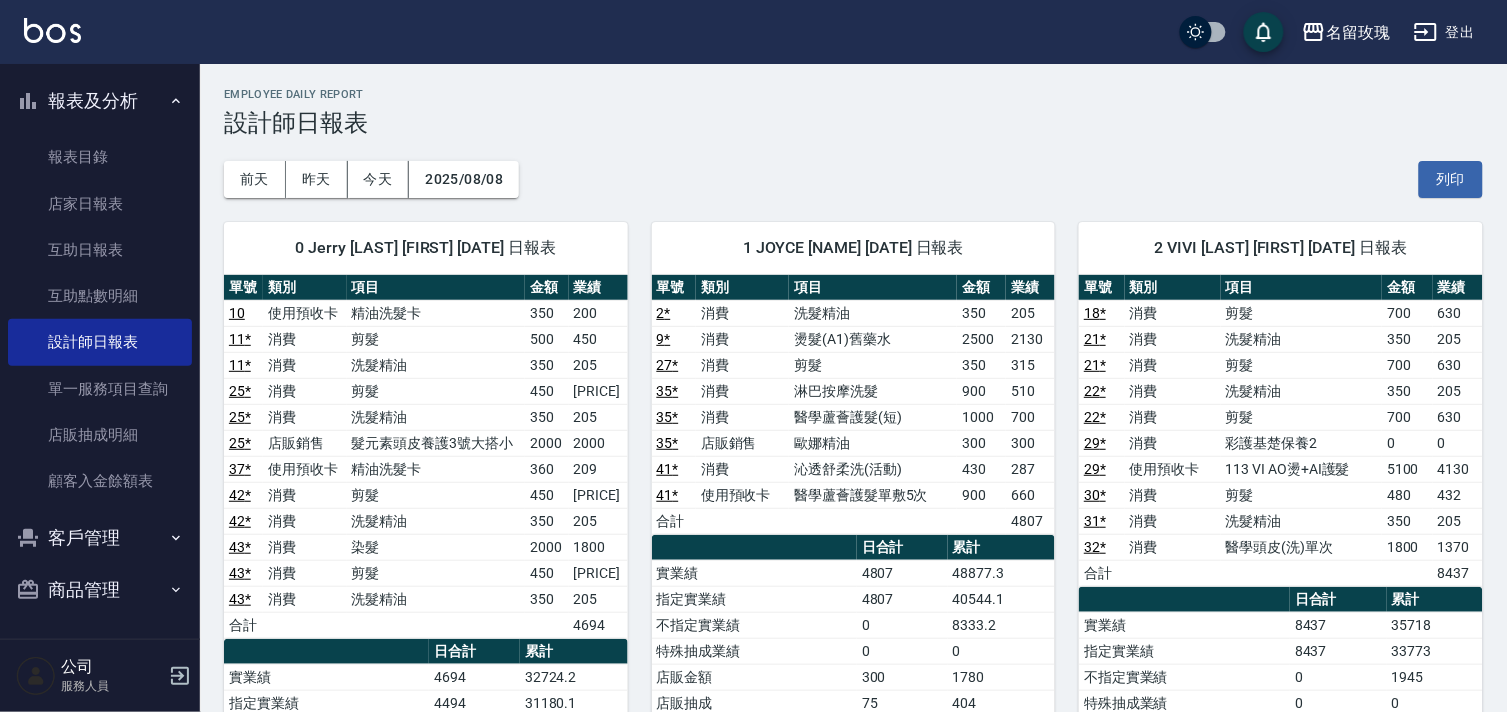 scroll, scrollTop: 0, scrollLeft: 0, axis: both 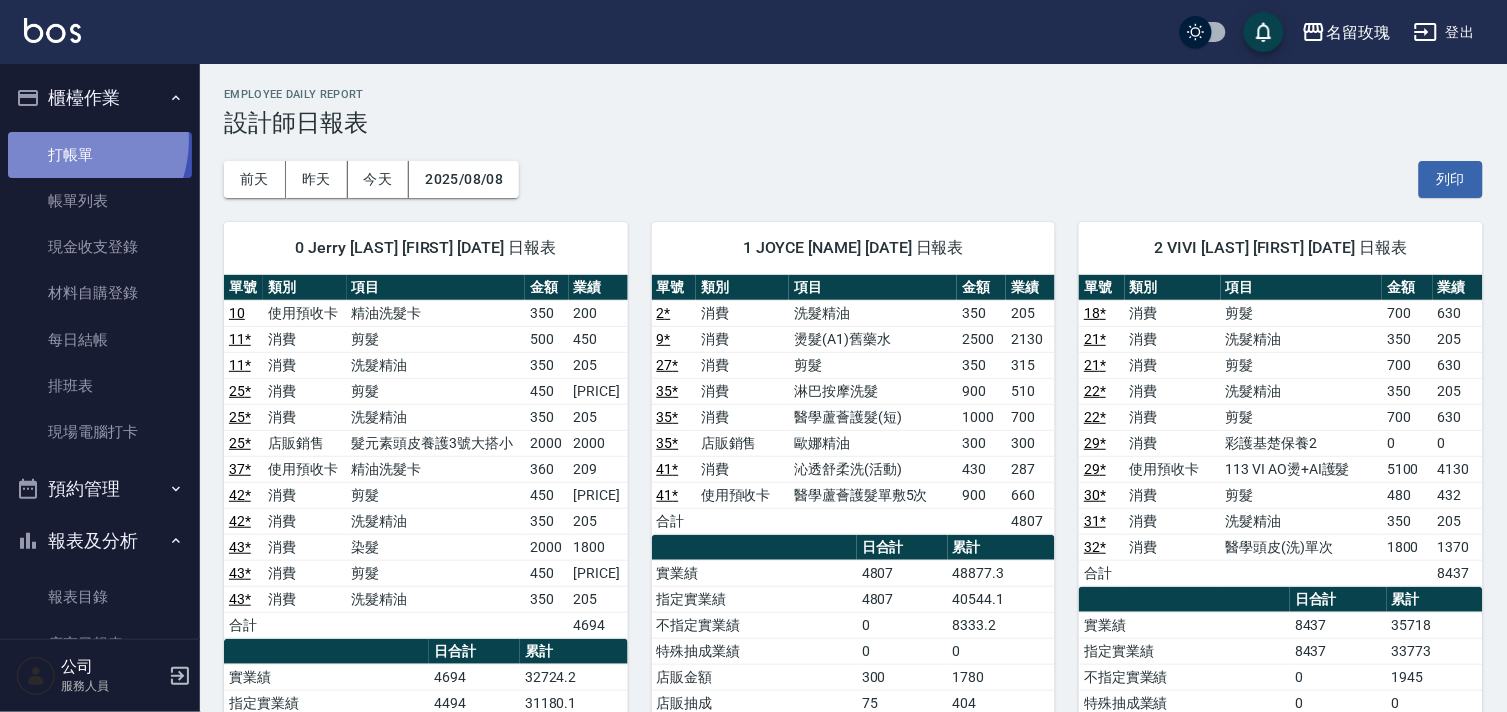 click on "打帳單" at bounding box center [100, 155] 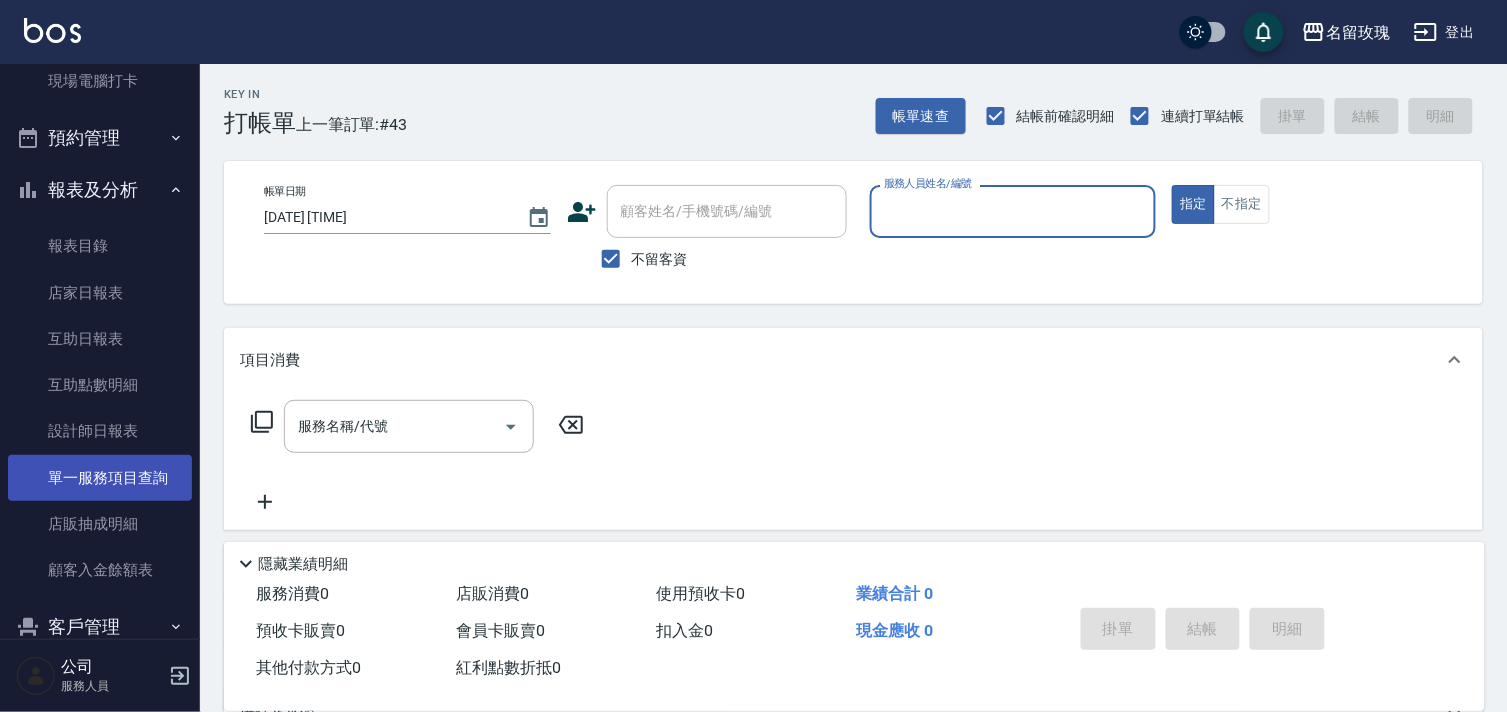 scroll, scrollTop: 440, scrollLeft: 0, axis: vertical 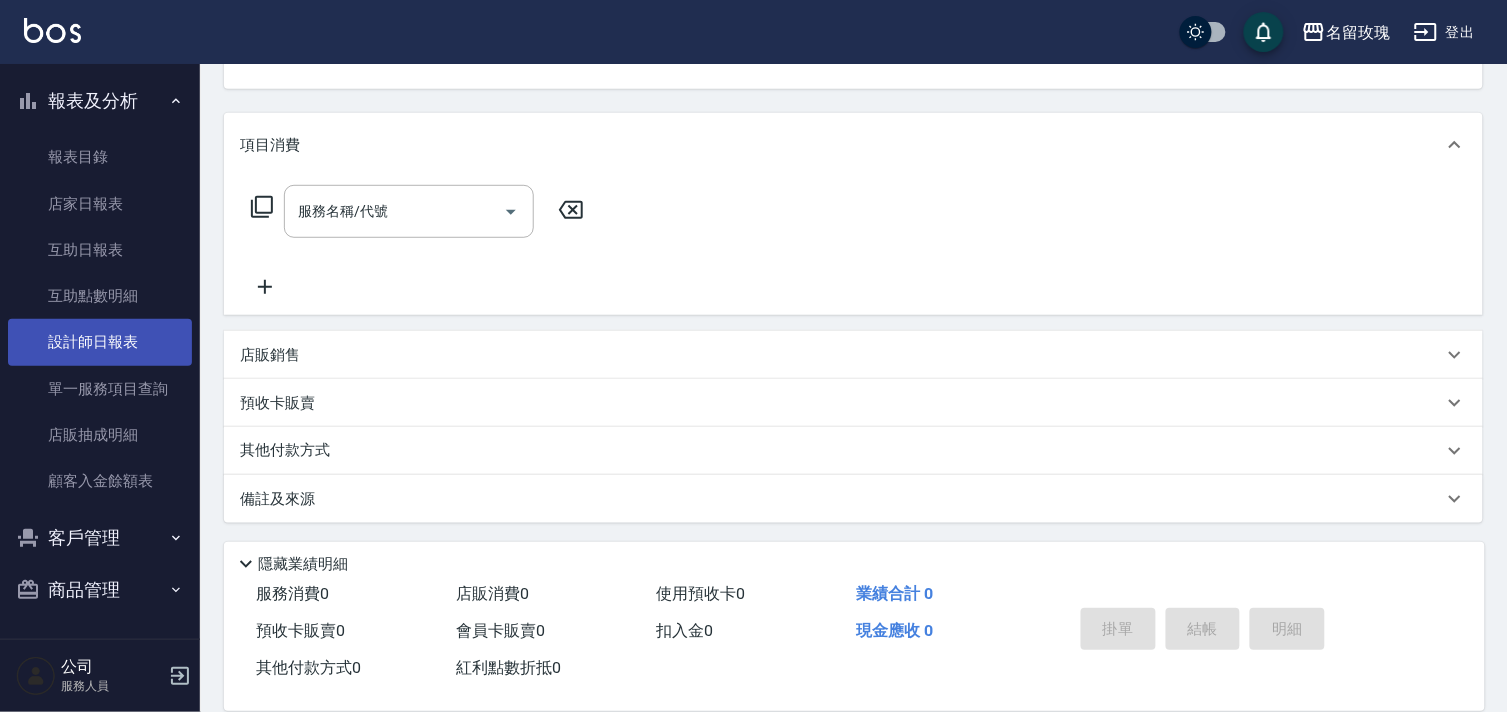 click on "設計師日報表" at bounding box center [100, 342] 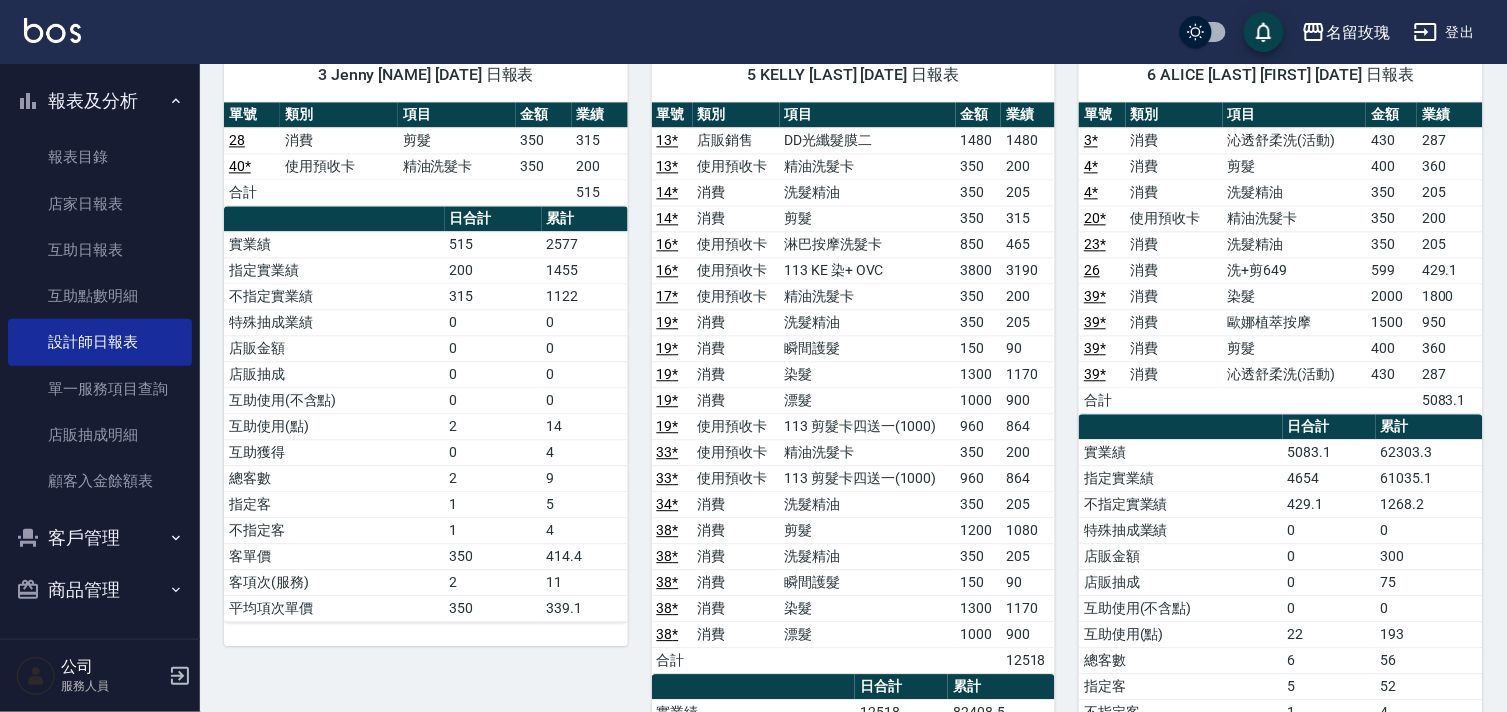 scroll, scrollTop: 1111, scrollLeft: 0, axis: vertical 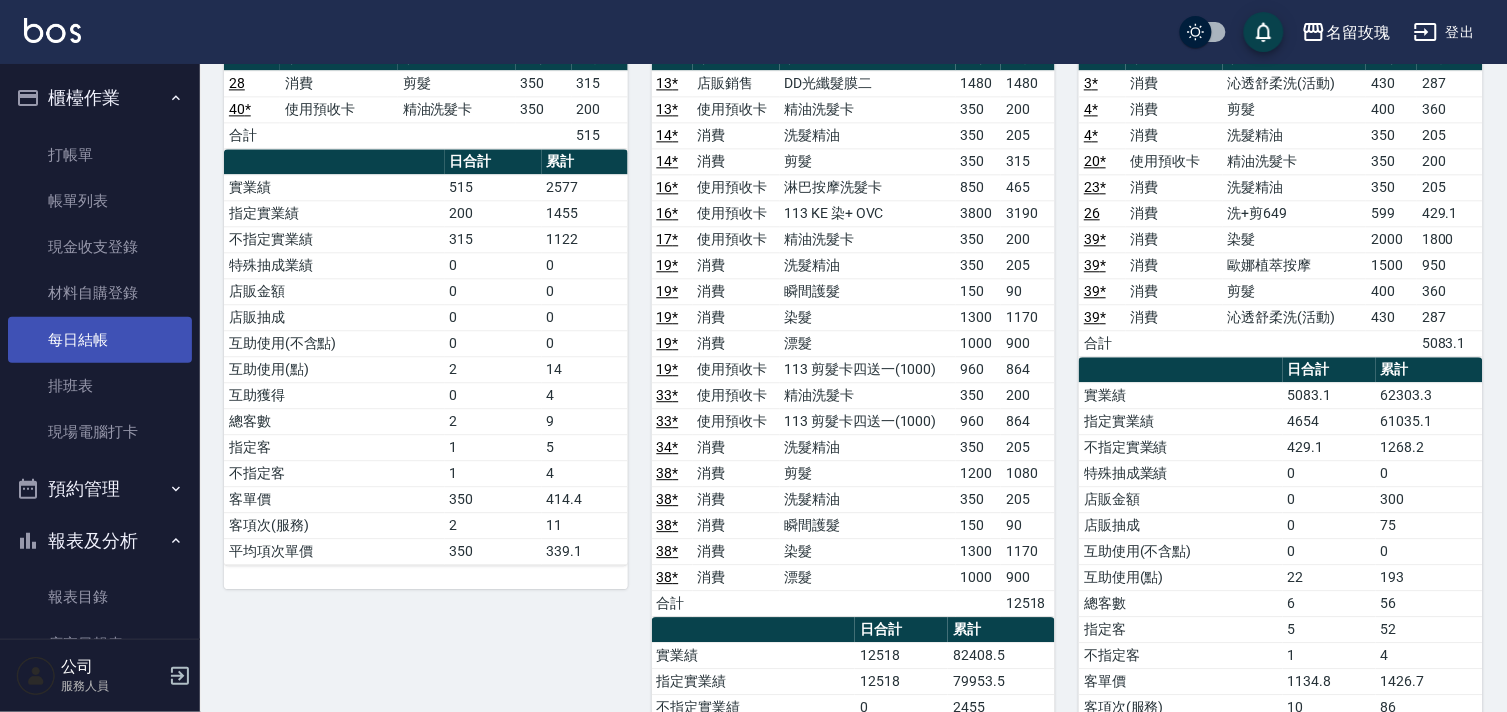 click on "每日結帳" at bounding box center (100, 340) 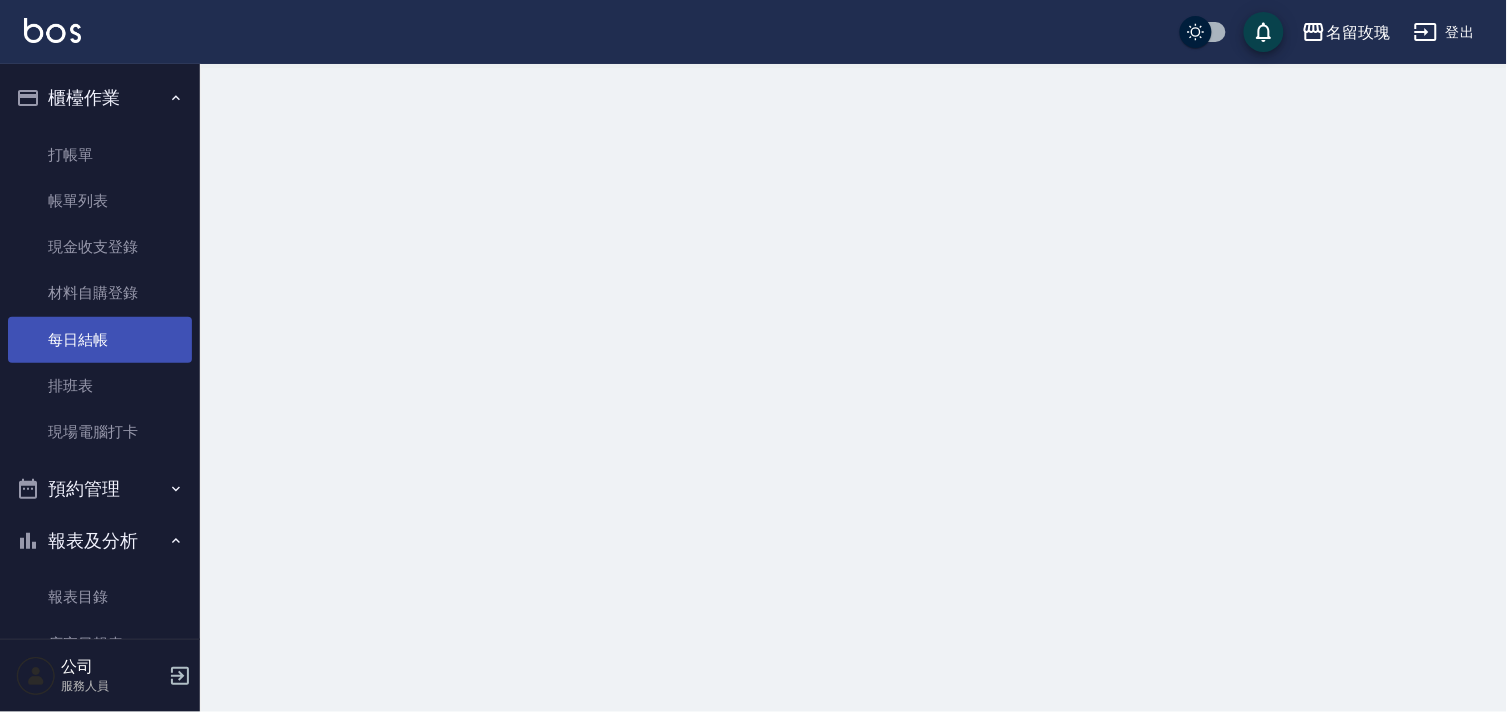 scroll, scrollTop: 0, scrollLeft: 0, axis: both 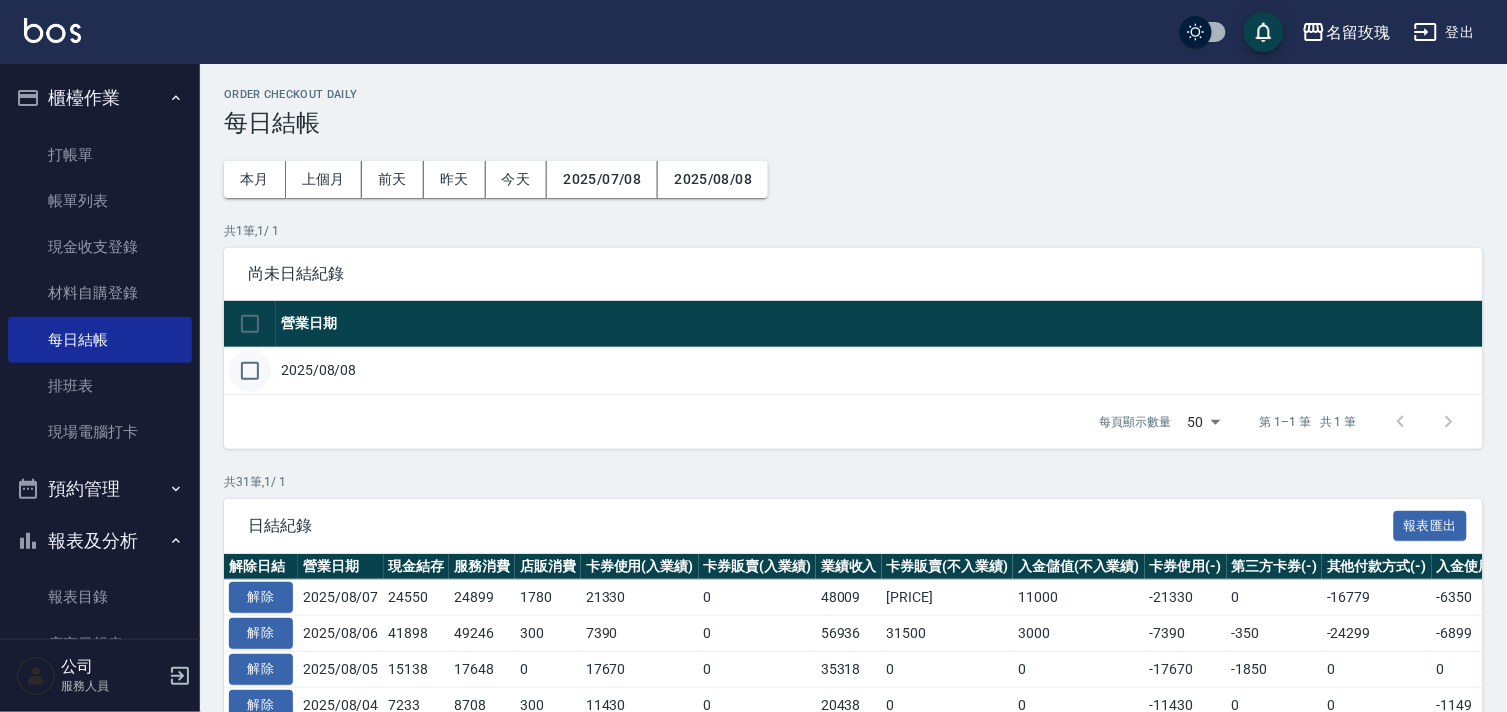 click at bounding box center [250, 371] 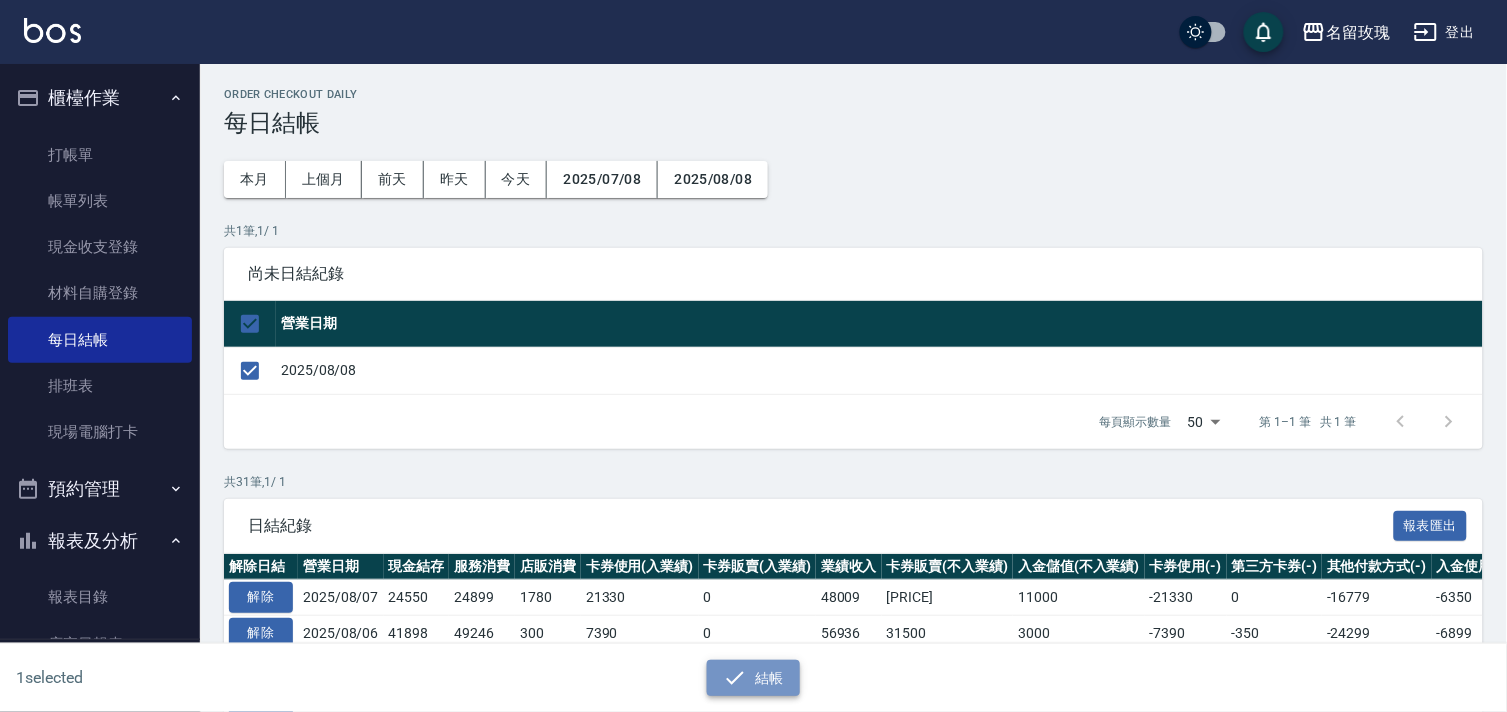 click on "結帳" at bounding box center [753, 678] 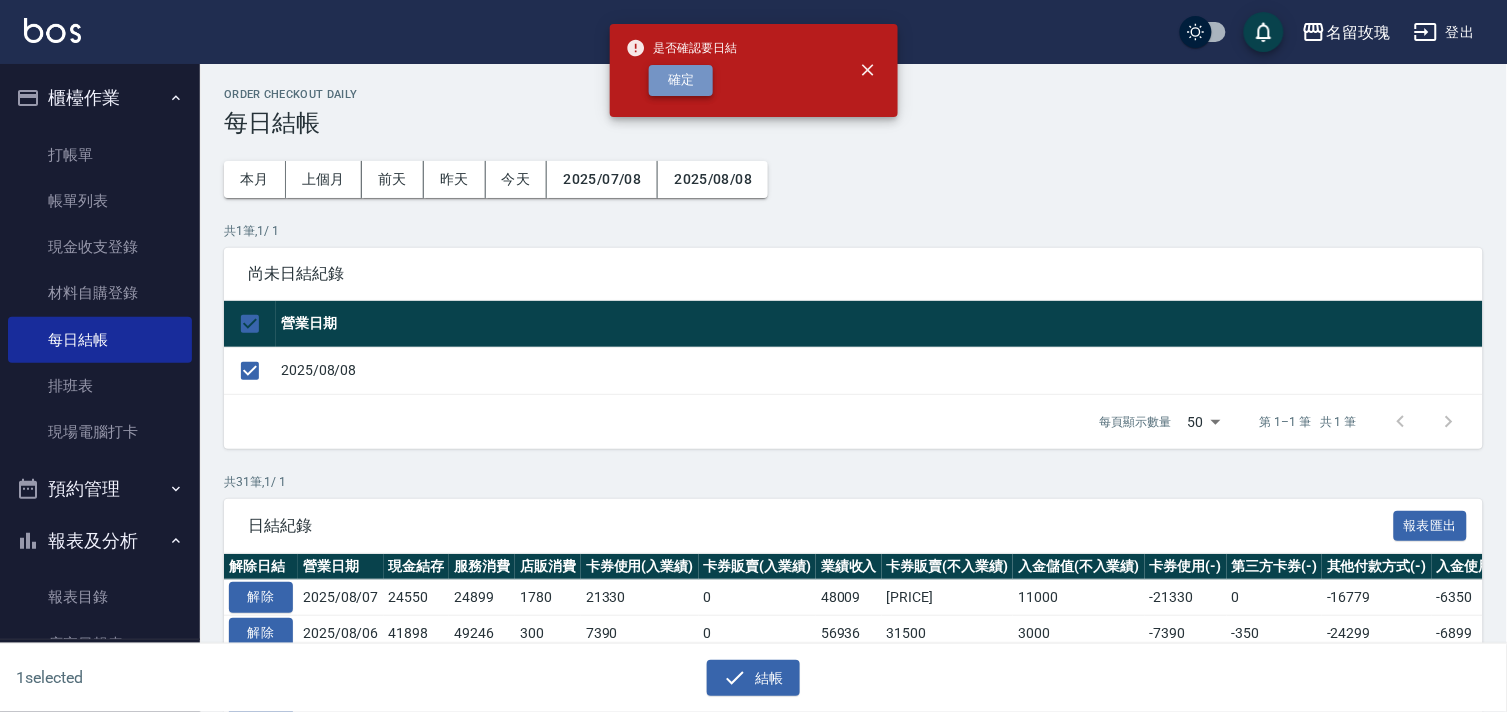 click on "確定" at bounding box center [681, 80] 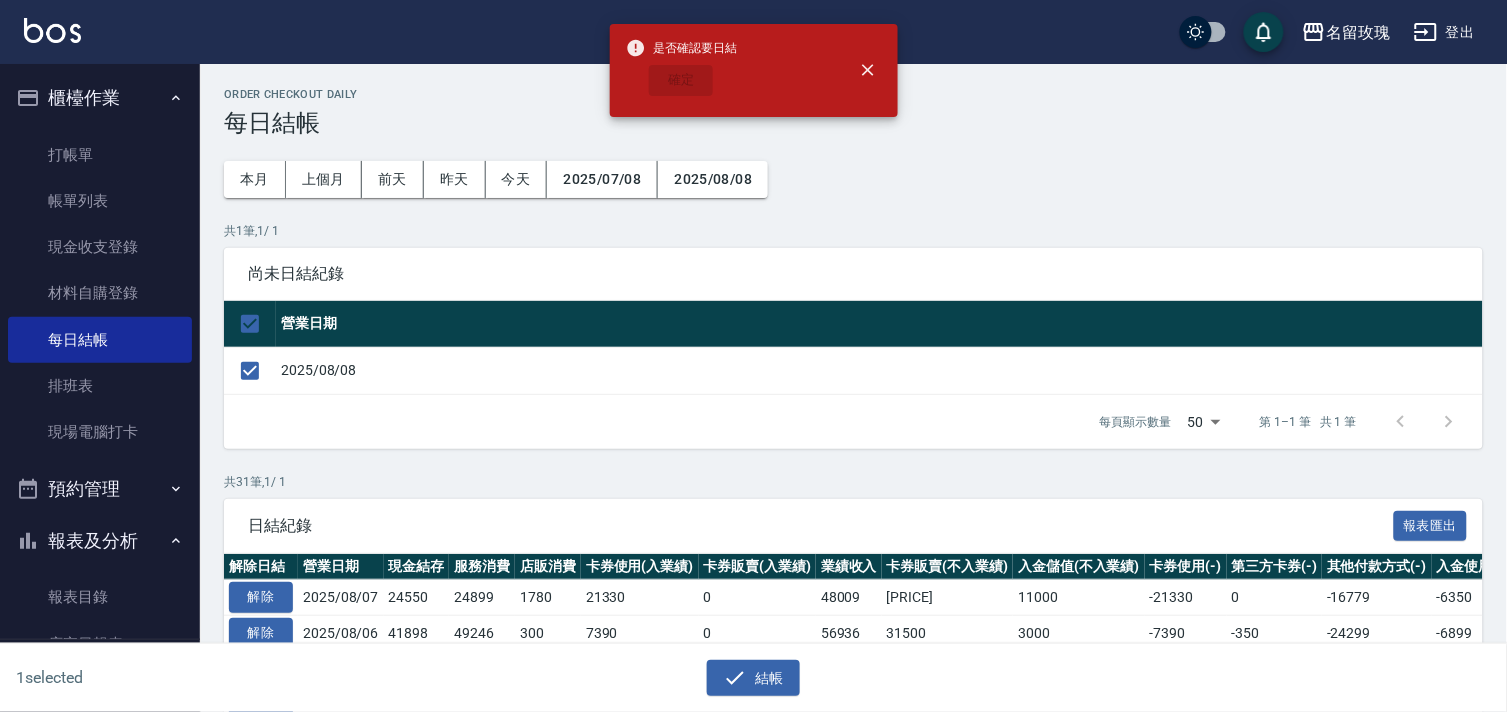 checkbox on "false" 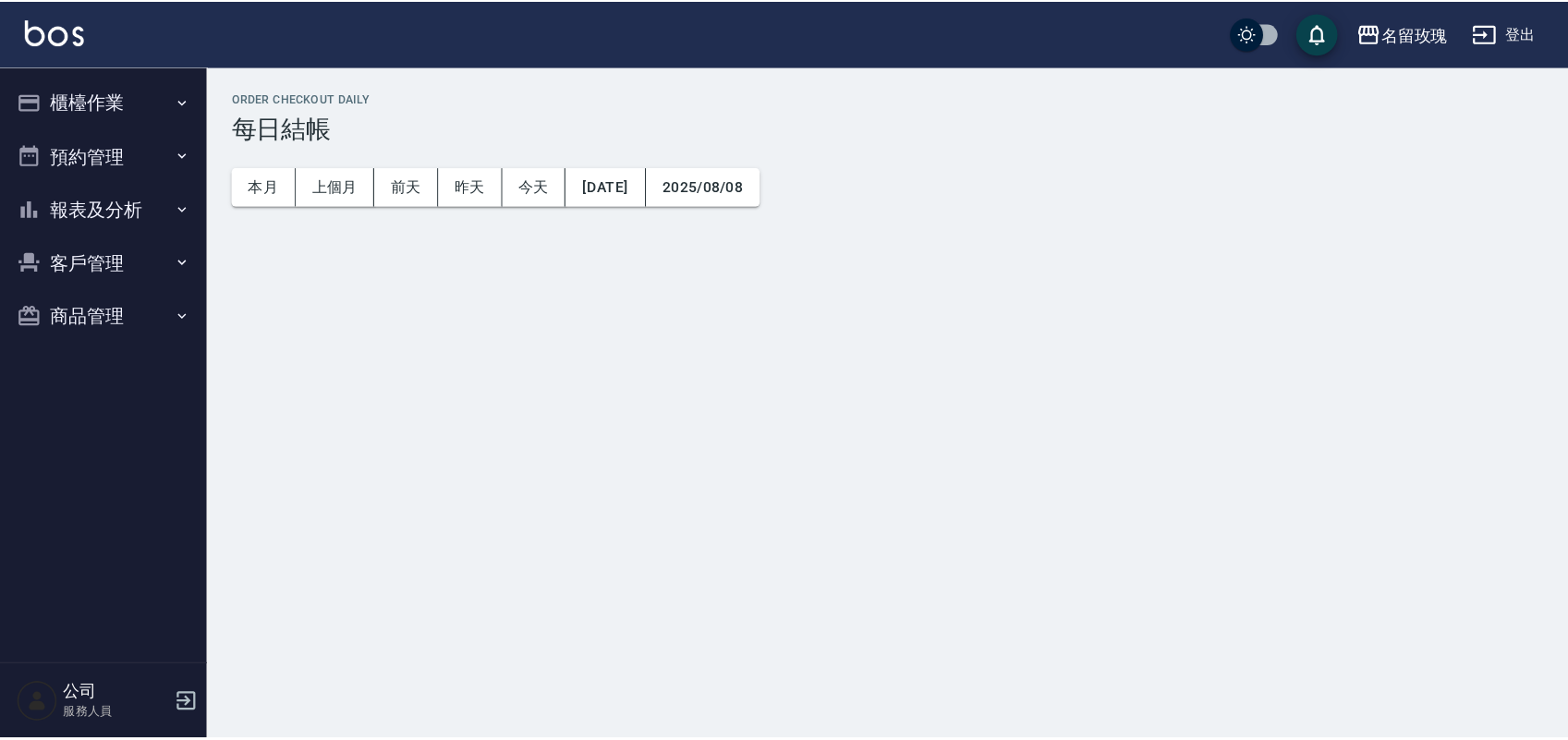 scroll, scrollTop: 0, scrollLeft: 0, axis: both 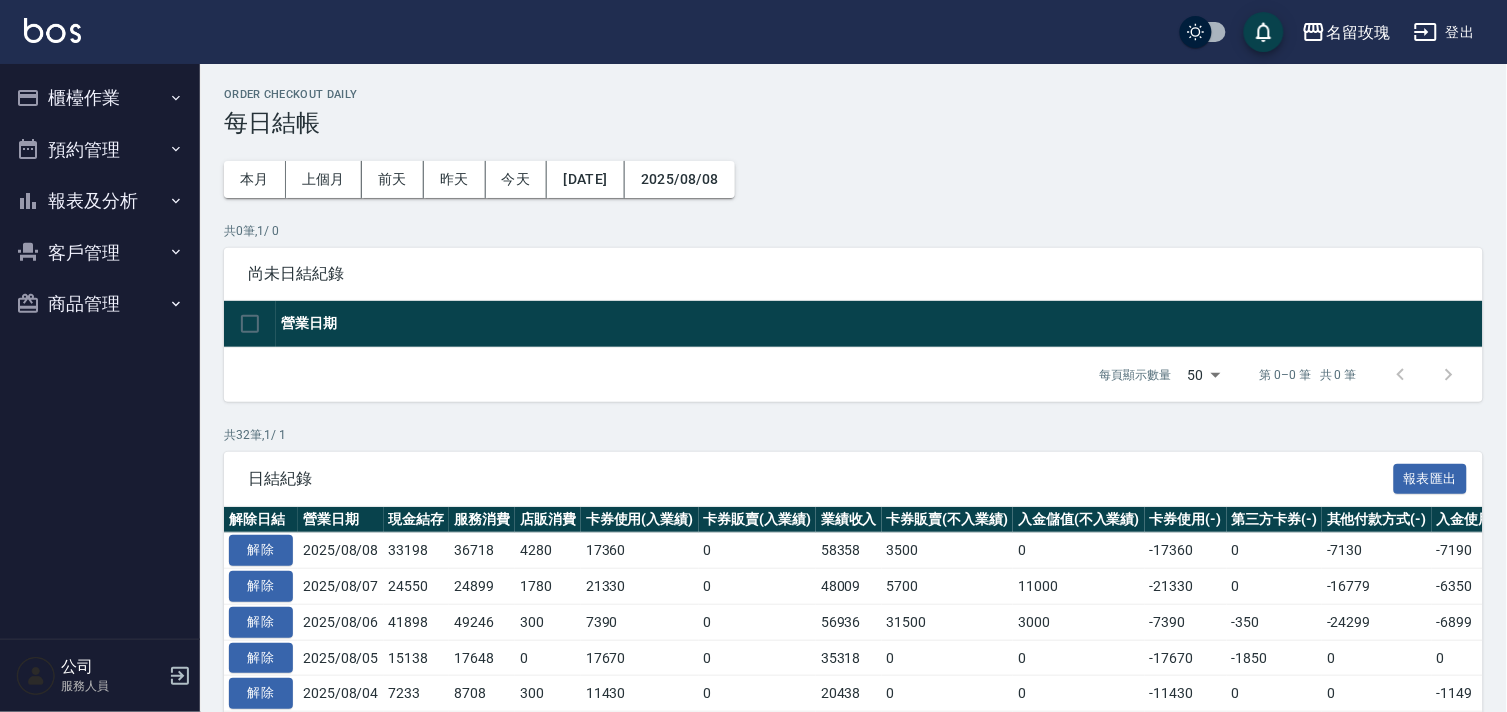 click on "報表及分析" at bounding box center (100, 201) 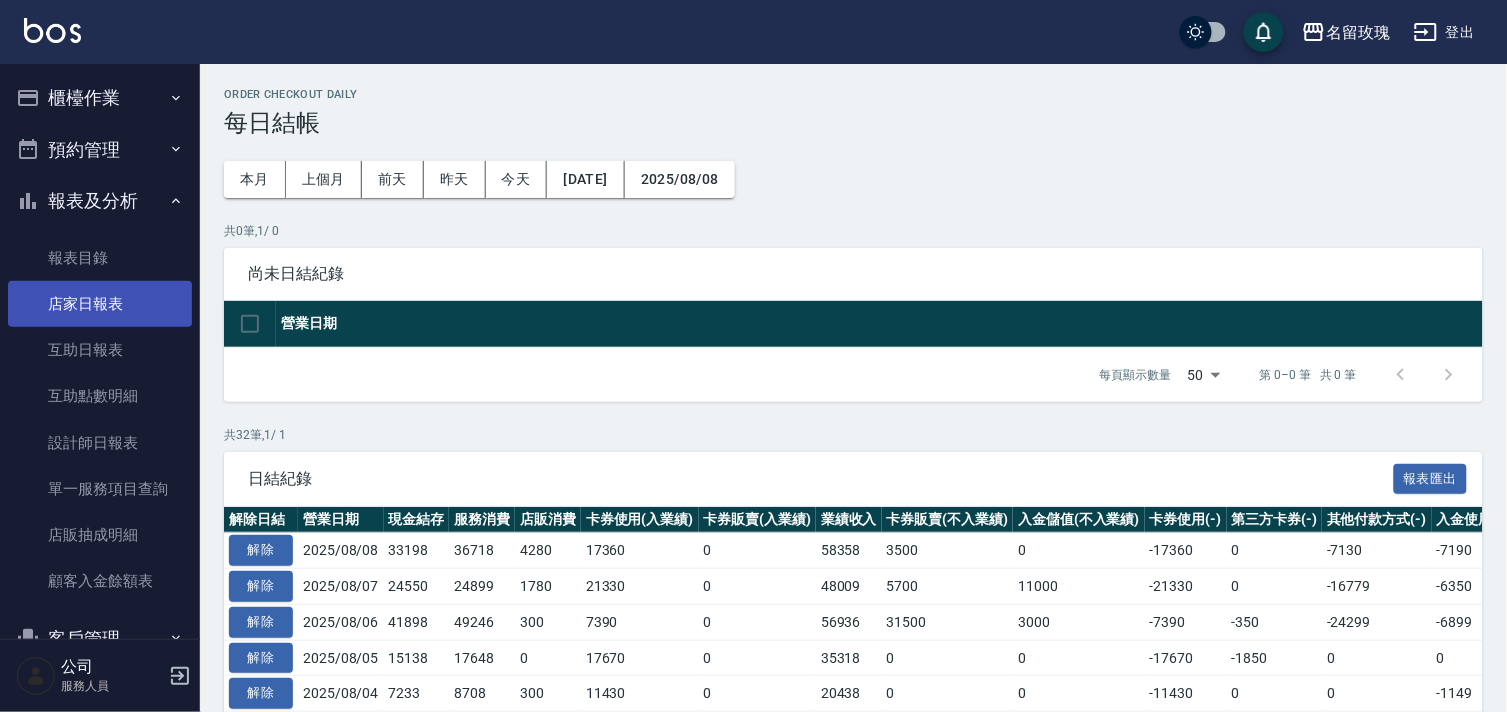click on "店家日報表" at bounding box center (100, 304) 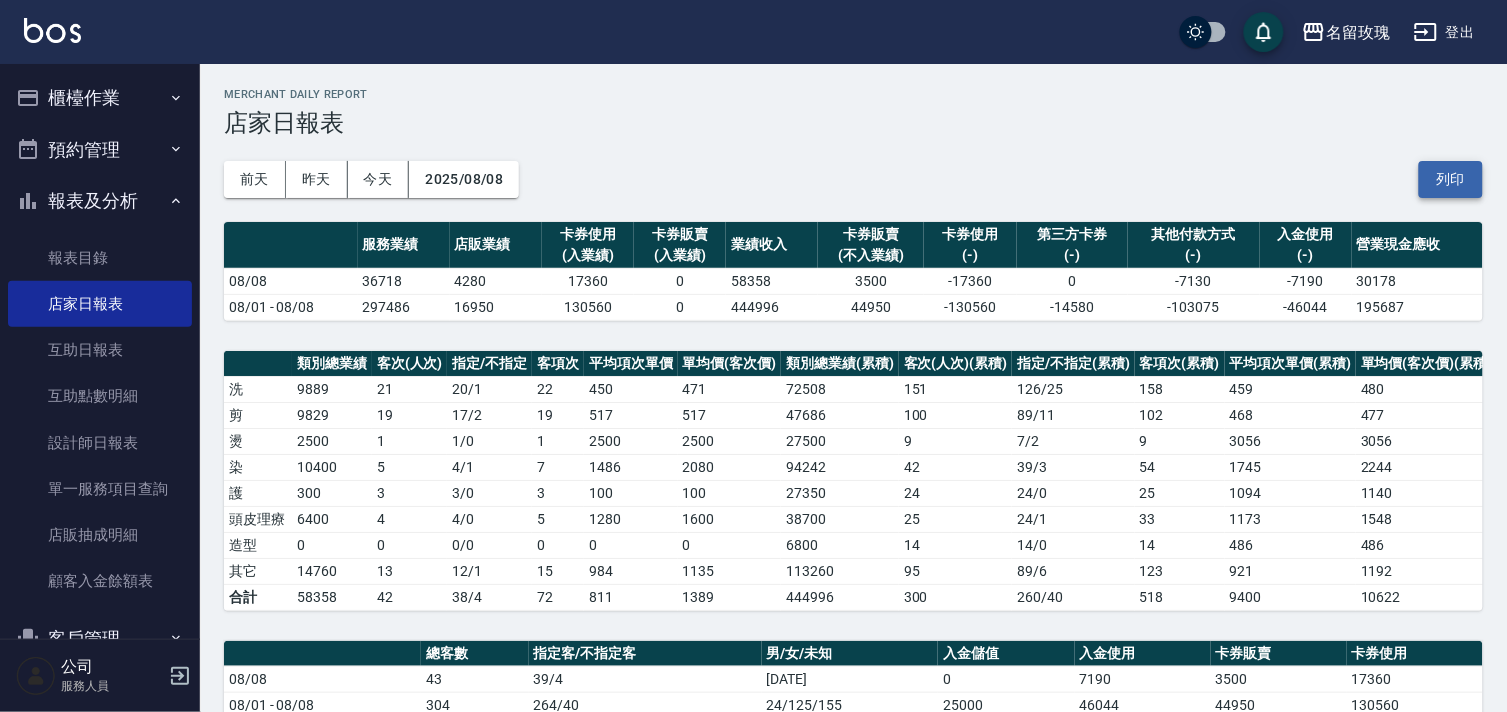 click on "列印" at bounding box center (1451, 179) 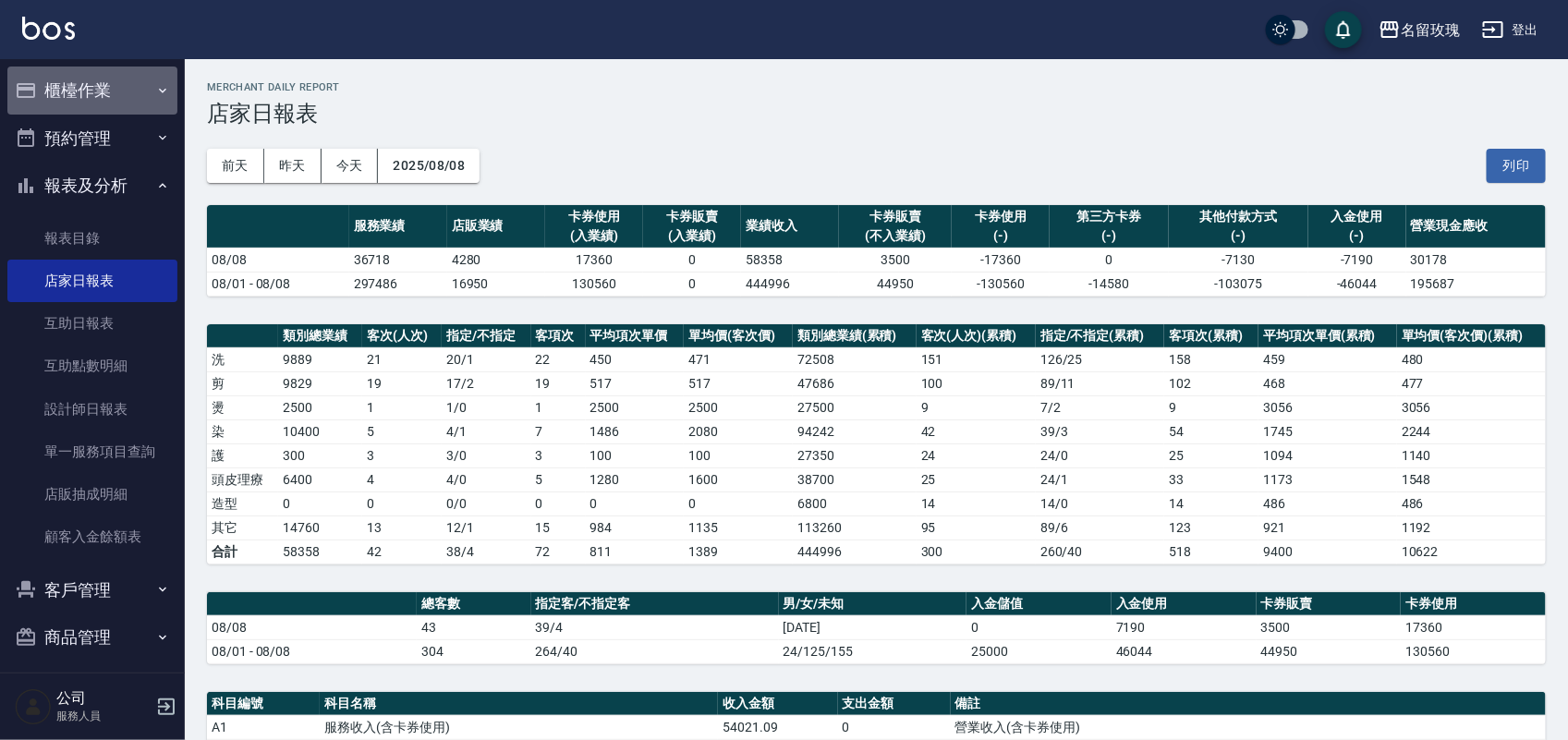 click on "櫃檯作業" at bounding box center [92, 91] 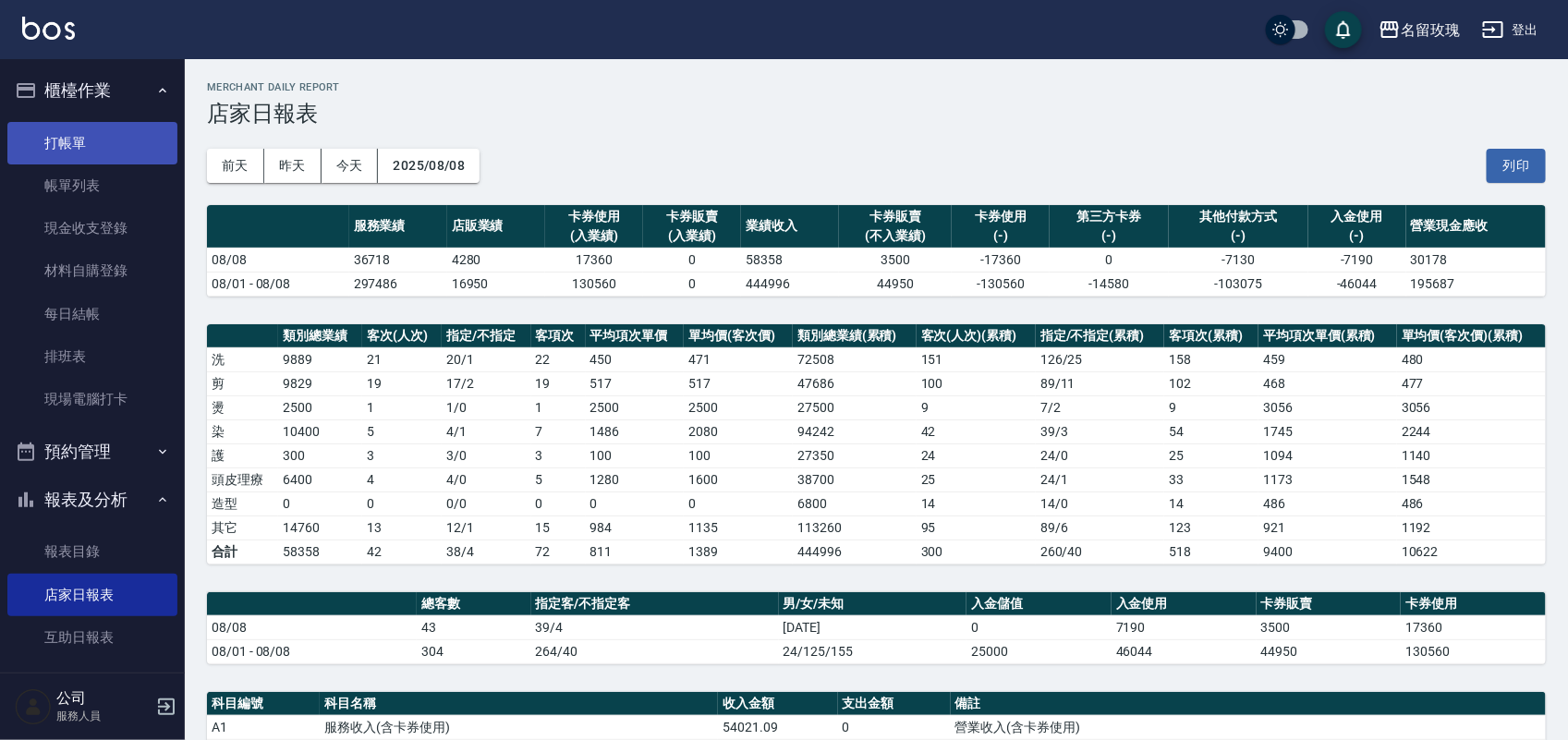 click on "打帳單" at bounding box center [92, 143] 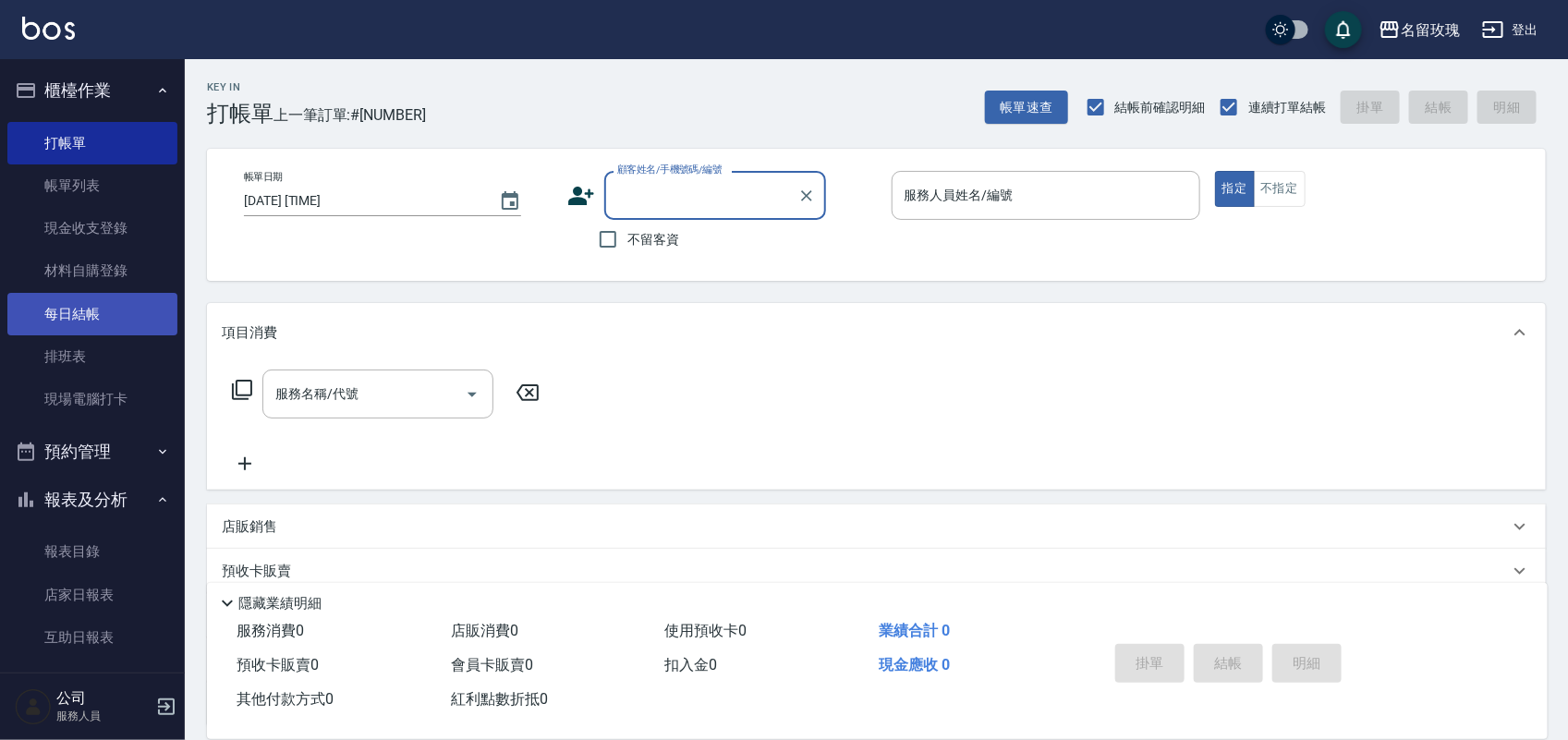 click on "每日結帳" at bounding box center (92, 314) 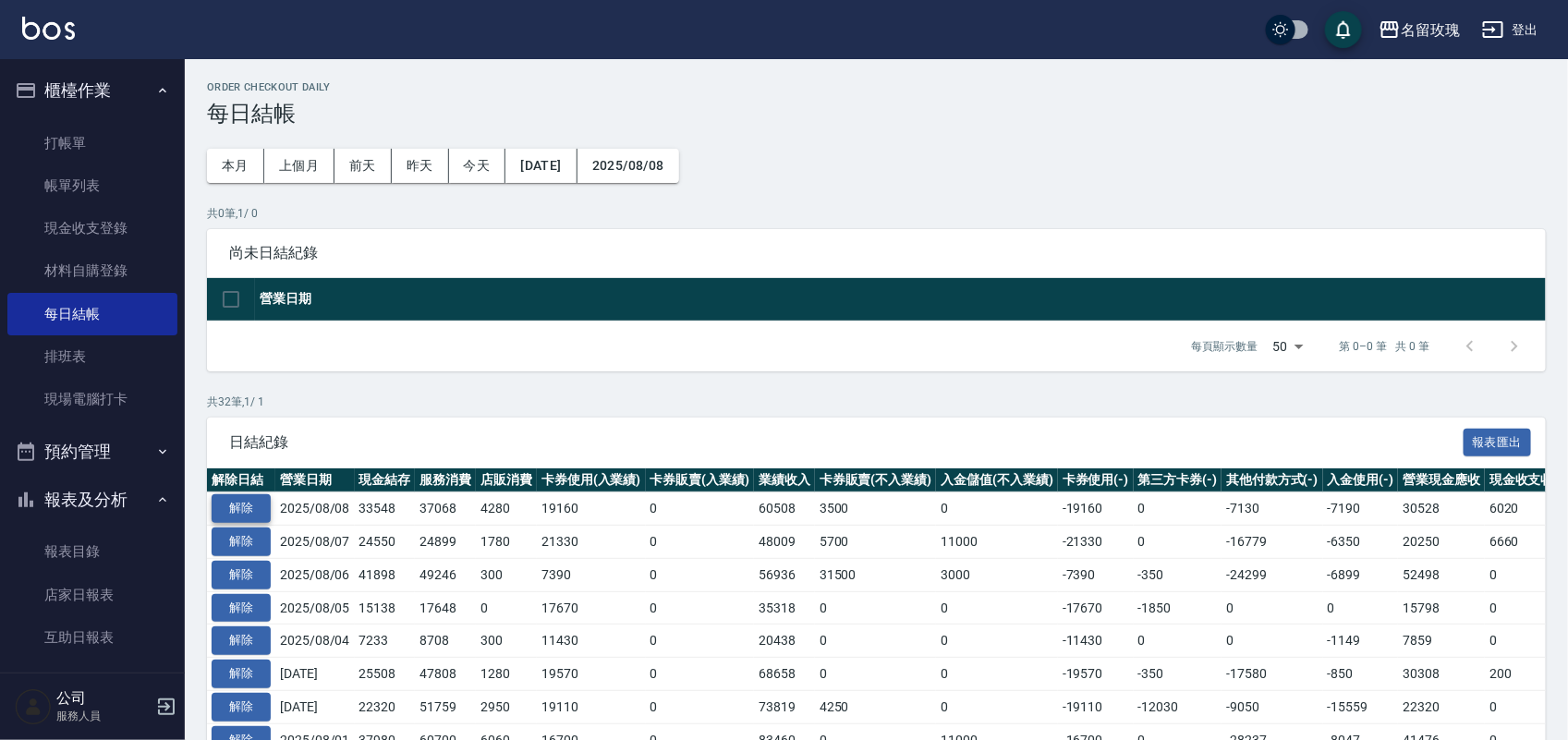 click on "解除" at bounding box center (241, 508) 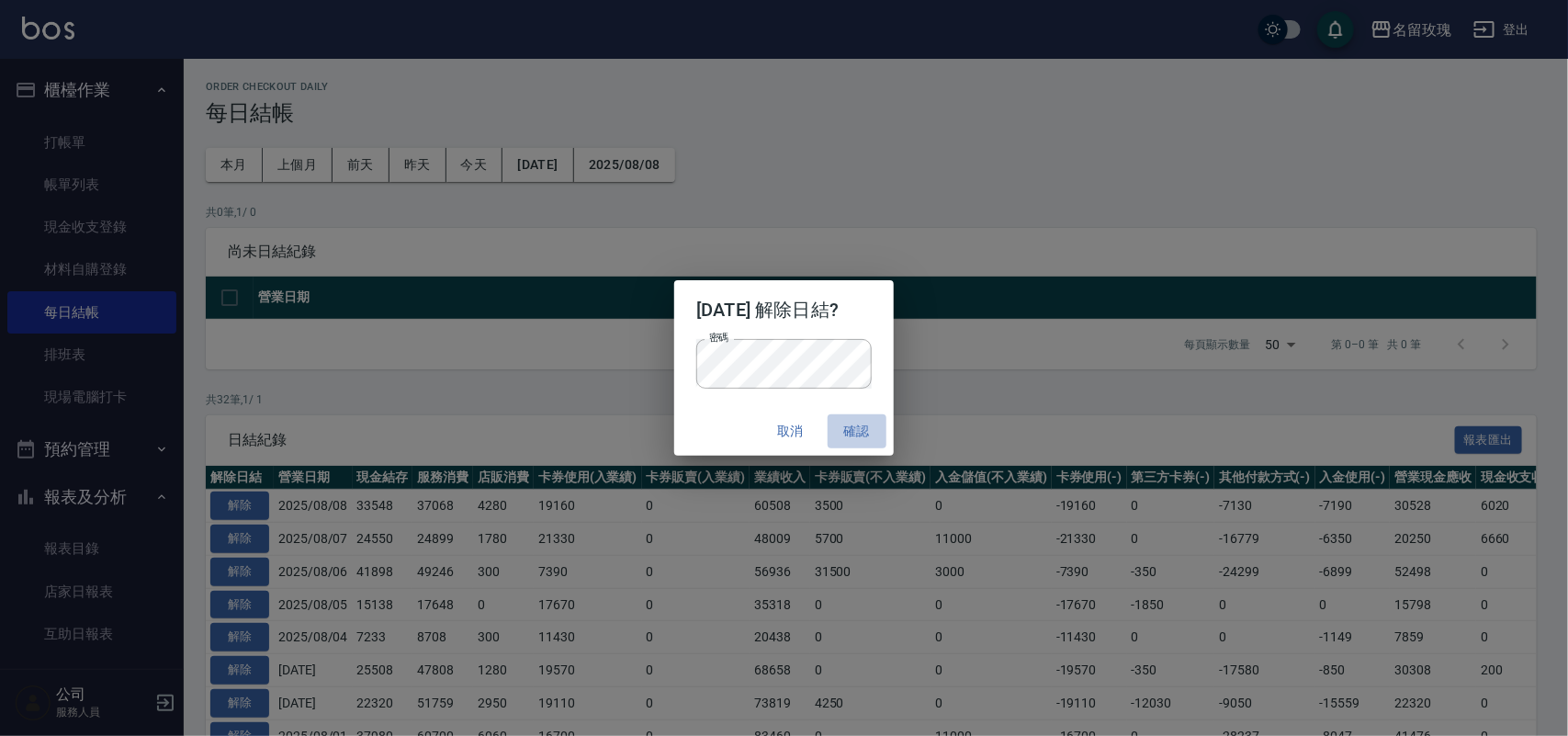 click on "確認" at bounding box center [857, 431] 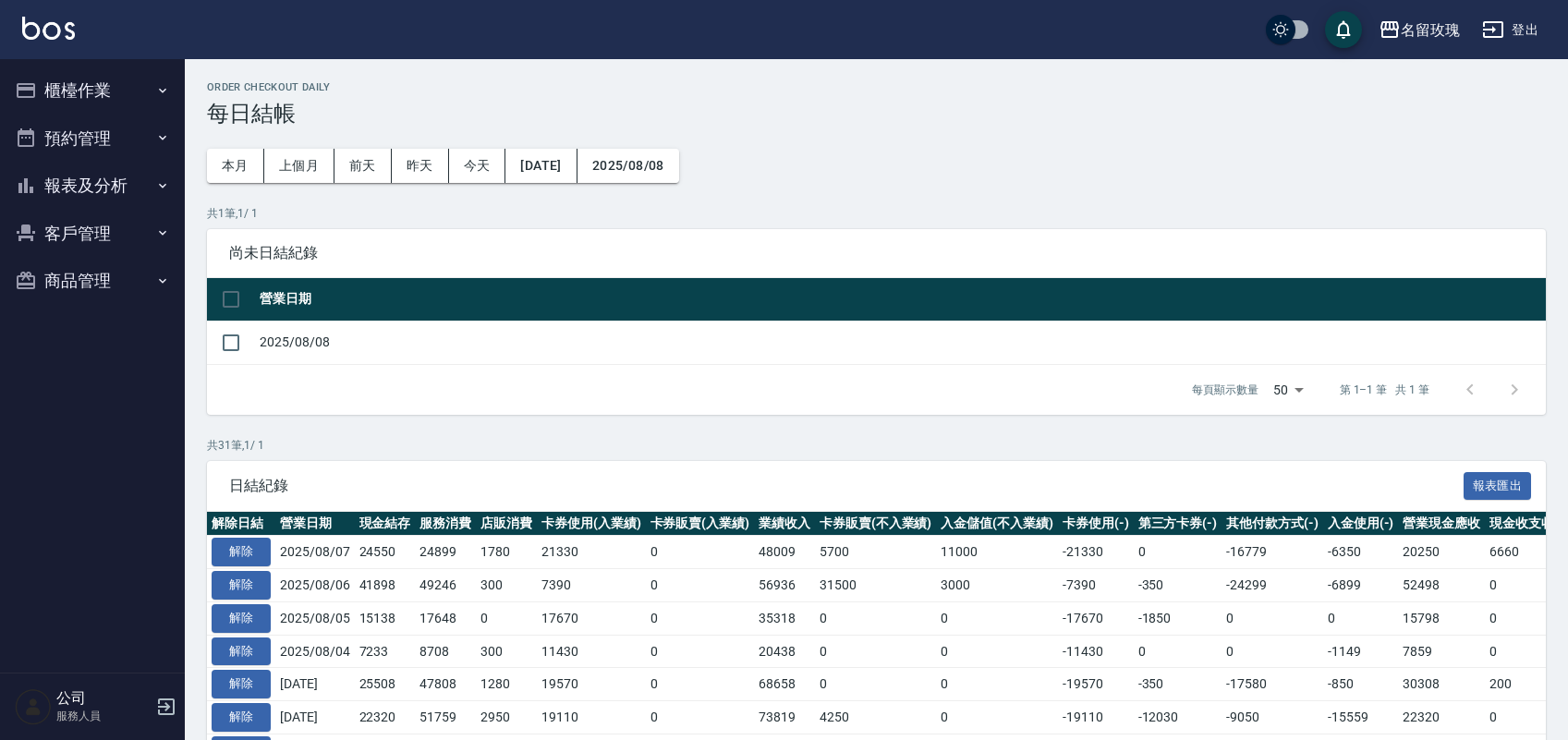 scroll, scrollTop: 0, scrollLeft: 0, axis: both 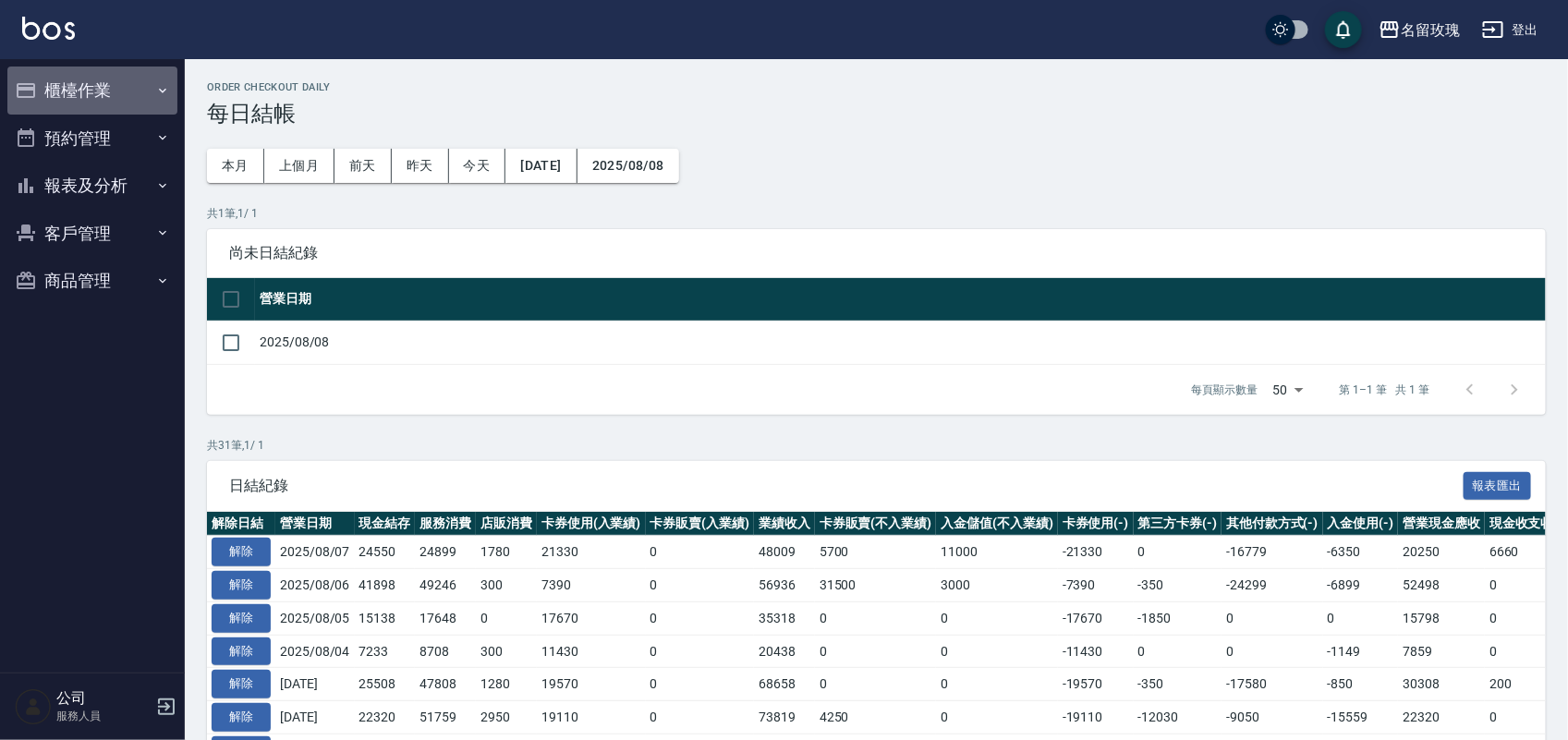 drag, startPoint x: 85, startPoint y: 83, endPoint x: 99, endPoint y: 89, distance: 15.231546 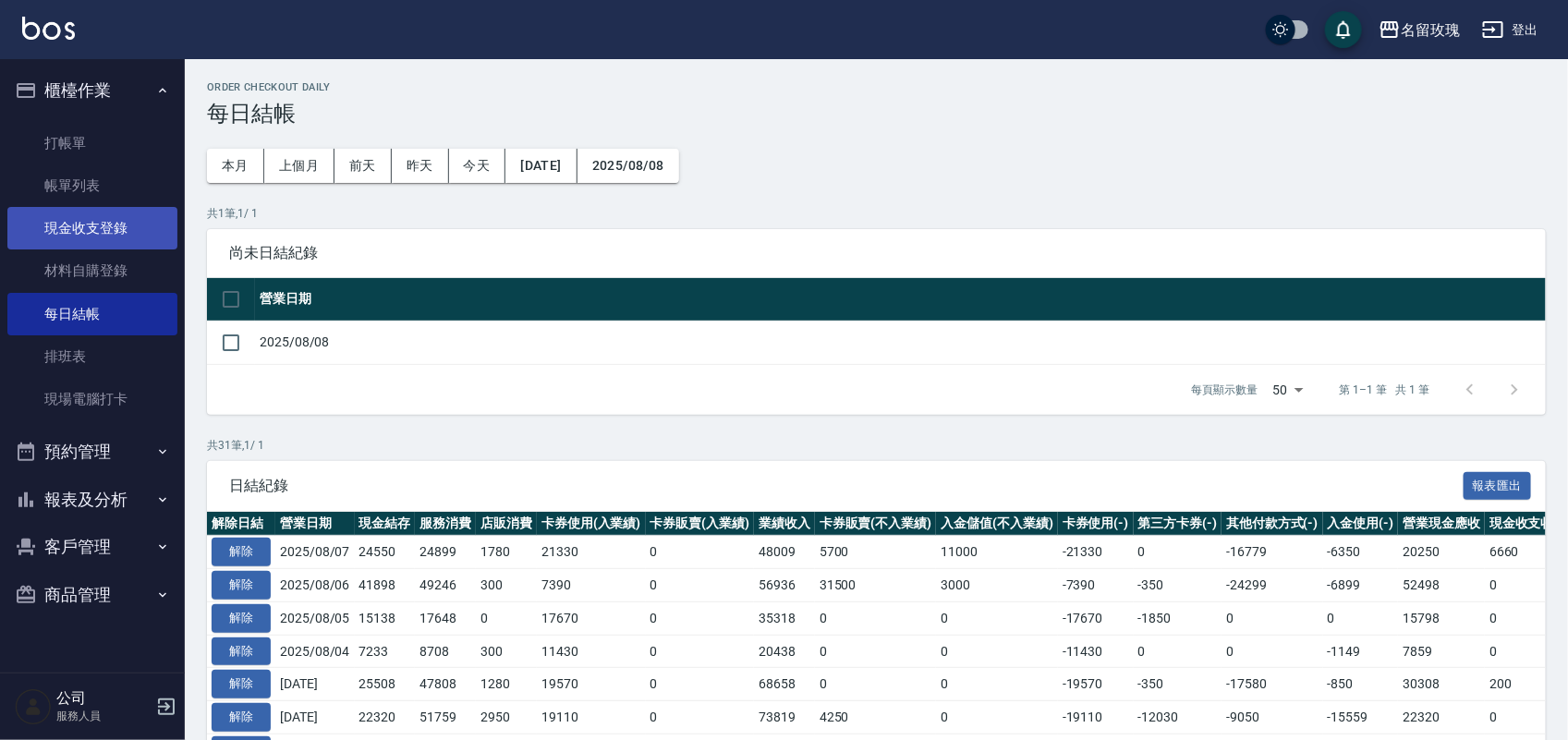 click on "現金收支登錄" at bounding box center [92, 228] 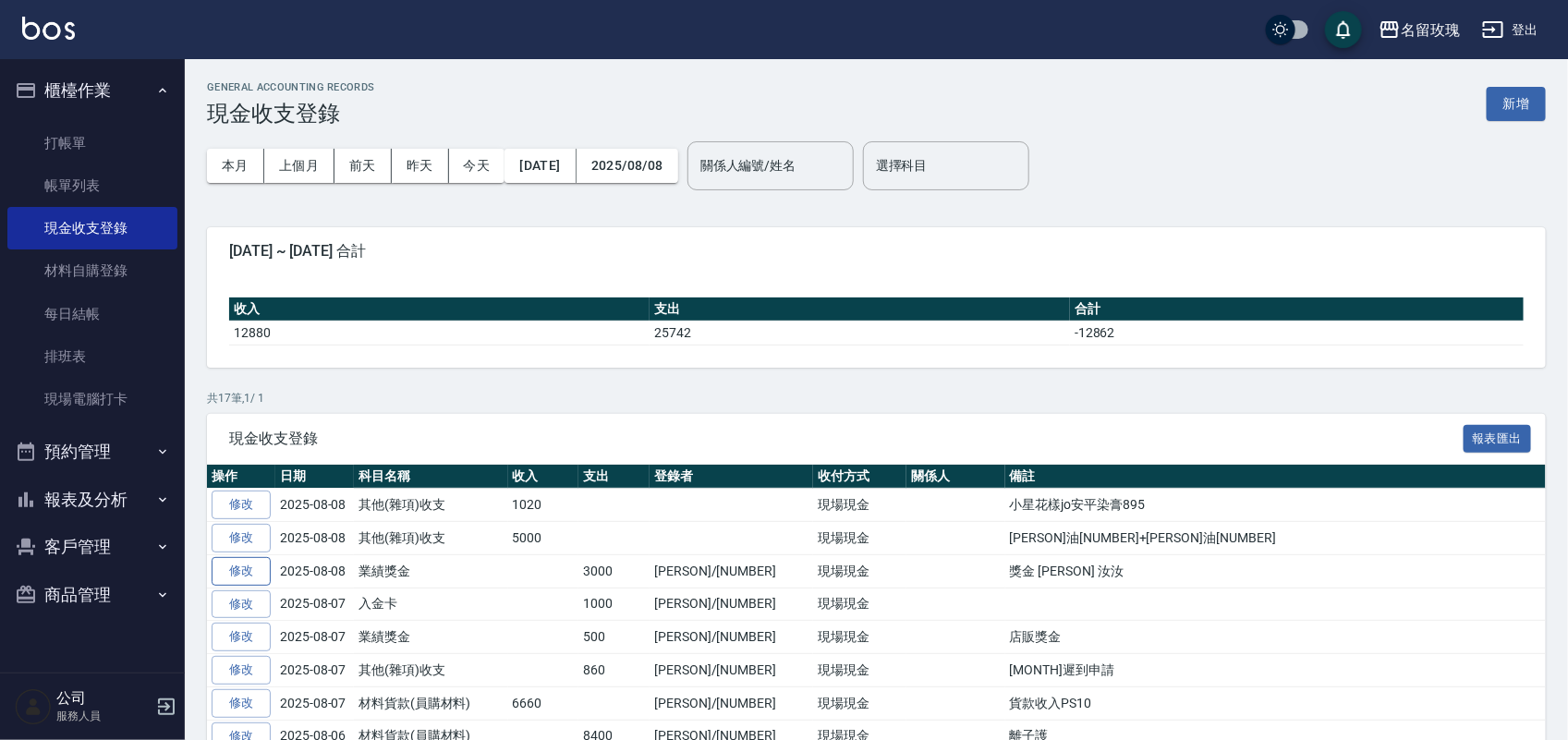 click on "修改" at bounding box center (241, 571) 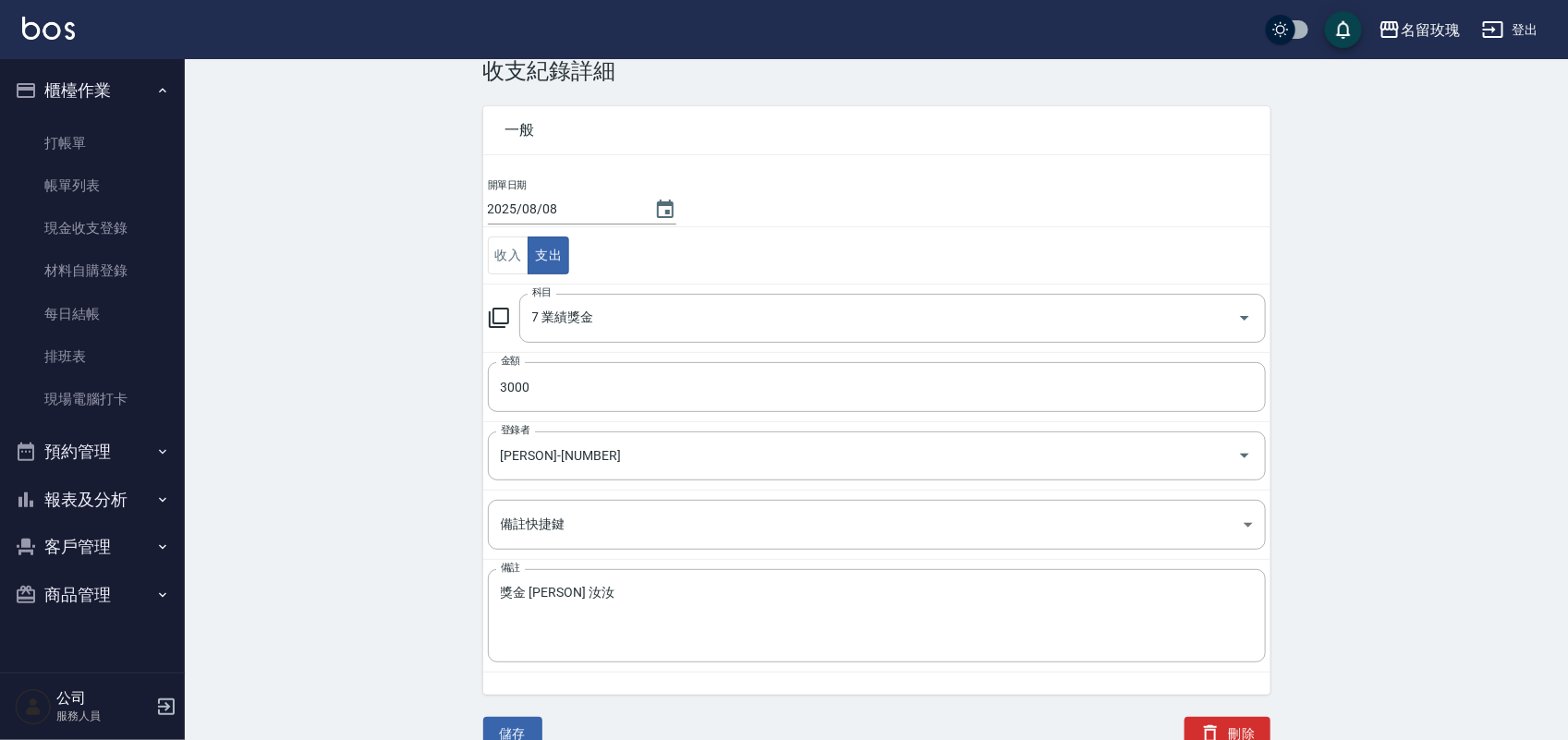 scroll, scrollTop: 55, scrollLeft: 0, axis: vertical 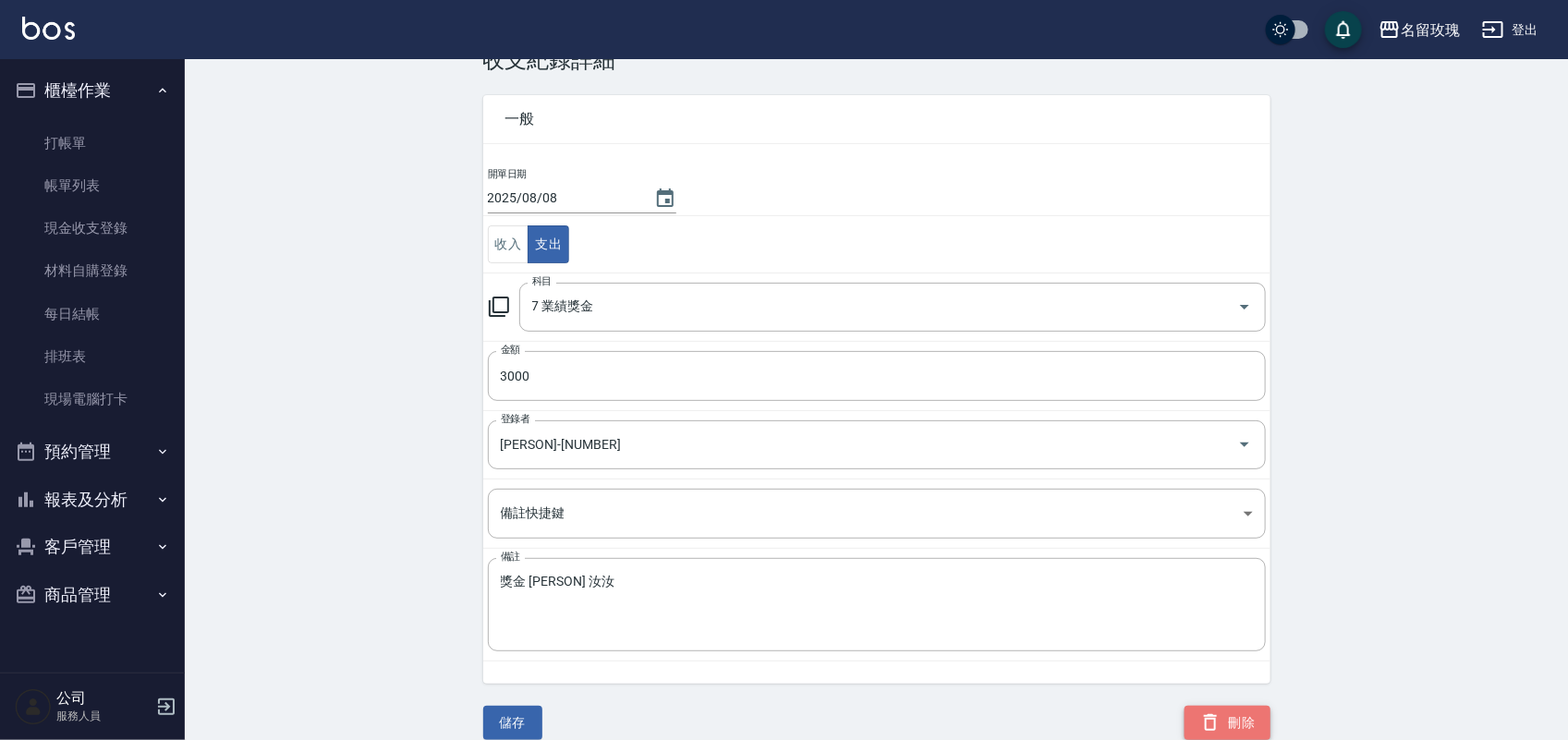 click on "刪除" at bounding box center [1227, 722] 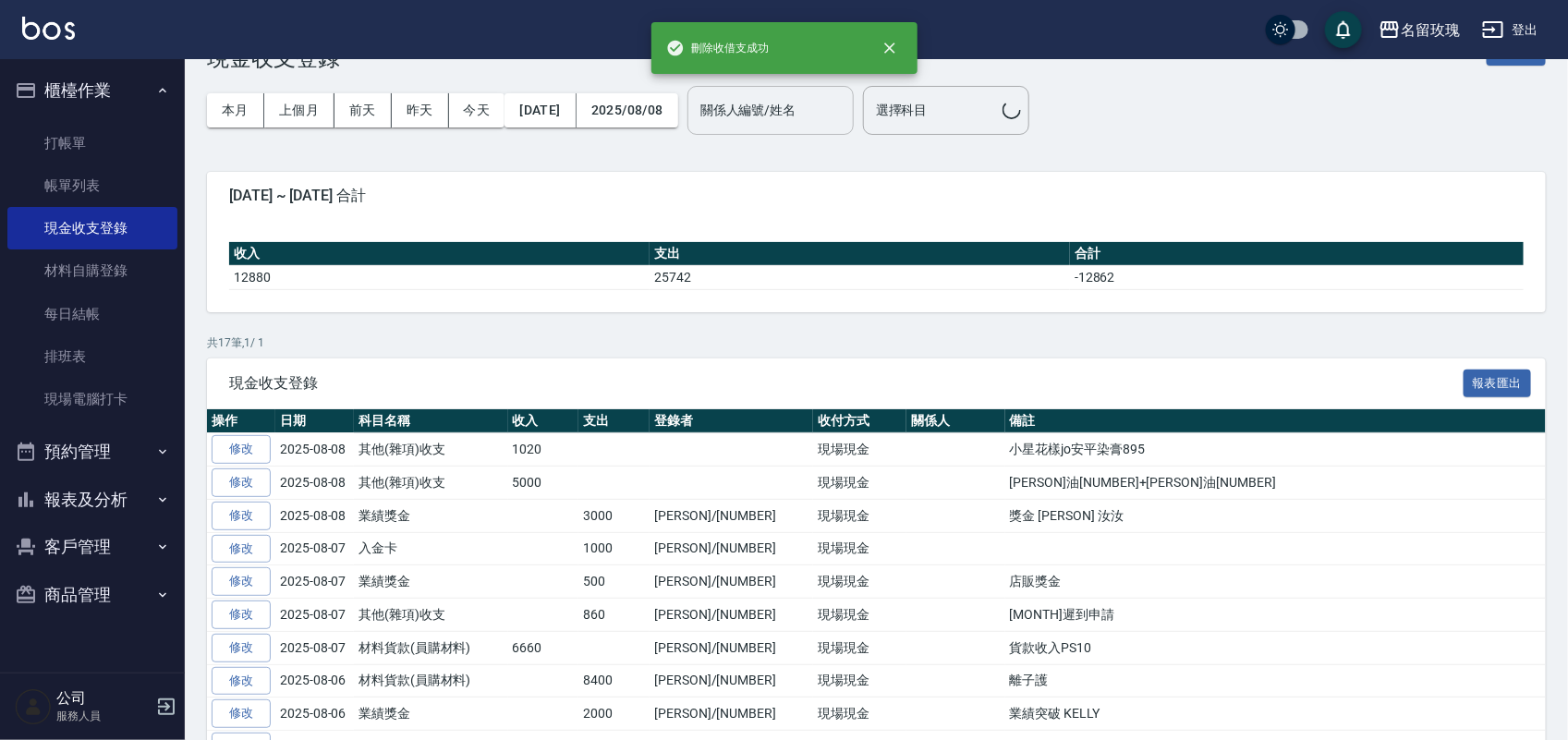 scroll, scrollTop: 0, scrollLeft: 0, axis: both 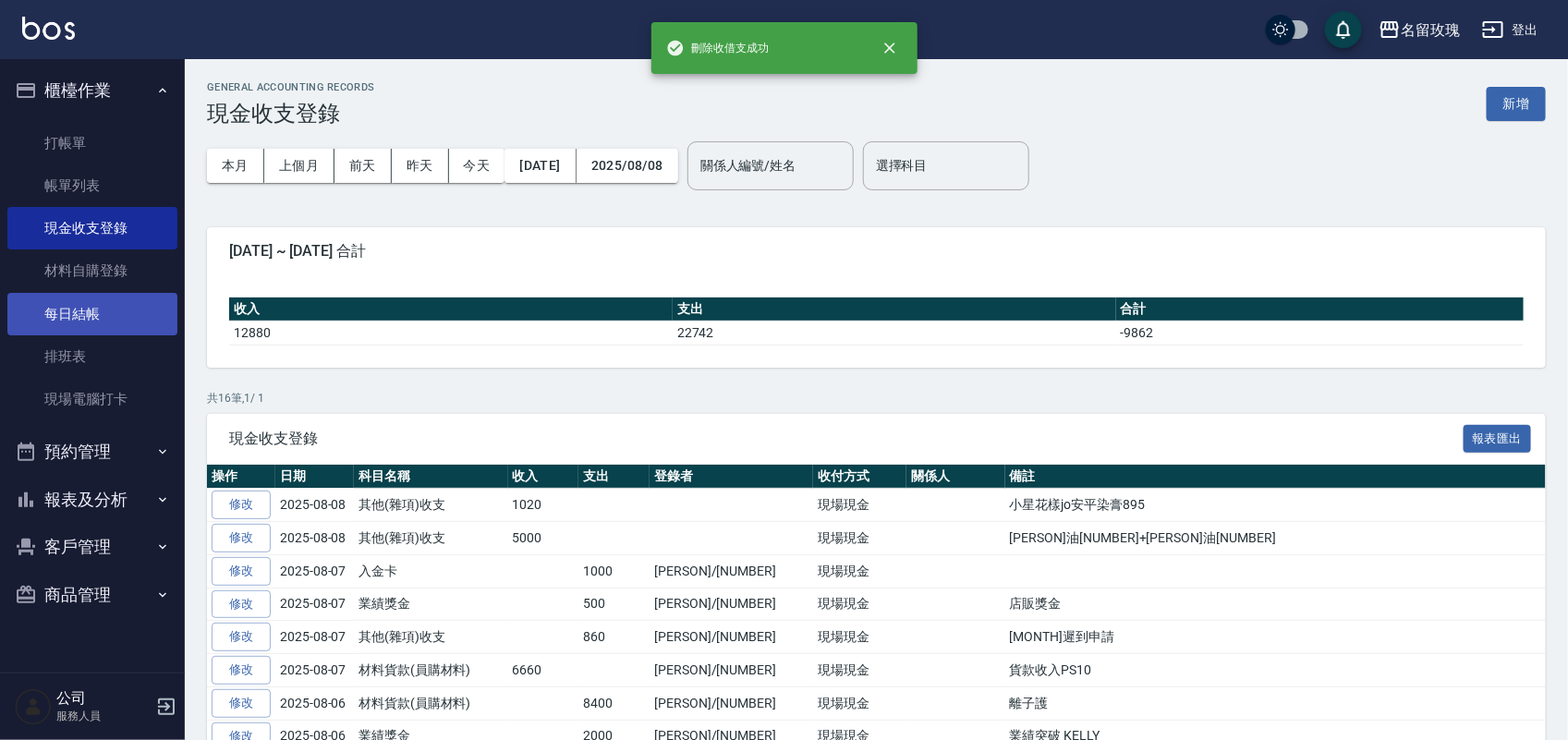 click on "每日結帳" at bounding box center (92, 314) 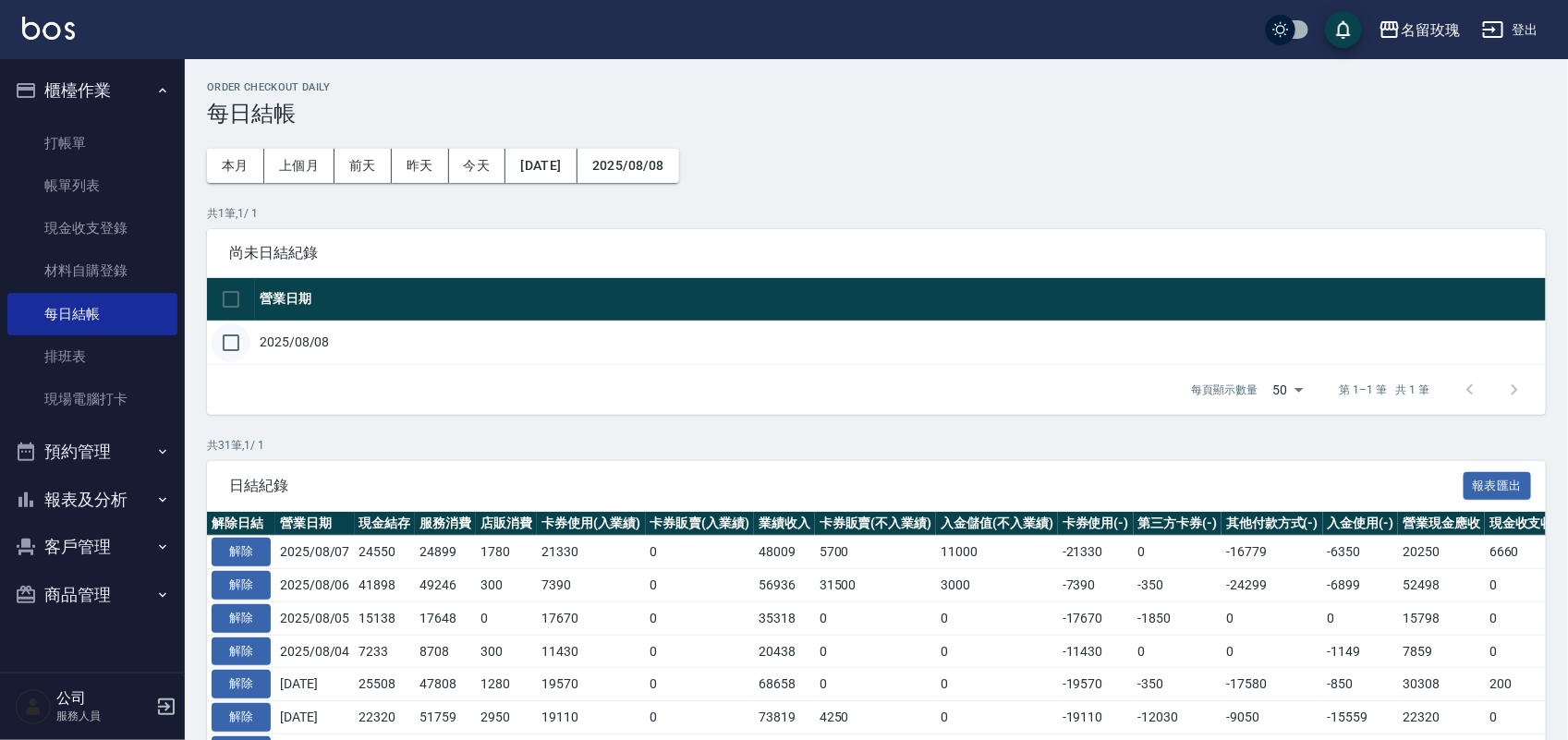 click at bounding box center [231, 343] 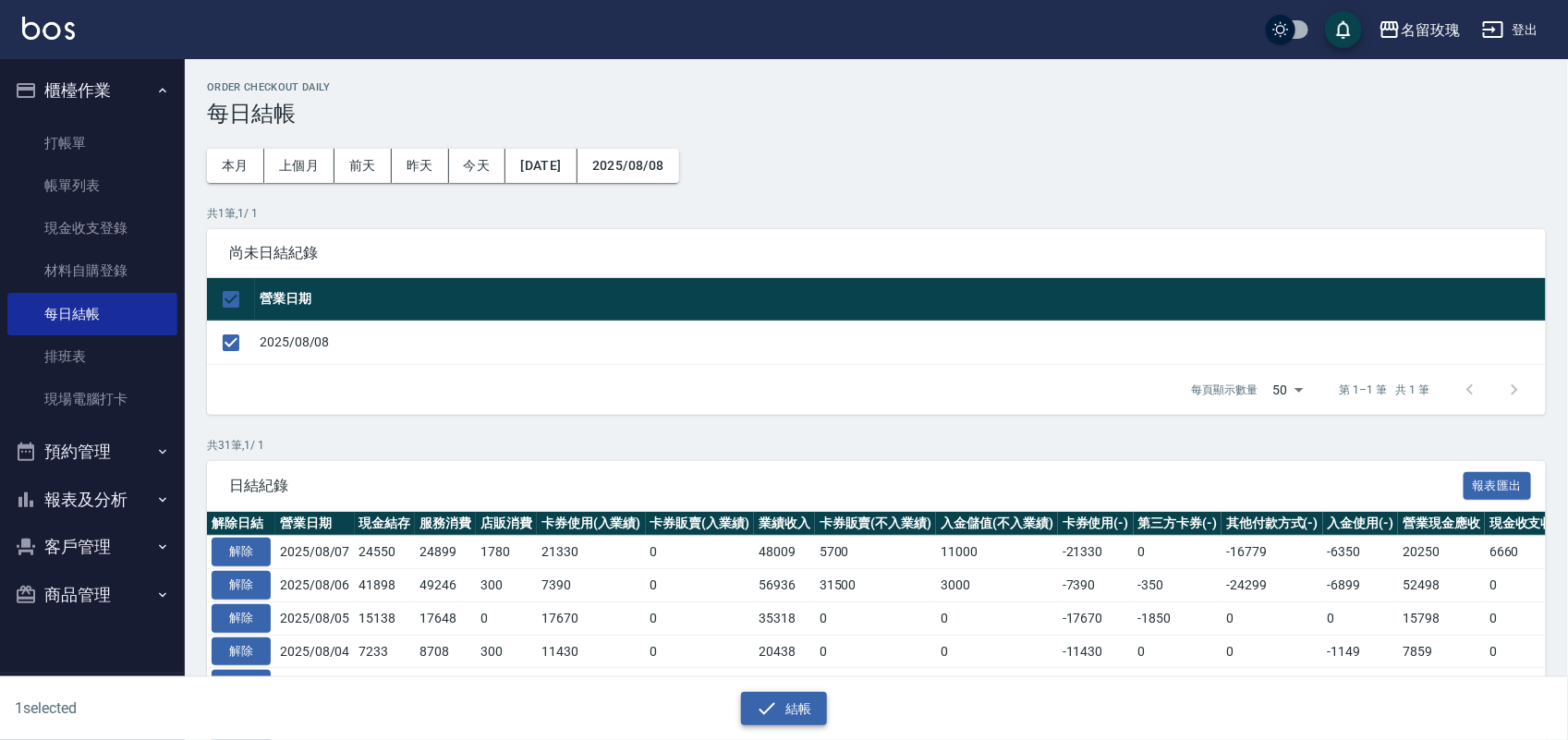 click on "結帳" at bounding box center [784, 709] 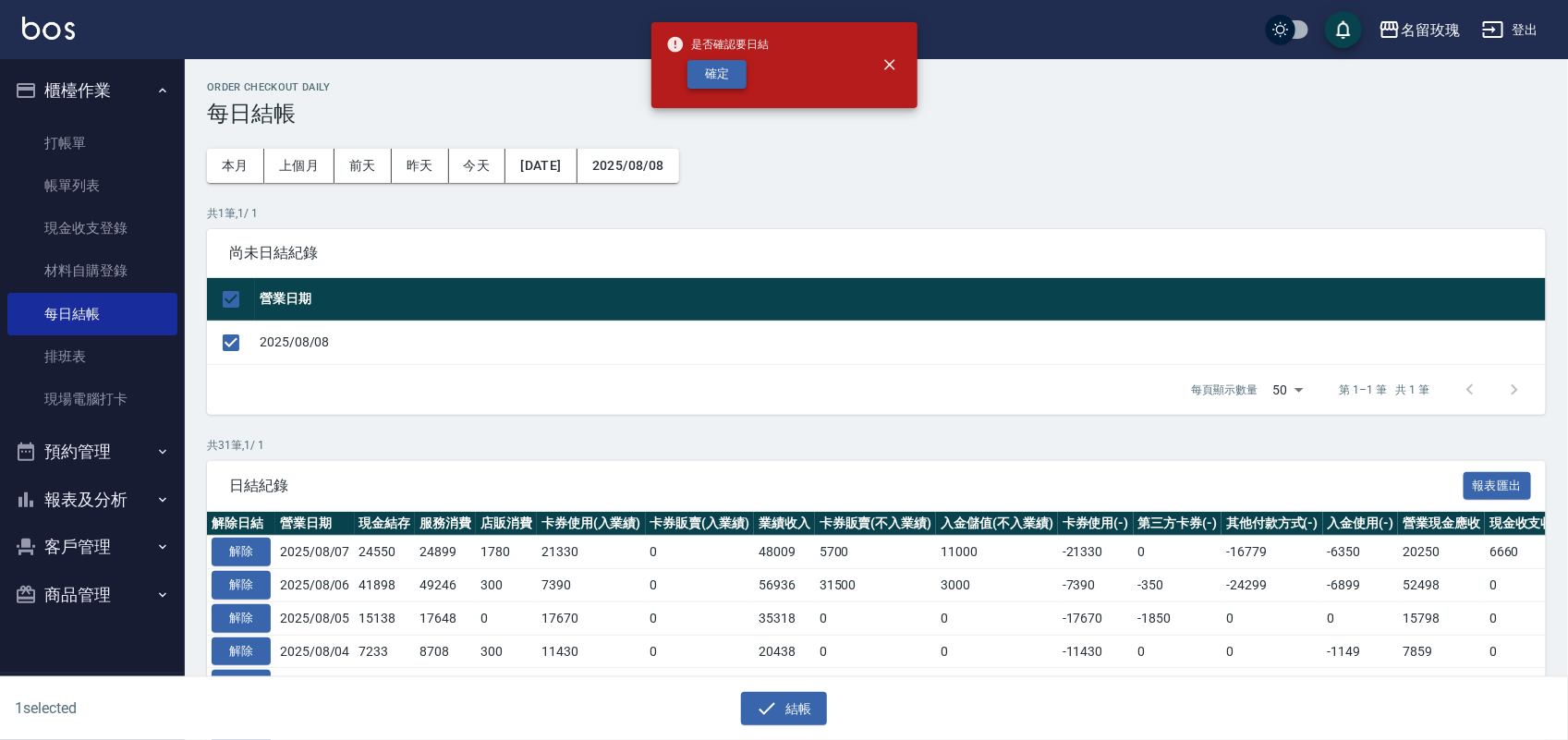 drag, startPoint x: 747, startPoint y: 63, endPoint x: 732, endPoint y: 63, distance: 15 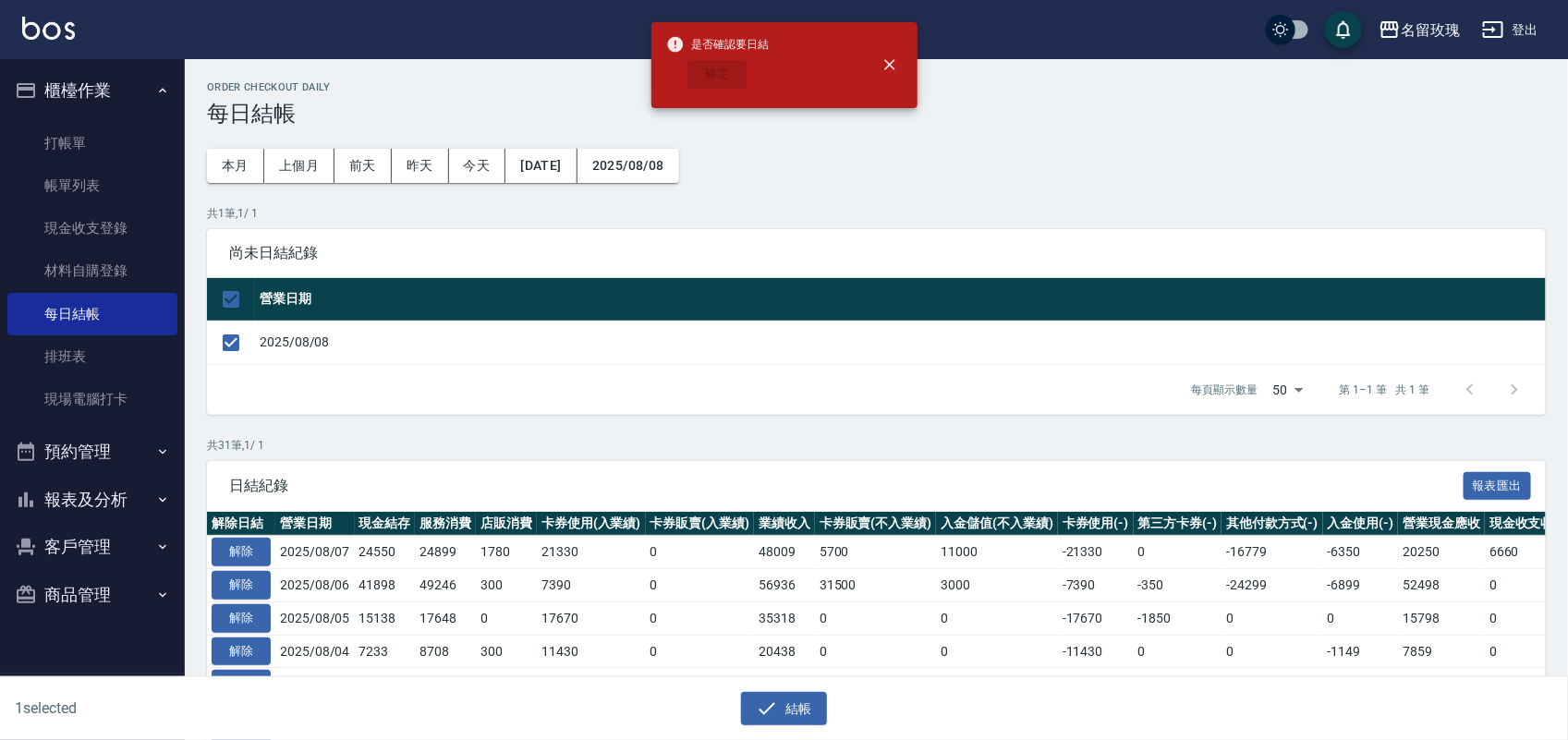 checkbox on "false" 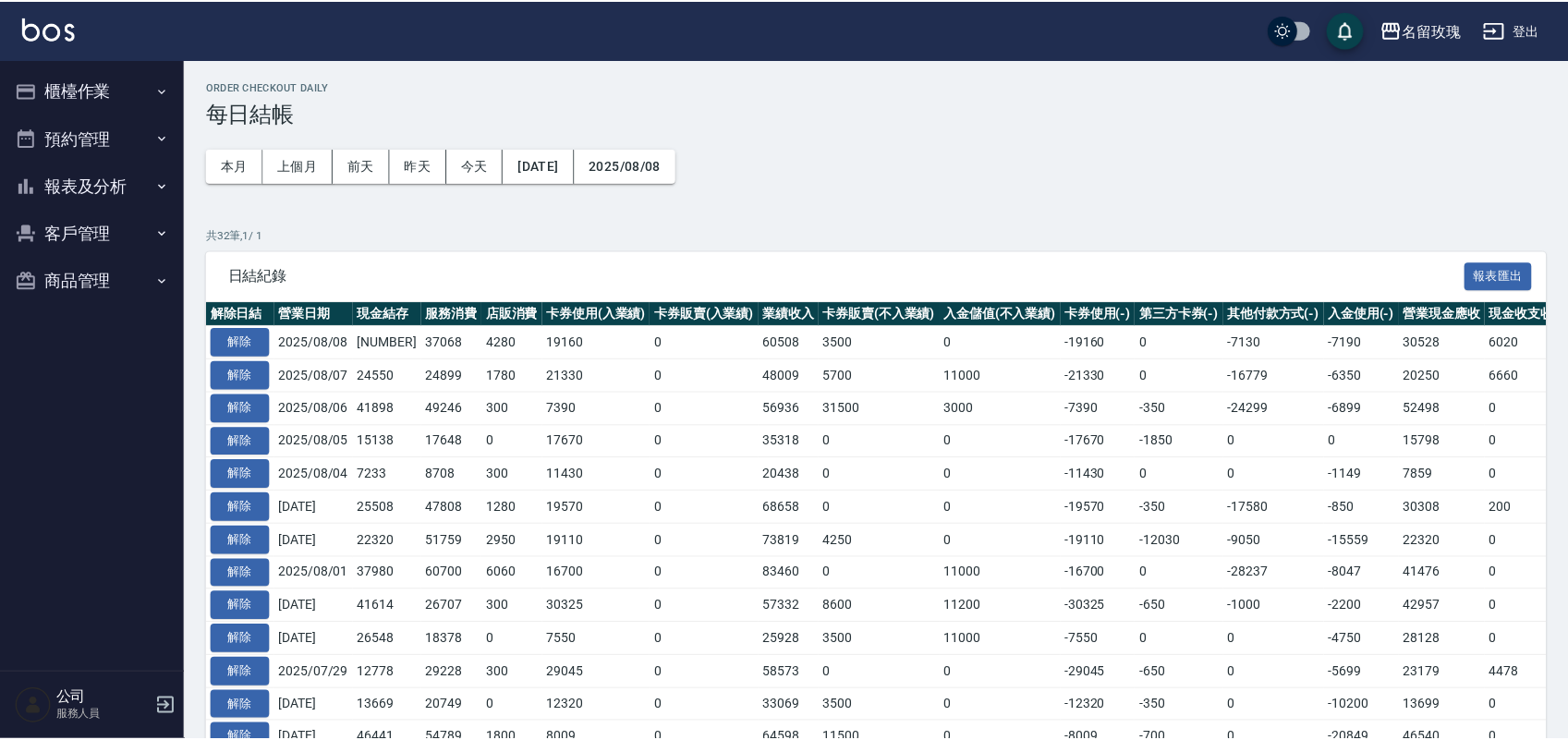 scroll, scrollTop: 0, scrollLeft: 0, axis: both 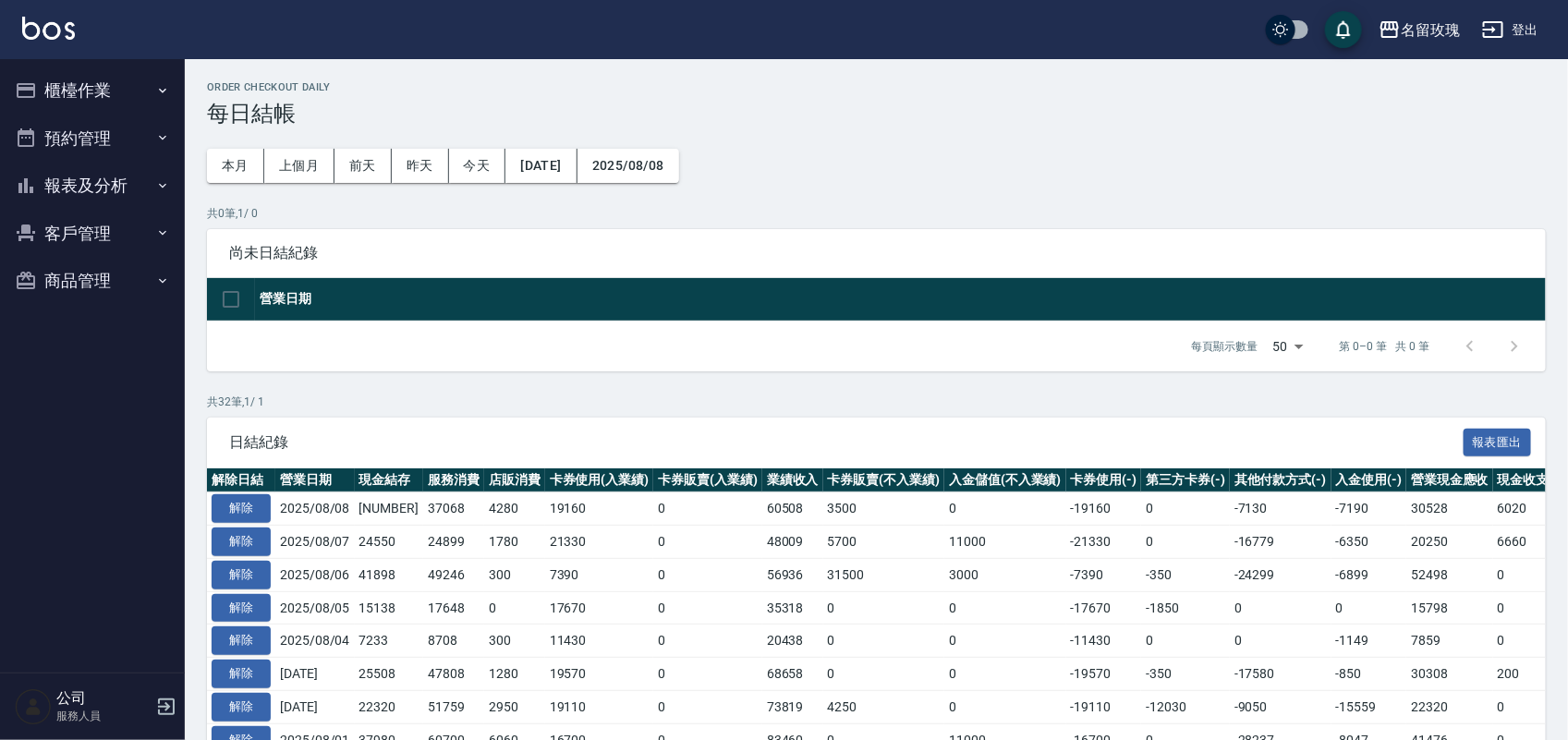 click on "報表及分析" at bounding box center [92, 186] 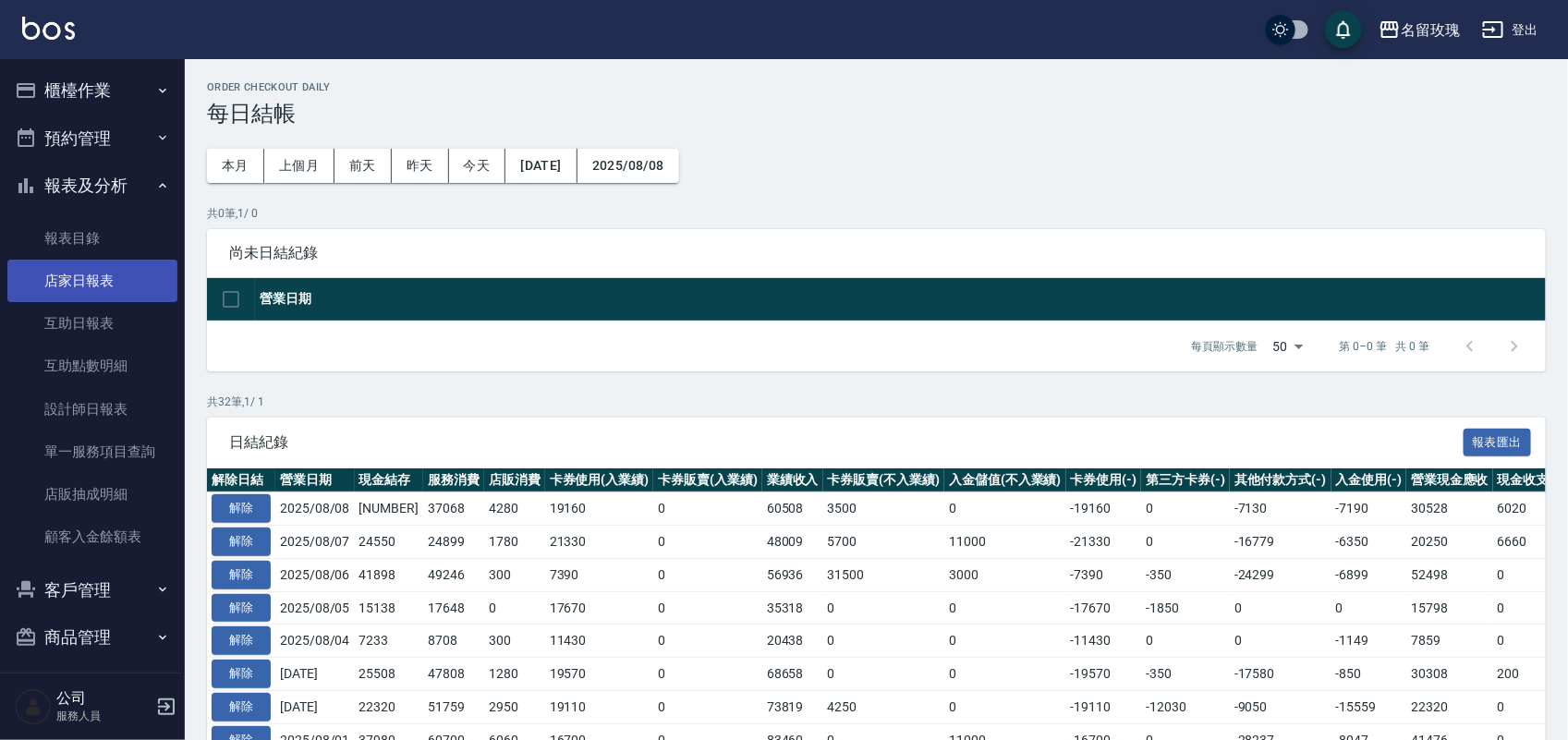 click on "店家日報表" at bounding box center [92, 281] 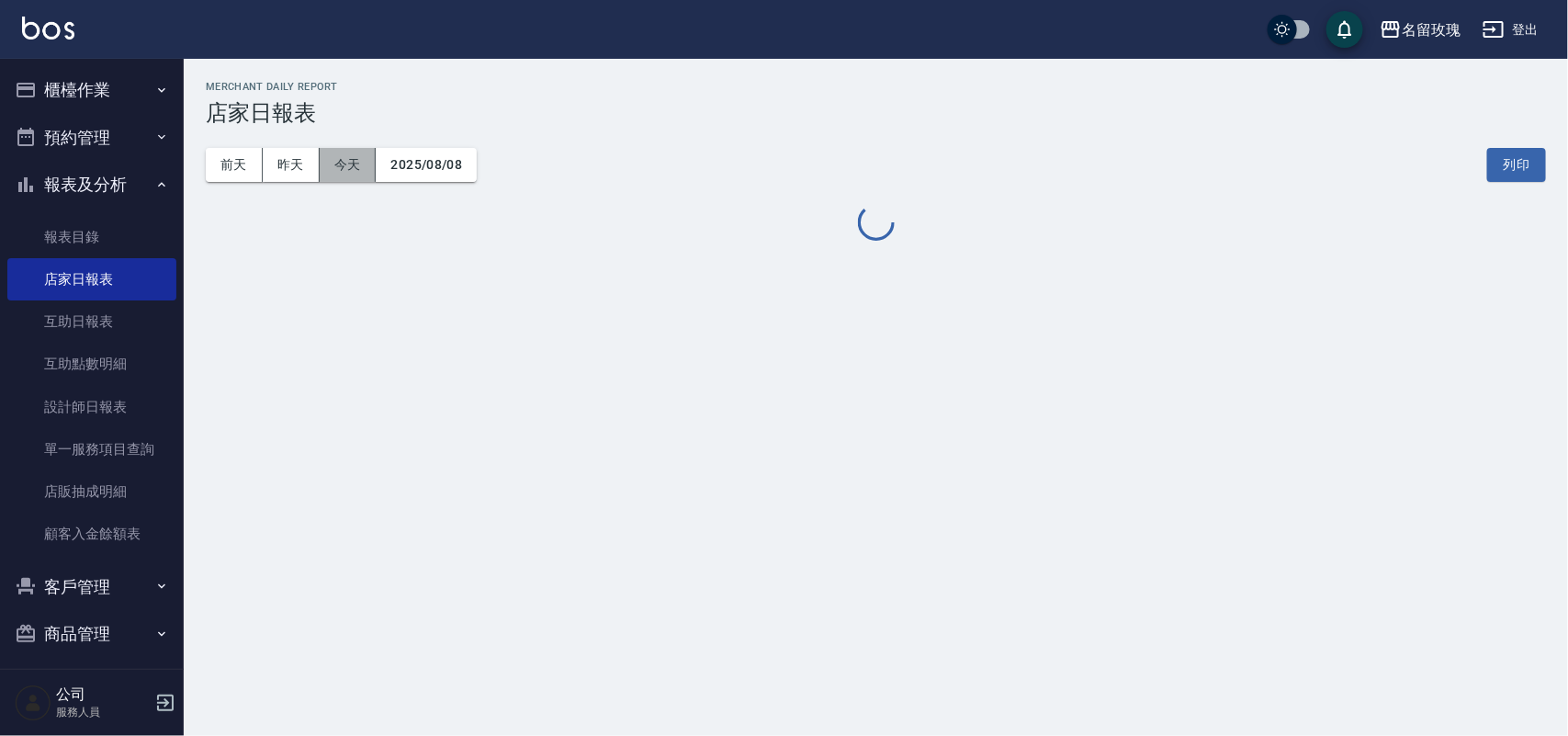 click on "今天" at bounding box center [348, 164] 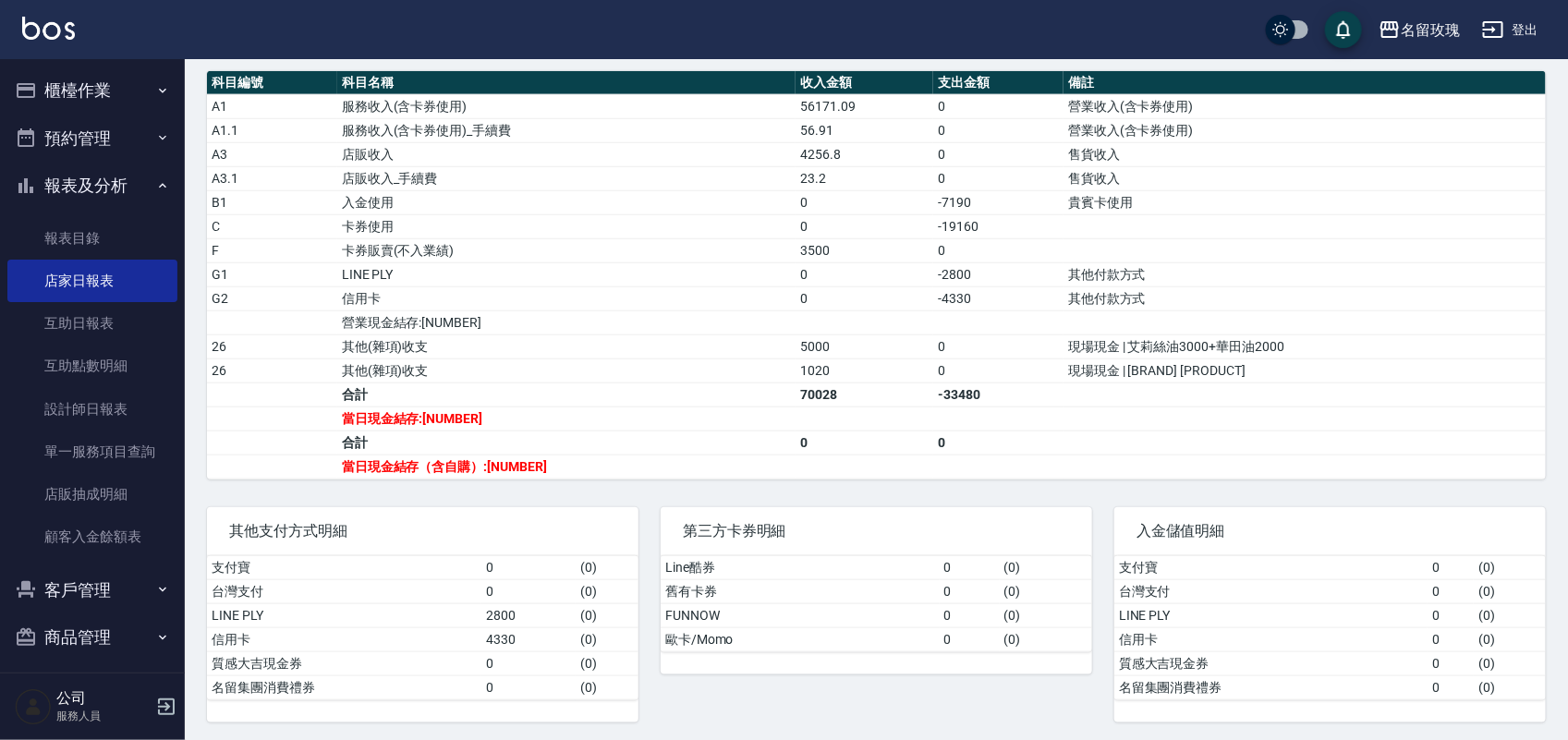 scroll, scrollTop: 633, scrollLeft: 0, axis: vertical 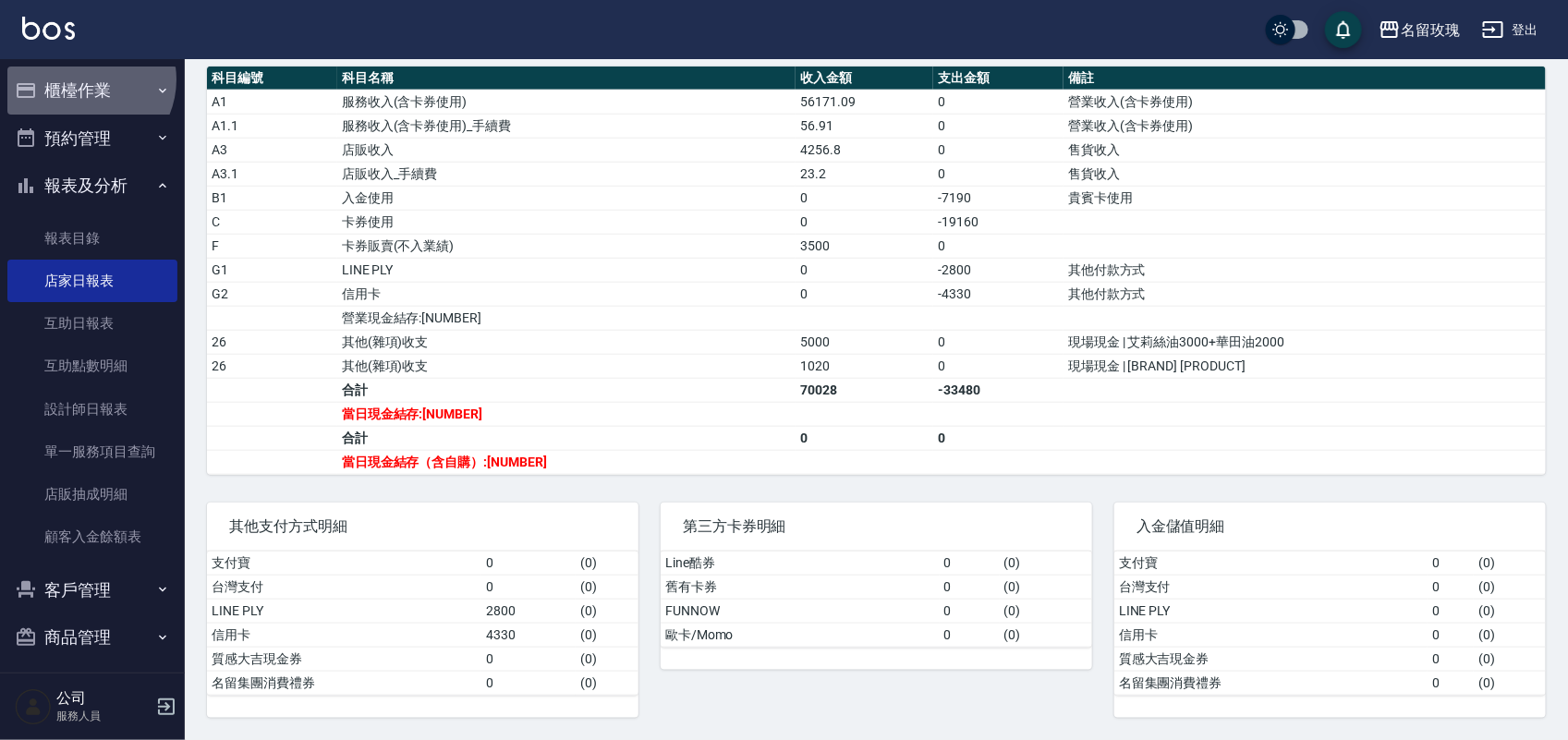 click on "櫃檯作業" at bounding box center (92, 91) 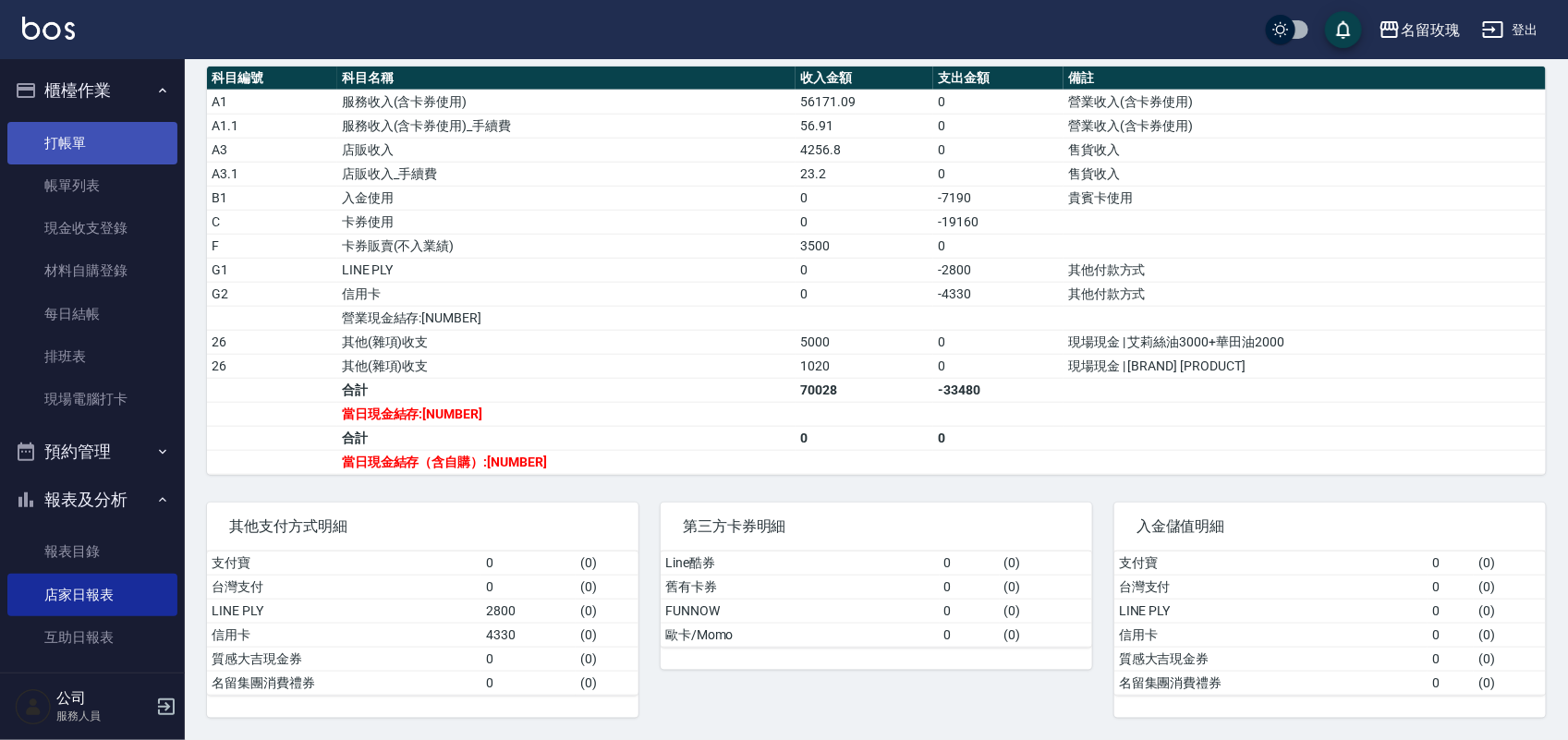 click on "打帳單" at bounding box center (92, 143) 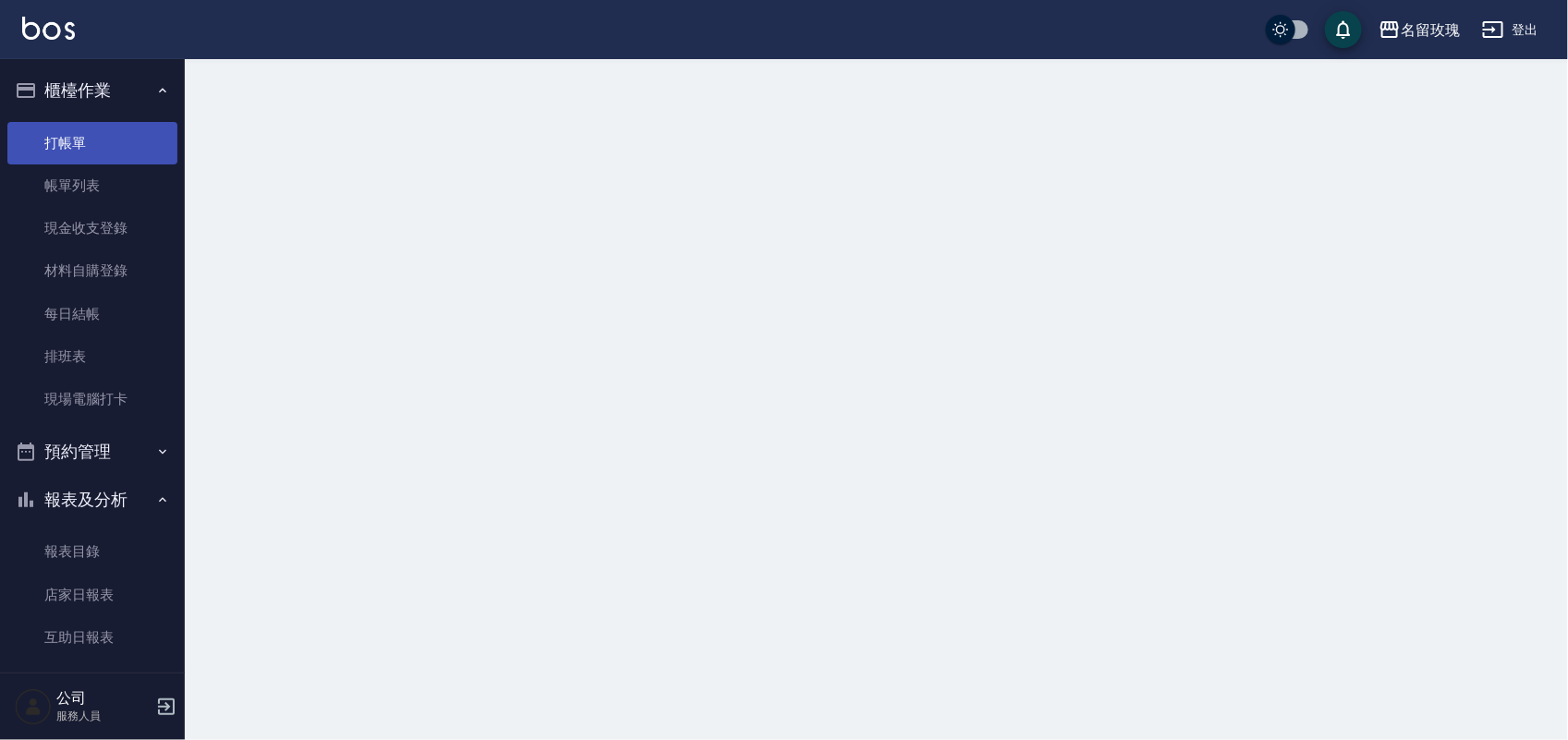 scroll, scrollTop: 0, scrollLeft: 0, axis: both 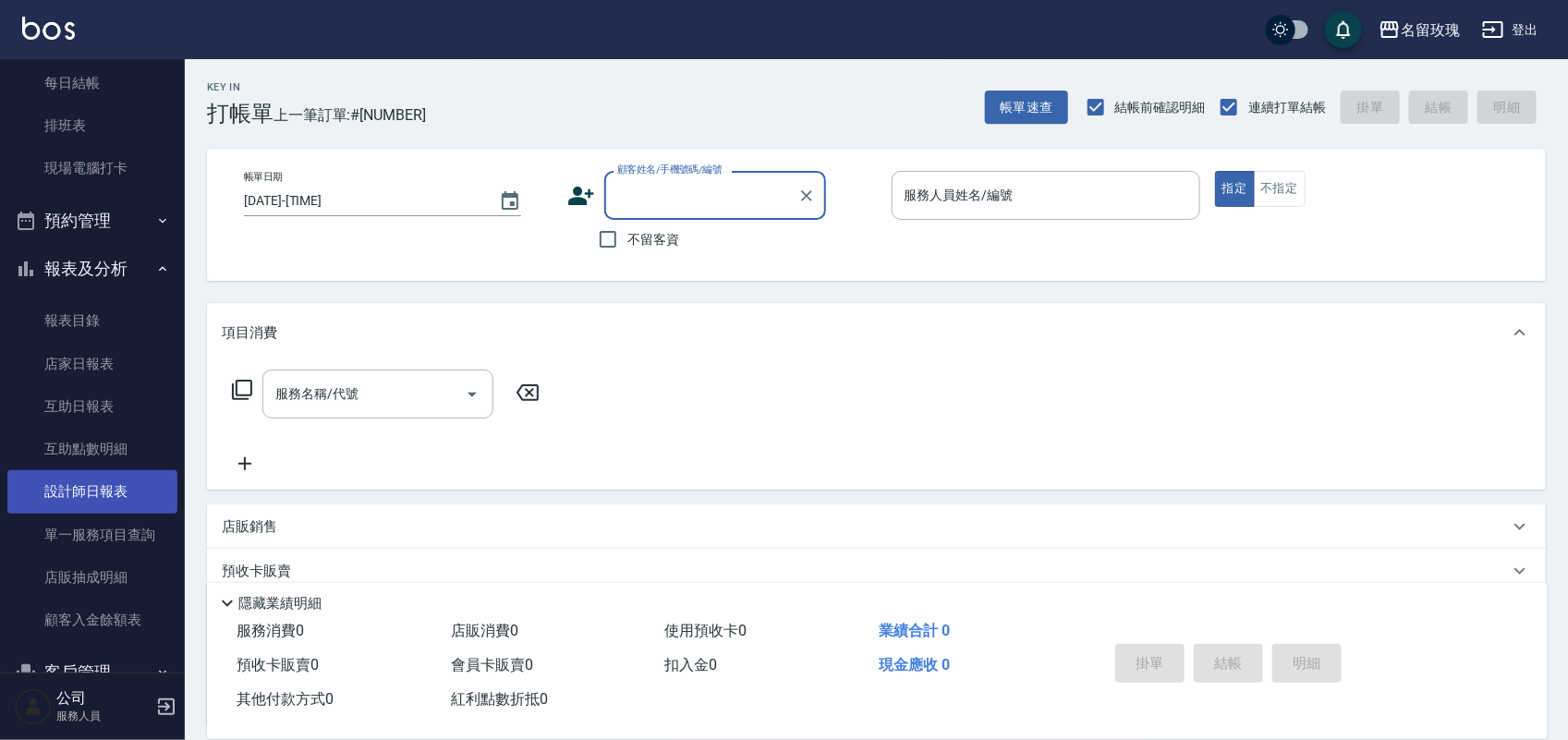 click on "設計師日報表" at bounding box center [92, 491] 